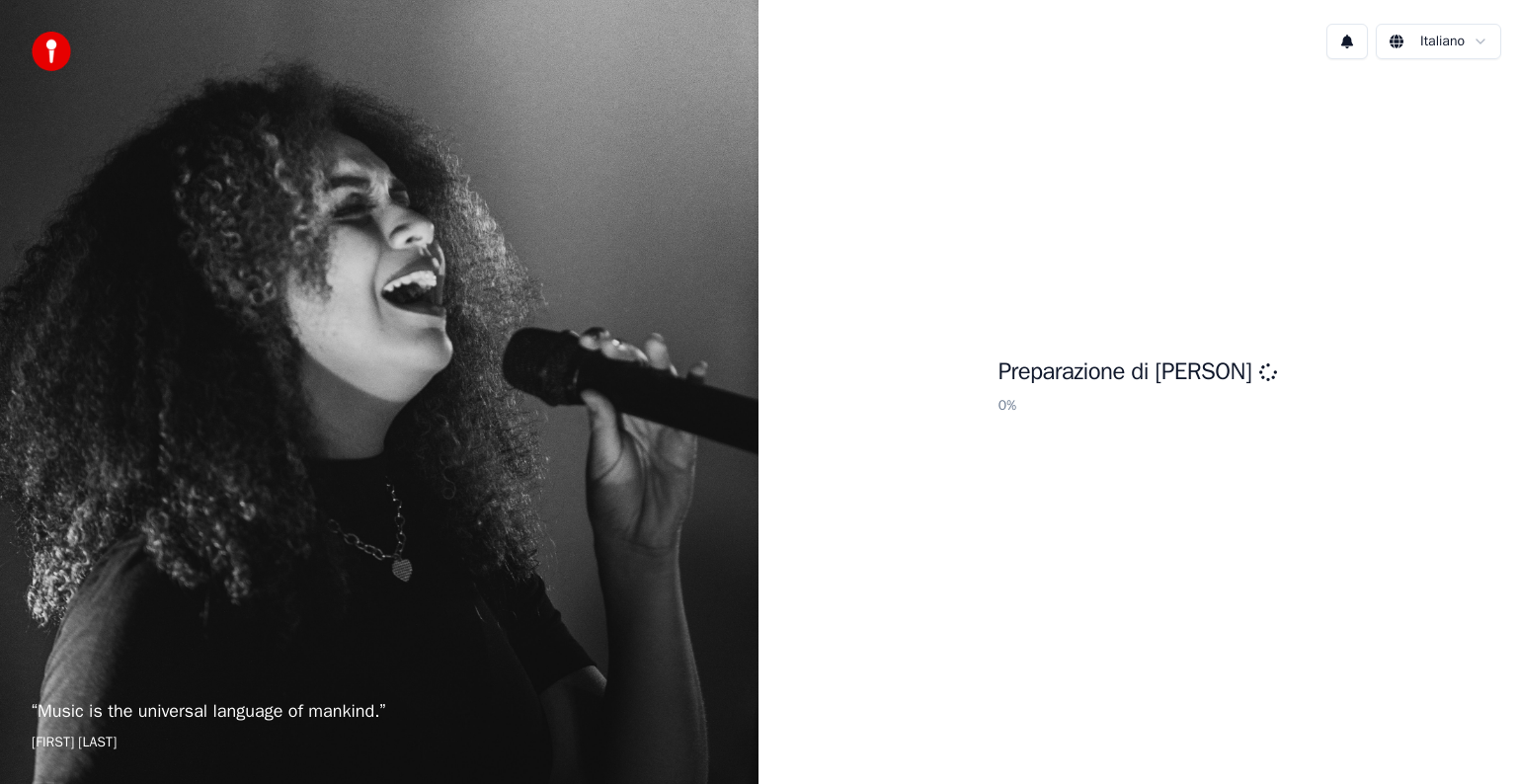 scroll, scrollTop: 0, scrollLeft: 0, axis: both 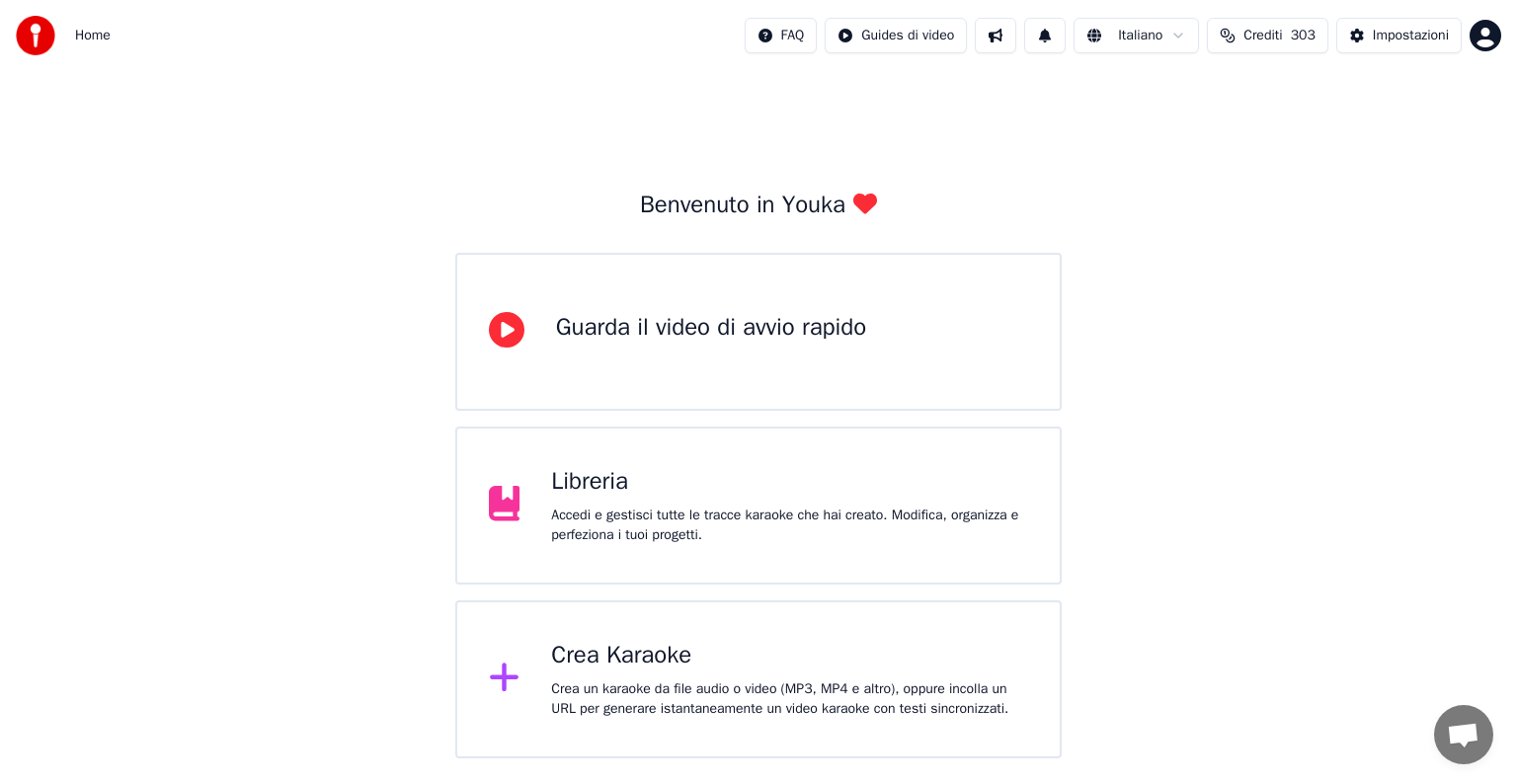 click on "303" at bounding box center [1303, 36] 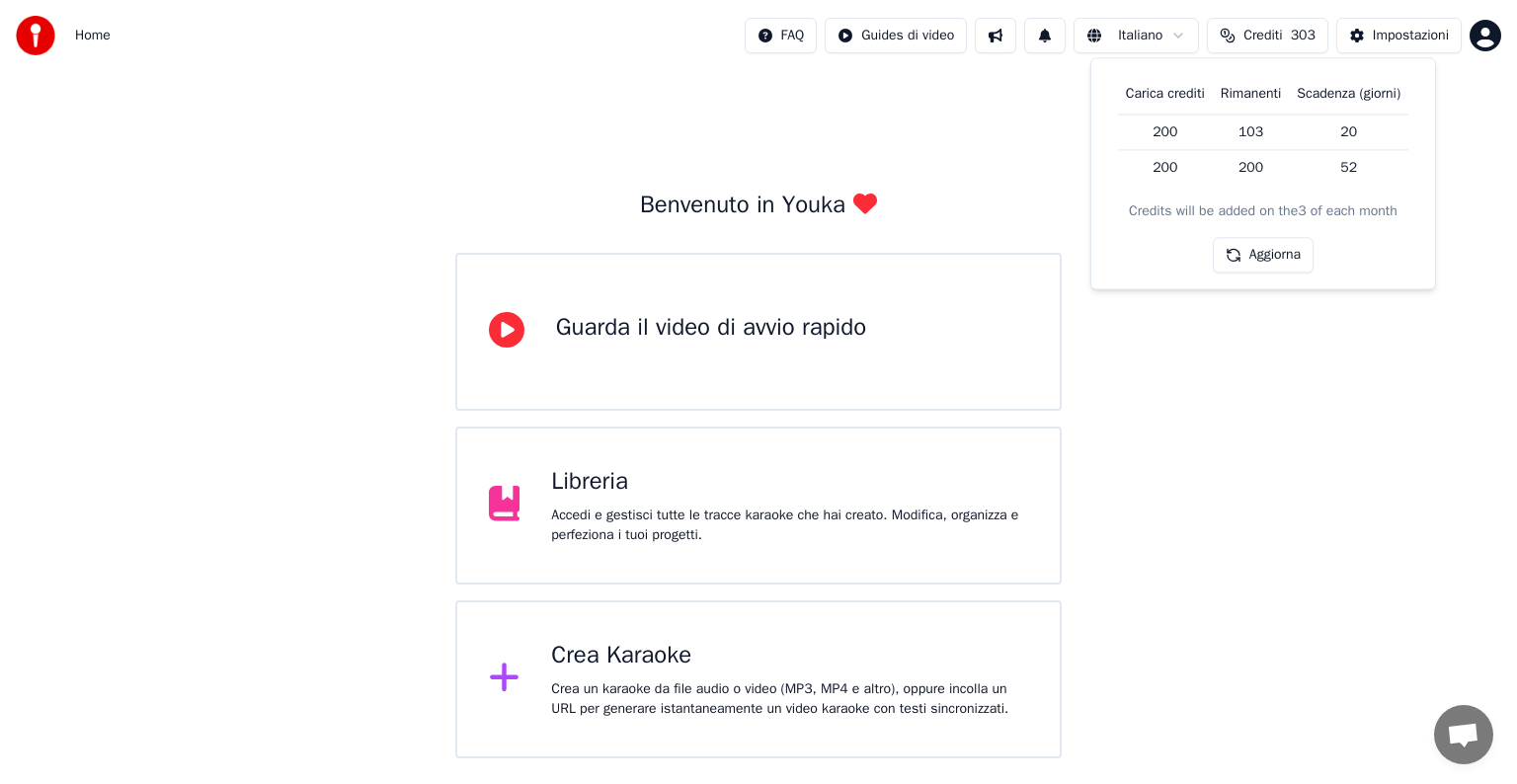 click on "303" at bounding box center [1303, 36] 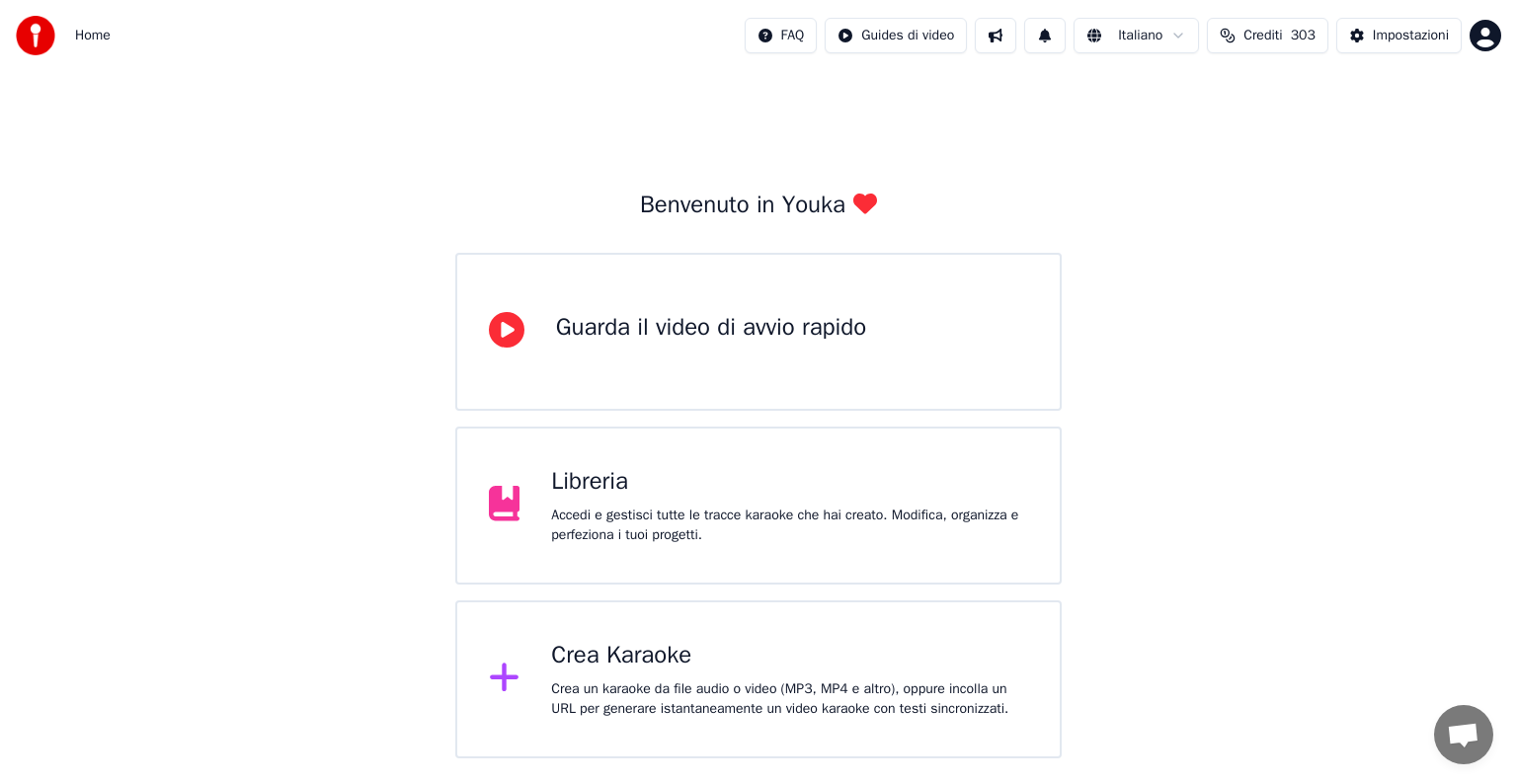 click on "Crea un karaoke da file audio o video (MP3, MP4 e altro), oppure incolla un URL per generare istantaneamente un video karaoke con testi sincronizzati." at bounding box center (789, 699) 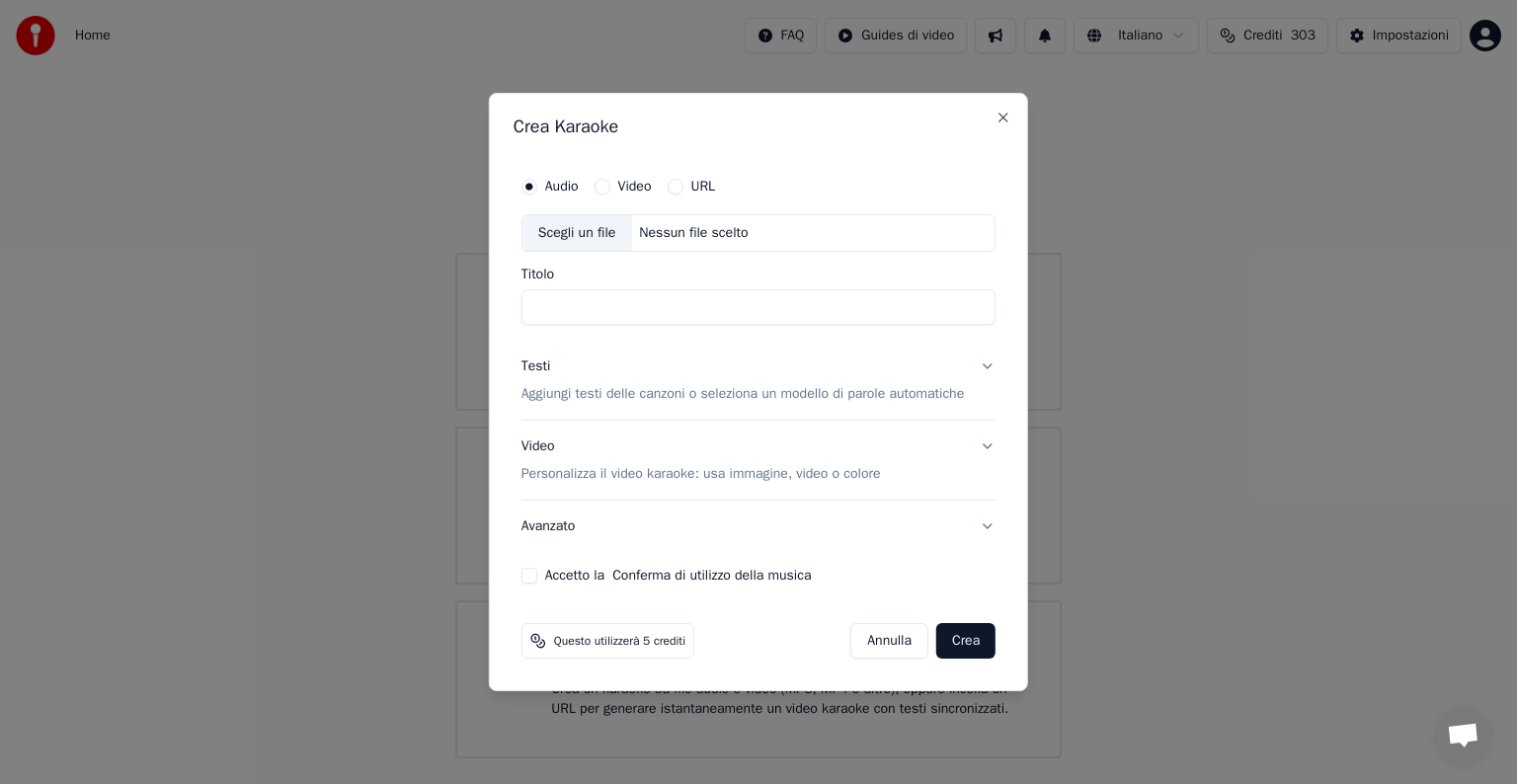 click on "Nessun file scelto" at bounding box center (693, 233) 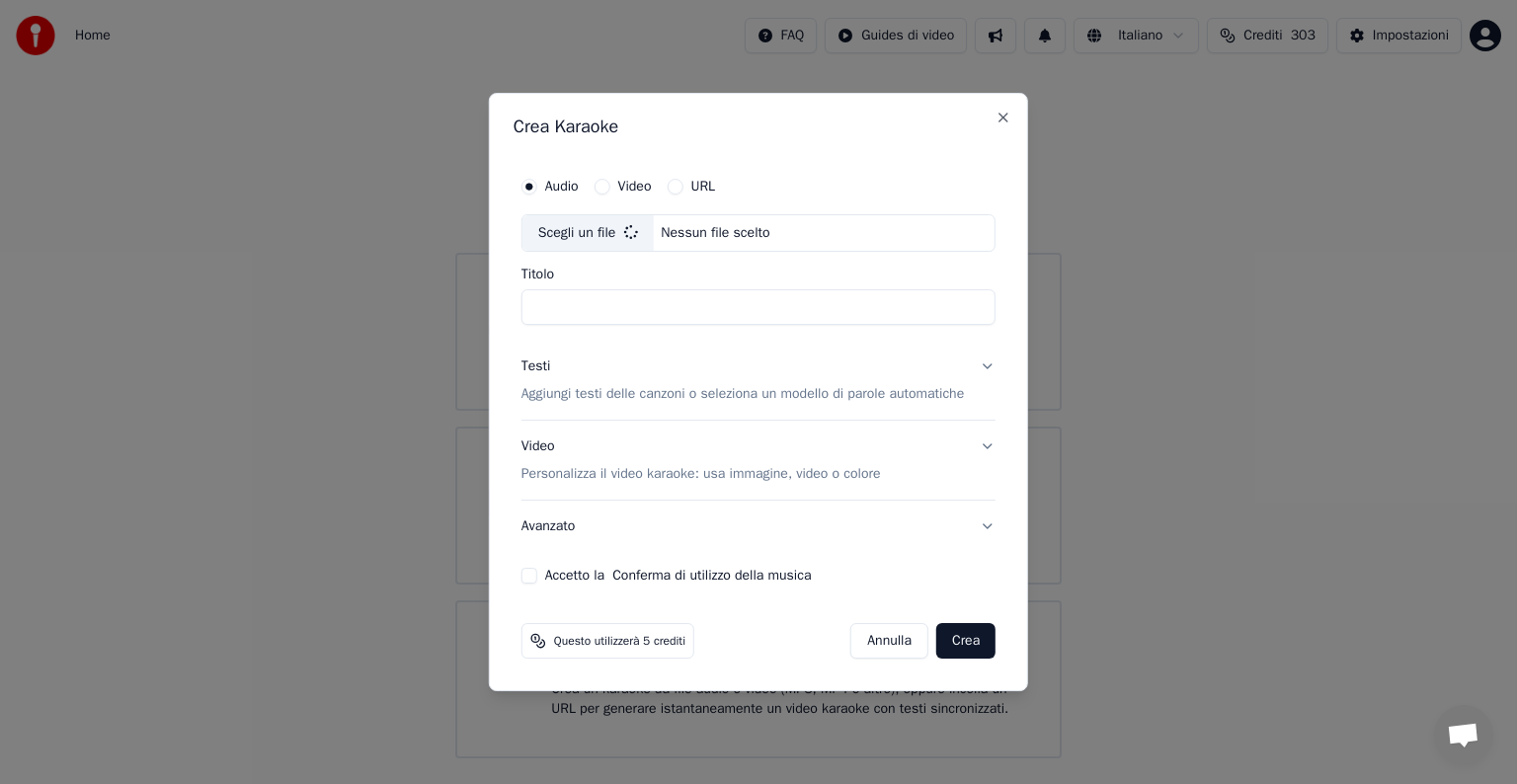 type on "**********" 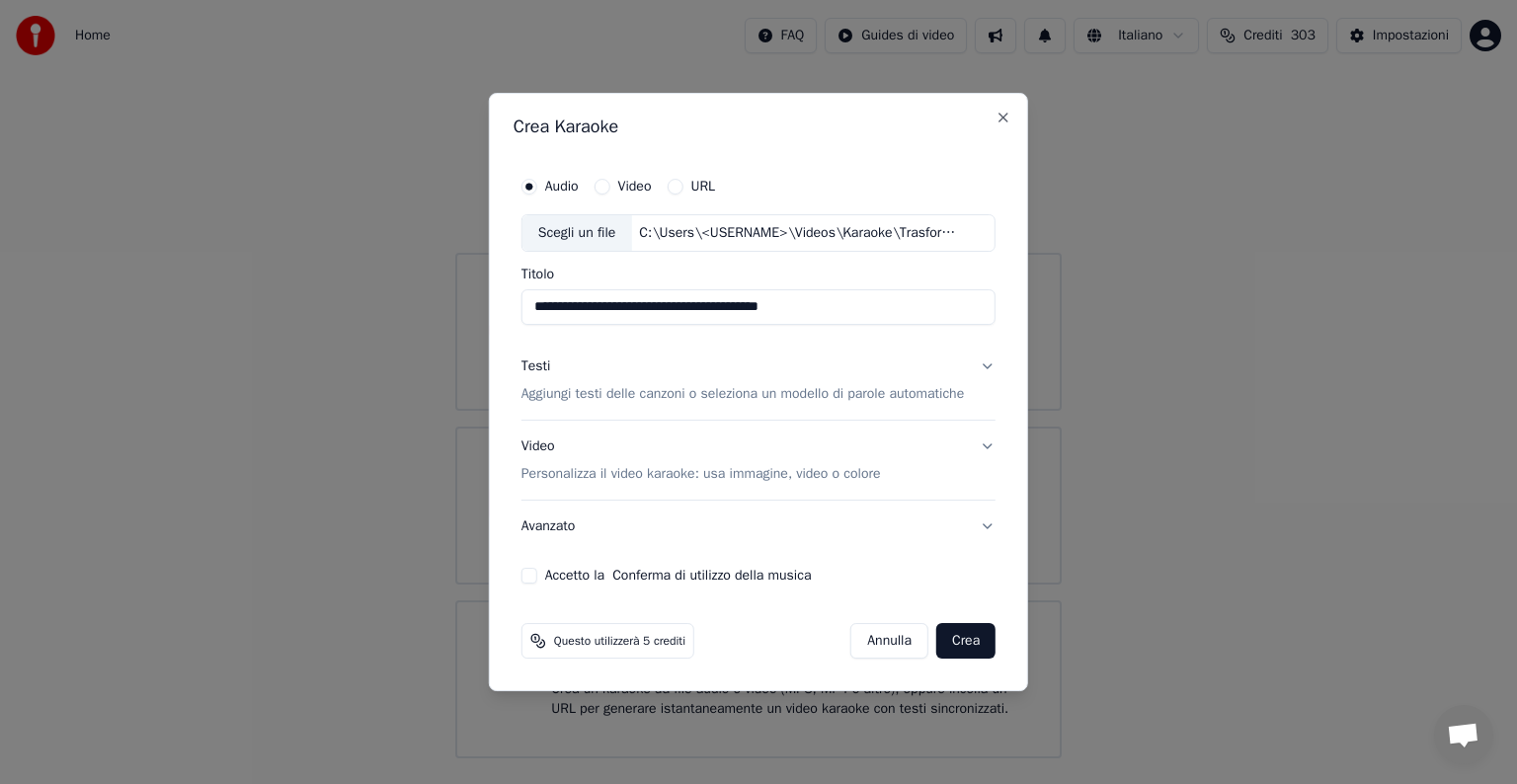 click on "Testi Aggiungi testi delle canzoni o seleziona un modello di parole automatiche" at bounding box center (758, 380) 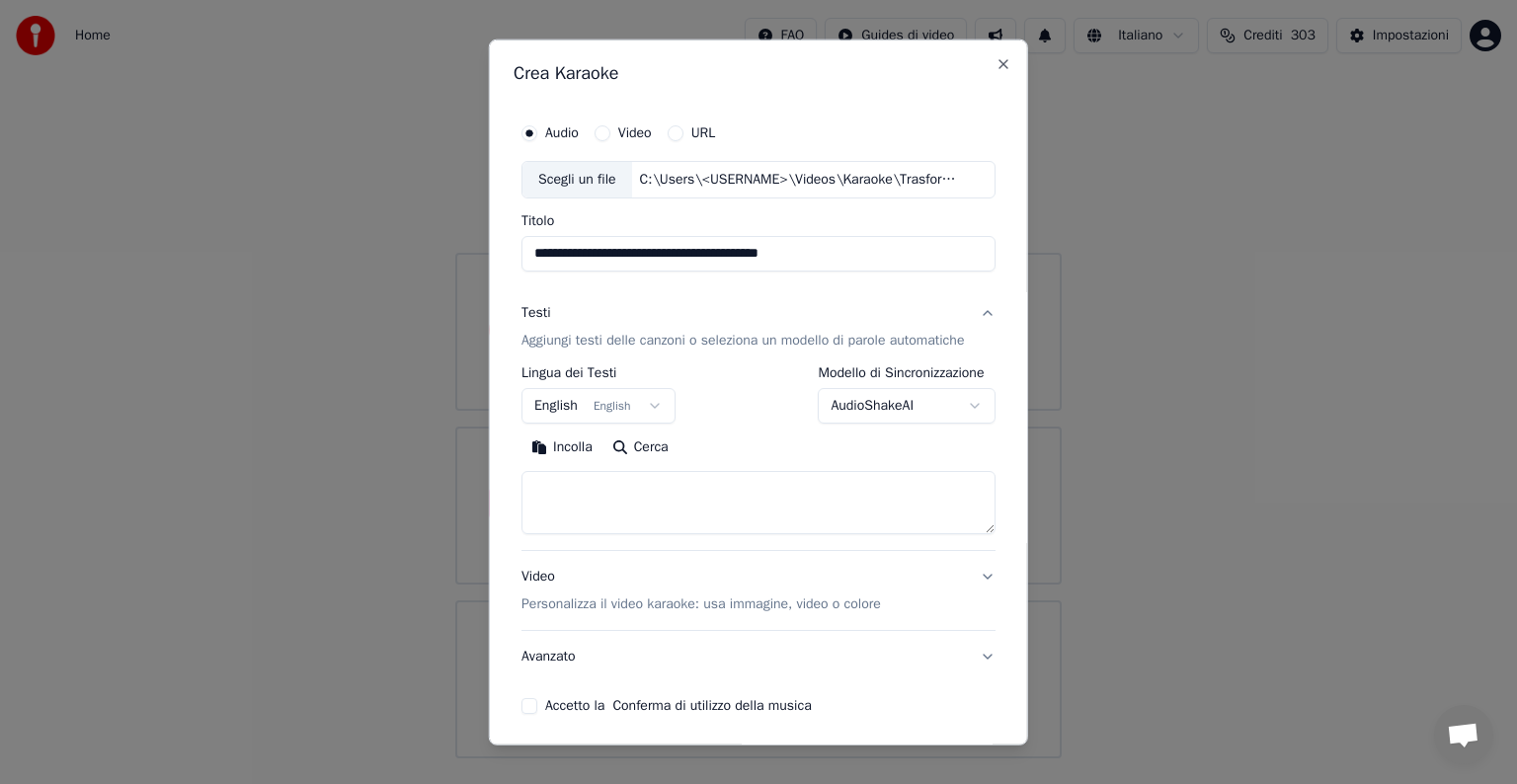 click at bounding box center (758, 503) 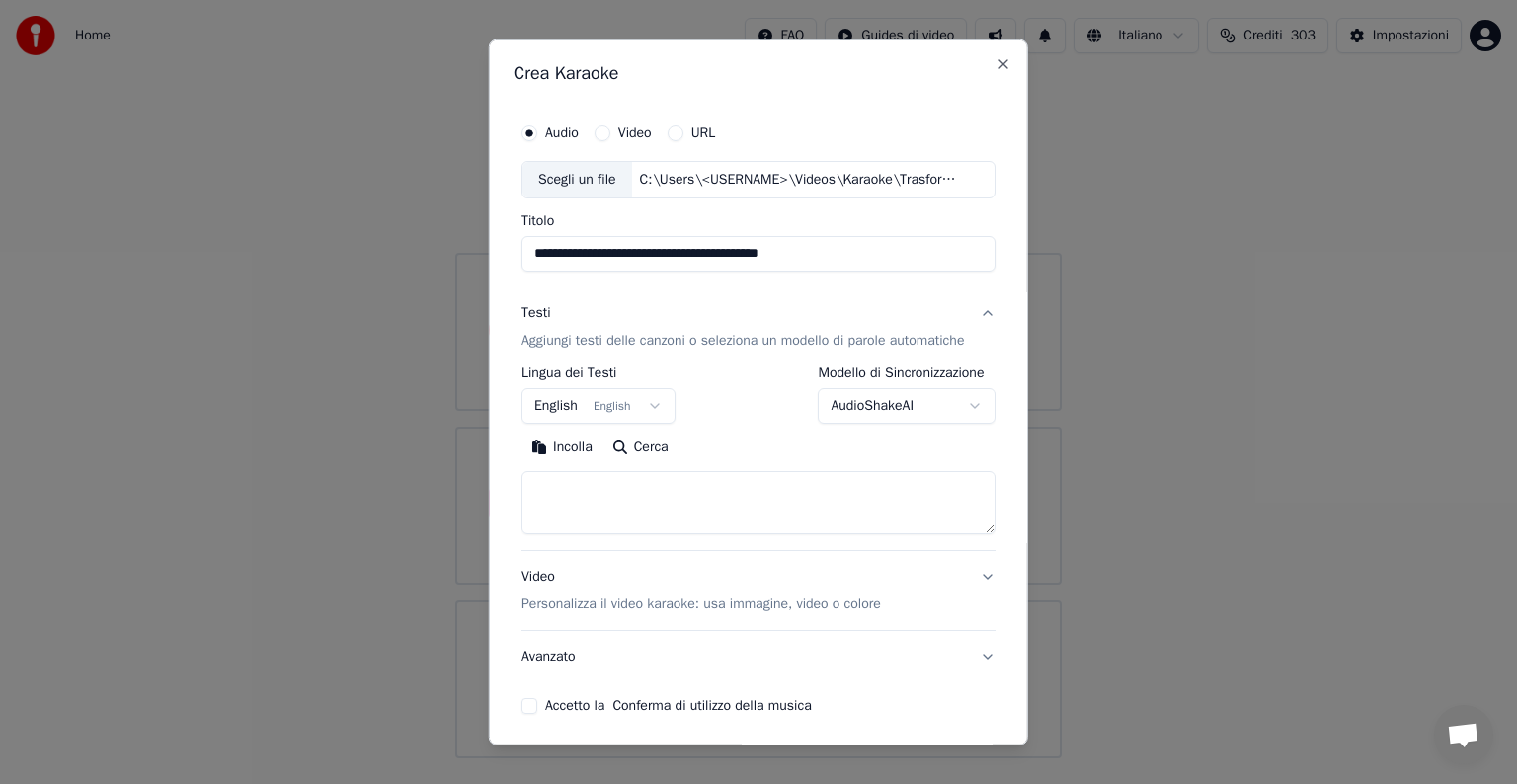 click on "**********" at bounding box center [758, 379] 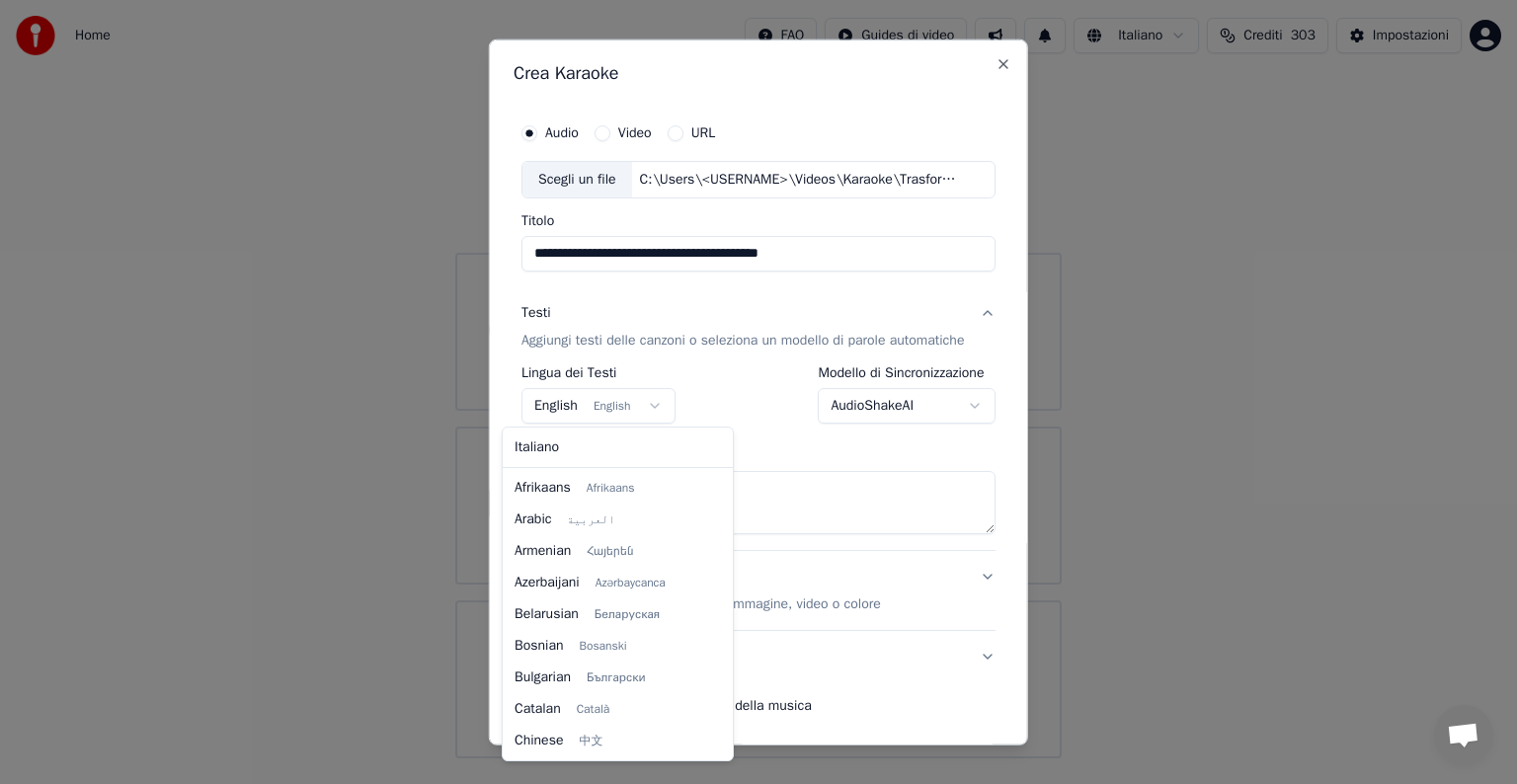 scroll, scrollTop: 158, scrollLeft: 0, axis: vertical 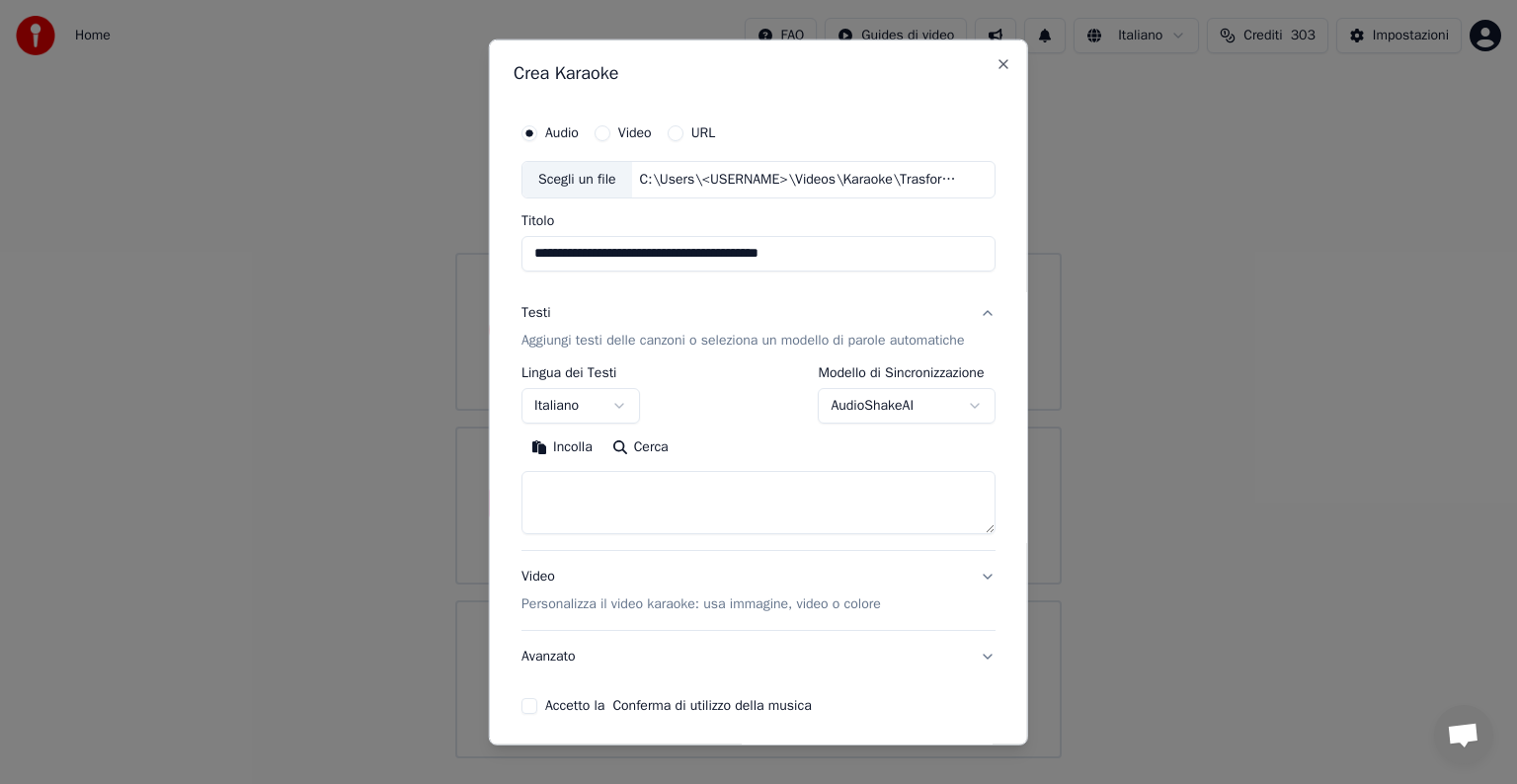 click at bounding box center (758, 503) 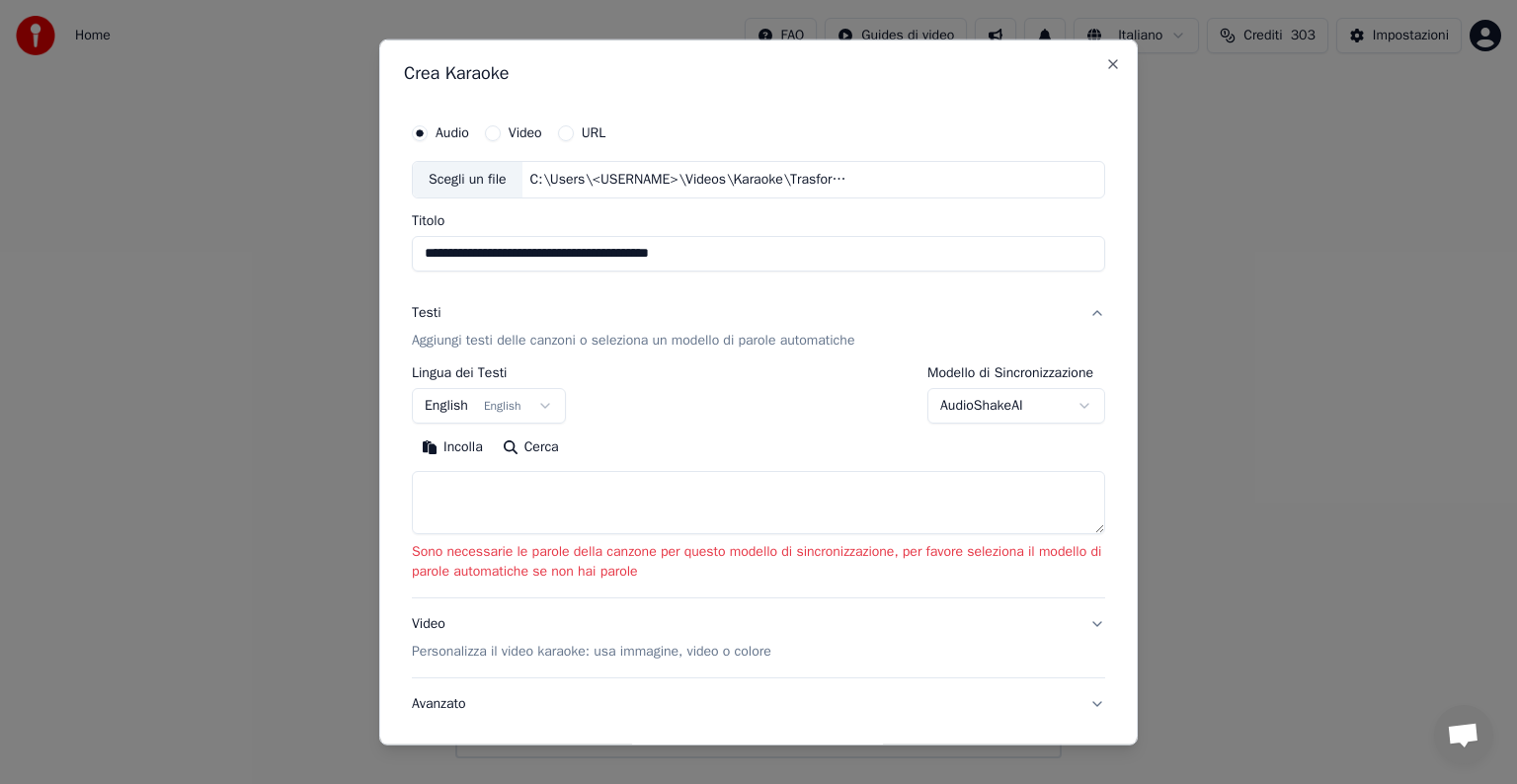 click at bounding box center [758, 503] 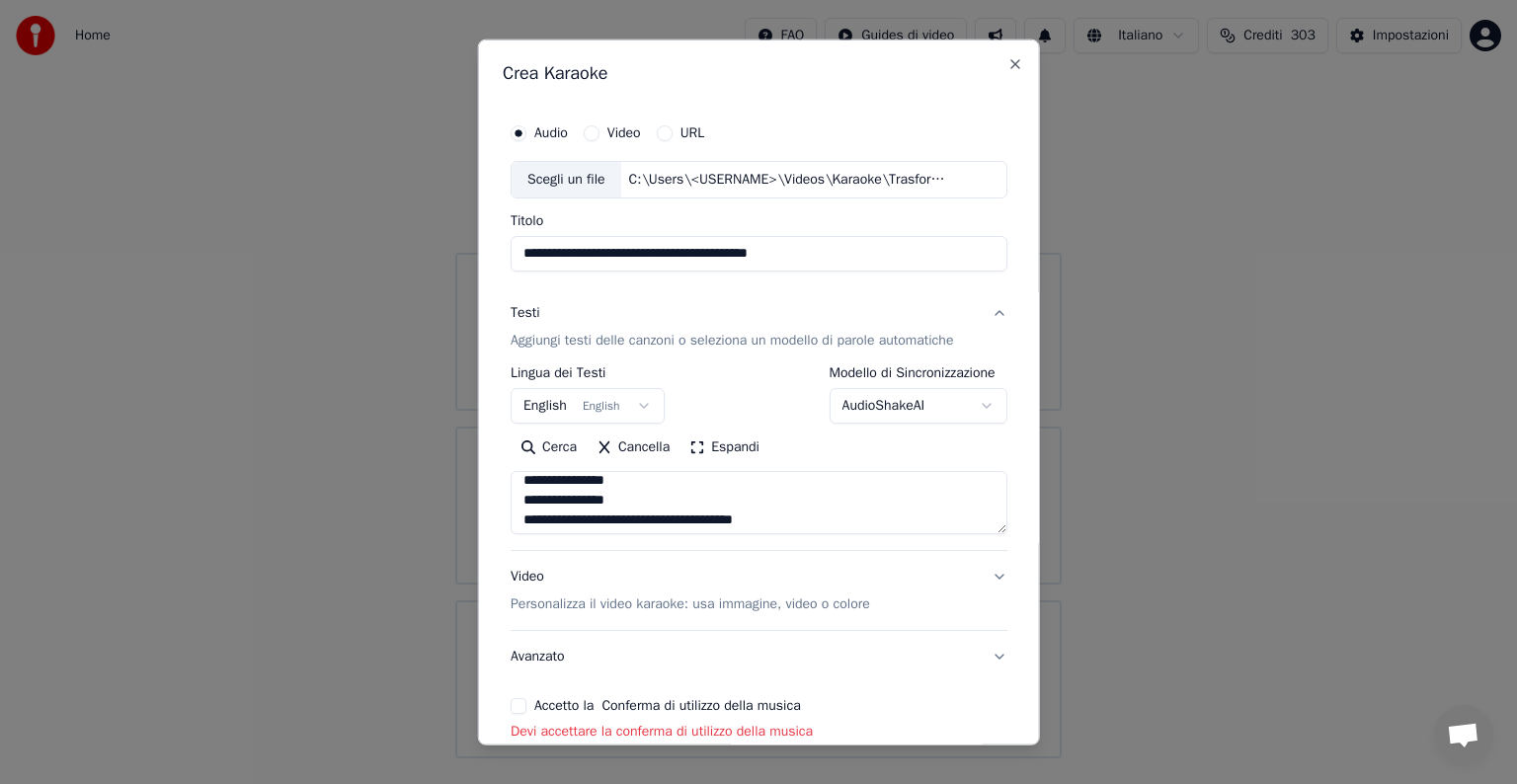 scroll, scrollTop: 664, scrollLeft: 0, axis: vertical 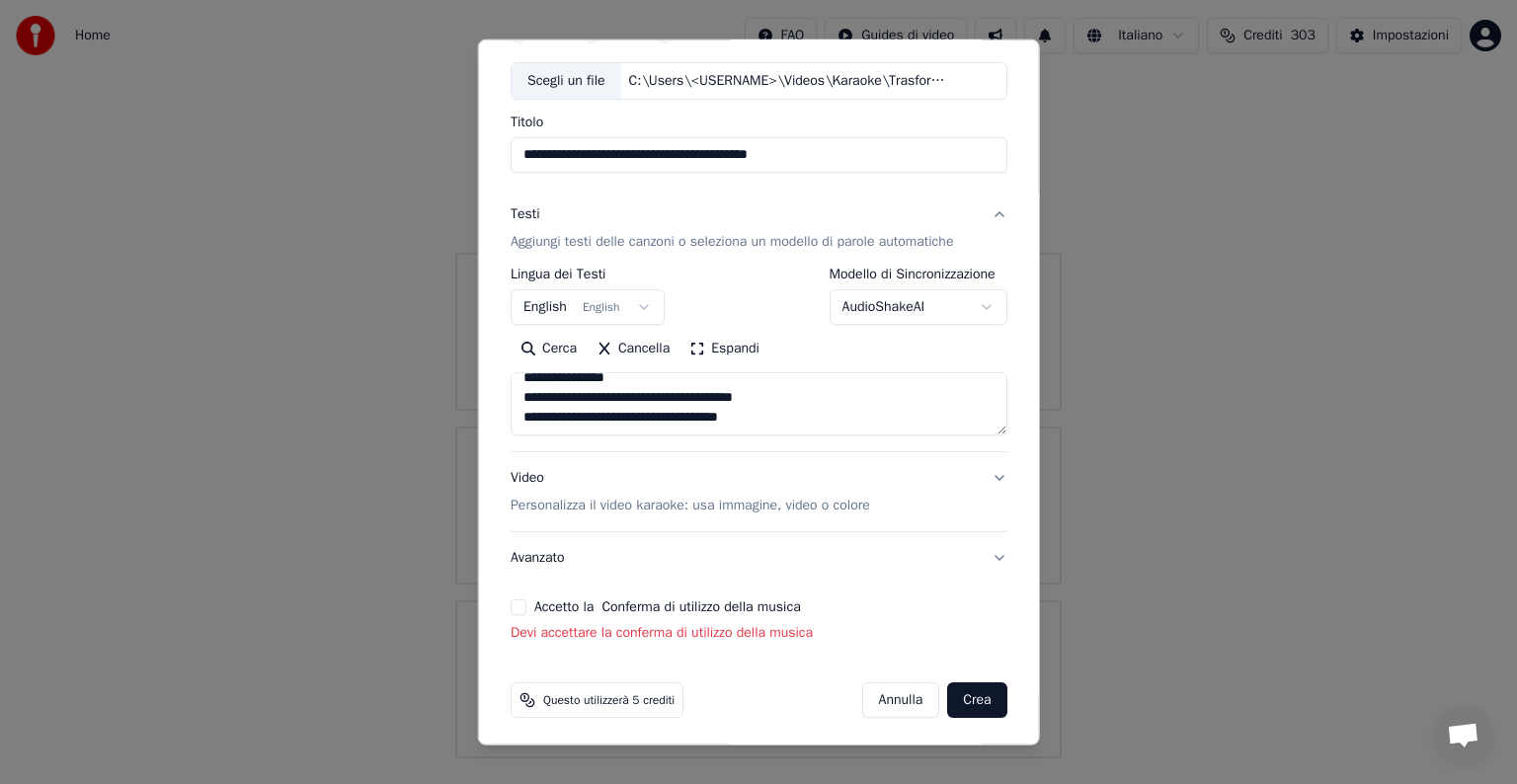 click on "Video Personalizza il video karaoke: usa immagine, video o colore" at bounding box center [758, 492] 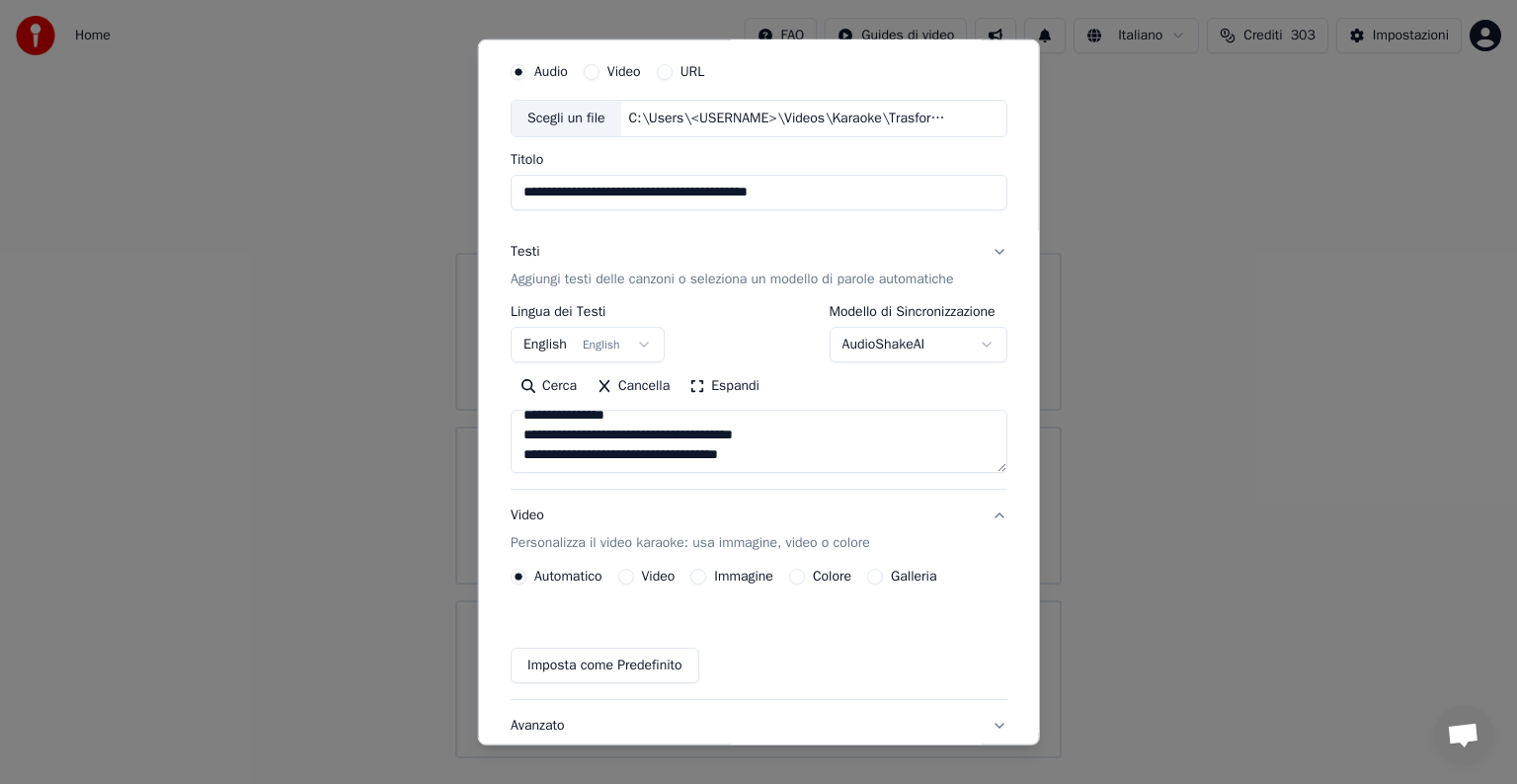 scroll, scrollTop: 49, scrollLeft: 0, axis: vertical 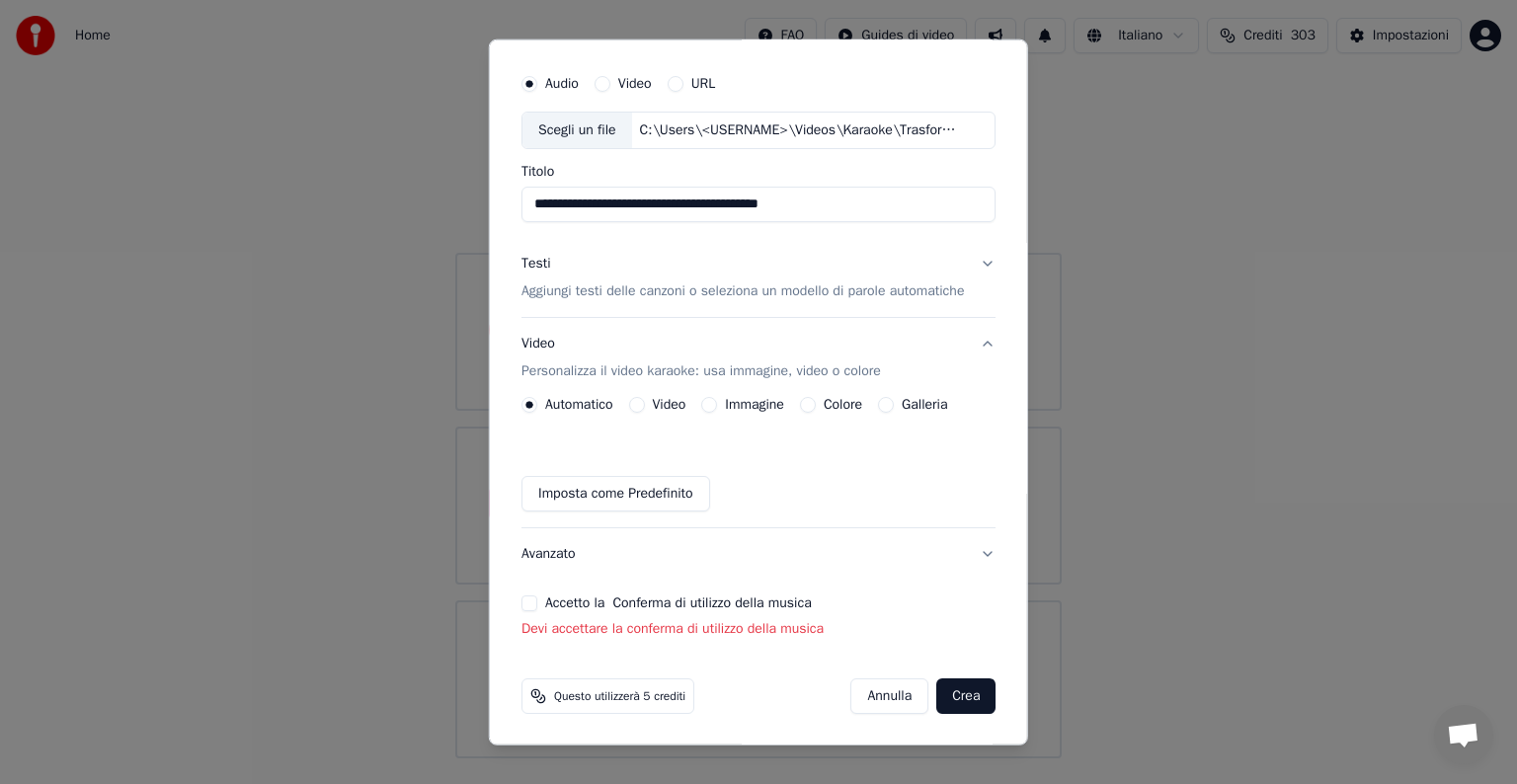 click on "Immagine" at bounding box center [709, 405] 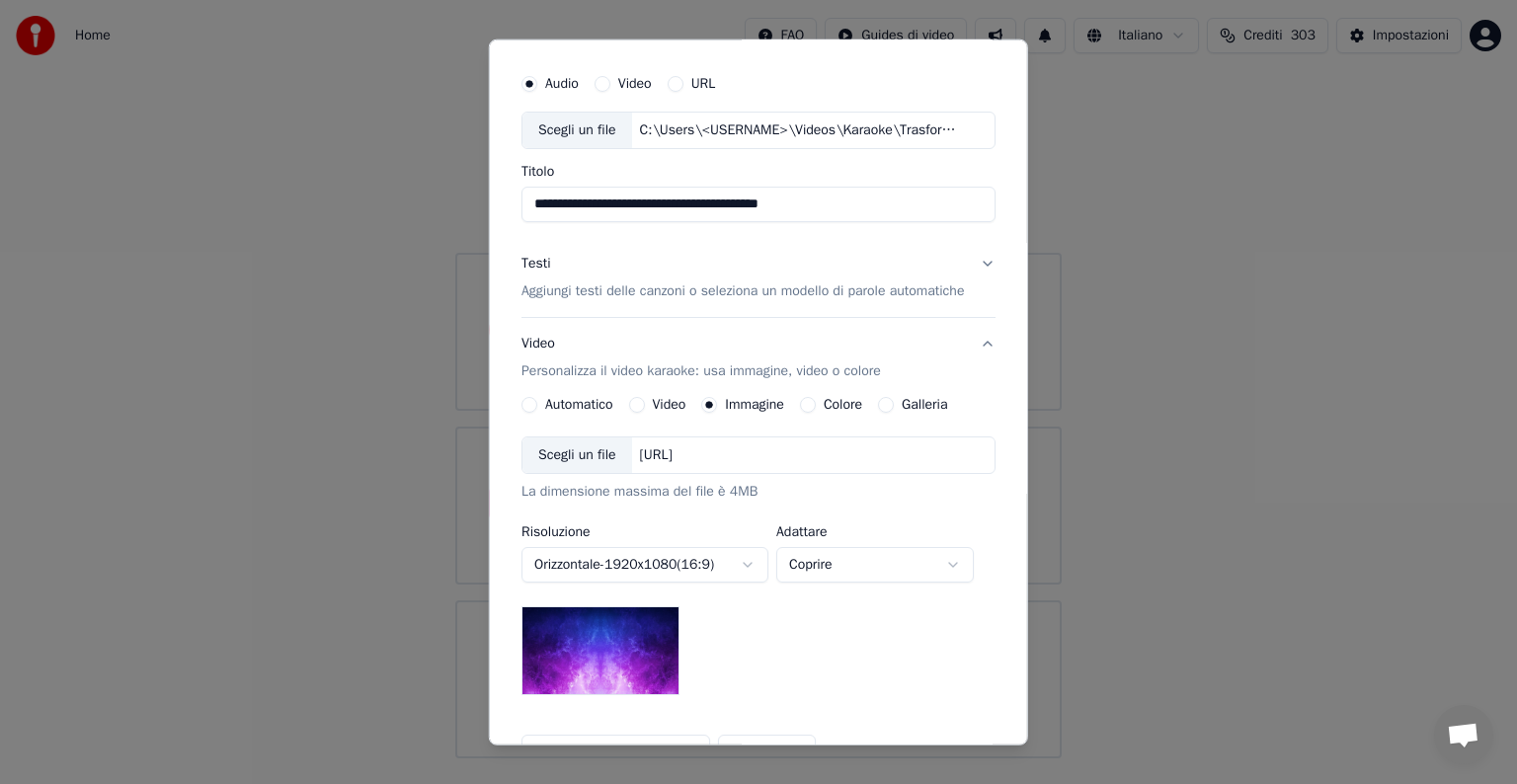 click on "[URL]" at bounding box center (655, 455) 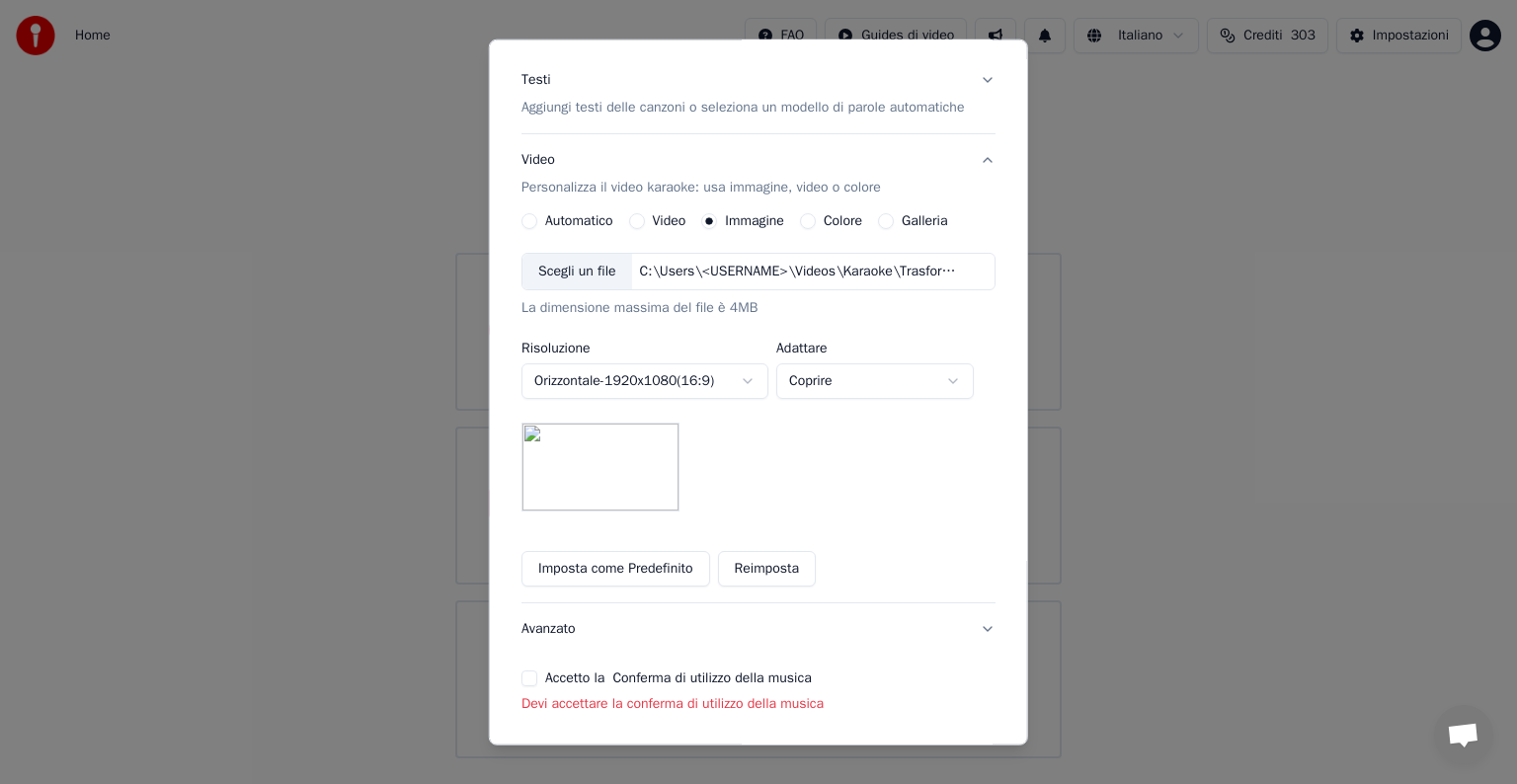 scroll, scrollTop: 308, scrollLeft: 0, axis: vertical 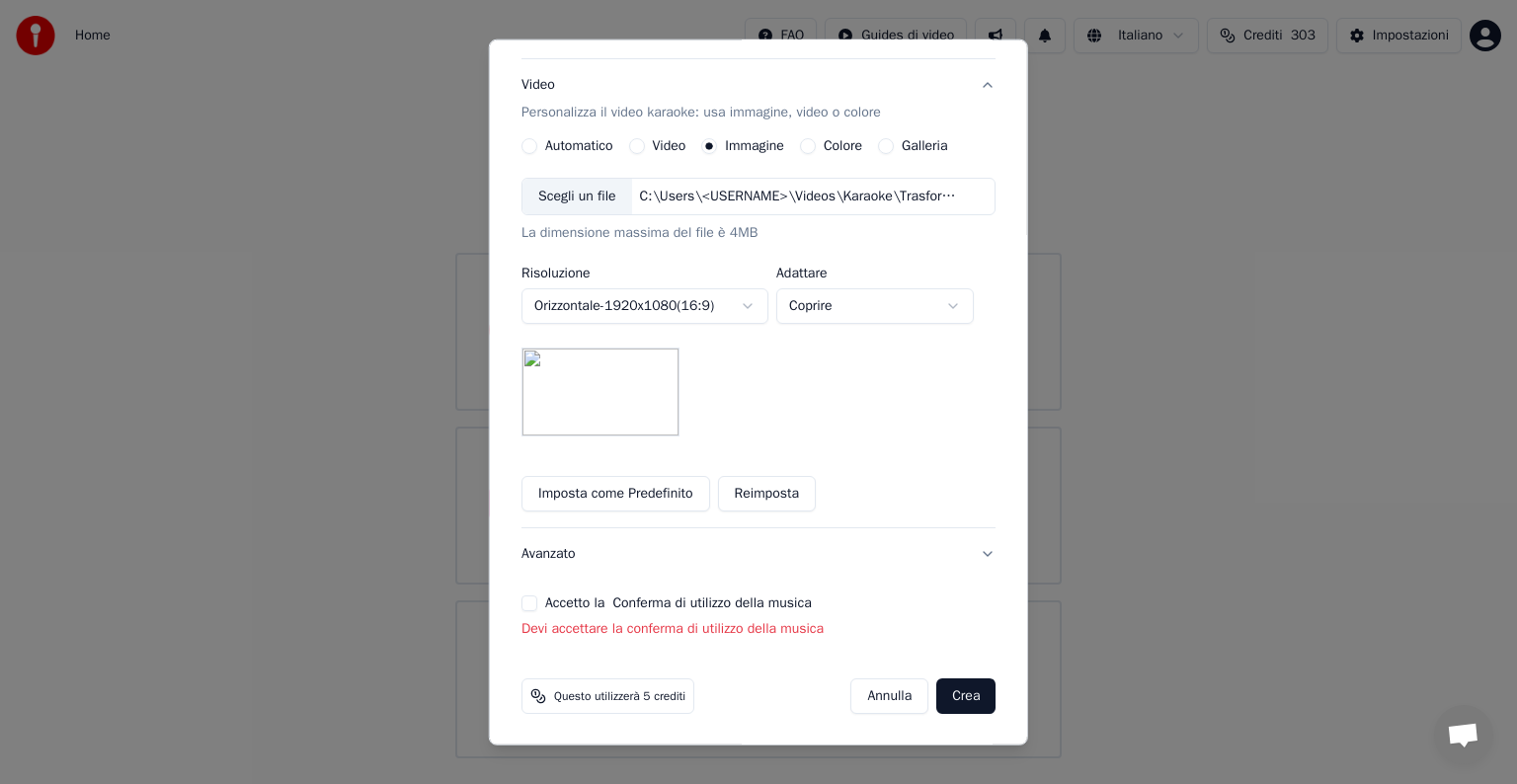 click on "Accetto la   Conferma di utilizzo della musica" at bounding box center (529, 603) 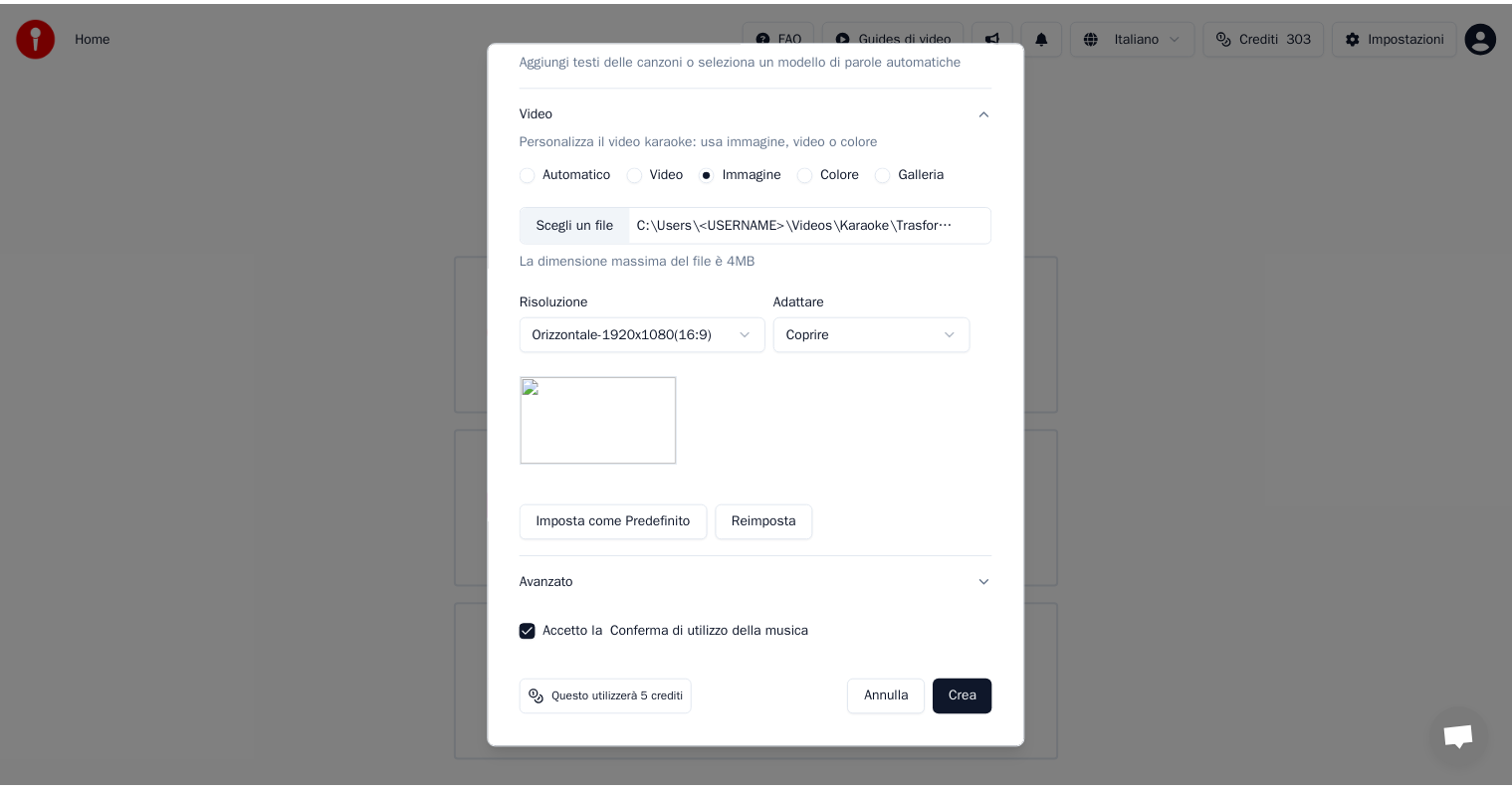 scroll, scrollTop: 283, scrollLeft: 0, axis: vertical 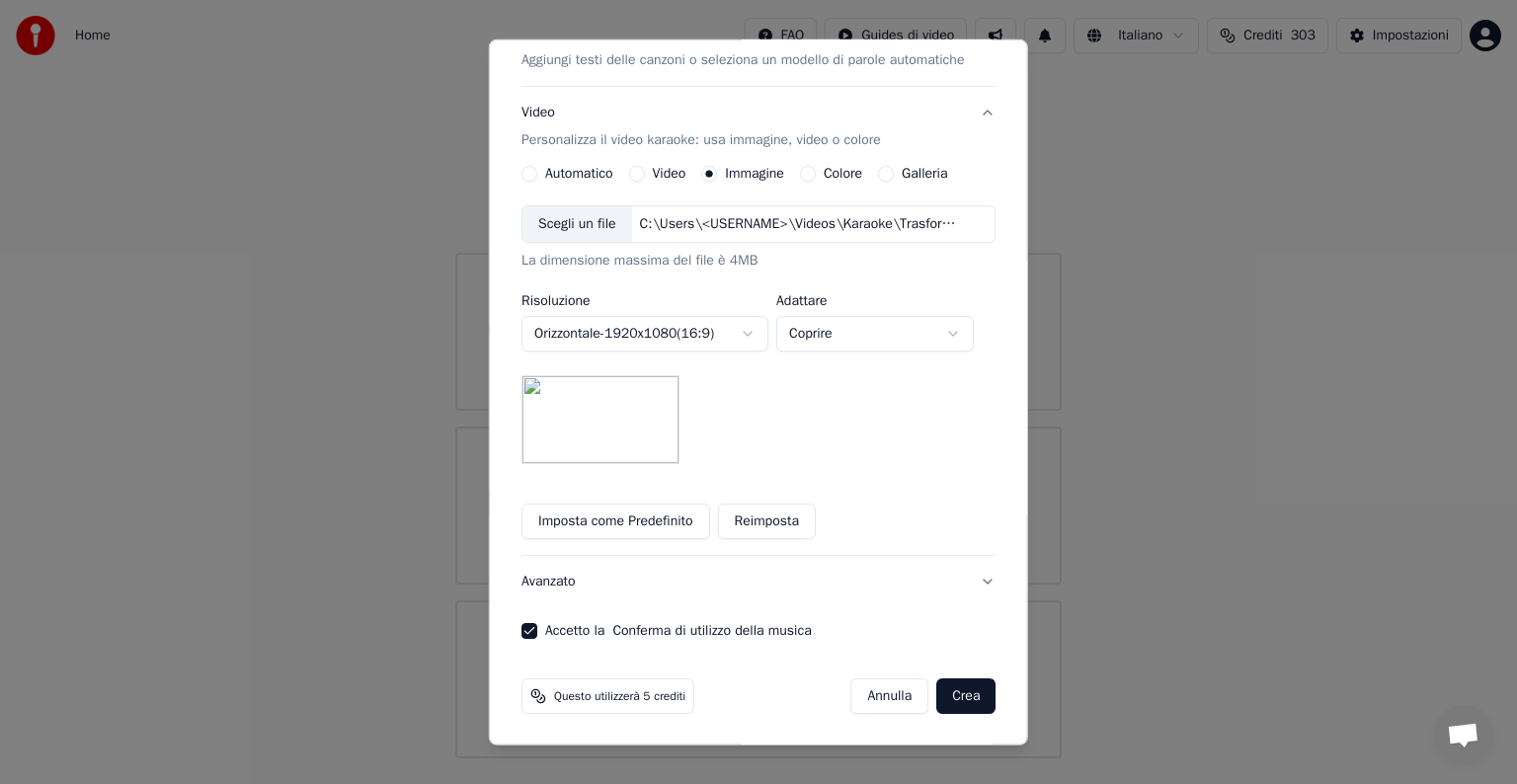 click on "Crea" at bounding box center (966, 696) 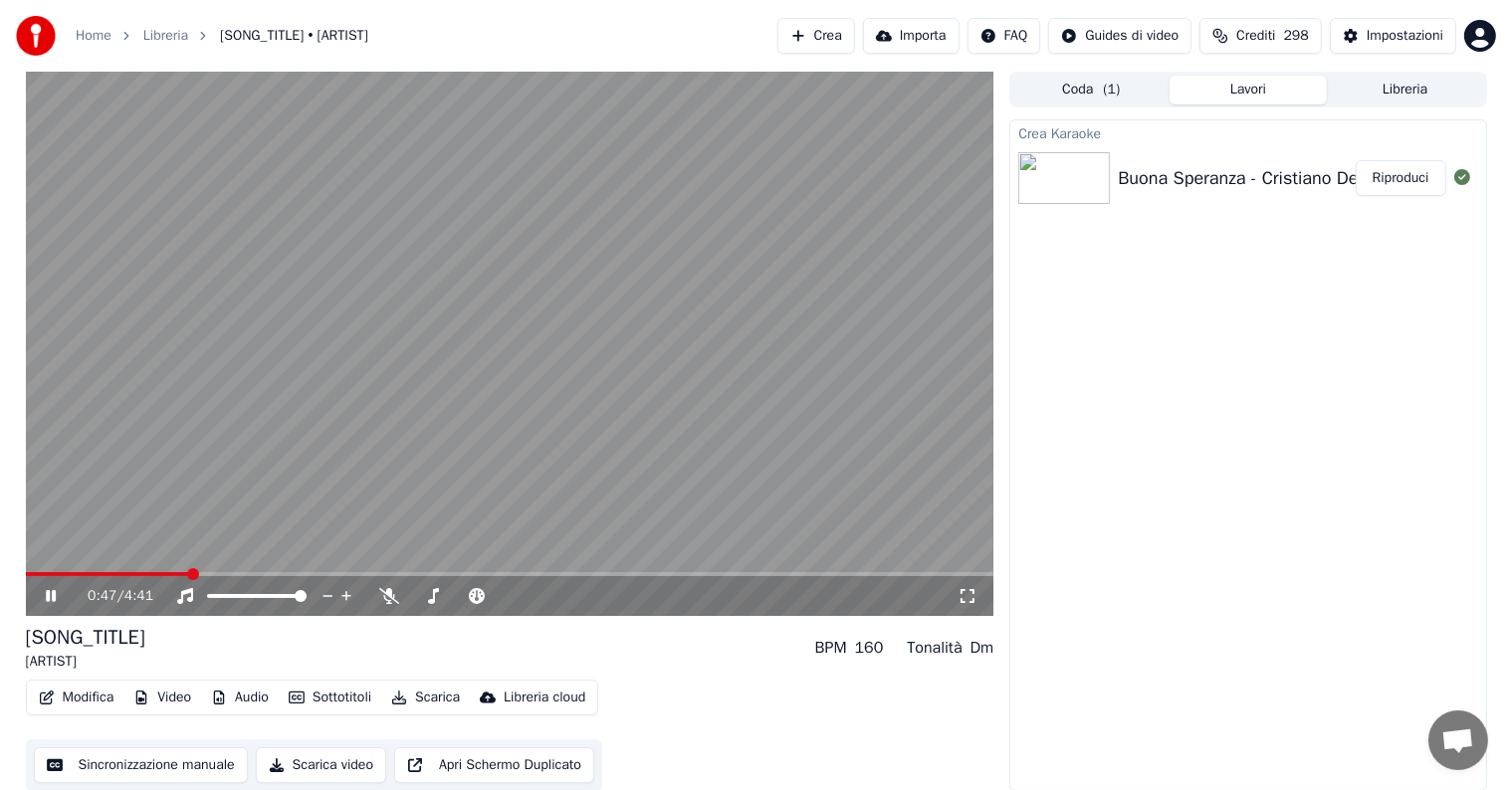 click 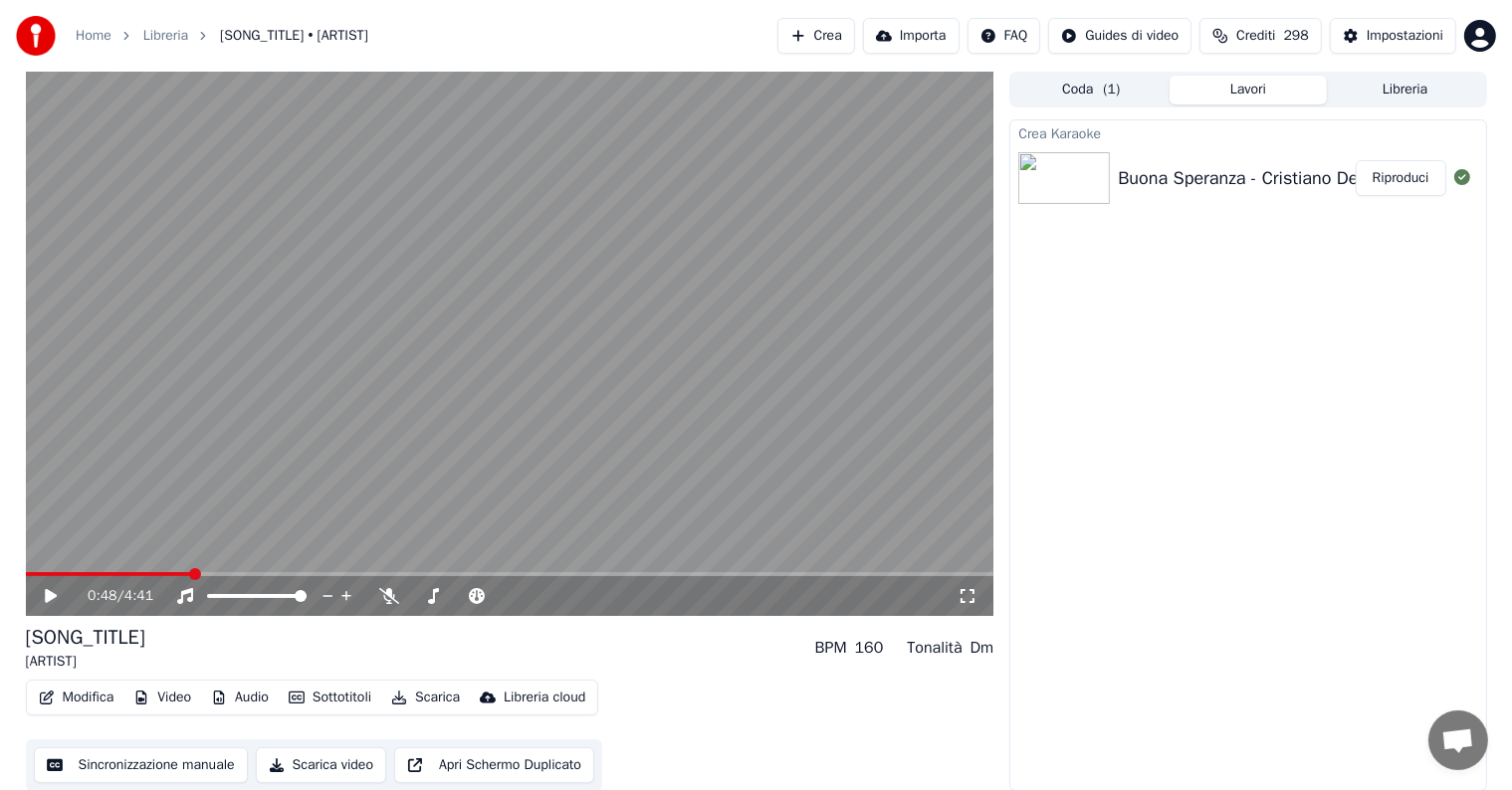 click on "Modifica" at bounding box center [77, 697] 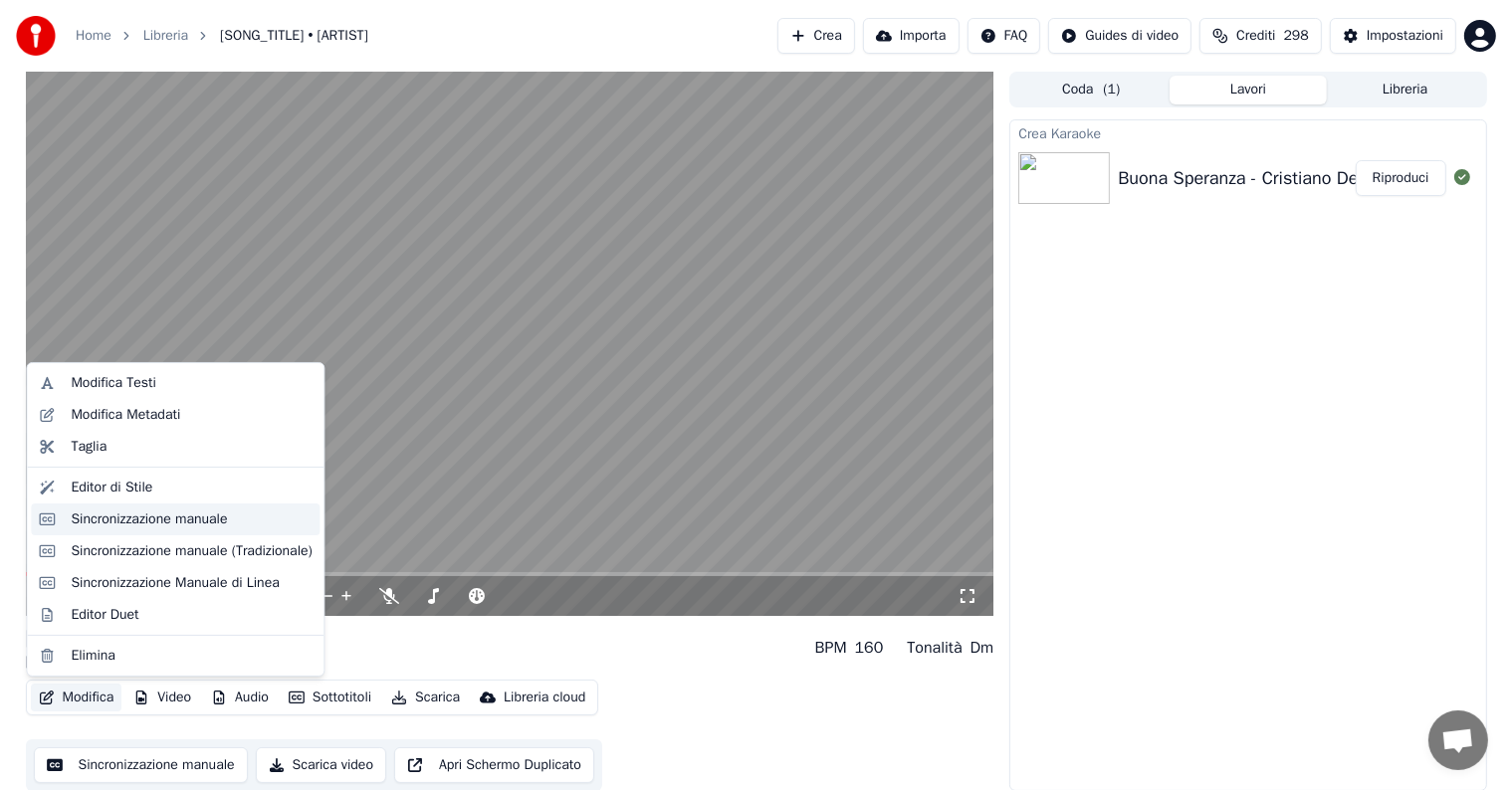 click on "Sincronizzazione manuale" at bounding box center (148, 519) 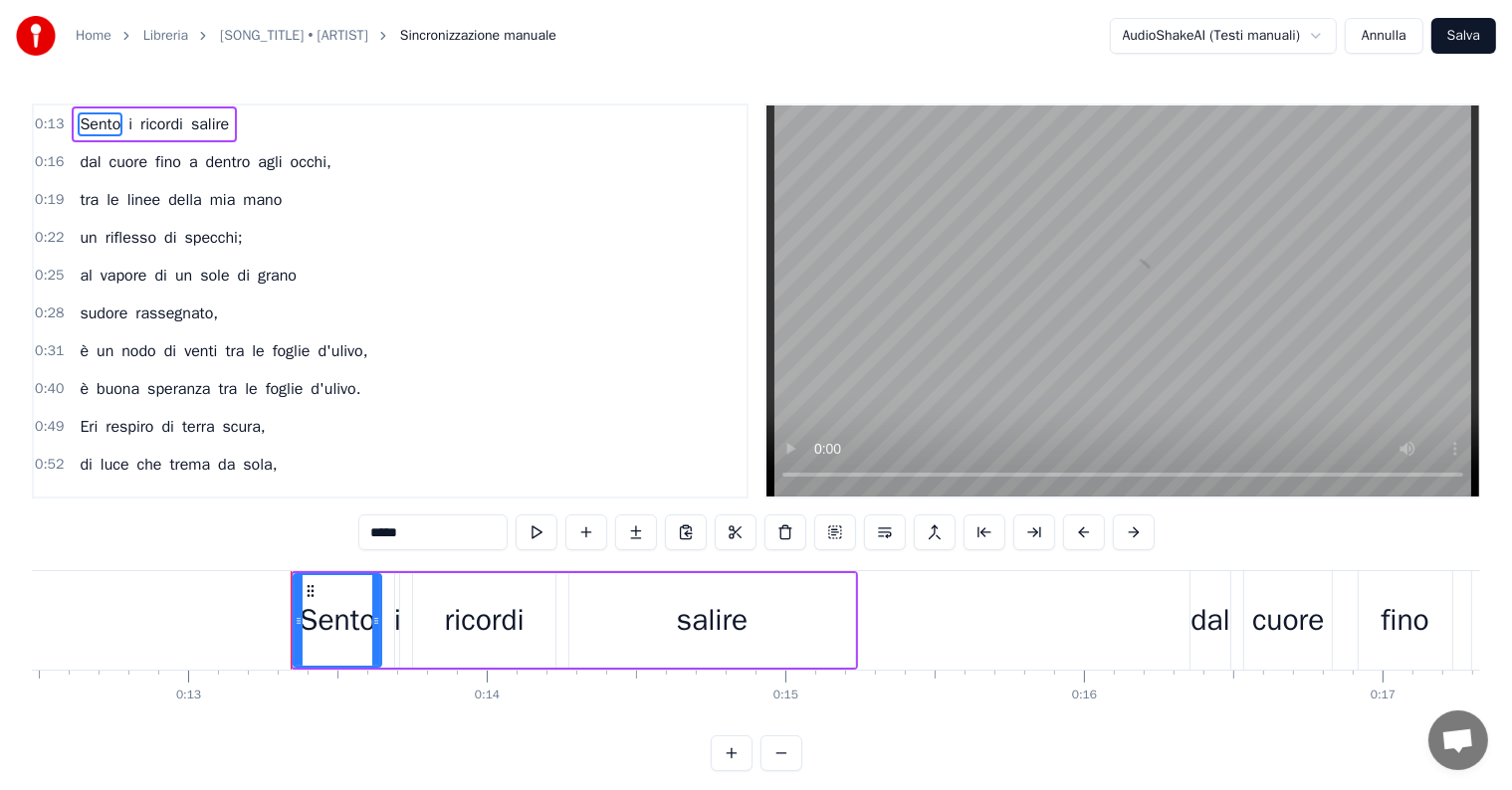 scroll, scrollTop: 0, scrollLeft: 3884, axis: horizontal 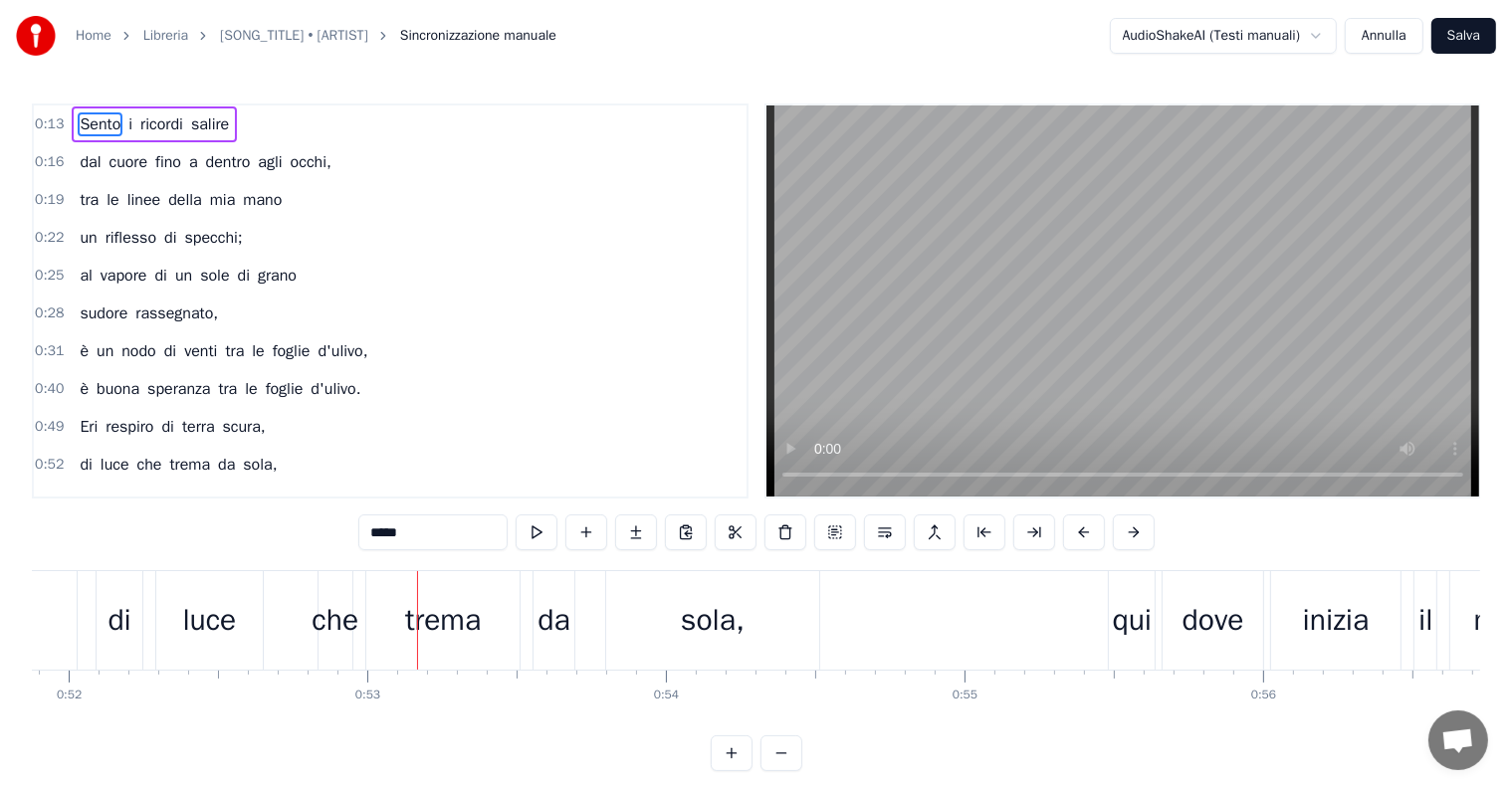 click on "trema" at bounding box center [443, 620] 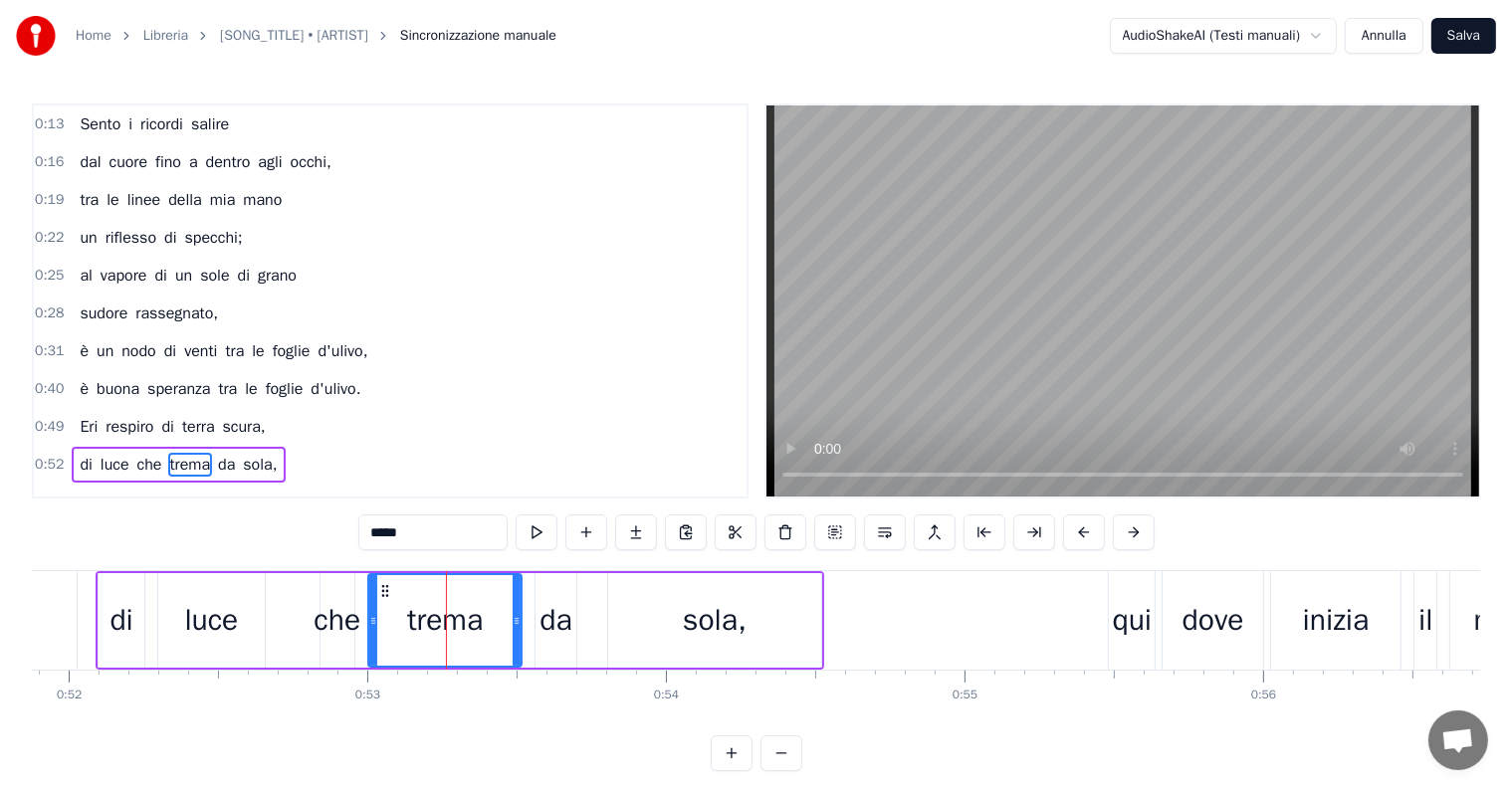 scroll, scrollTop: 151, scrollLeft: 0, axis: vertical 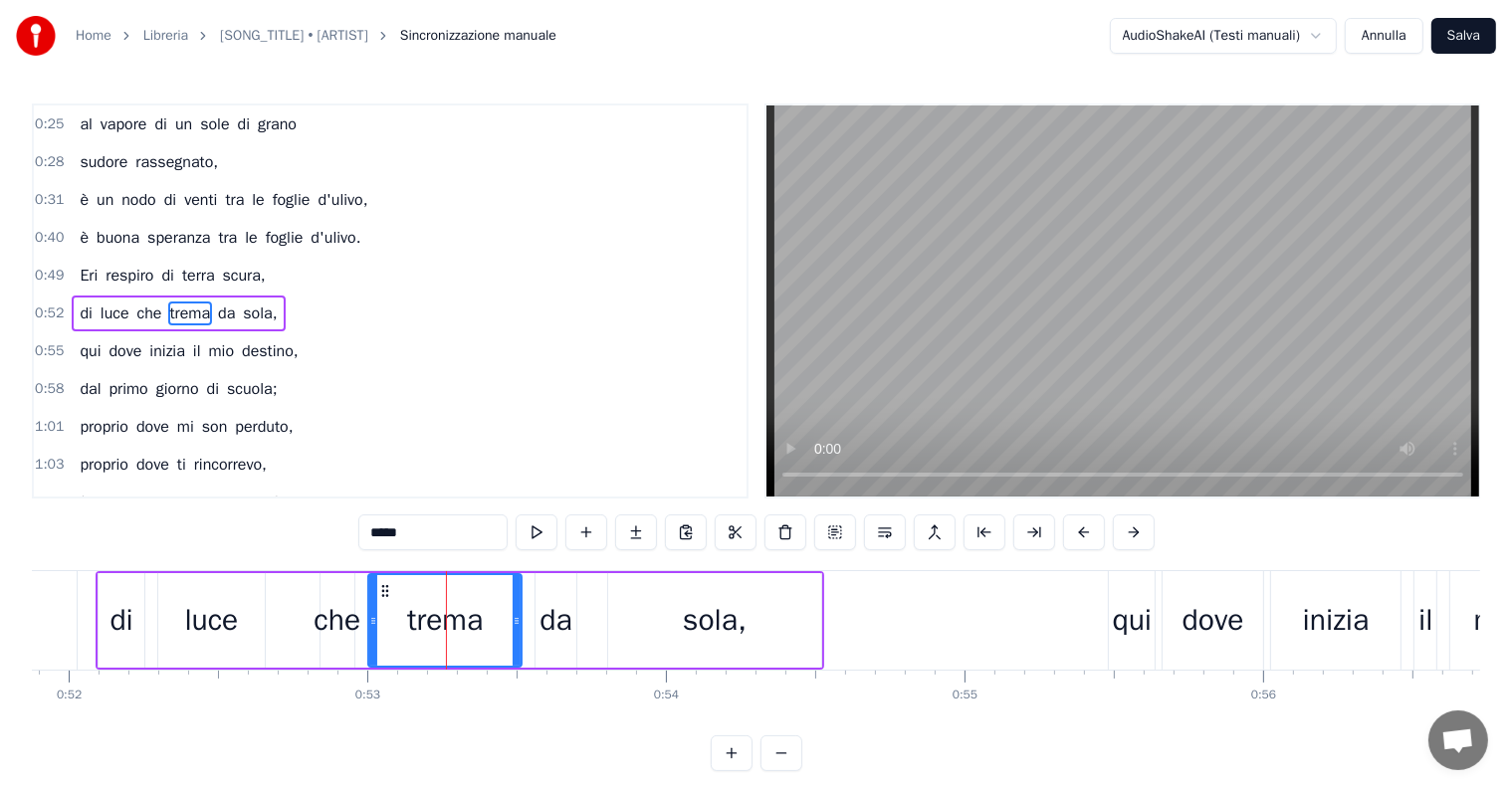 click on "di luce che trema da sola," at bounding box center [178, 313] 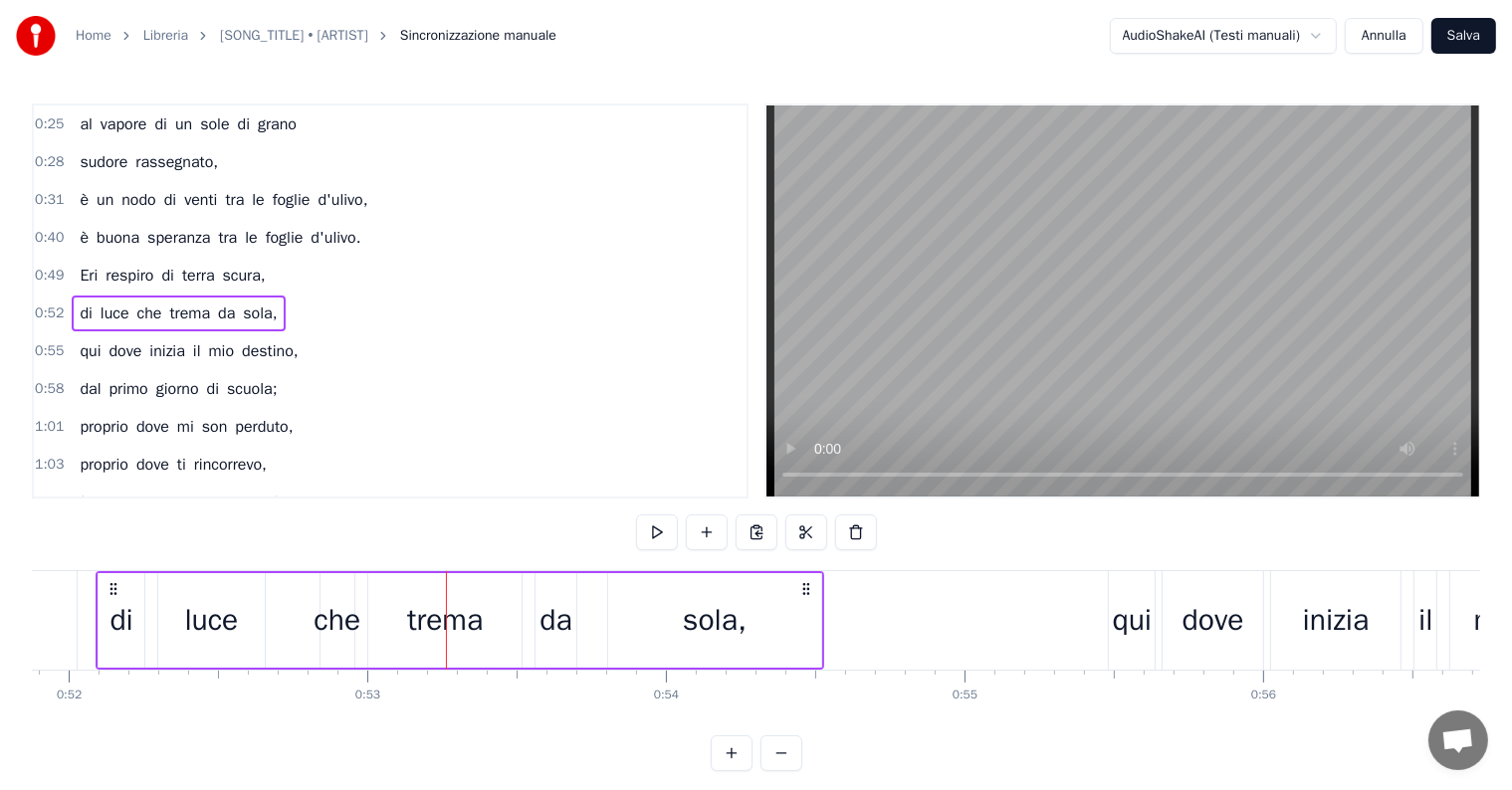 scroll, scrollTop: 0, scrollLeft: 15454, axis: horizontal 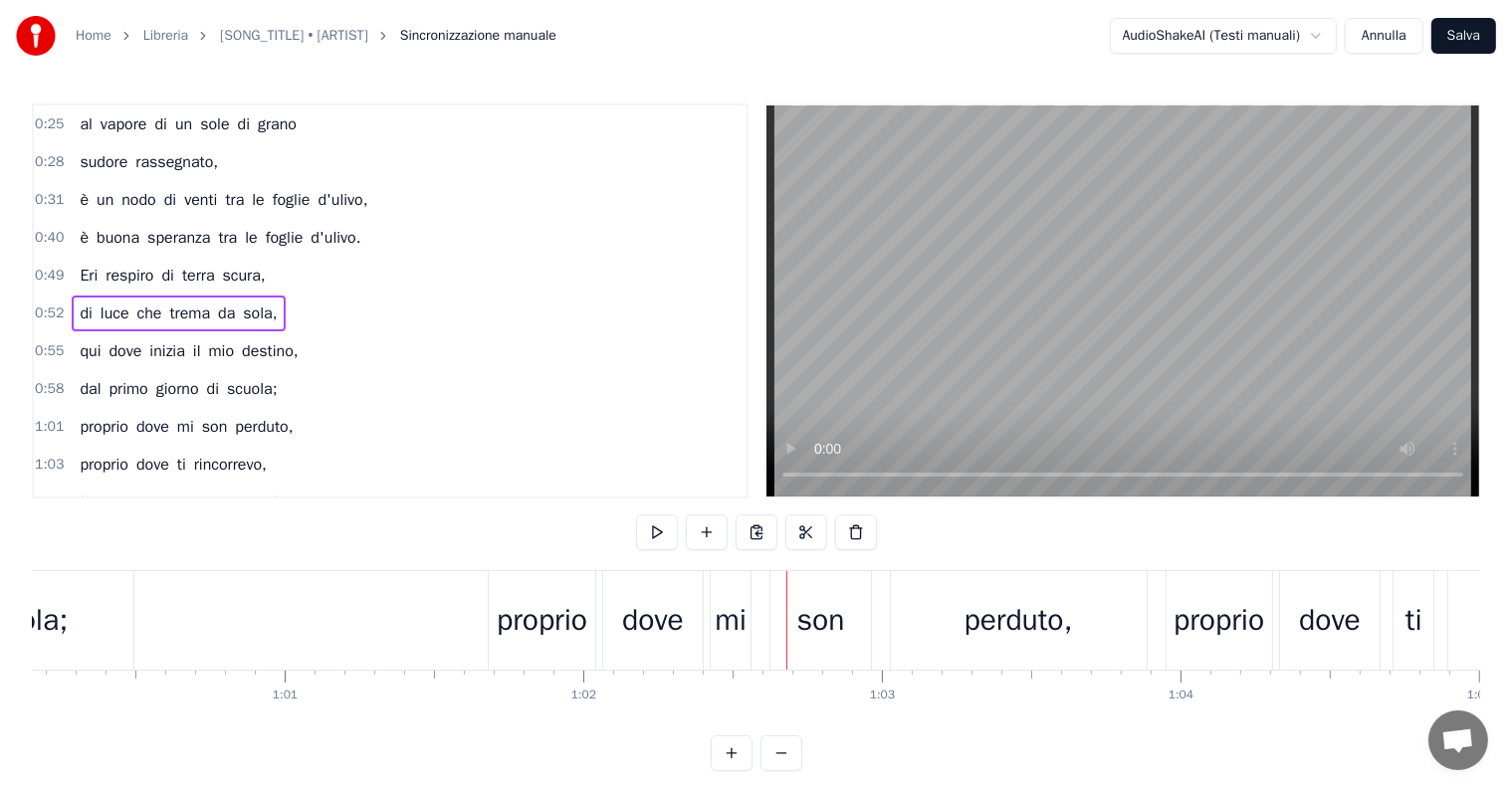 click on "proprio dove mi son perduto," at bounding box center [186, 427] 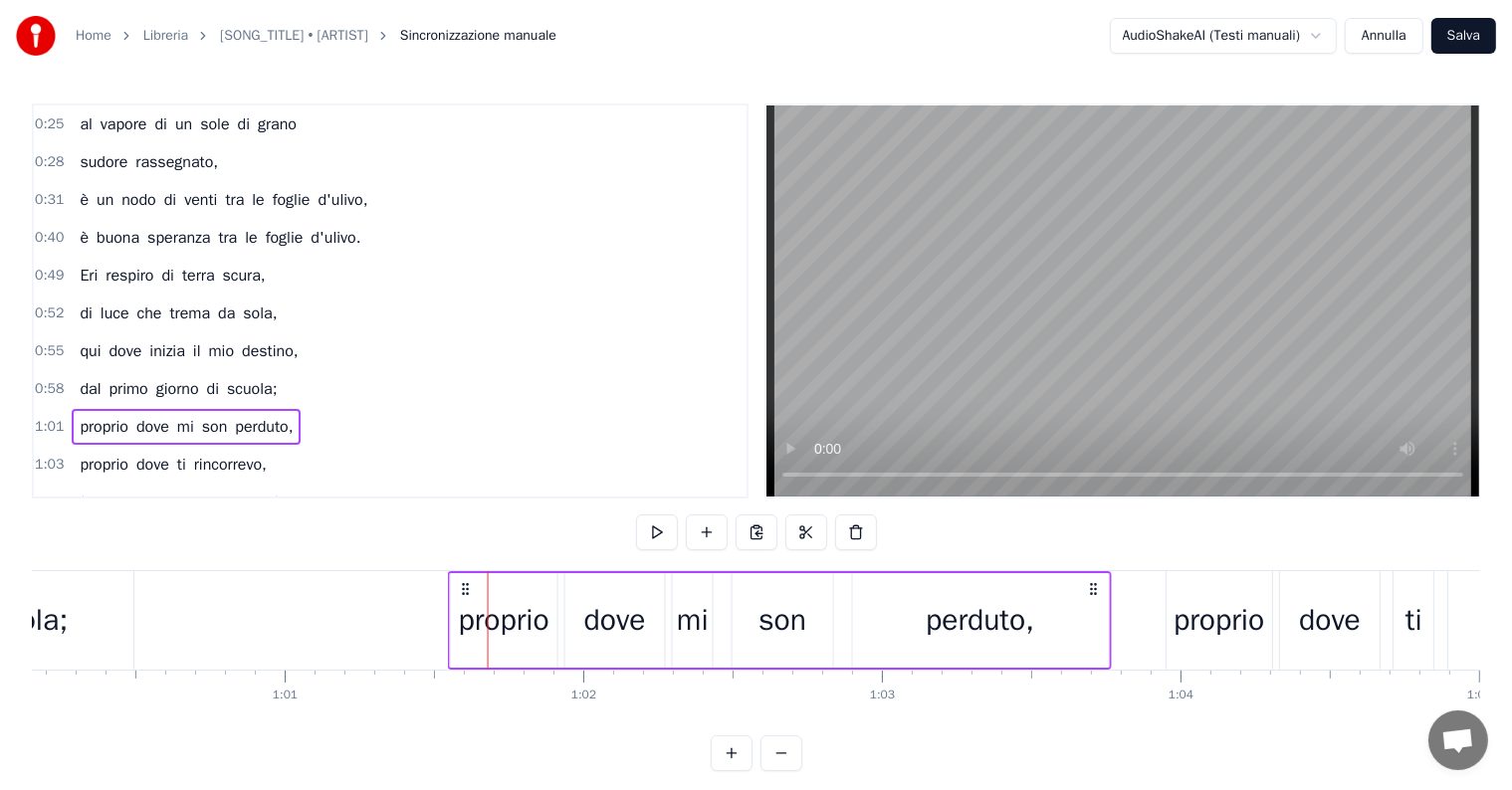 drag, startPoint x: 504, startPoint y: 583, endPoint x: 464, endPoint y: 585, distance: 40.04997 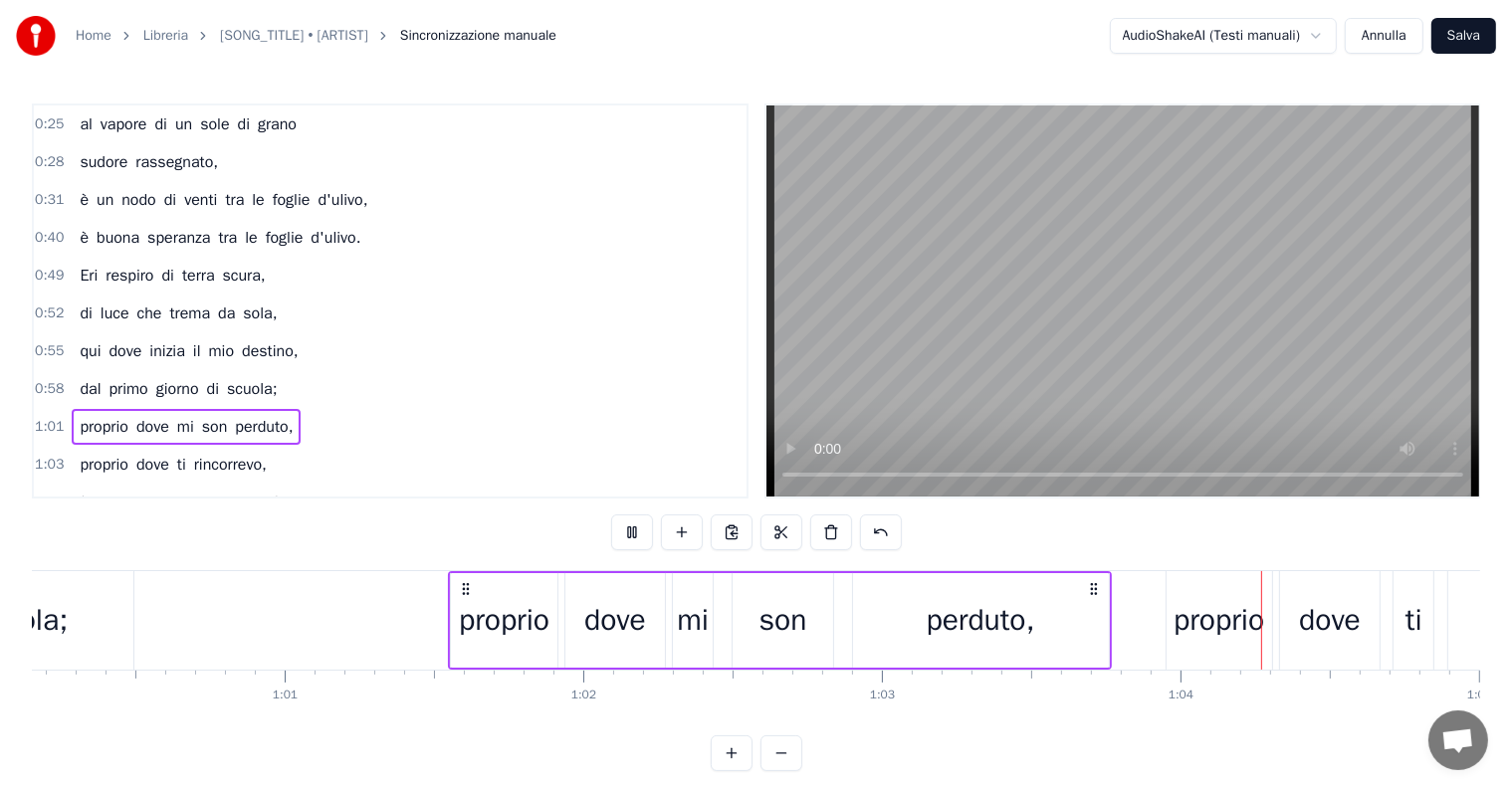 click on "dal primo giorno di scuola;" at bounding box center [178, 389] 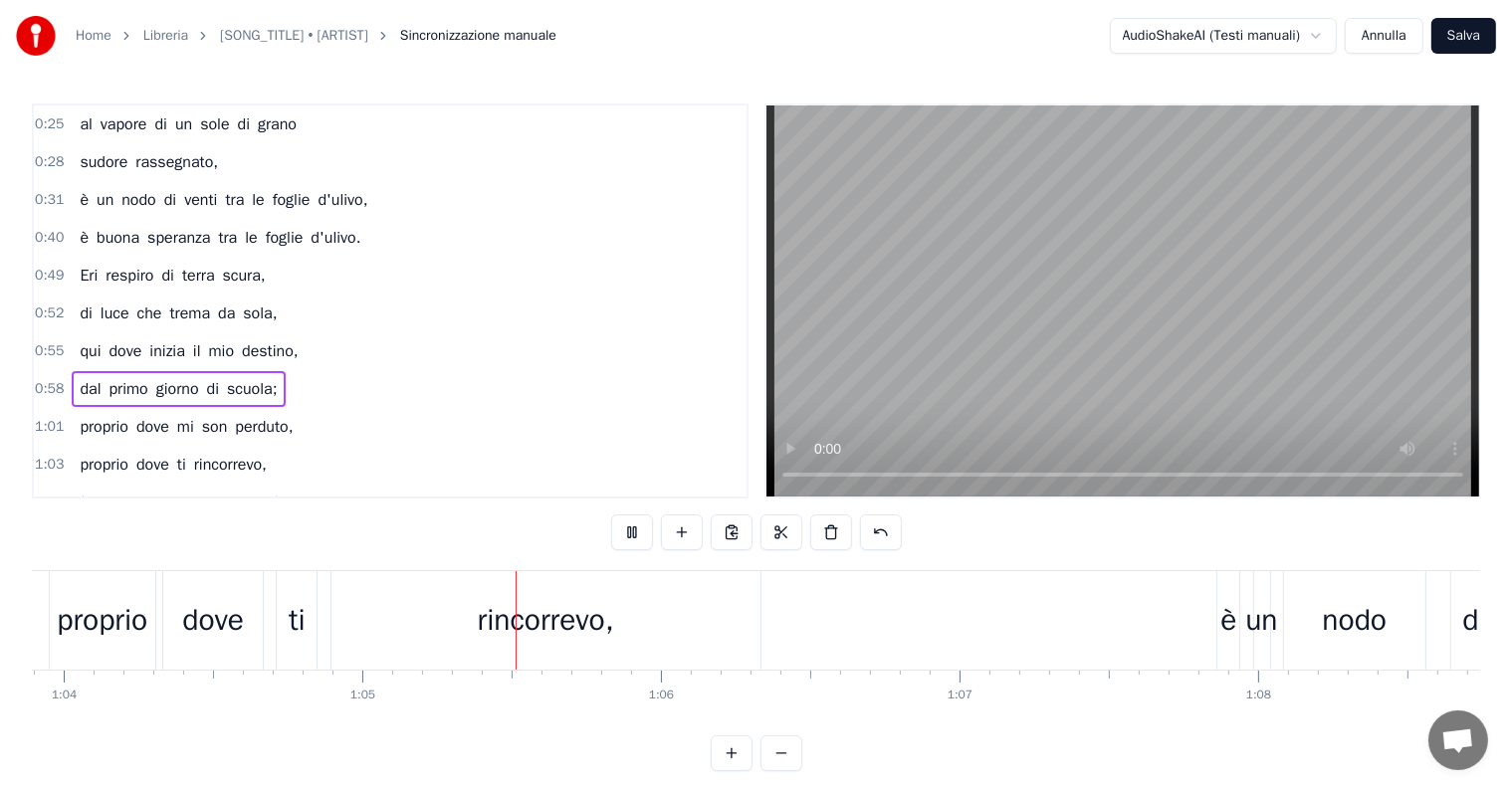 scroll, scrollTop: 0, scrollLeft: 19253, axis: horizontal 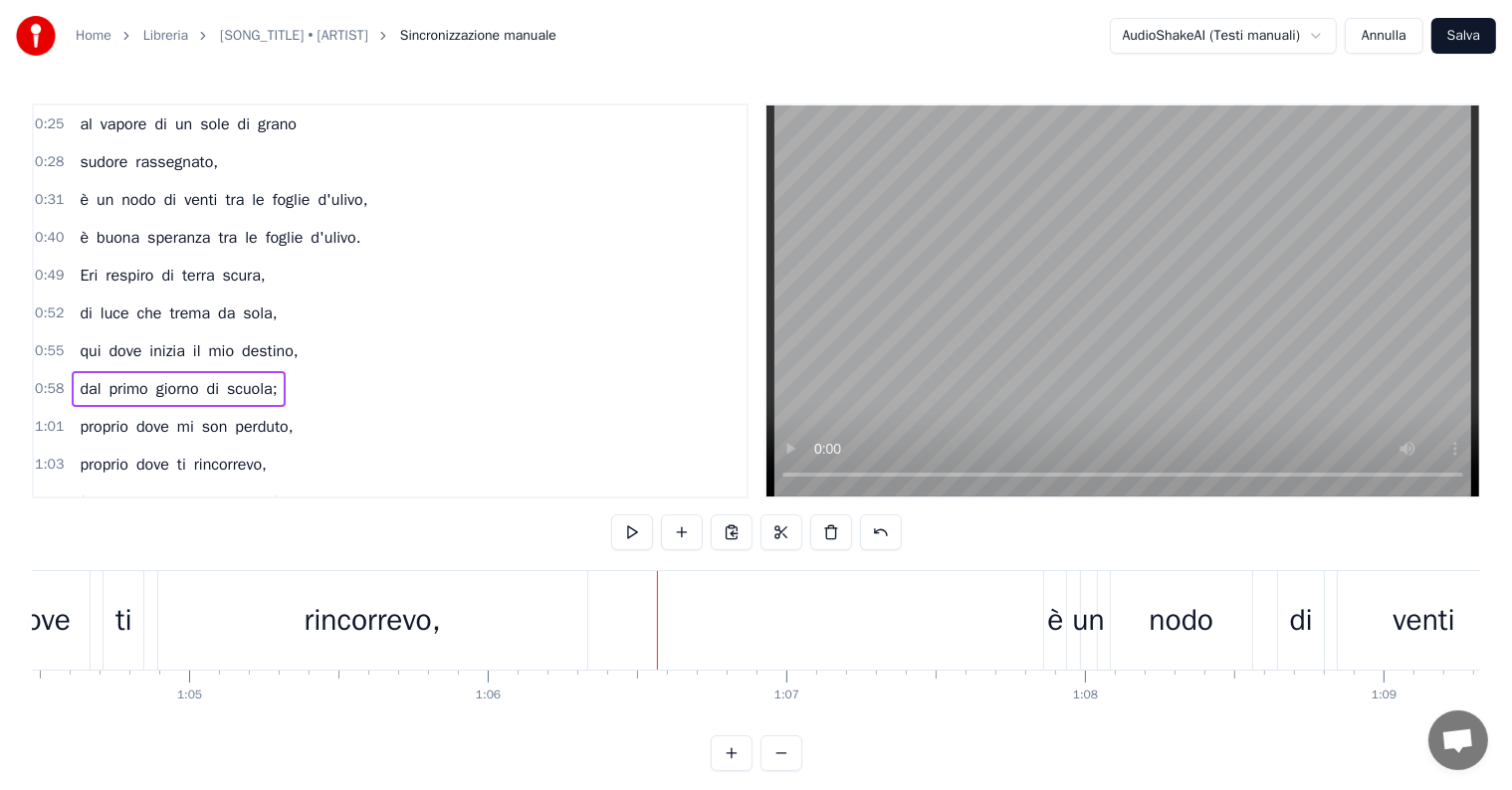 click on "dal primo giorno di scuola;" at bounding box center [178, 389] 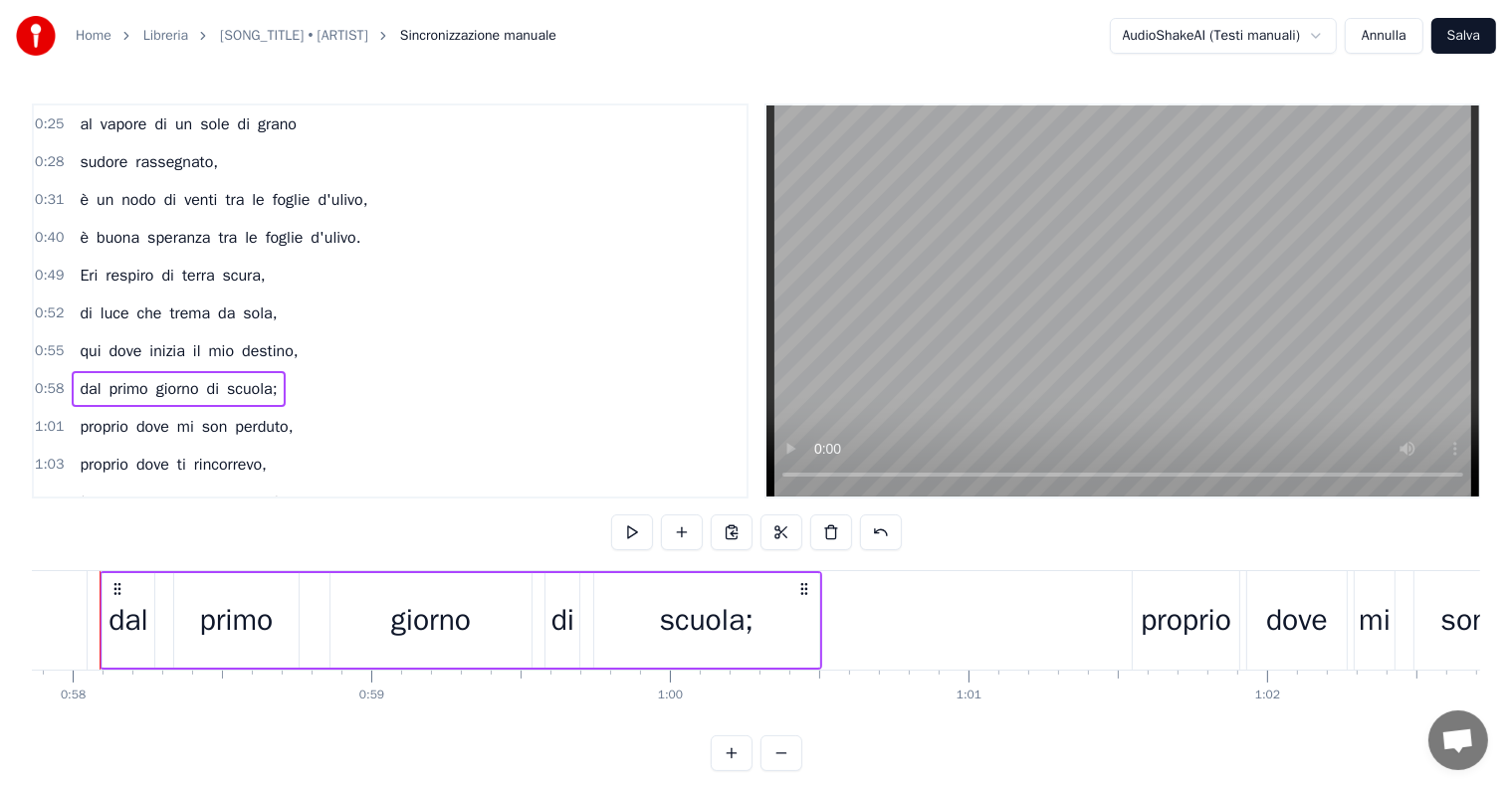 scroll, scrollTop: 0, scrollLeft: 17246, axis: horizontal 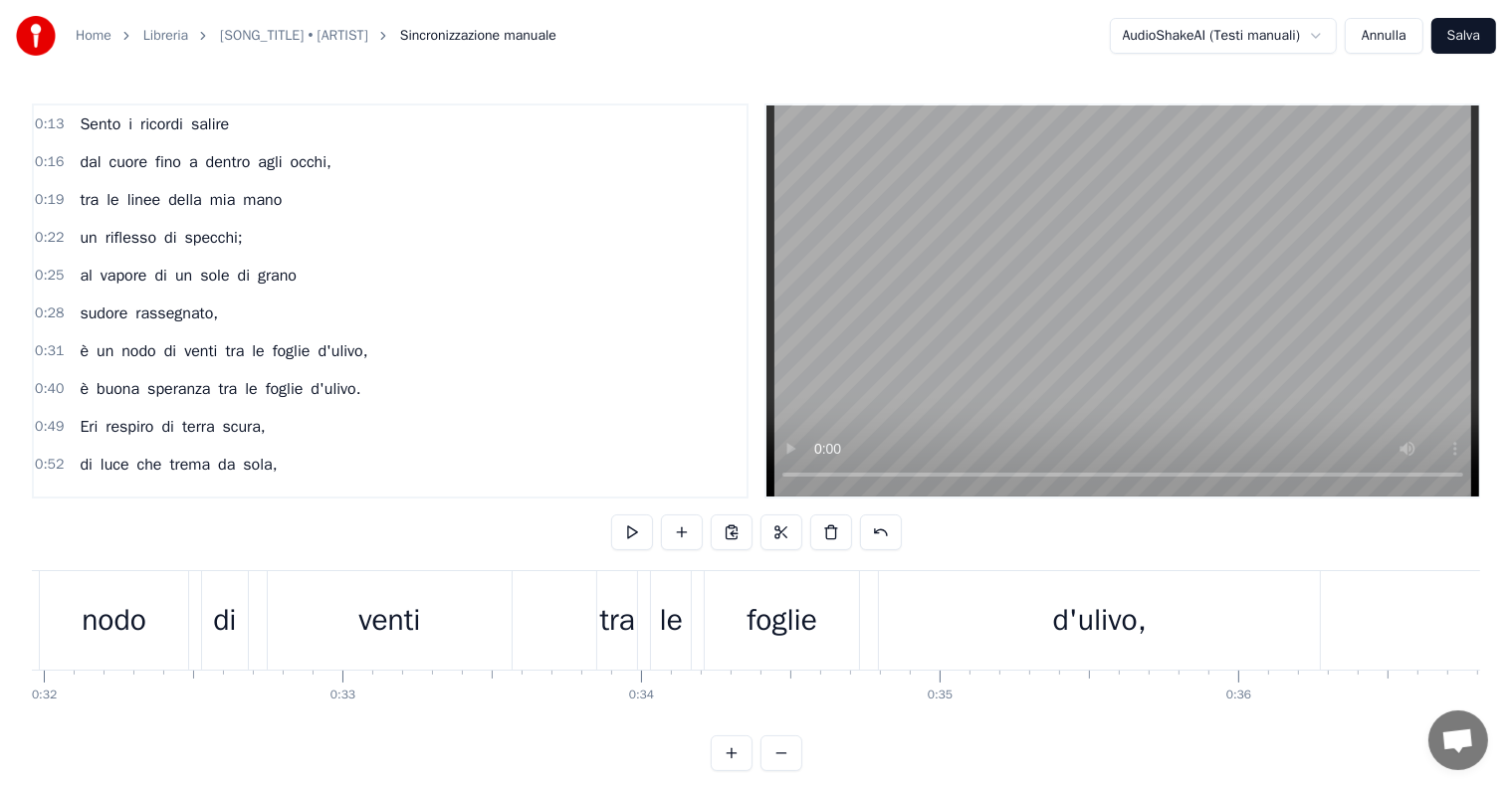 click on "Sento i ricordi salire" at bounding box center (154, 124) 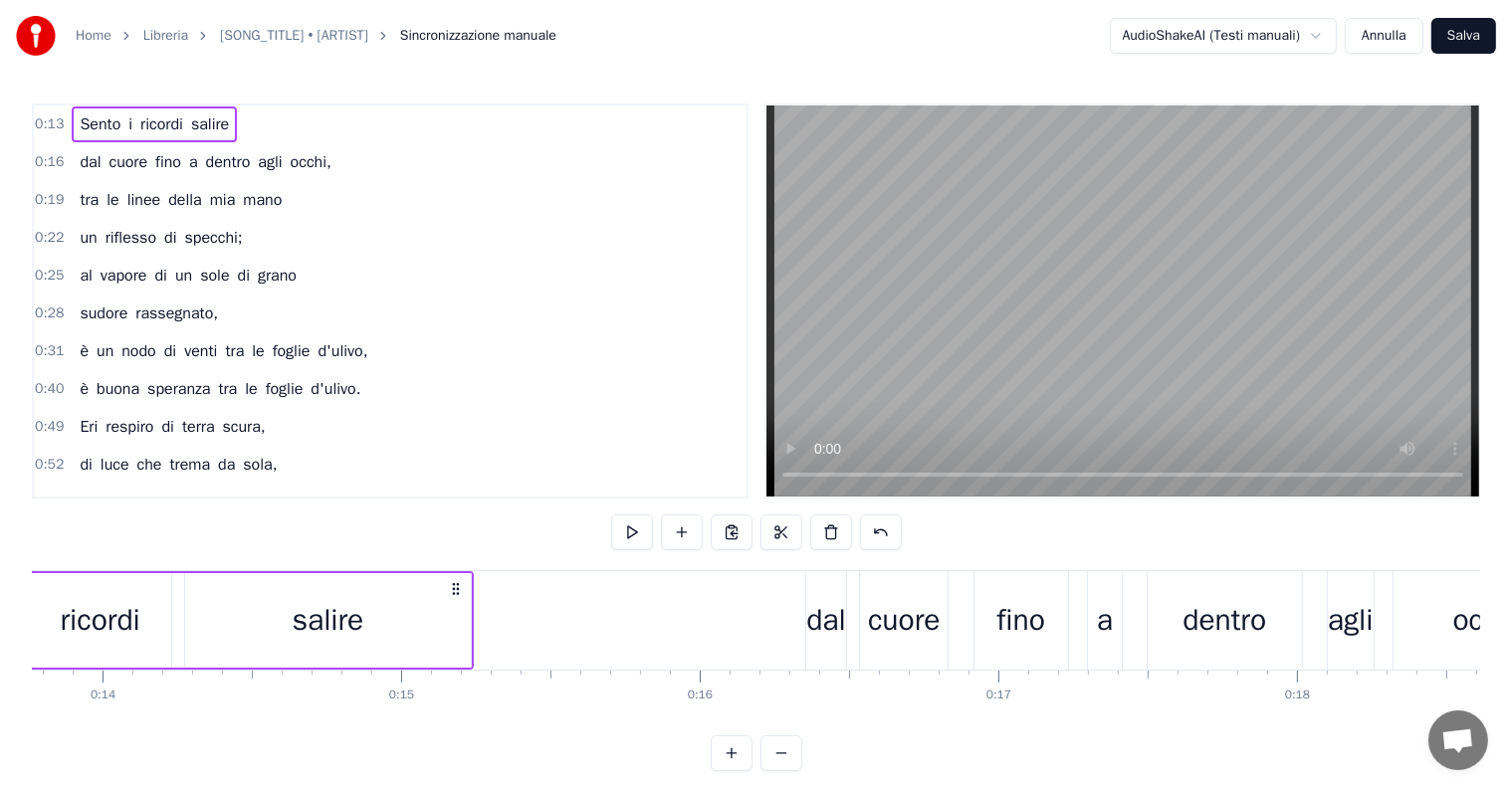 scroll, scrollTop: 0, scrollLeft: 3884, axis: horizontal 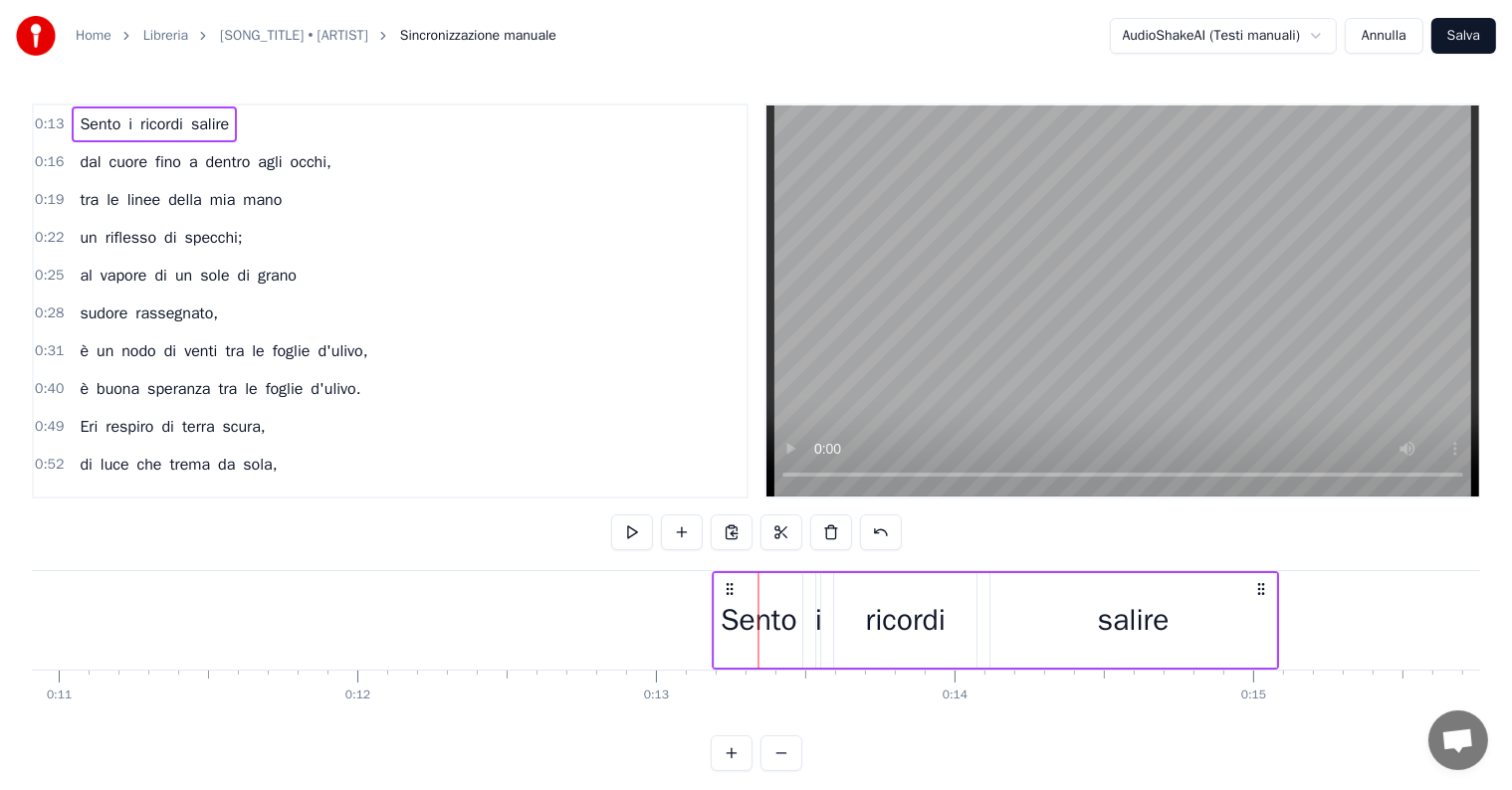 drag, startPoint x: 147, startPoint y: 585, endPoint x: 728, endPoint y: 572, distance: 581.1454 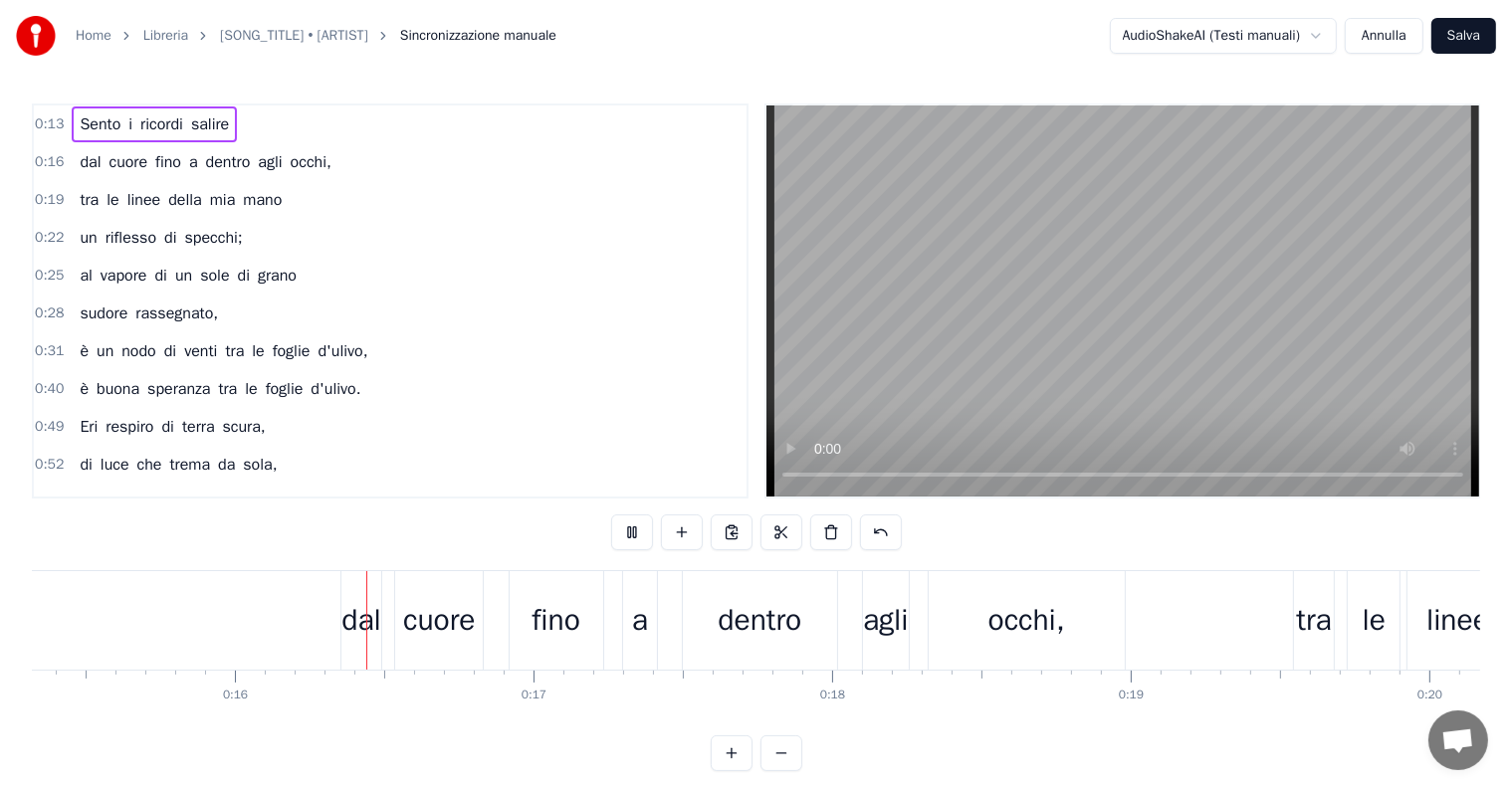scroll, scrollTop: 0, scrollLeft: 4575, axis: horizontal 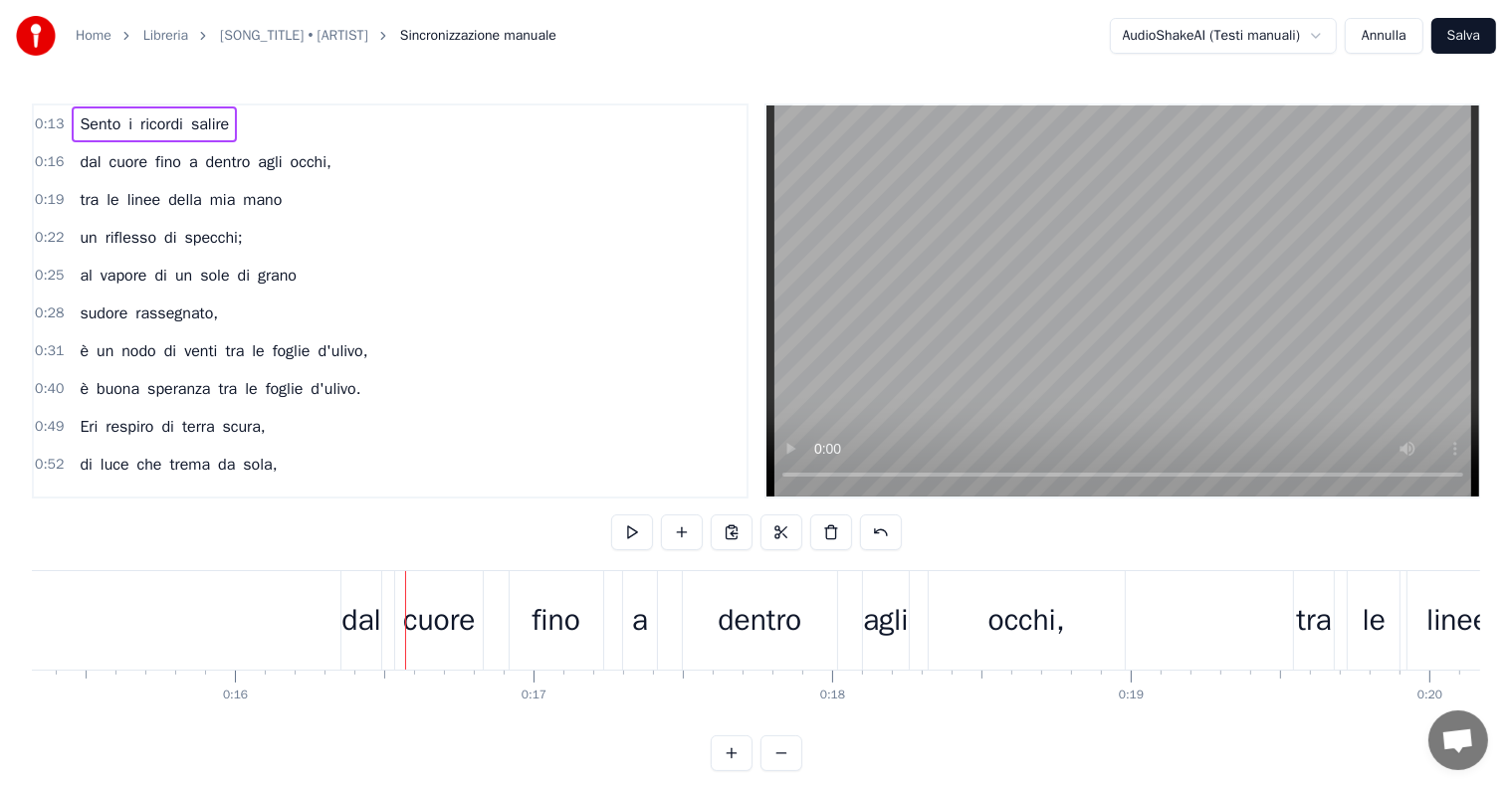 click on "dal cuore fino a dentro agli occhi," at bounding box center [205, 162] 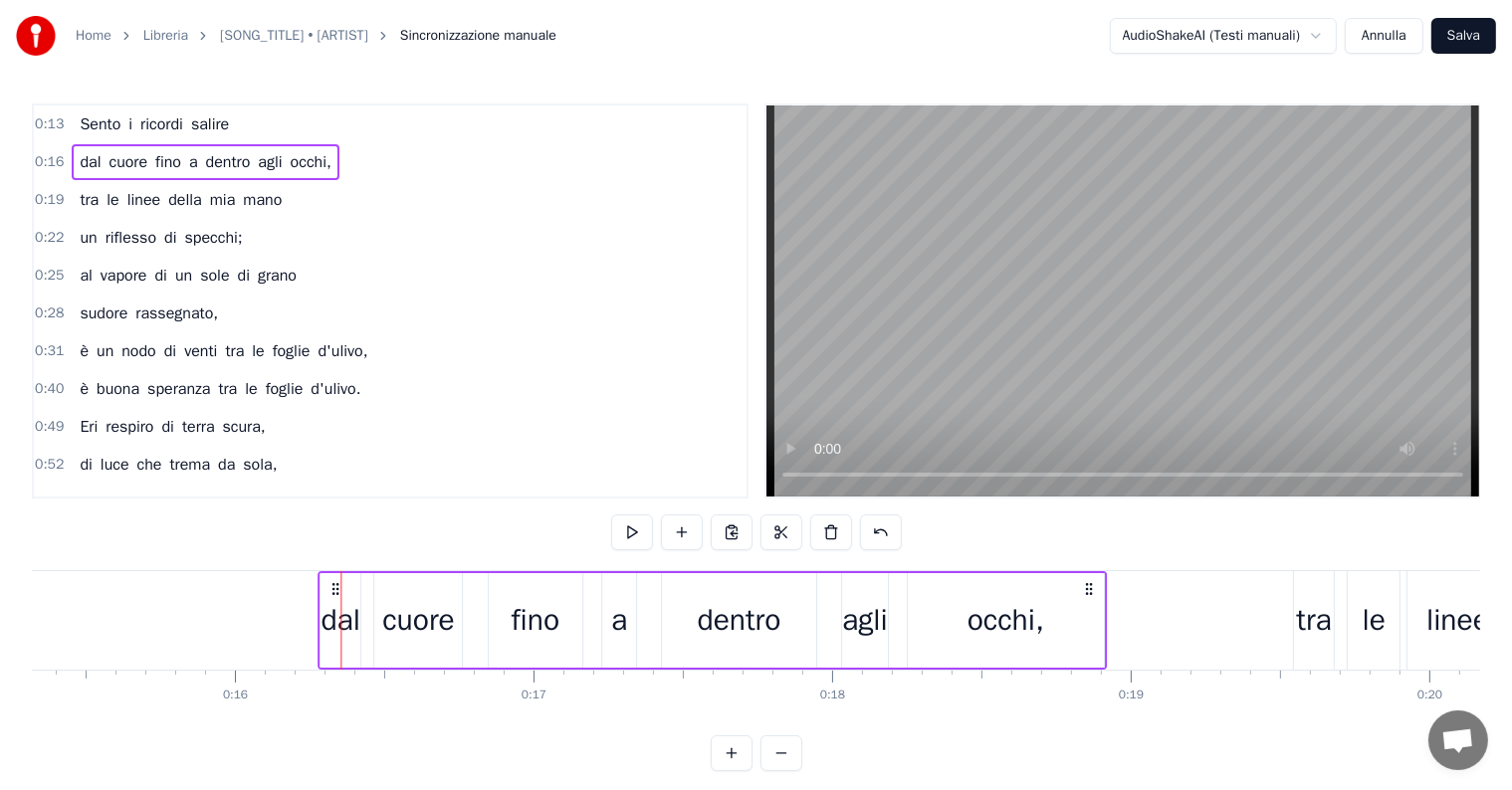 drag, startPoint x: 355, startPoint y: 585, endPoint x: 332, endPoint y: 584, distance: 23.021729 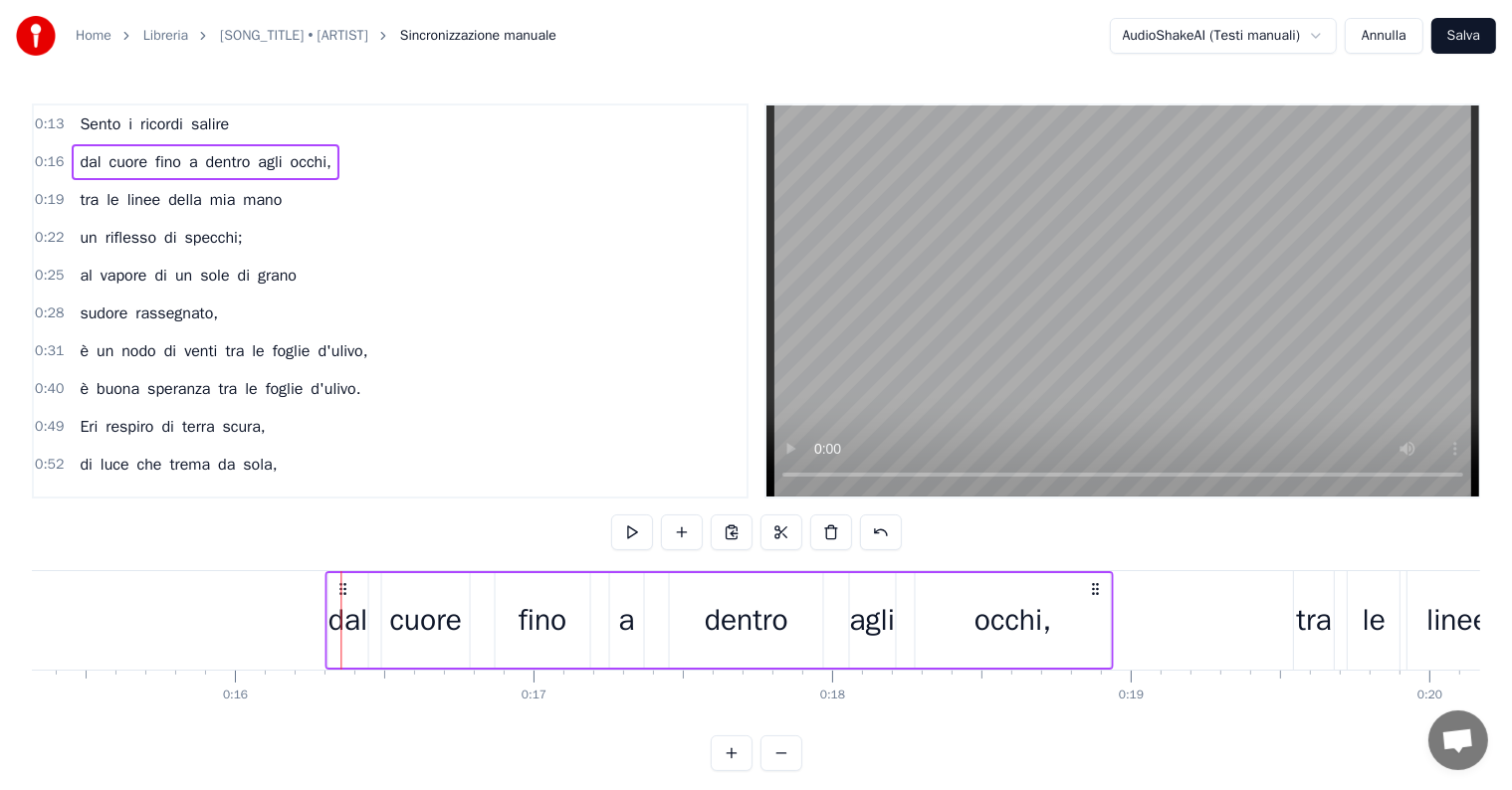 click on "Sento i ricordi salire dal cuore fino a dentro agli occhi, tra le linee della mia mano un riflesso di specchi; al vapore di un sole di grano sudore rassegnato, è un nodo di venti tra le foglie d'ulivo, è buona speranza tra le foglie d'ulivo. Eri respiro di terra scura, di luce che trema da sola, qui dove inizia il mio destino, dal primo giorno di scuola; proprio dove mi son perduto, proprio dove ti rincorrevo, è un nodo di venti tra le foglie d'ulivo, è buona speranza tra le foglie d'ulivo. E avevi l'odore di erba e di brina, di strade in salita e di corse, [DAY] mattina; oh, gente per strada, venite a sentire le voci di tutto il silenzio che cade da queste croci. E la banda passava e in pieno sole tua madre, tua madre; è un nodo di venti tra le foglie d'ulivo, è buona speranza tra le foglie d'ulivo. E avevi l'odore di erba e di brina, di strade in salita e di corse, [DAY] mattina; oh, gente per strada, venite a sentire le voci di tutto il silenzio che cade da queste croci, da queste croci, da E'" at bounding box center (37428, 620) 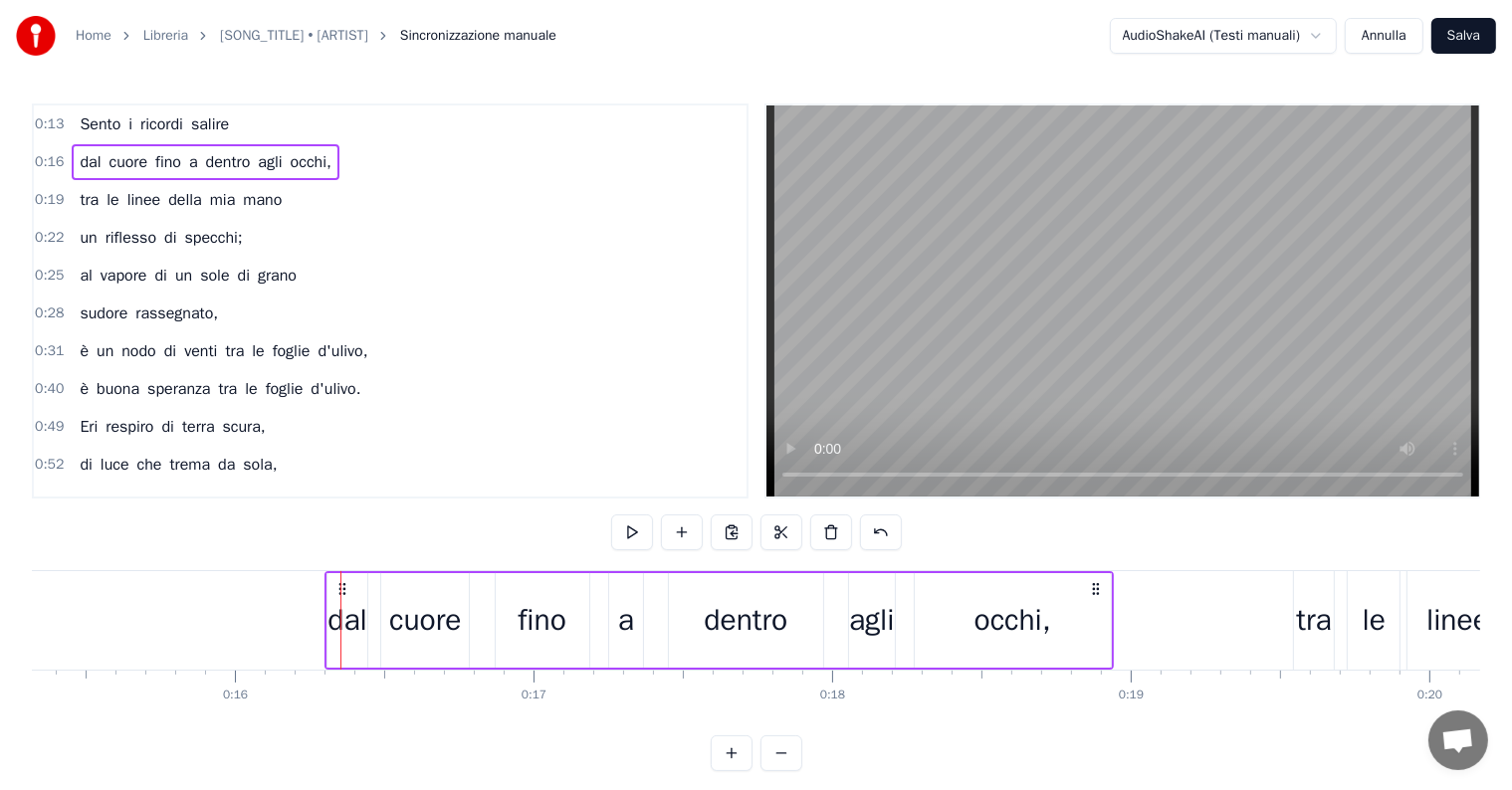 click on "a" at bounding box center (626, 620) 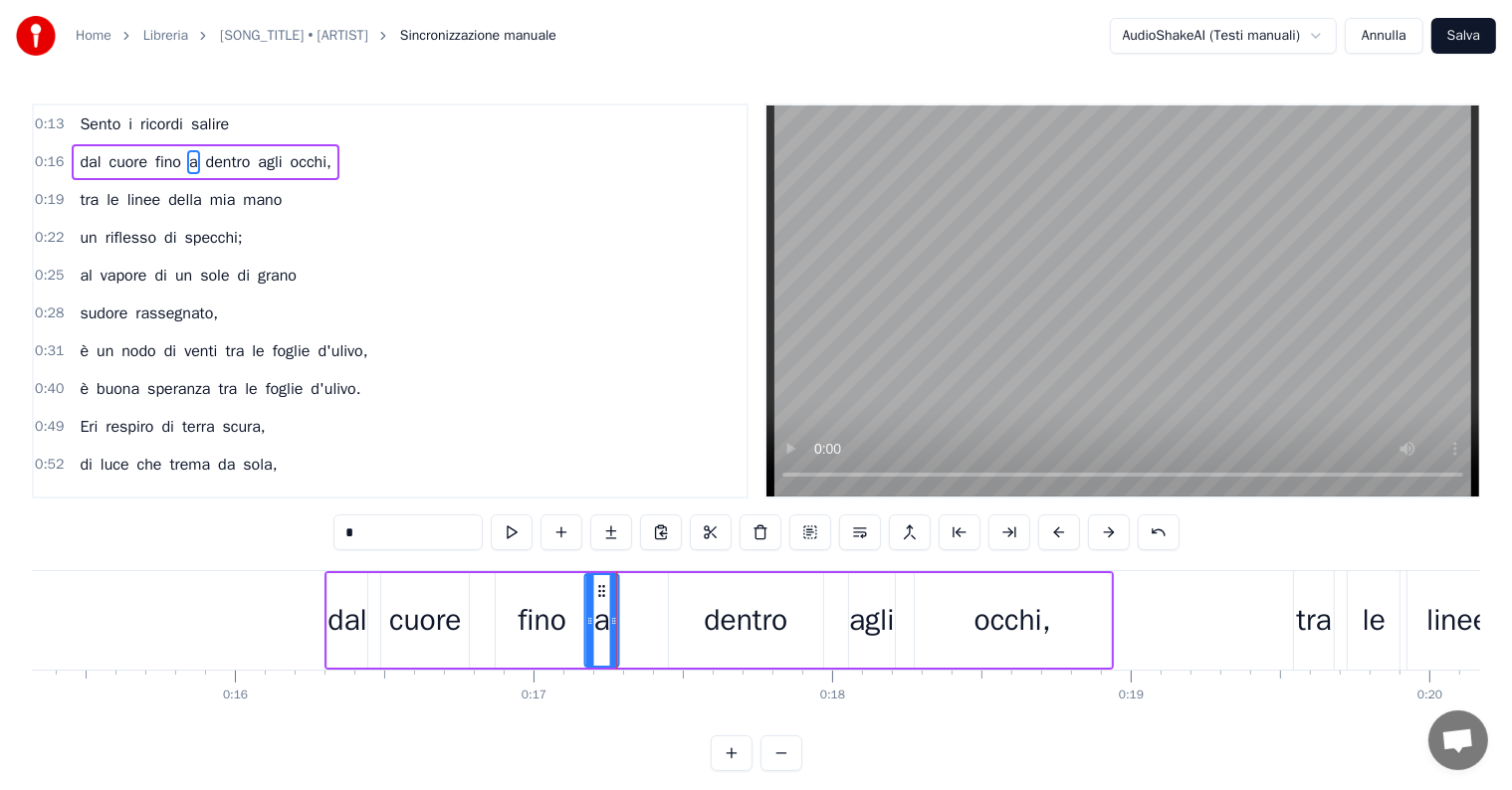 drag, startPoint x: 625, startPoint y: 586, endPoint x: 601, endPoint y: 589, distance: 24.186773 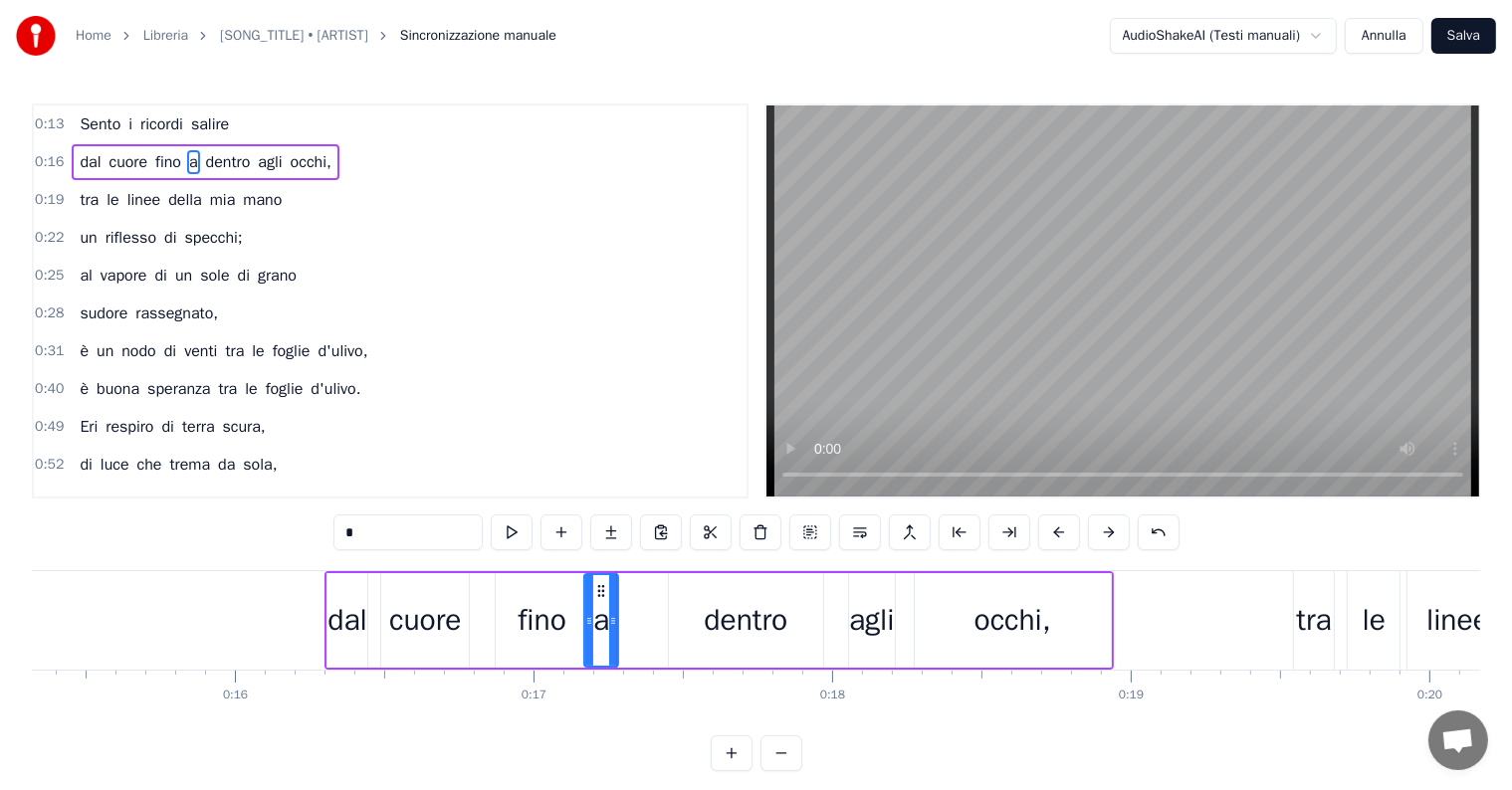 click on "fino" at bounding box center (541, 620) 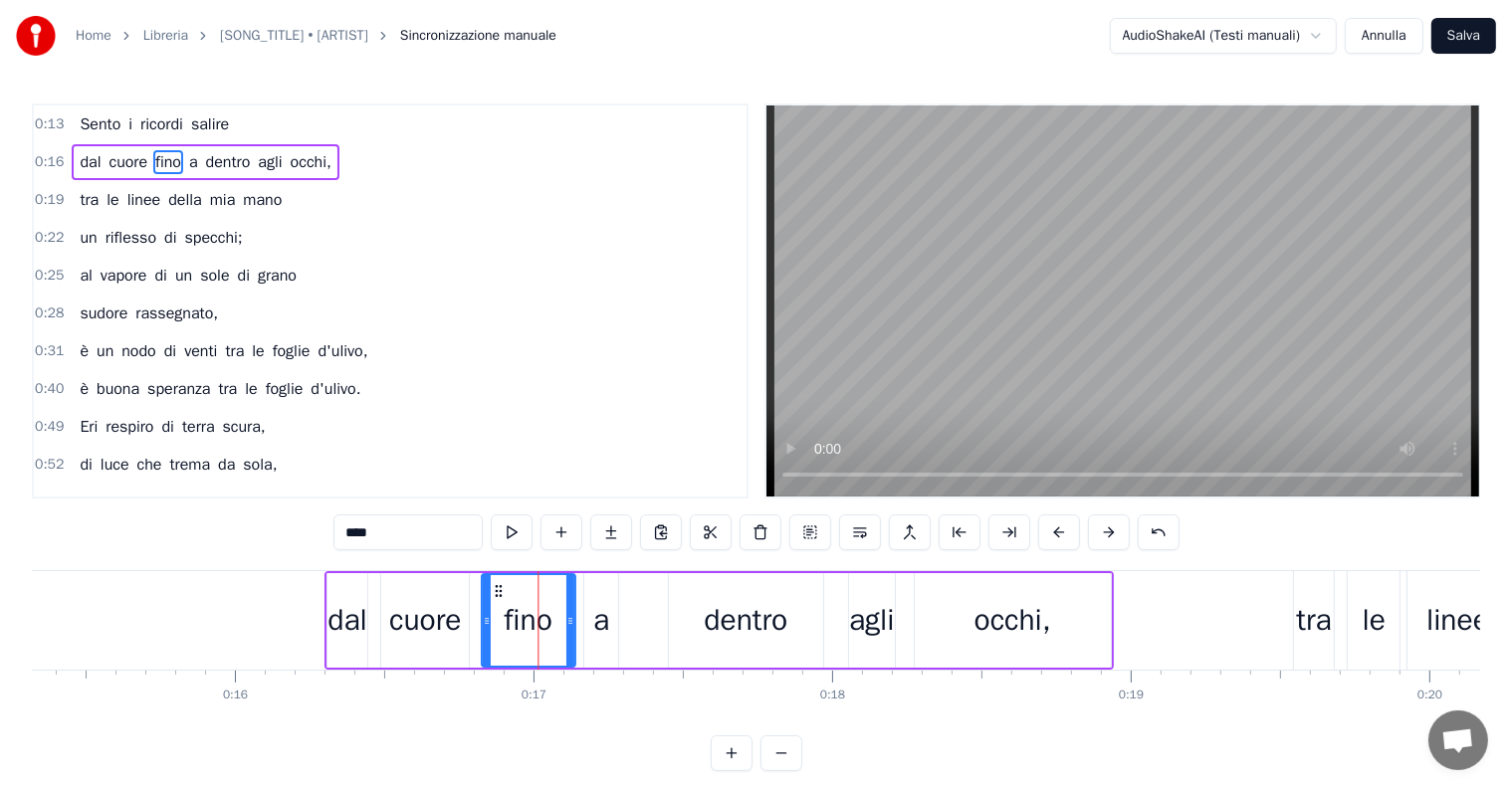 drag, startPoint x: 509, startPoint y: 588, endPoint x: 494, endPoint y: 589, distance: 15.033296 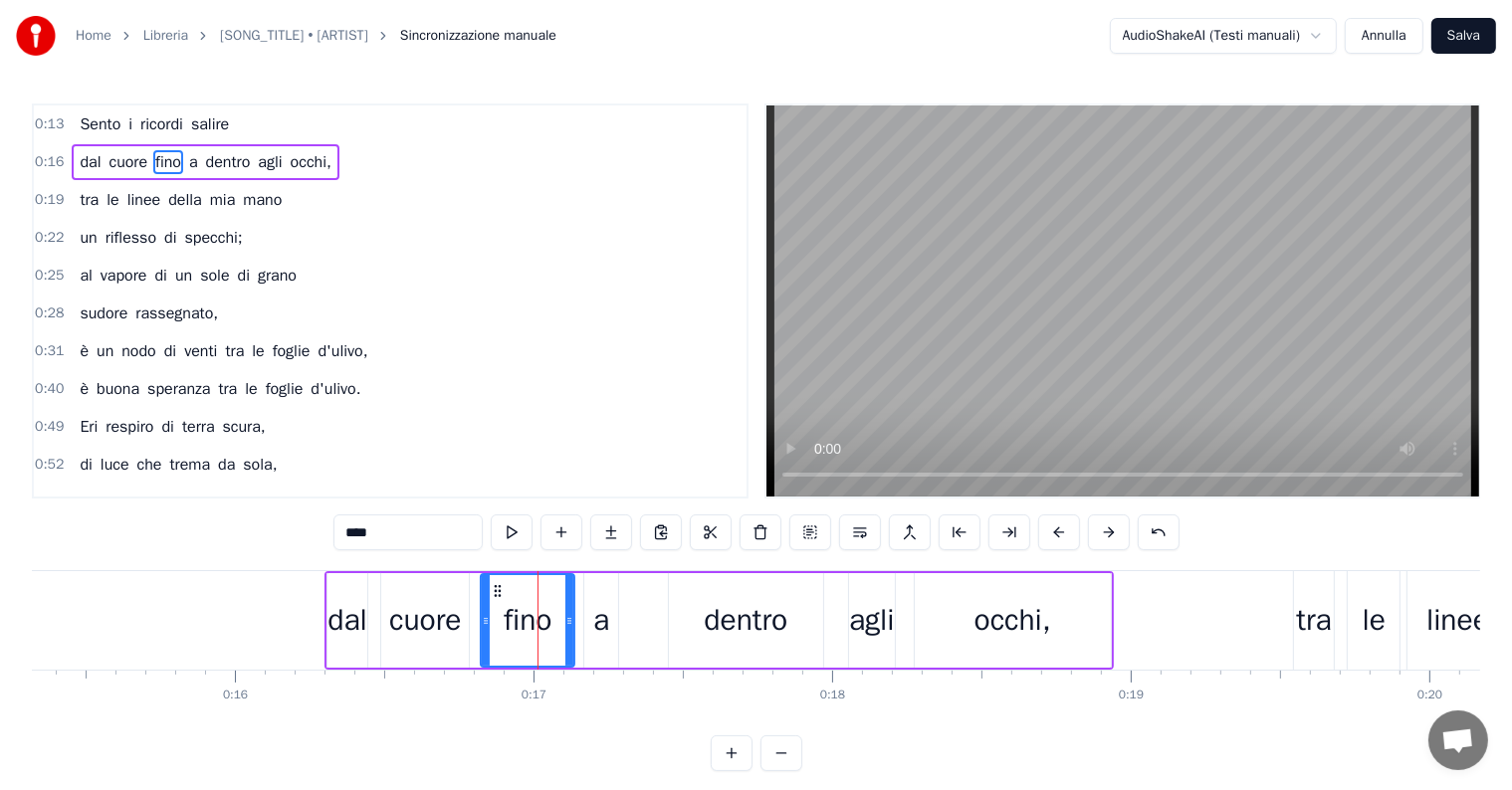 click on "a" at bounding box center (601, 620) 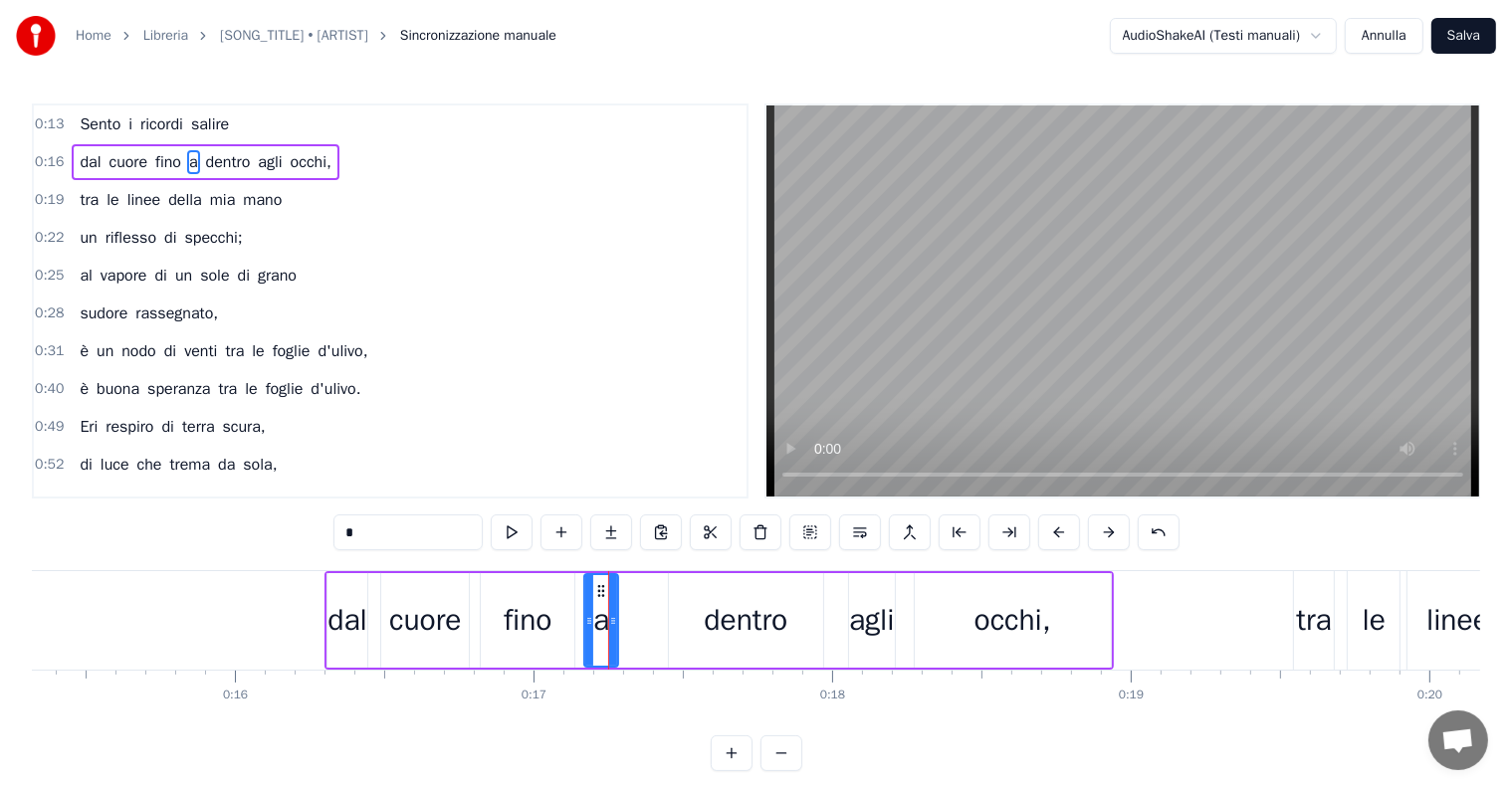 click on "dentro" at bounding box center (746, 620) 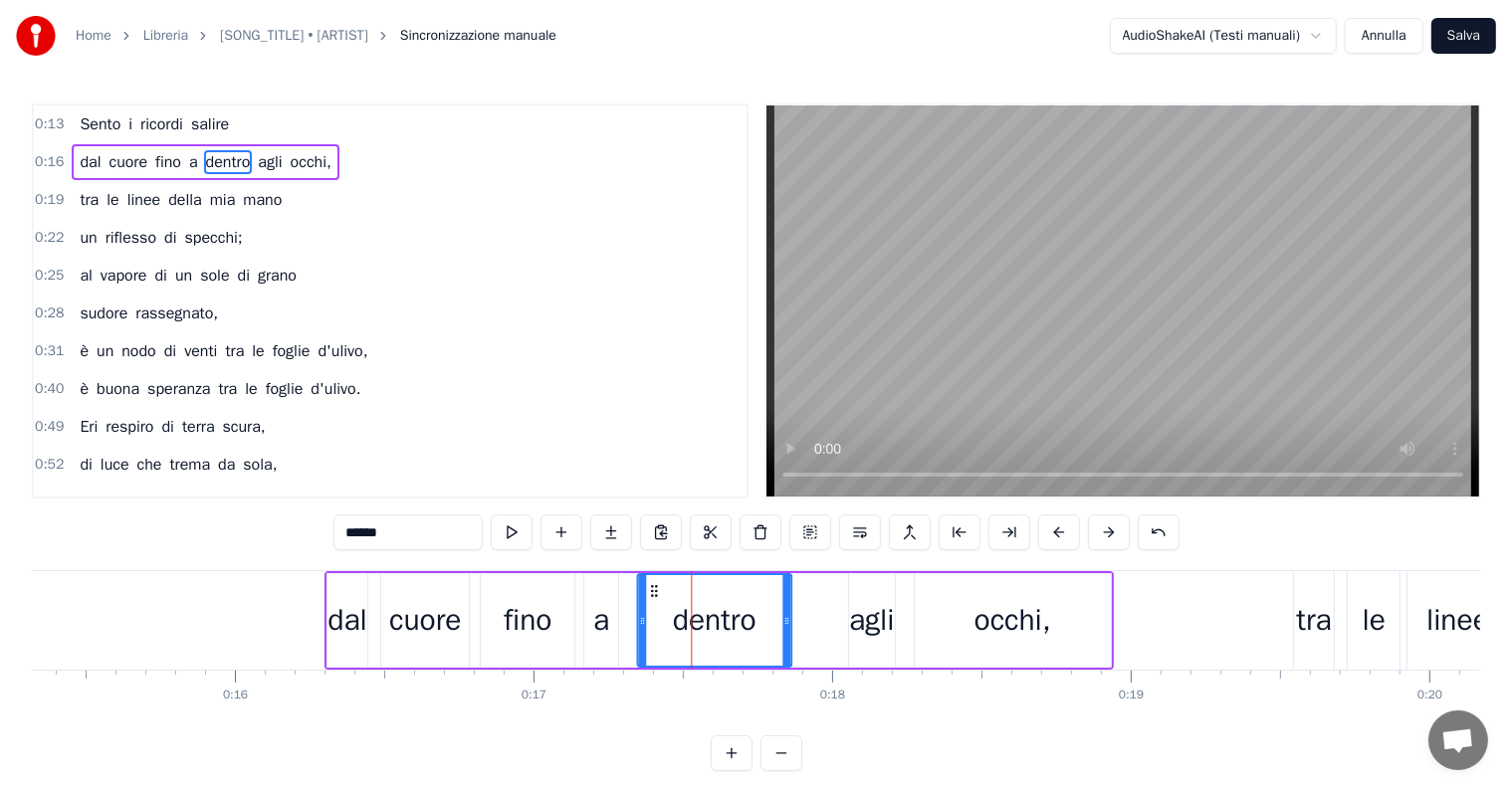 drag, startPoint x: 681, startPoint y: 589, endPoint x: 649, endPoint y: 589, distance: 32 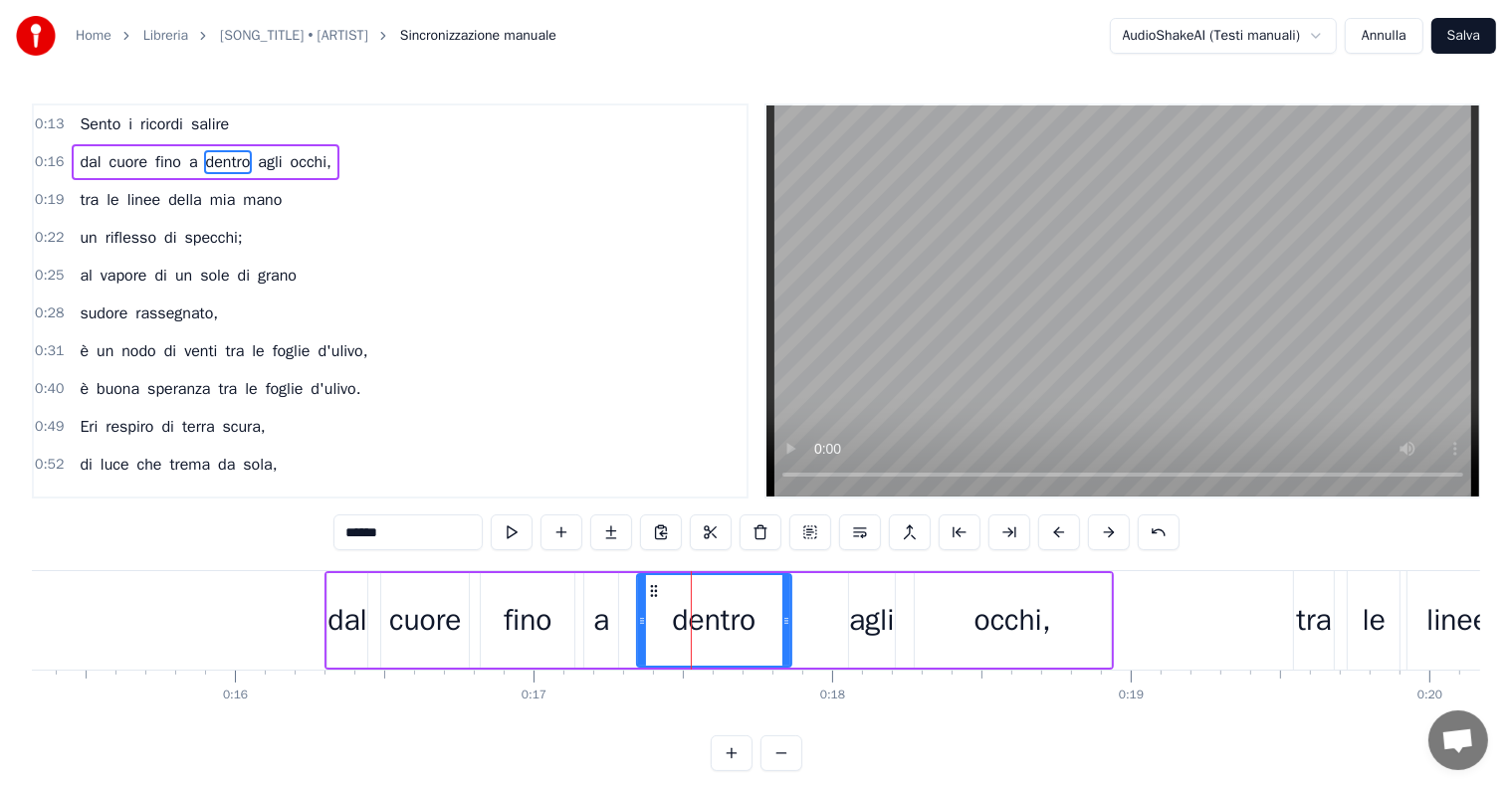 click on "agli" at bounding box center [872, 620] 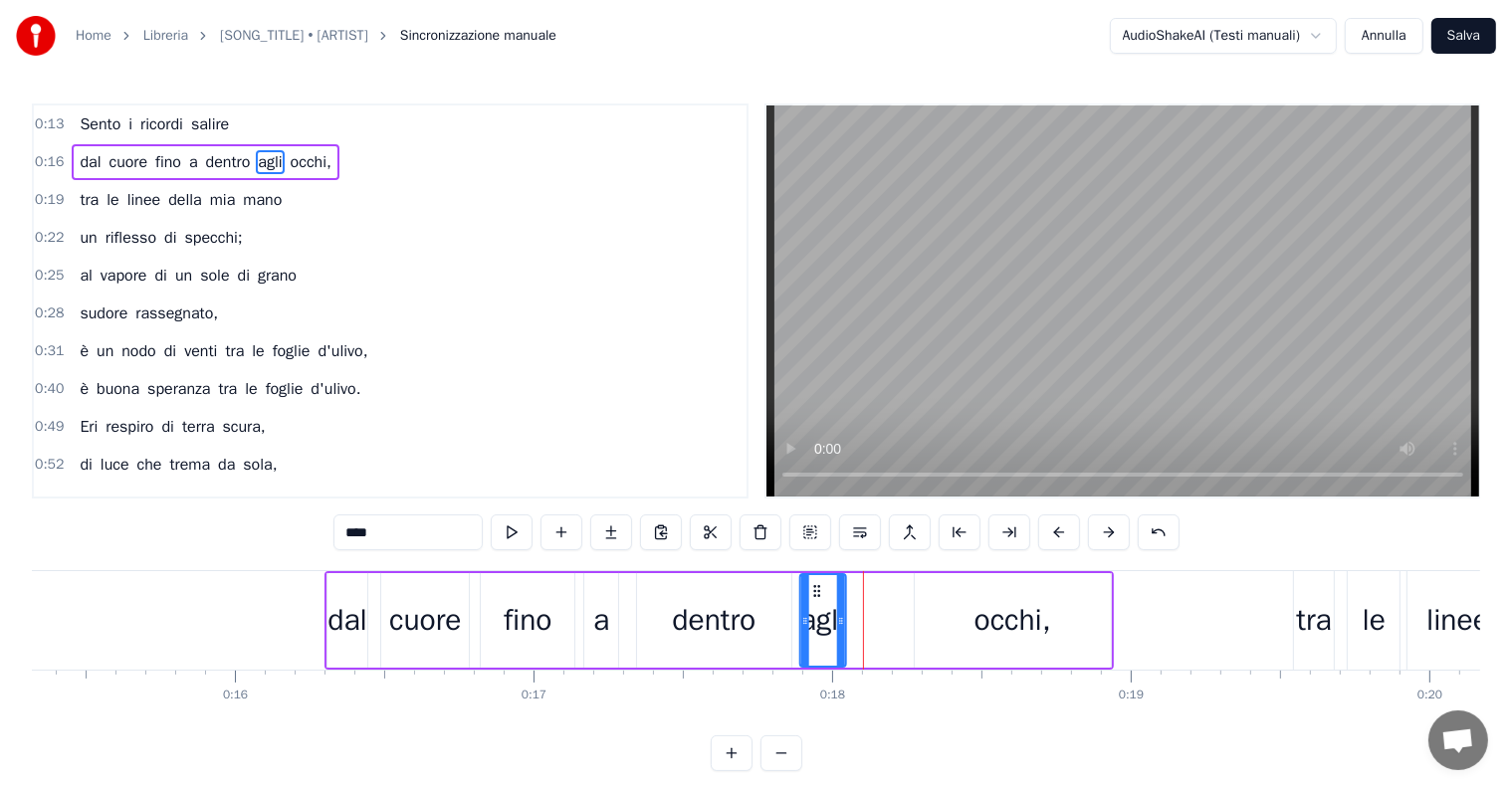 drag, startPoint x: 864, startPoint y: 584, endPoint x: 816, endPoint y: 592, distance: 48.6621 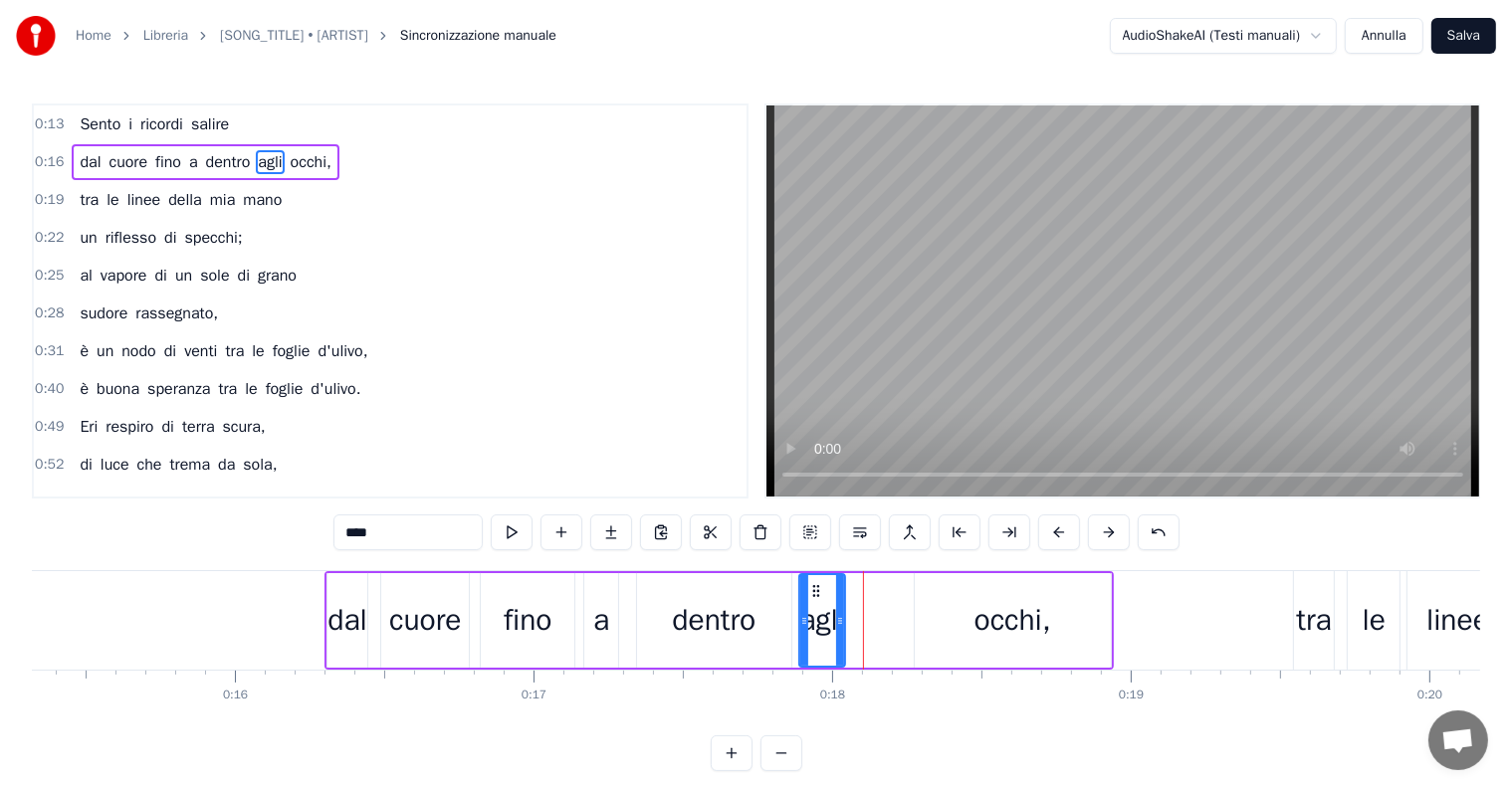 click on "occhi," at bounding box center (1012, 620) 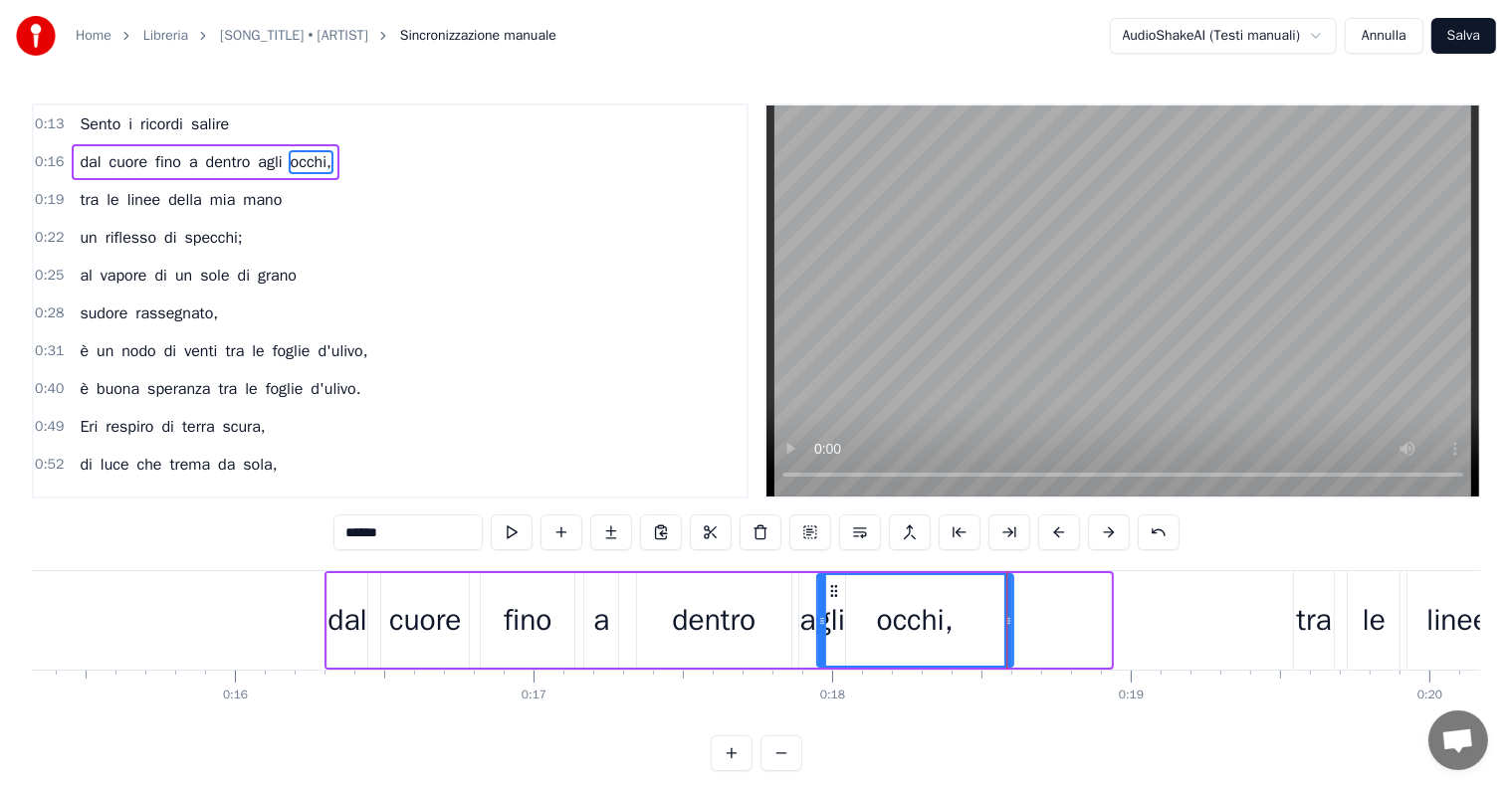 drag, startPoint x: 927, startPoint y: 587, endPoint x: 828, endPoint y: 596, distance: 99.40825 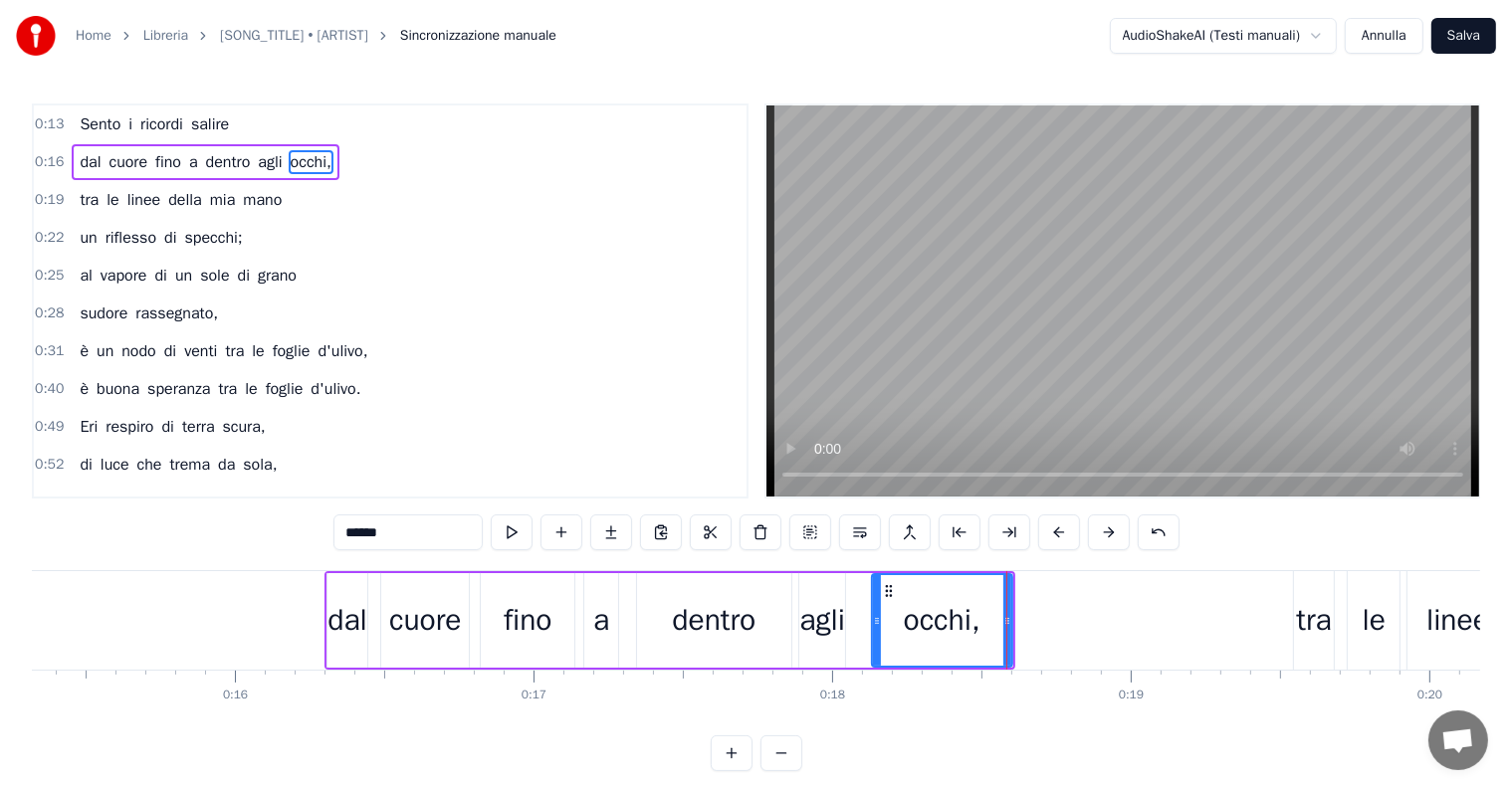 drag, startPoint x: 817, startPoint y: 624, endPoint x: 873, endPoint y: 624, distance: 56 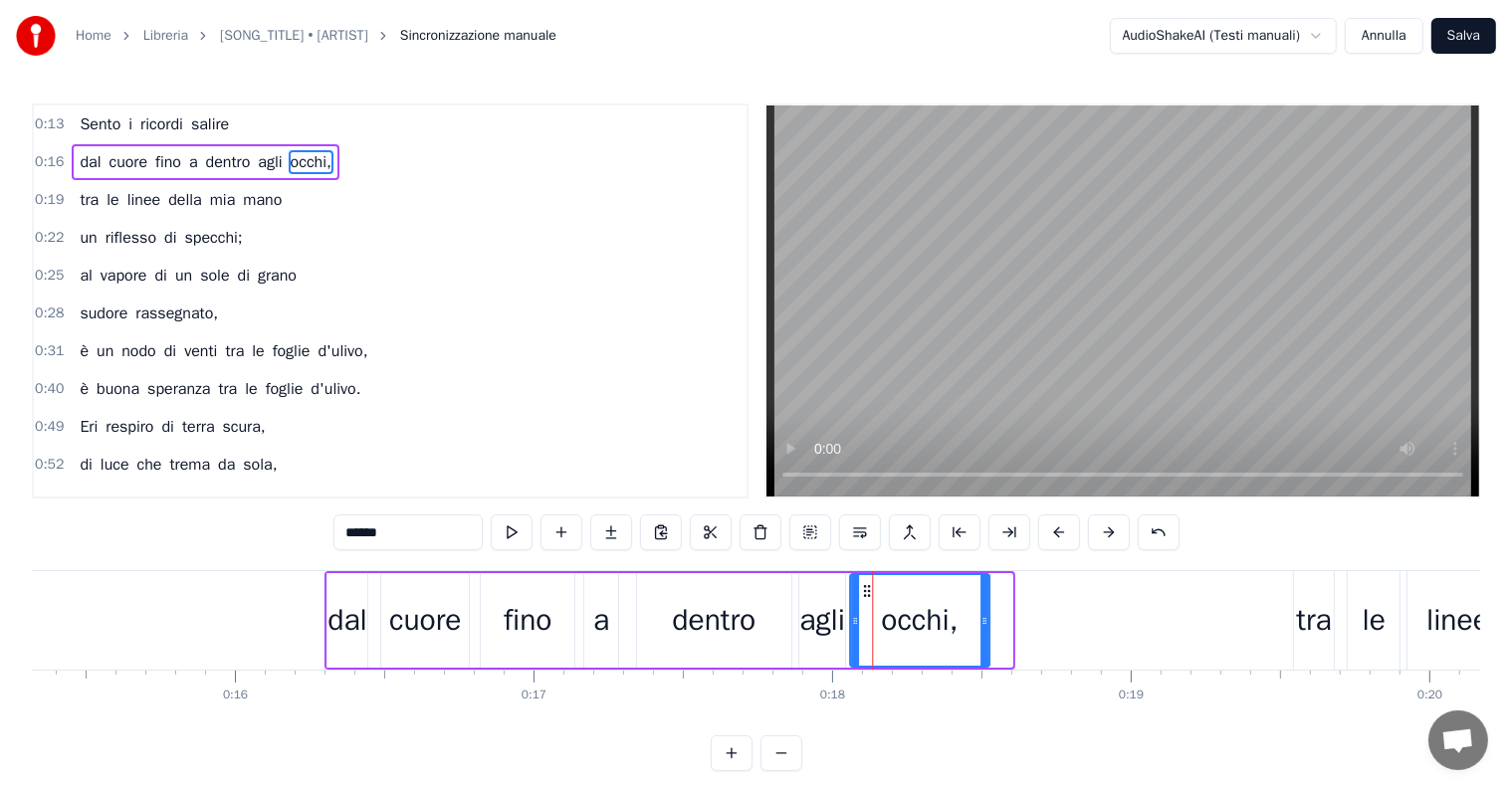 drag, startPoint x: 886, startPoint y: 589, endPoint x: 863, endPoint y: 589, distance: 23 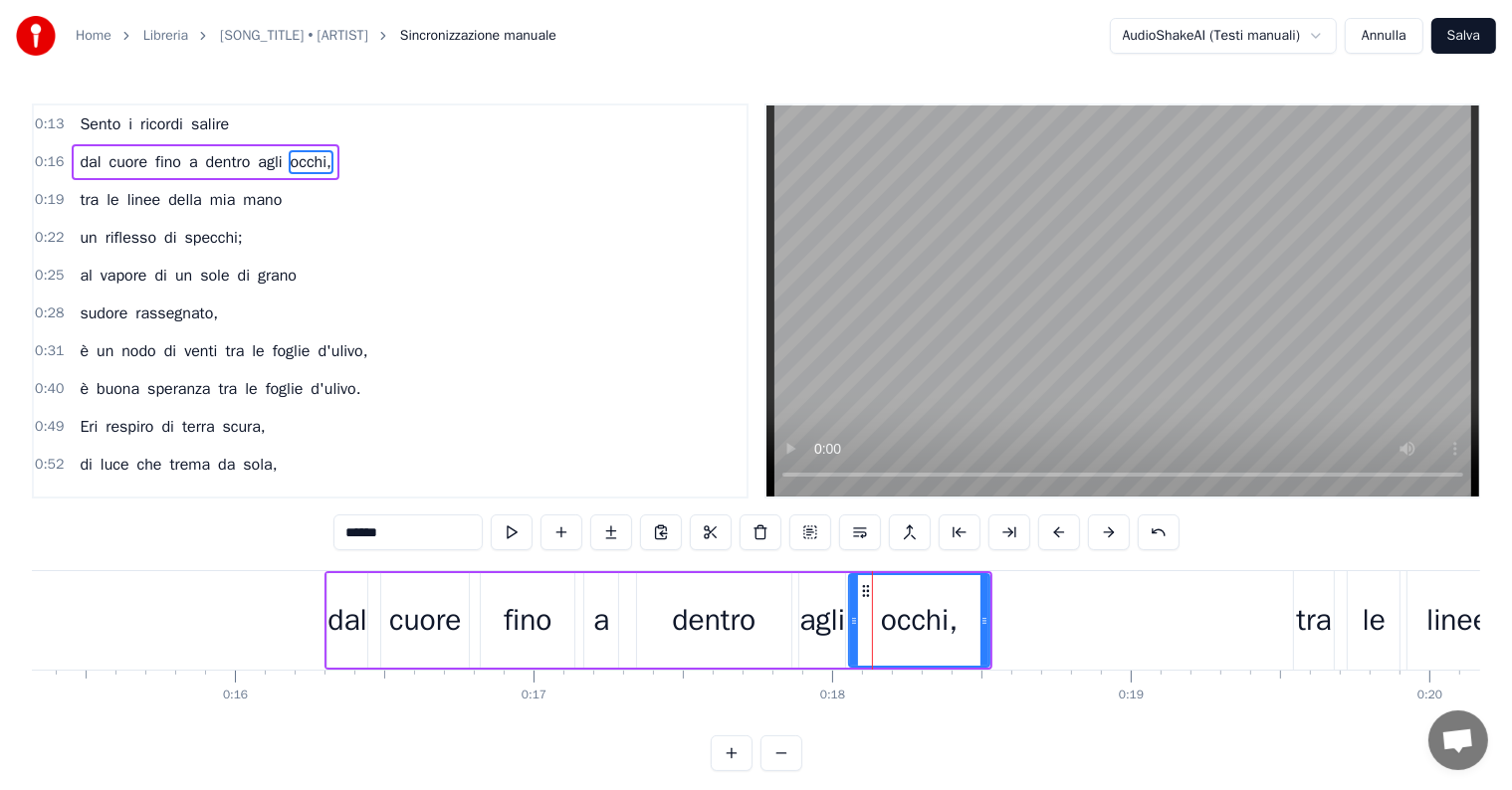 click on "dal cuore fino a dentro agli occhi," at bounding box center [205, 162] 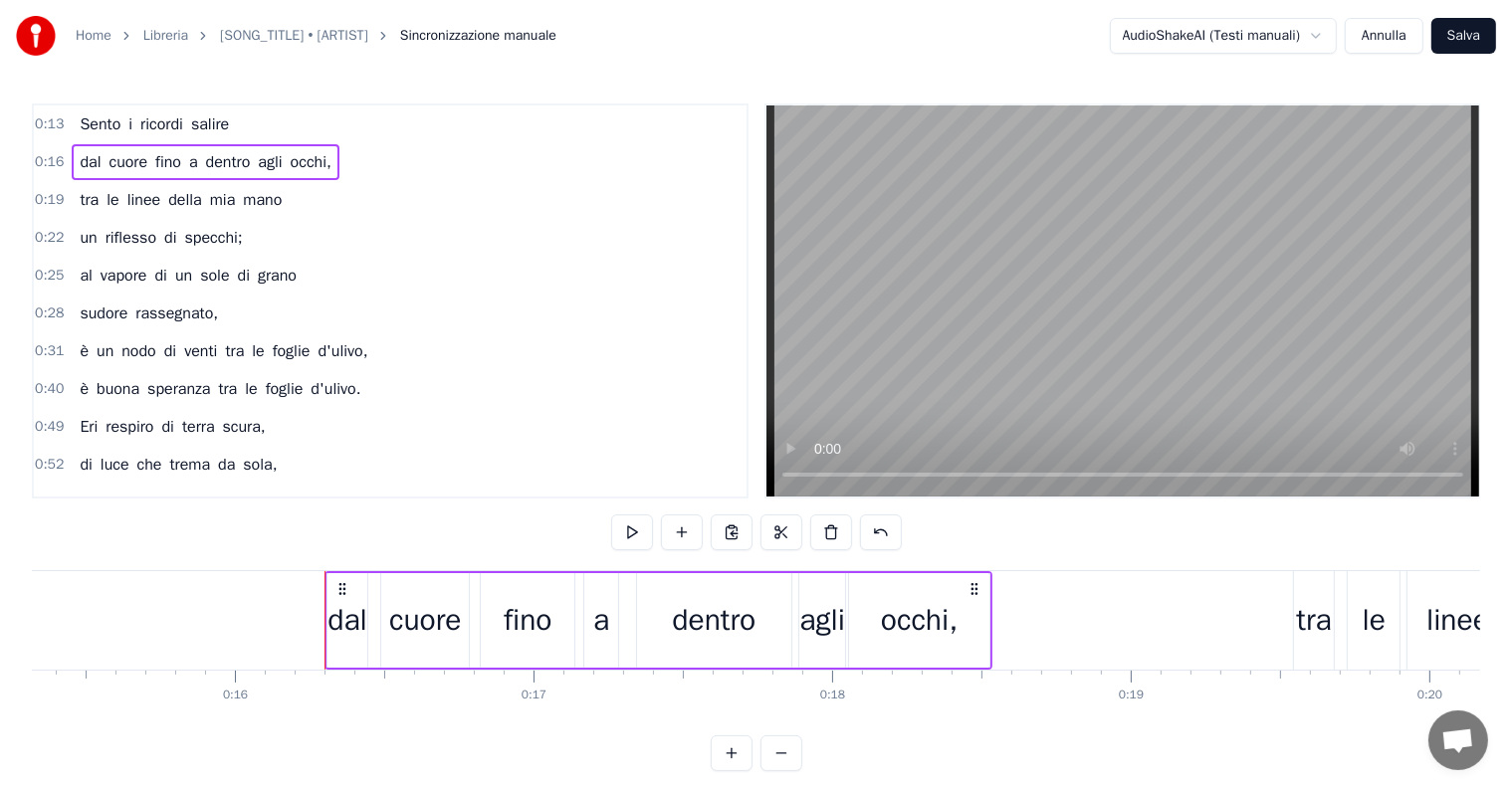 click on "Sento i ricordi salire" at bounding box center [154, 124] 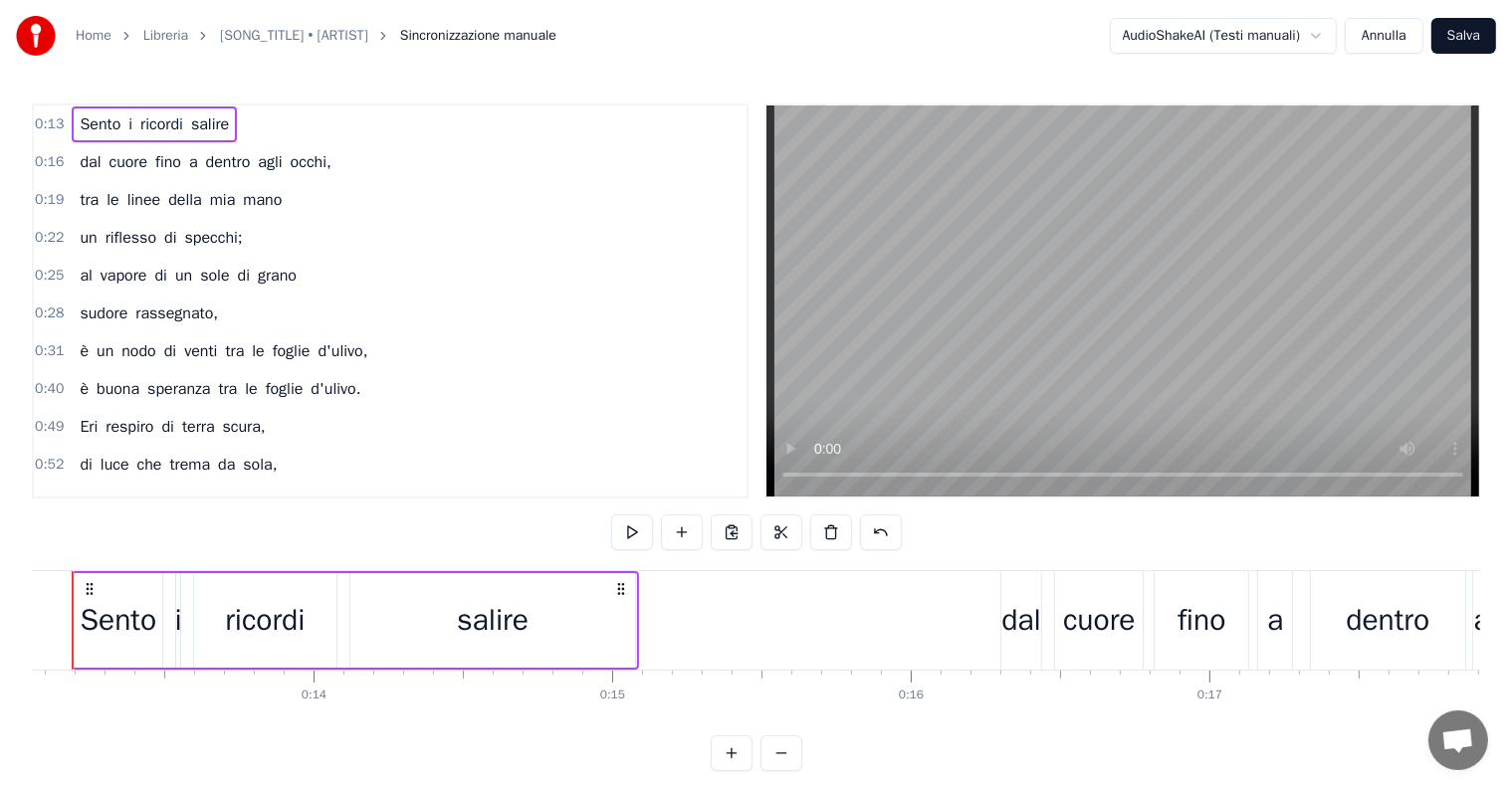 scroll, scrollTop: 0, scrollLeft: 3838, axis: horizontal 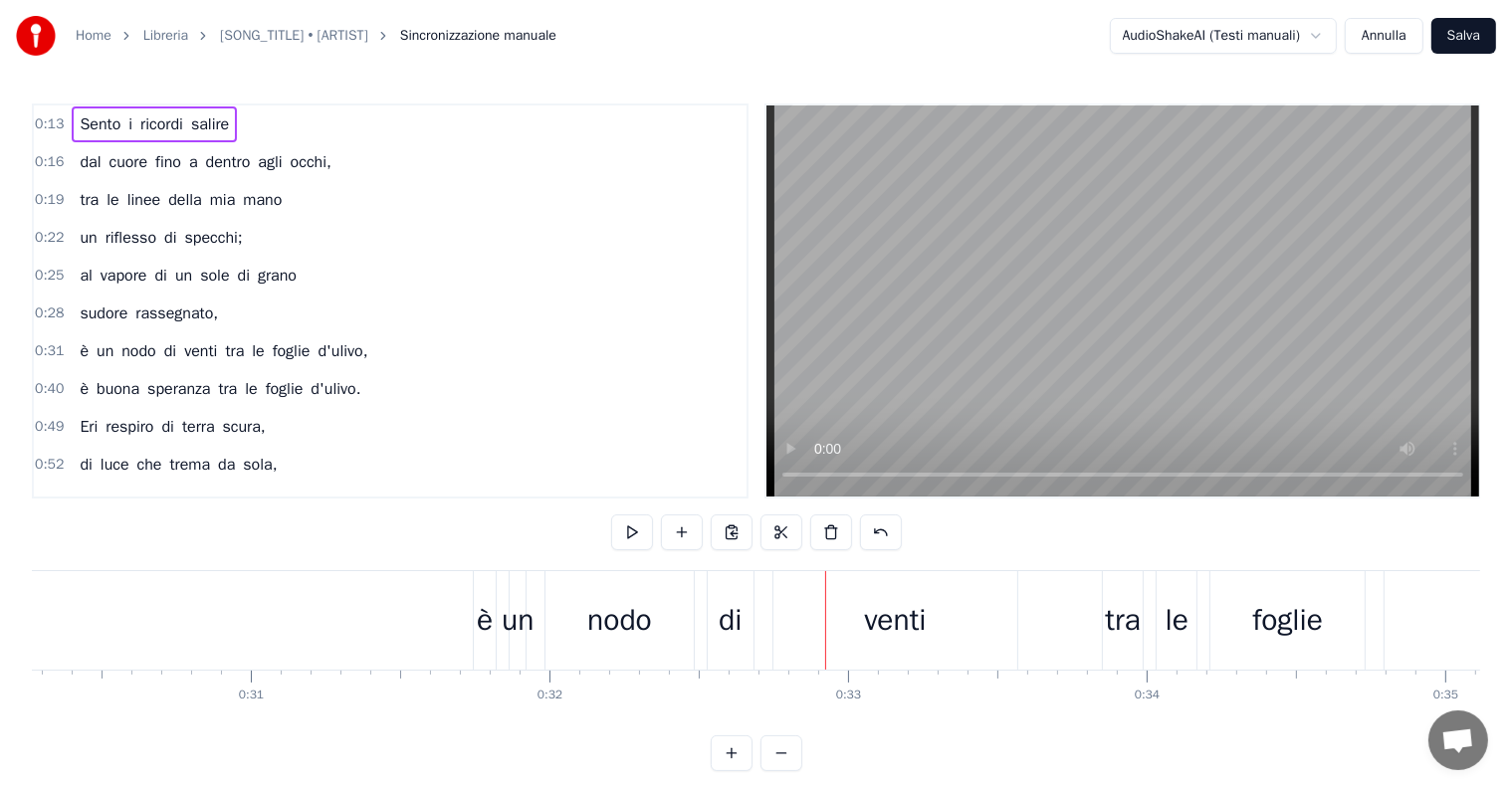 click on "Annulla" at bounding box center (1384, 36) 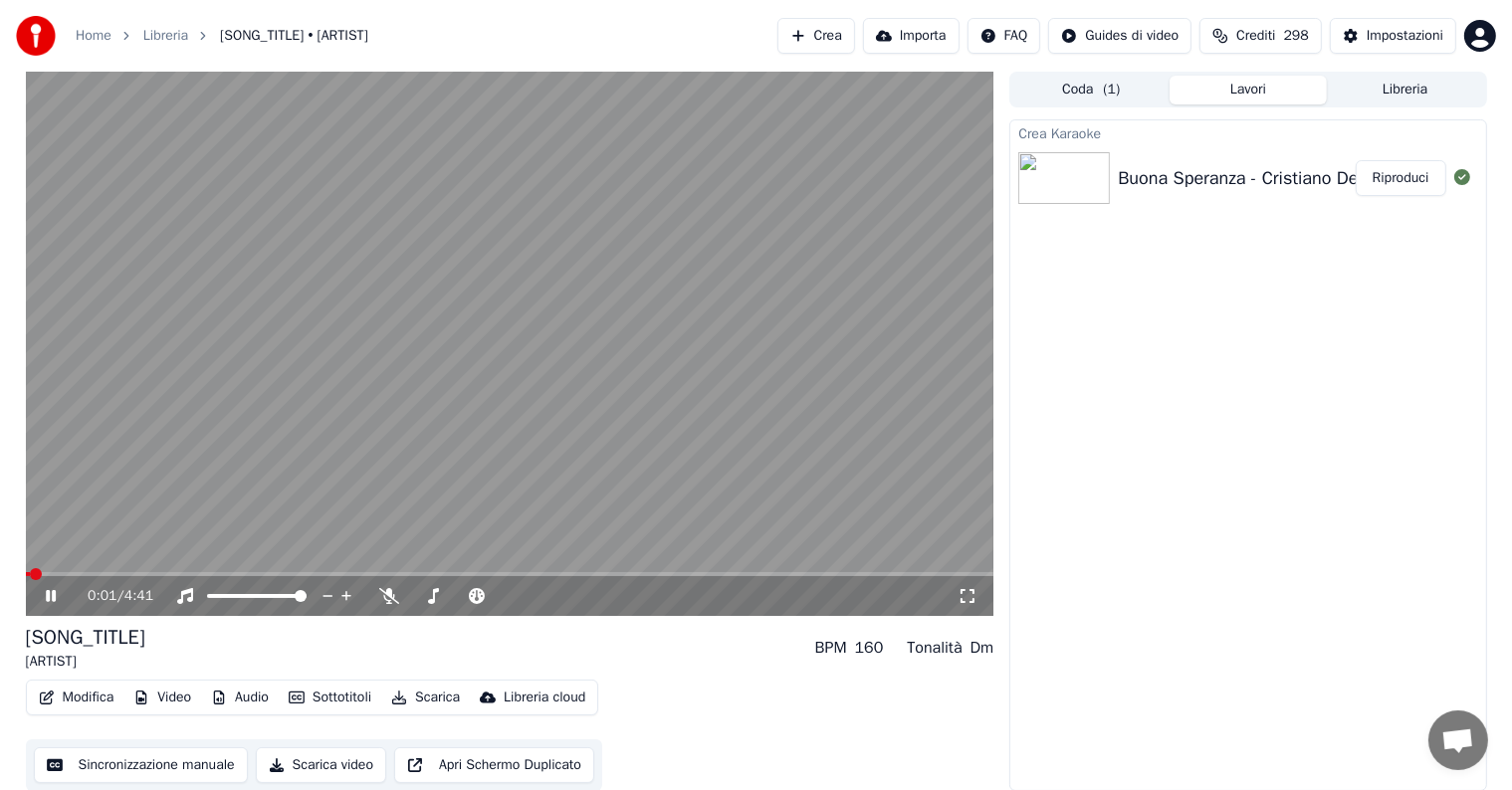 click 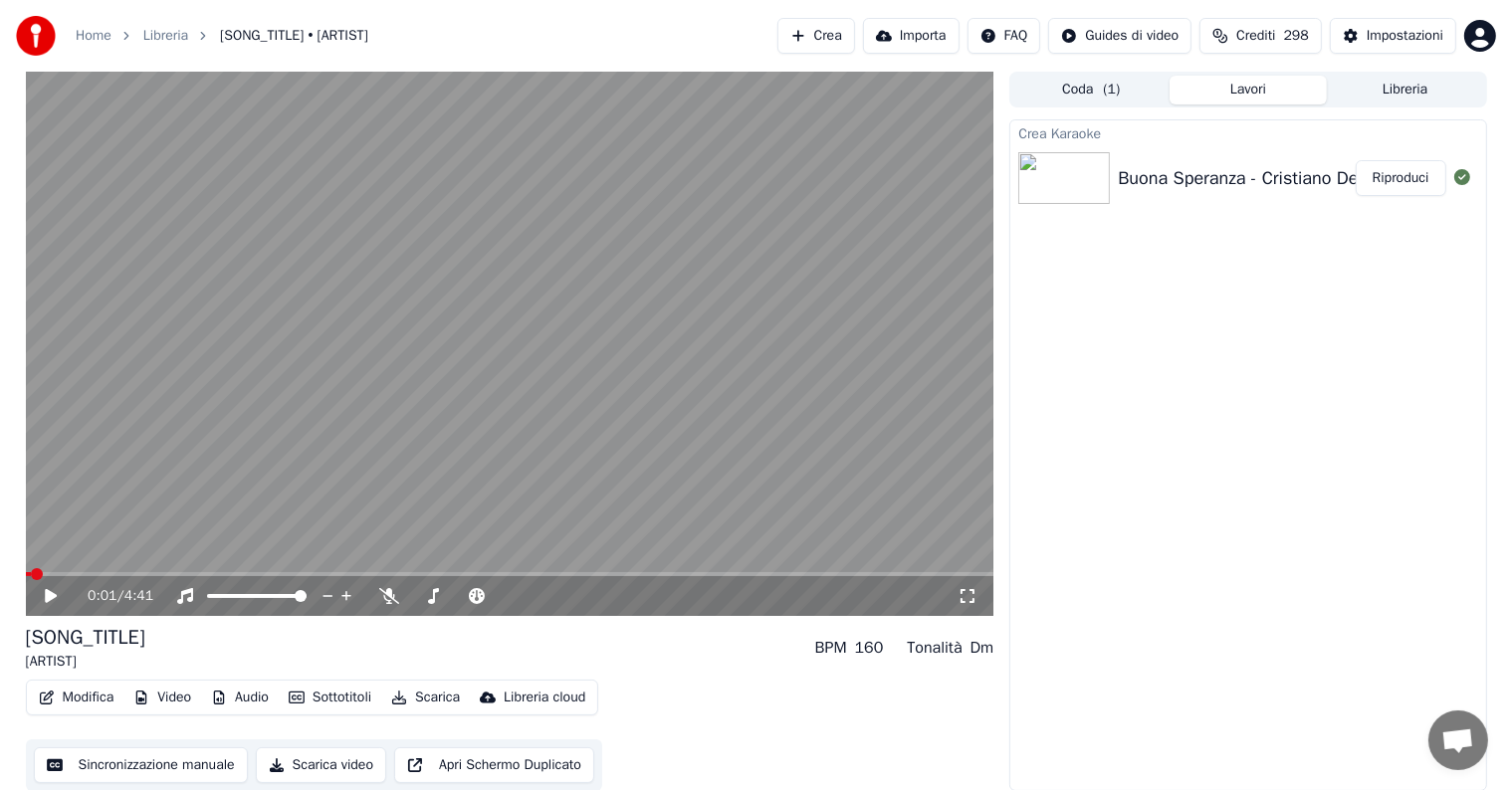 click on "Modifica" at bounding box center [77, 697] 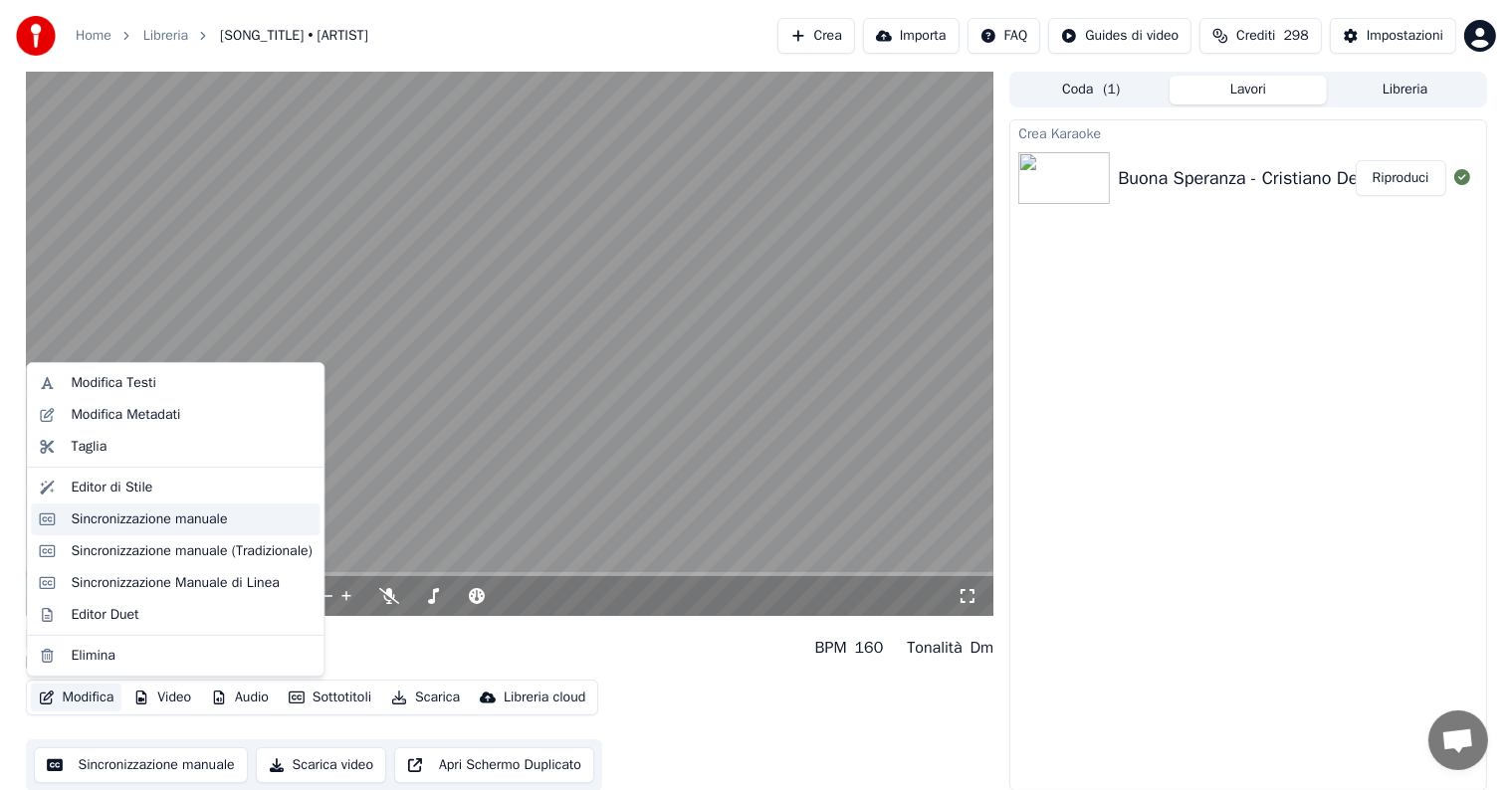 click on "Sincronizzazione manuale" at bounding box center [148, 519] 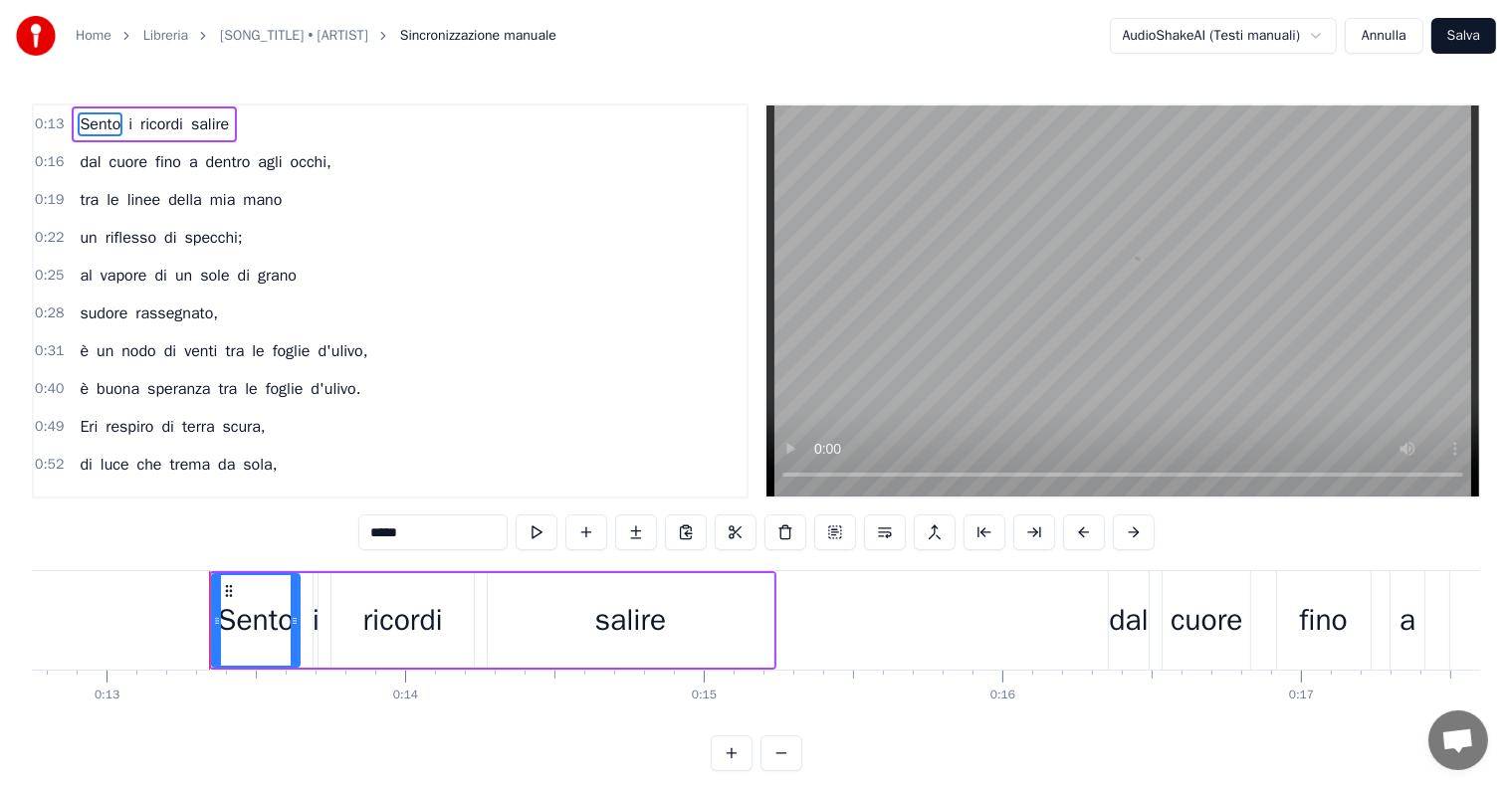 scroll, scrollTop: 0, scrollLeft: 3884, axis: horizontal 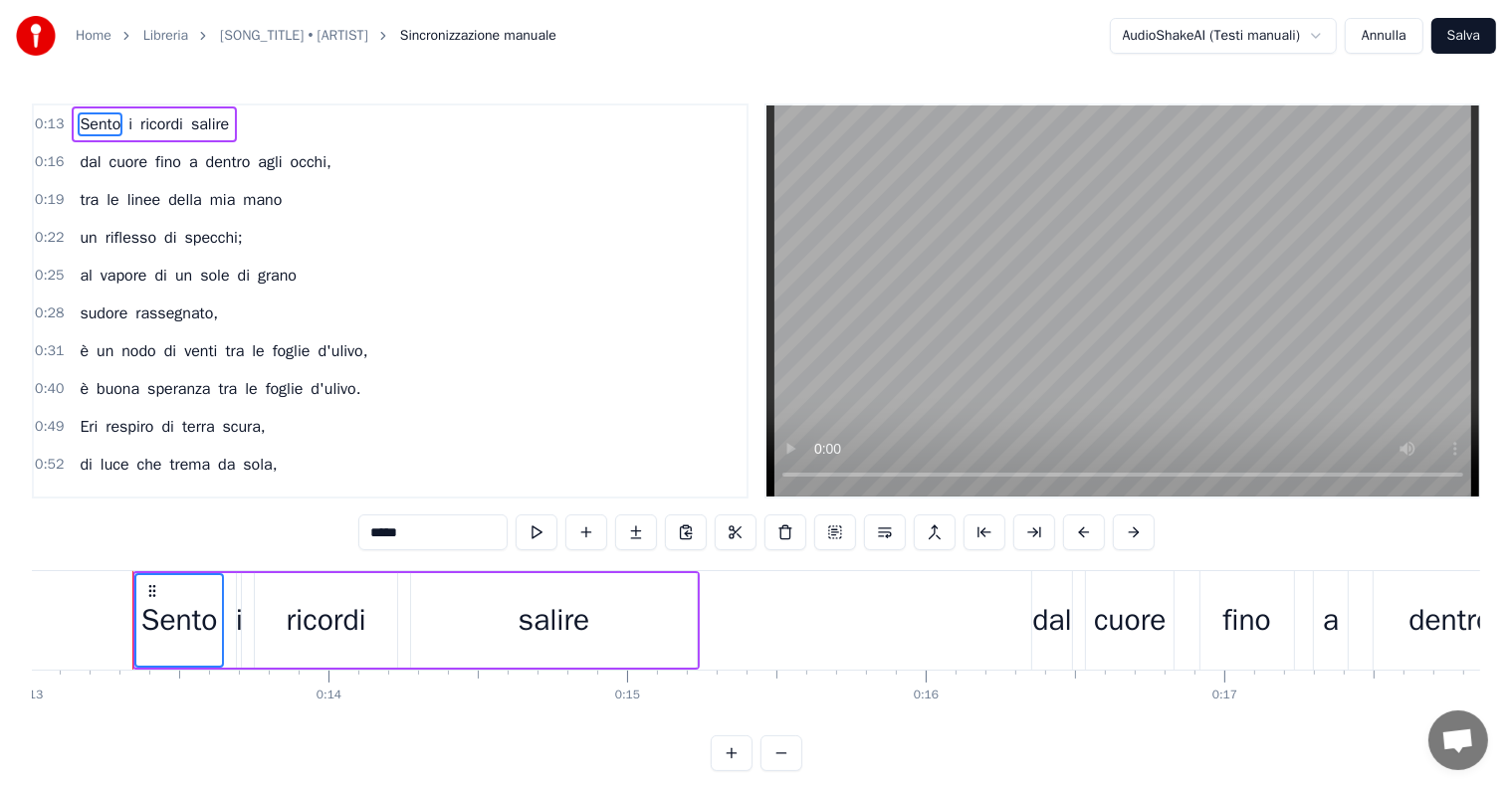 click on "è un nodo di venti tra le foglie d'ulivo," at bounding box center [223, 351] 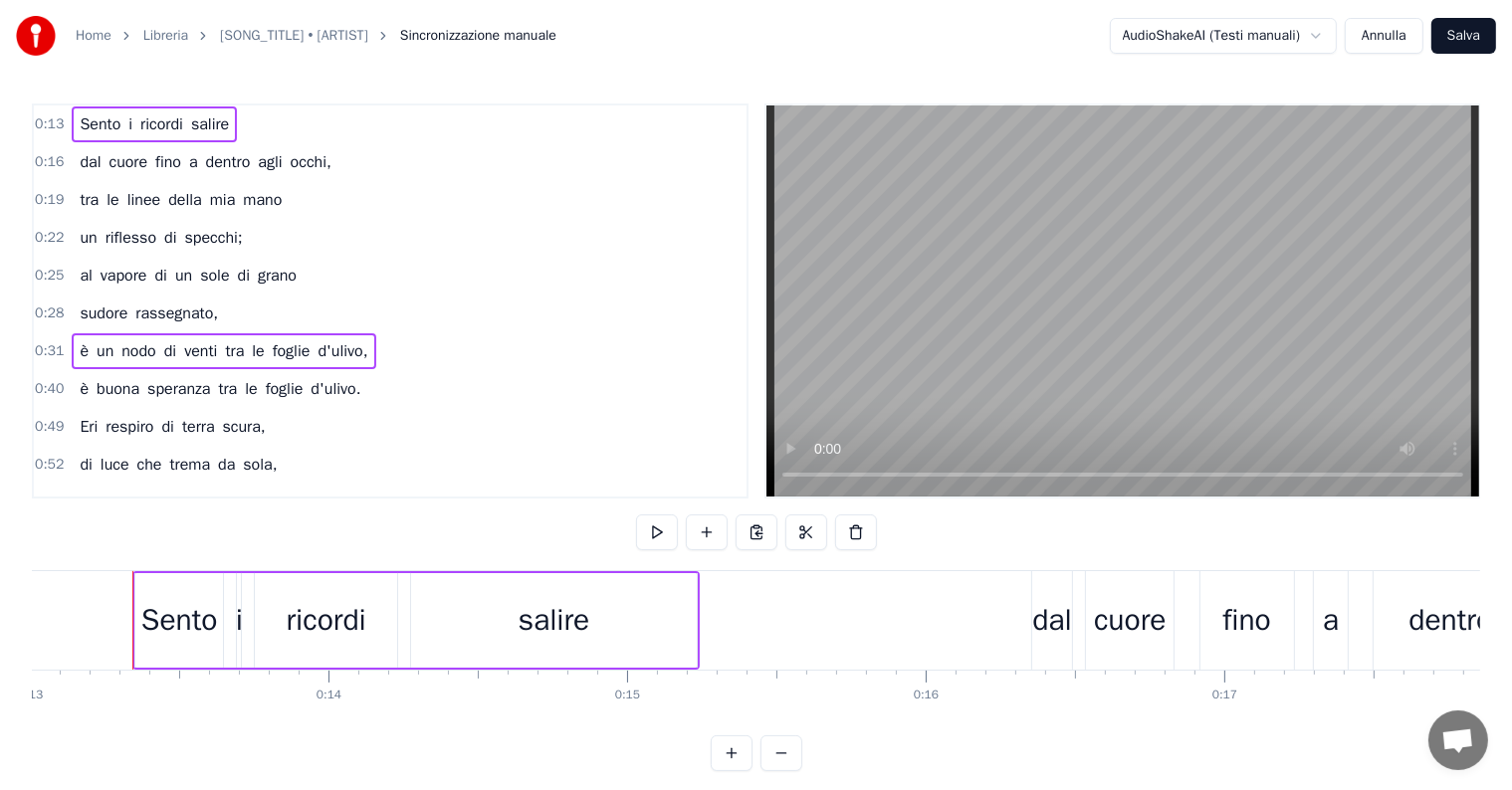 click on "Sento i ricordi salire" at bounding box center (154, 124) 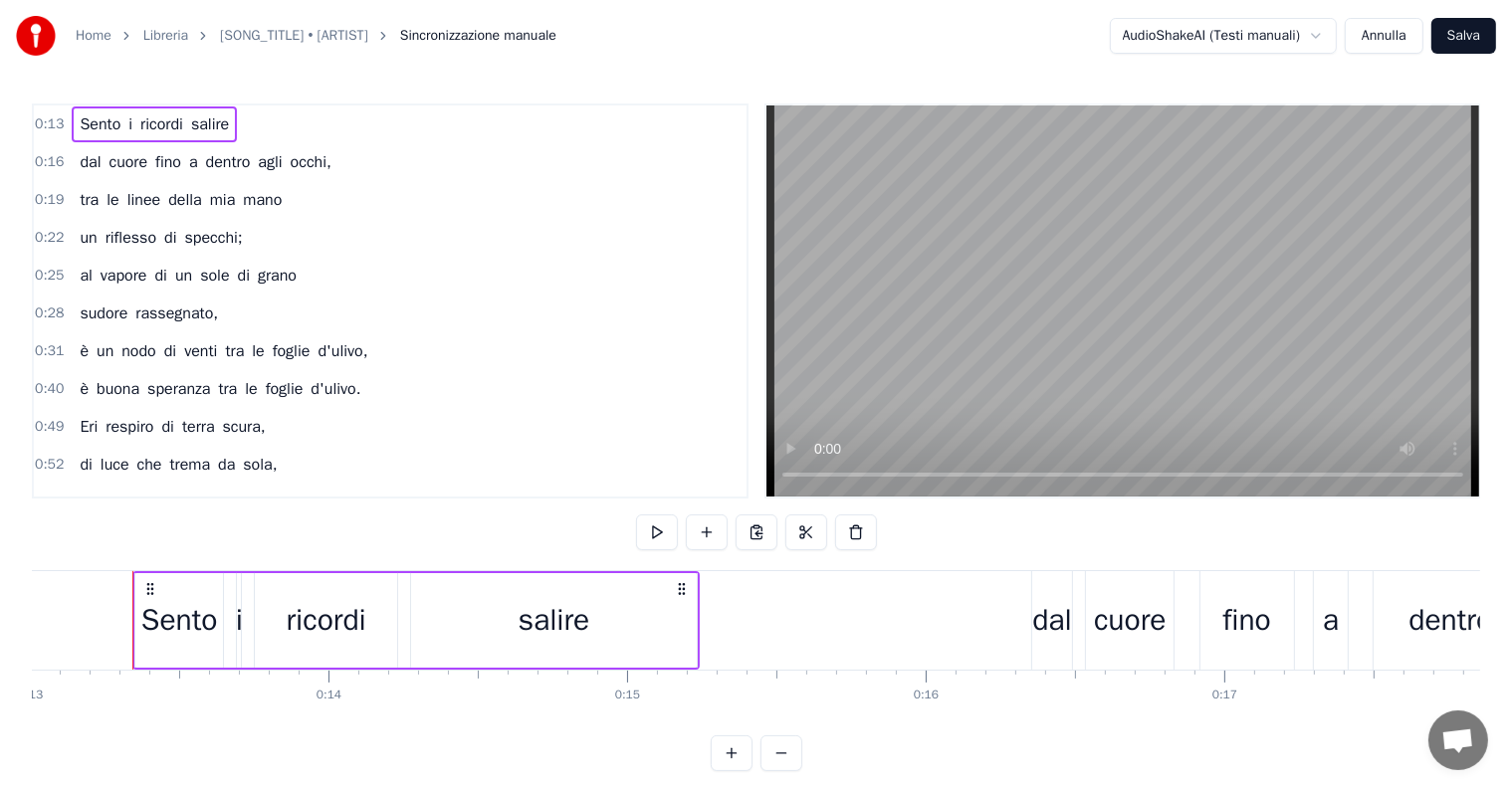 click on "Sento i ricordi salire" at bounding box center [154, 124] 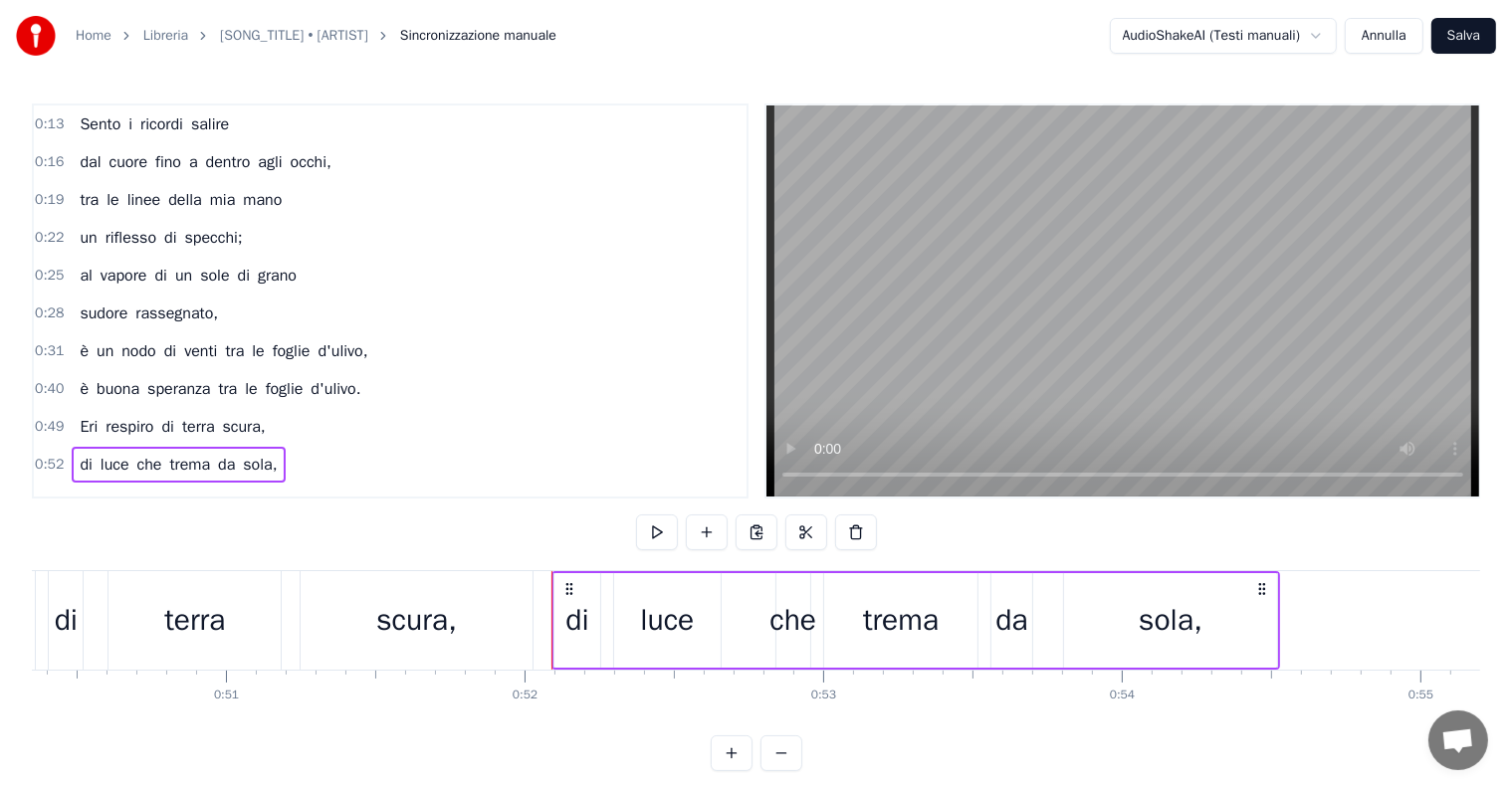 scroll, scrollTop: 0, scrollLeft: 15454, axis: horizontal 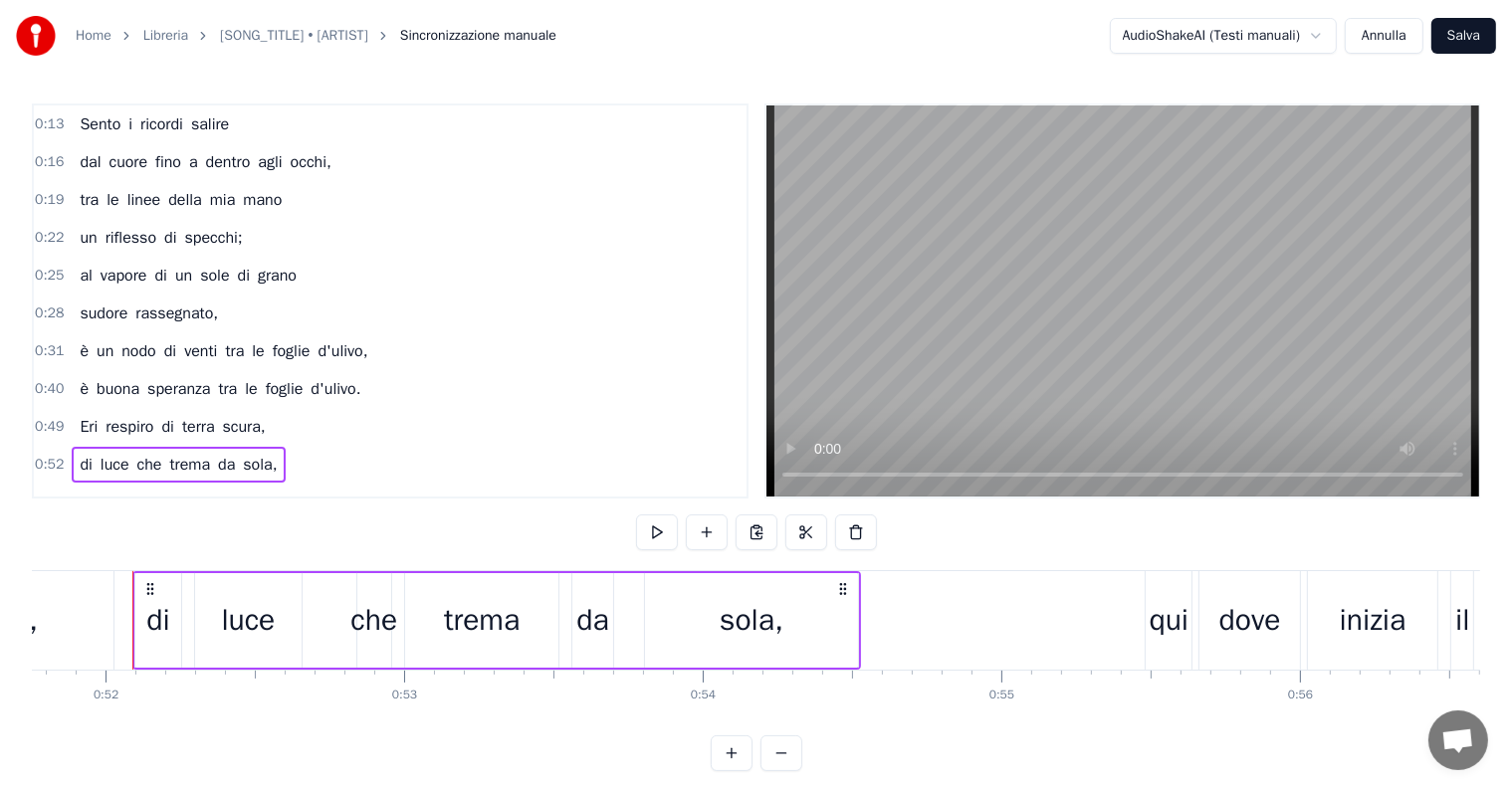 click on "Sento i ricordi salire" at bounding box center [154, 124] 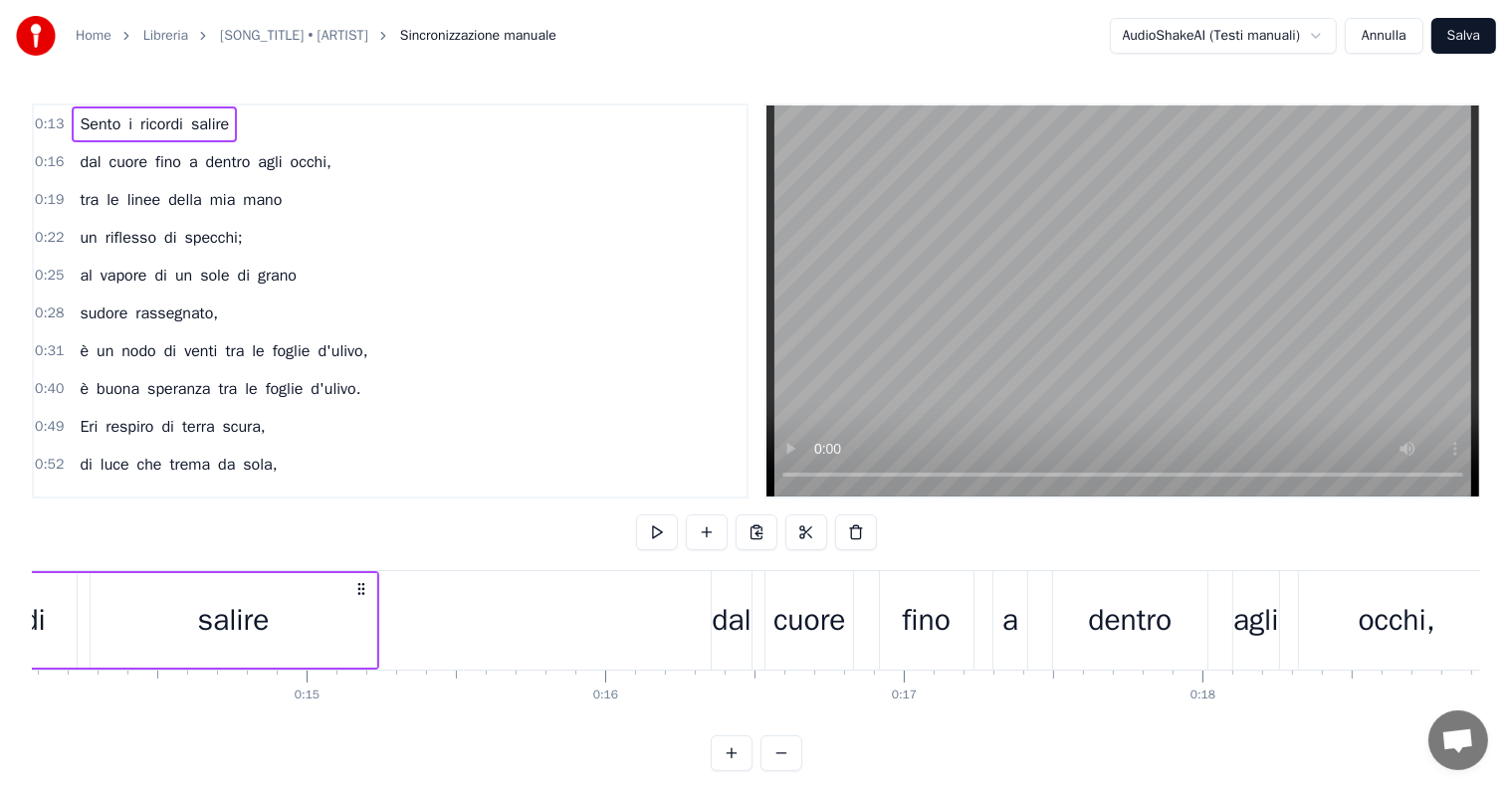 scroll, scrollTop: 0, scrollLeft: 3884, axis: horizontal 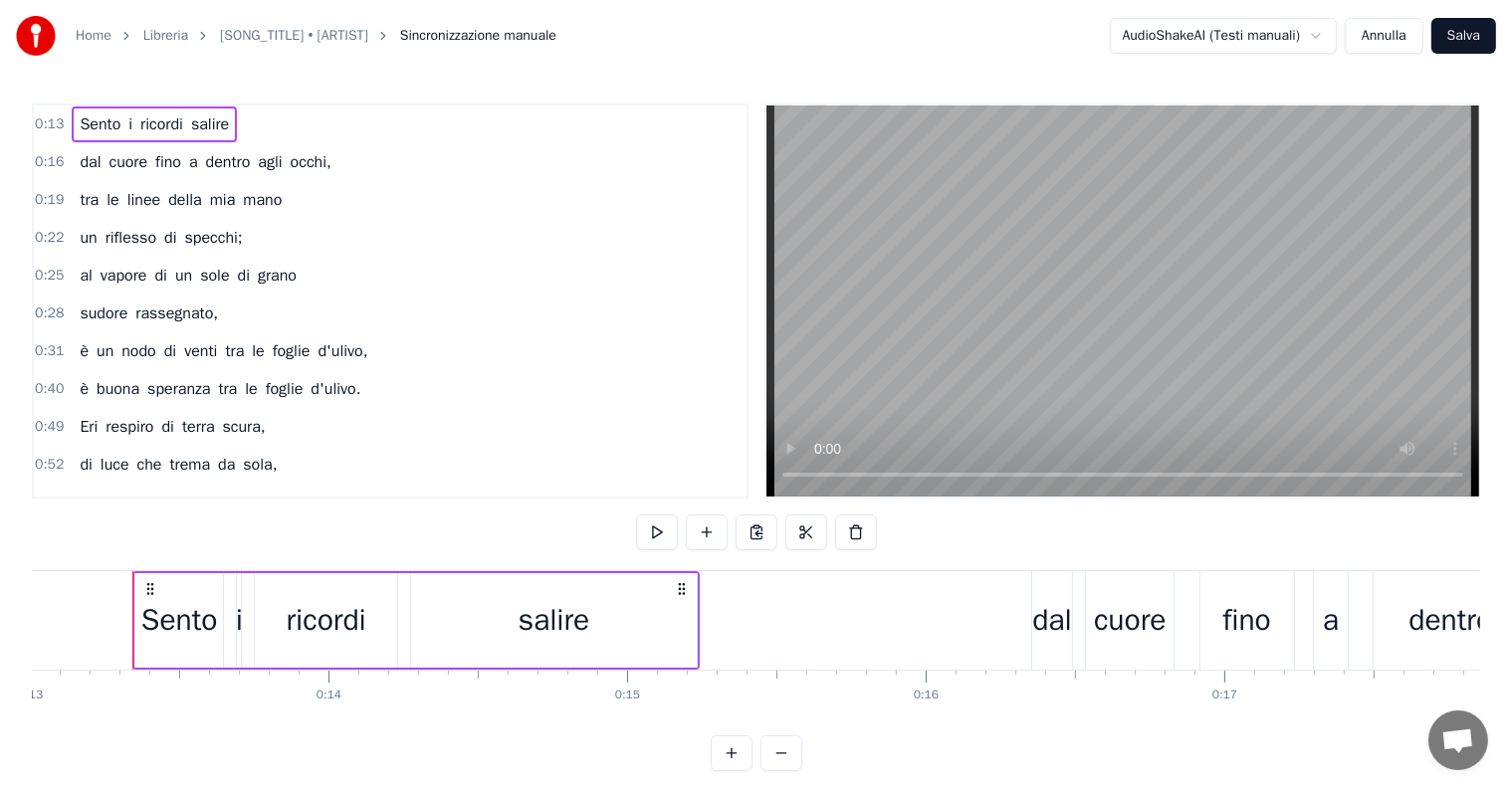 click on "dal cuore fino a dentro agli occhi," at bounding box center [205, 162] 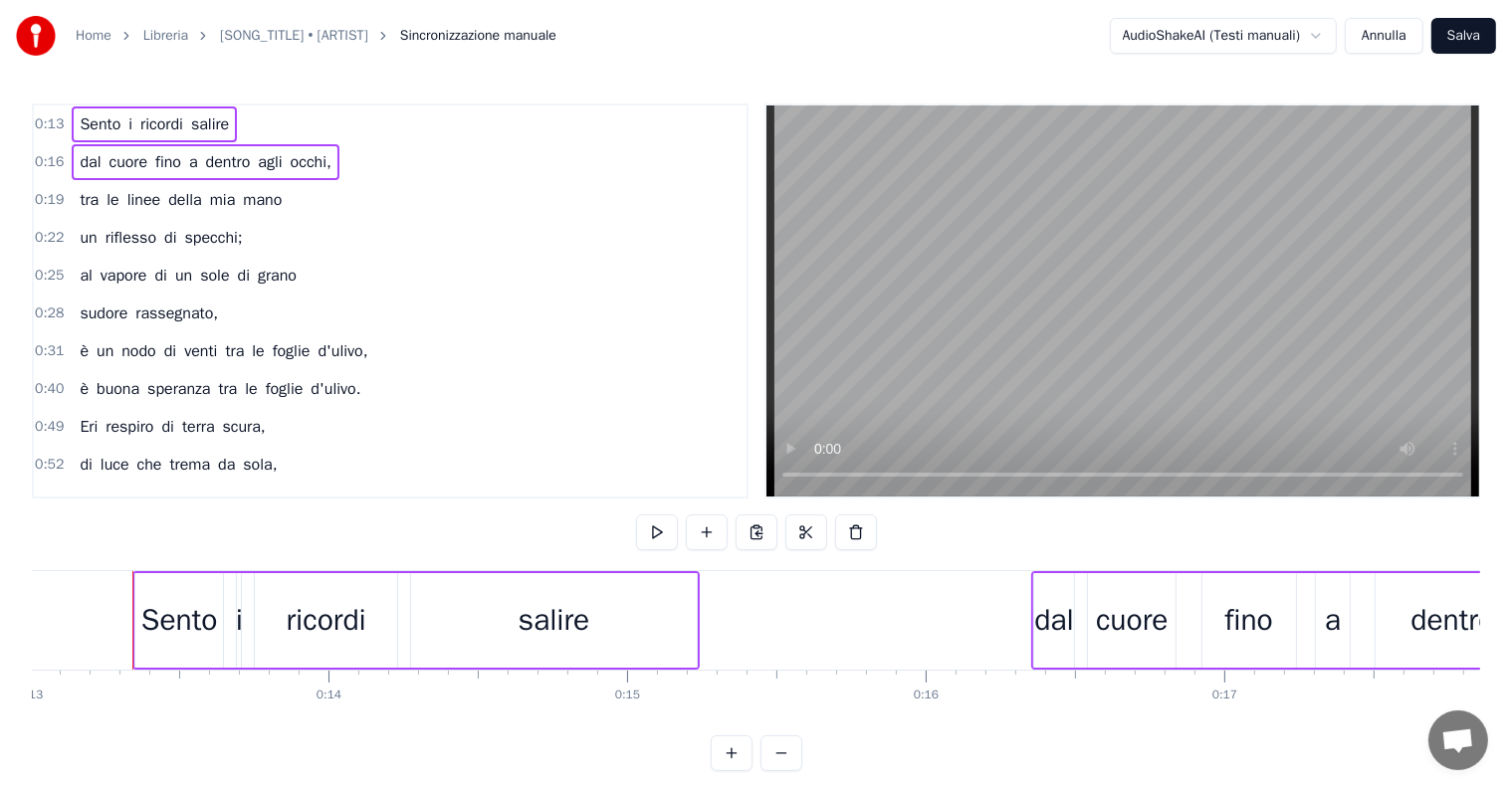 click on "tra le linee della mia mano" at bounding box center (180, 200) 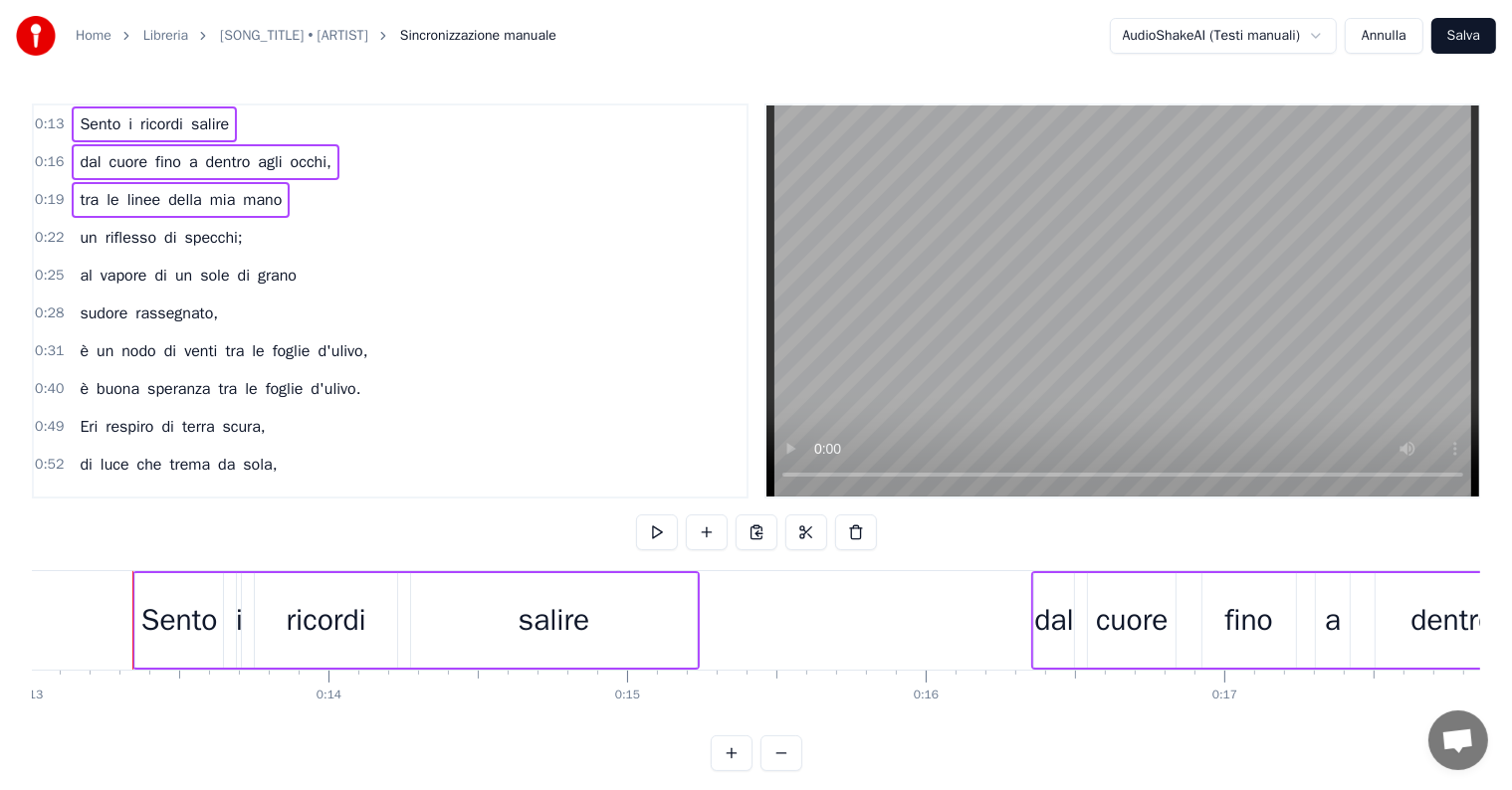 click on "un riflesso di specchi;" at bounding box center [160, 238] 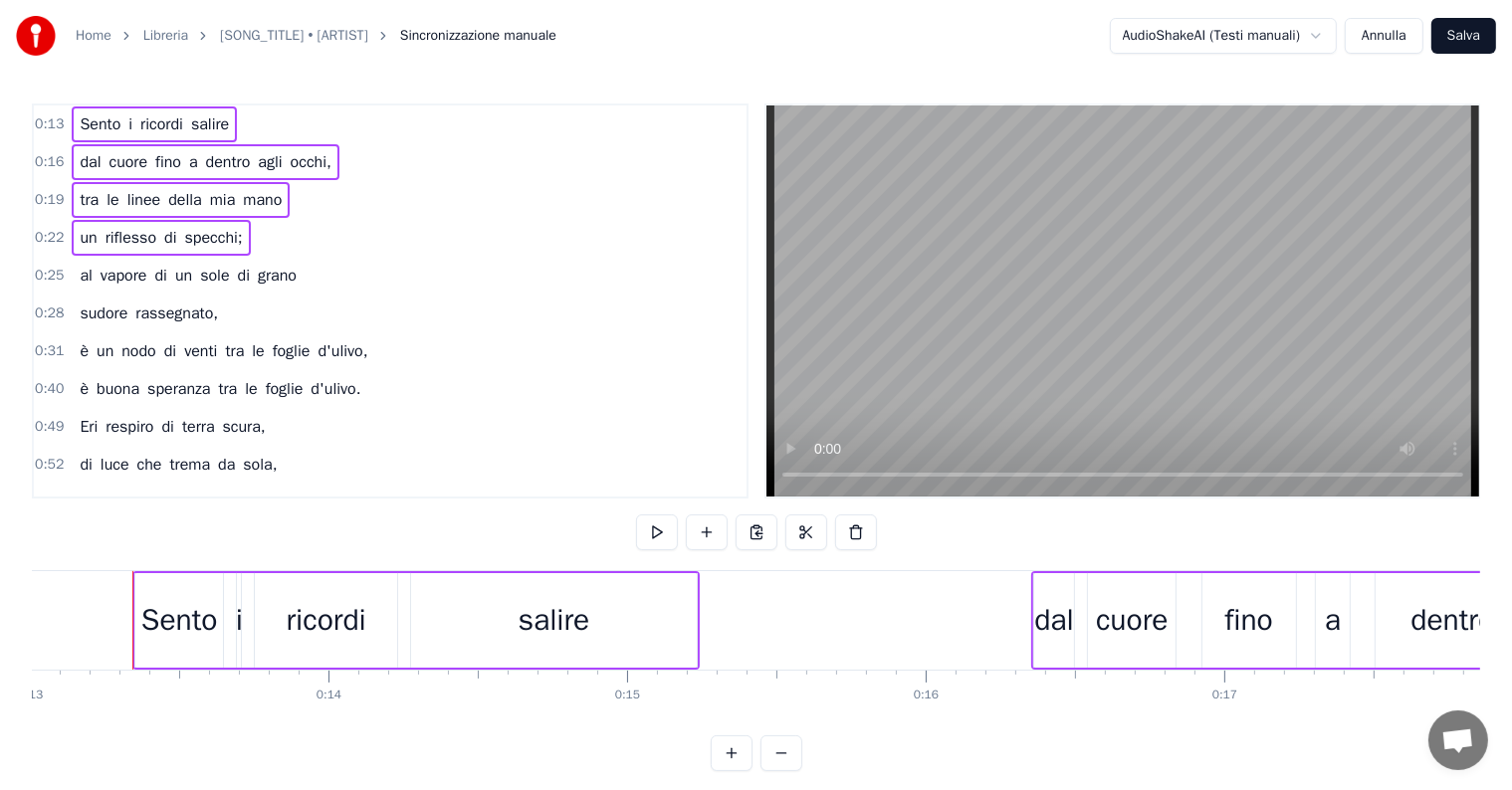 click on "al vapore di un sole di grano" at bounding box center [188, 276] 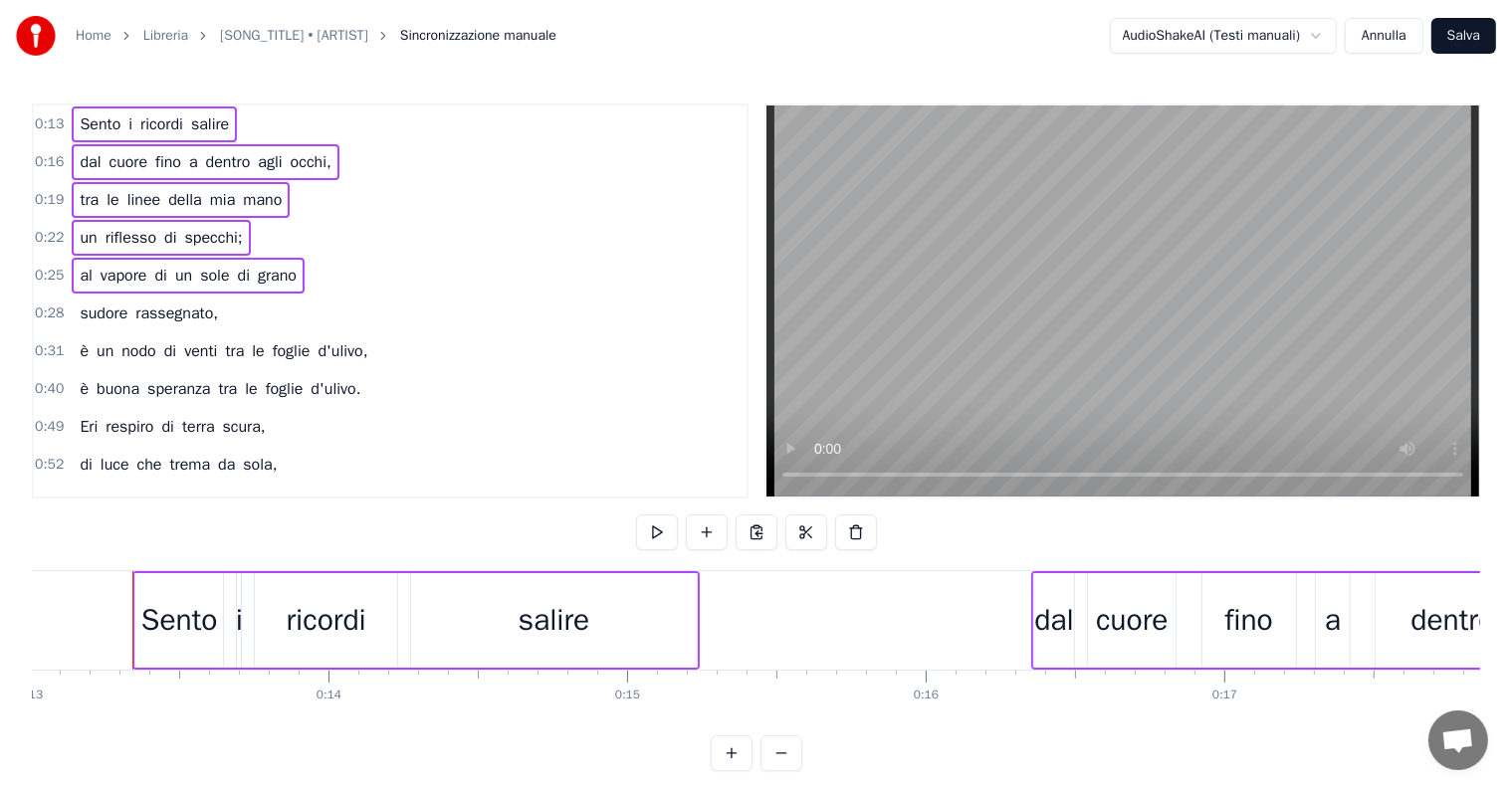 click on "sudore rassegnato," at bounding box center [148, 313] 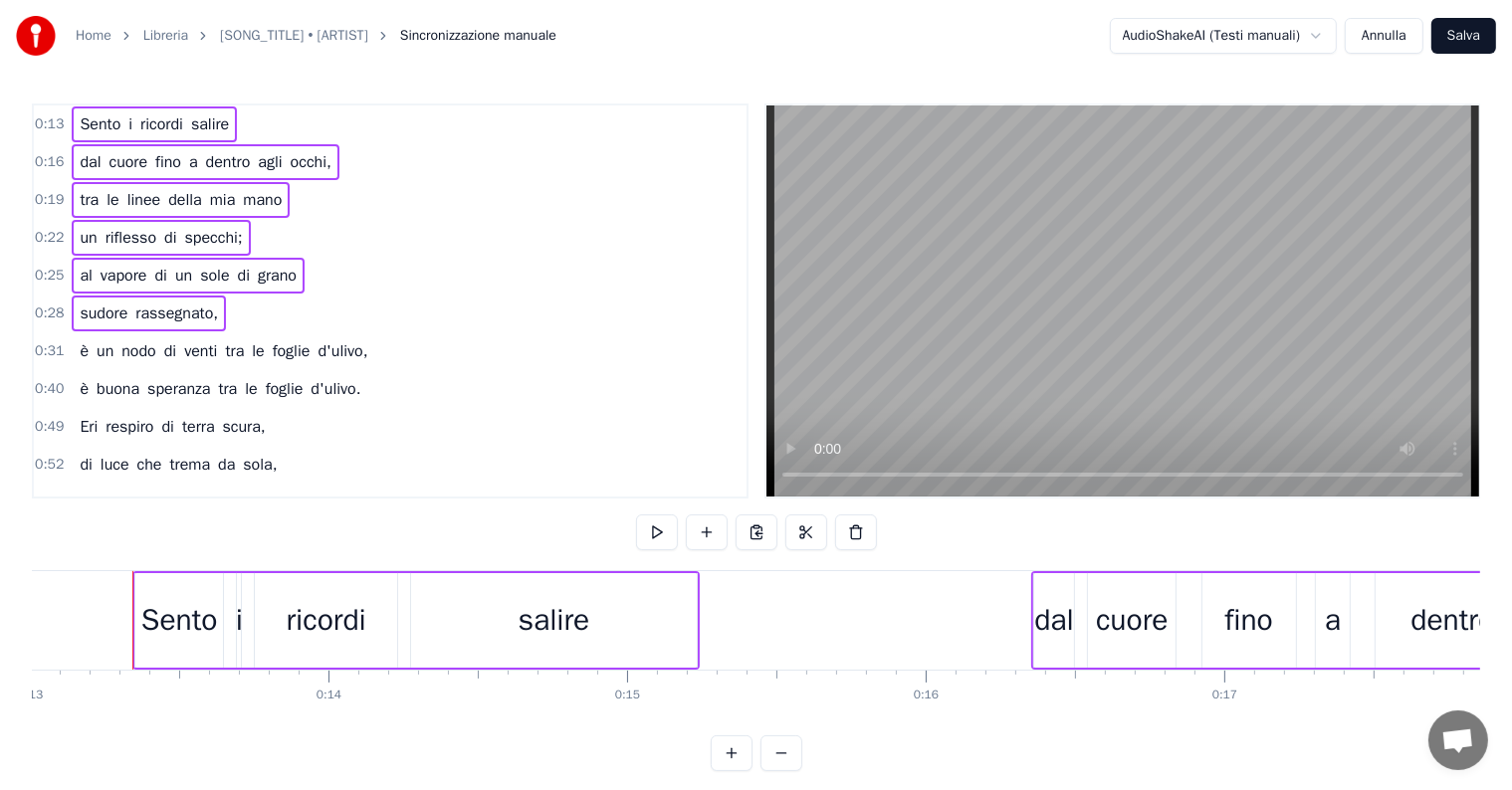 click on "è un nodo di venti tra le foglie d'ulivo," at bounding box center [223, 351] 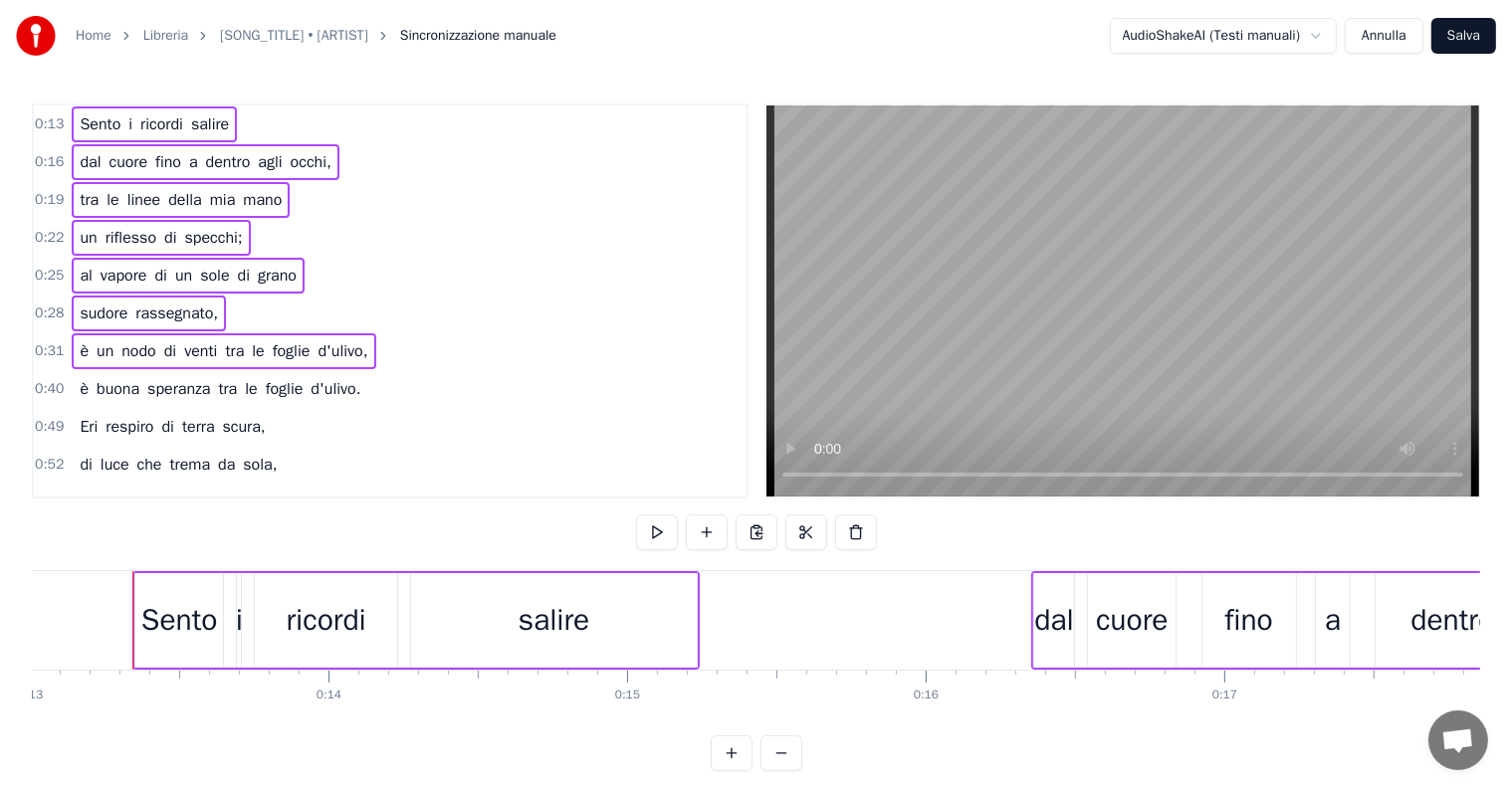 click on "è buona speranza tra le foglie d'ulivo." at bounding box center (220, 389) 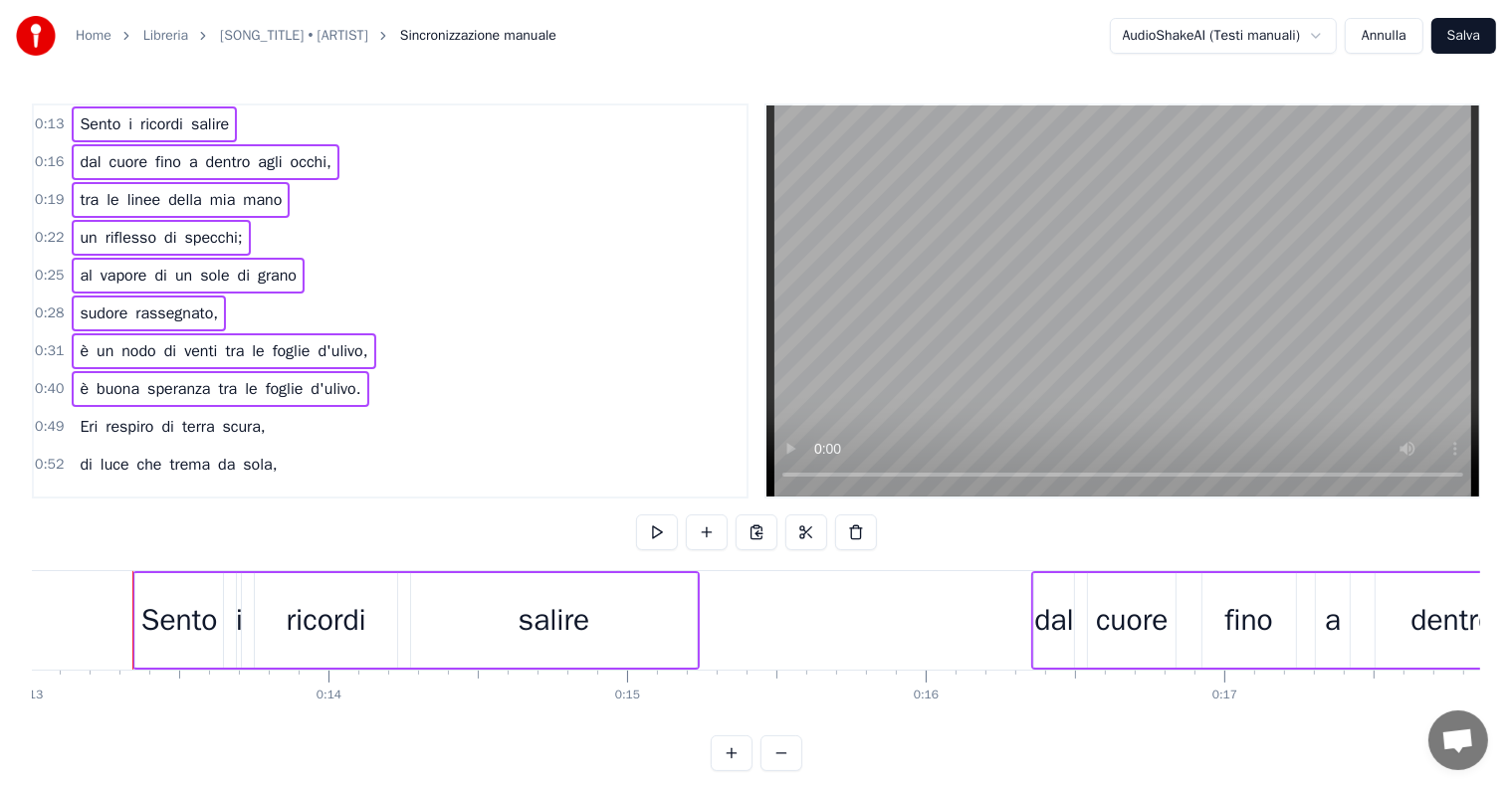 click on "Eri respiro di terra scura," at bounding box center [172, 427] 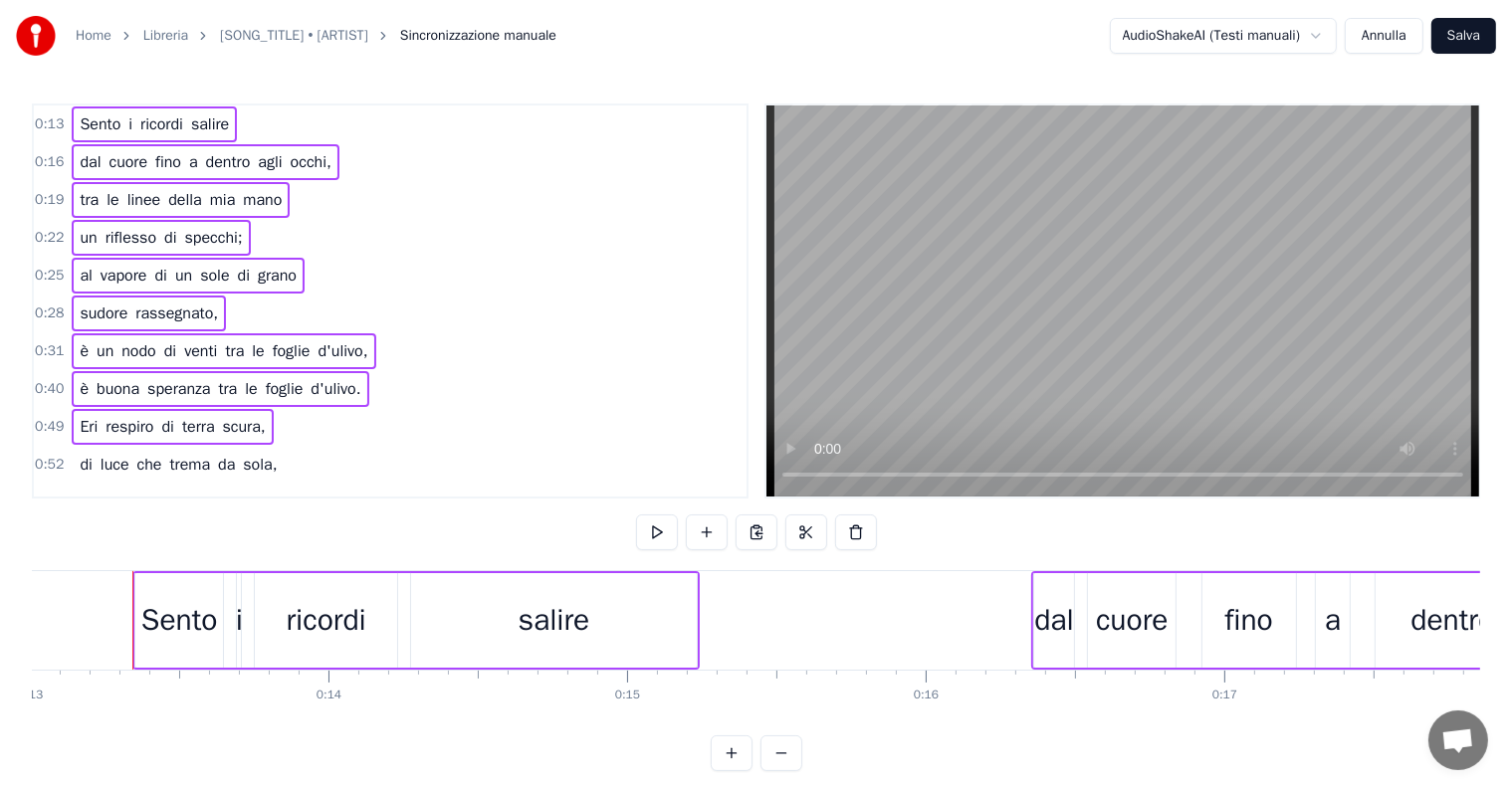 click on "di luce che trema da sola," at bounding box center [178, 465] 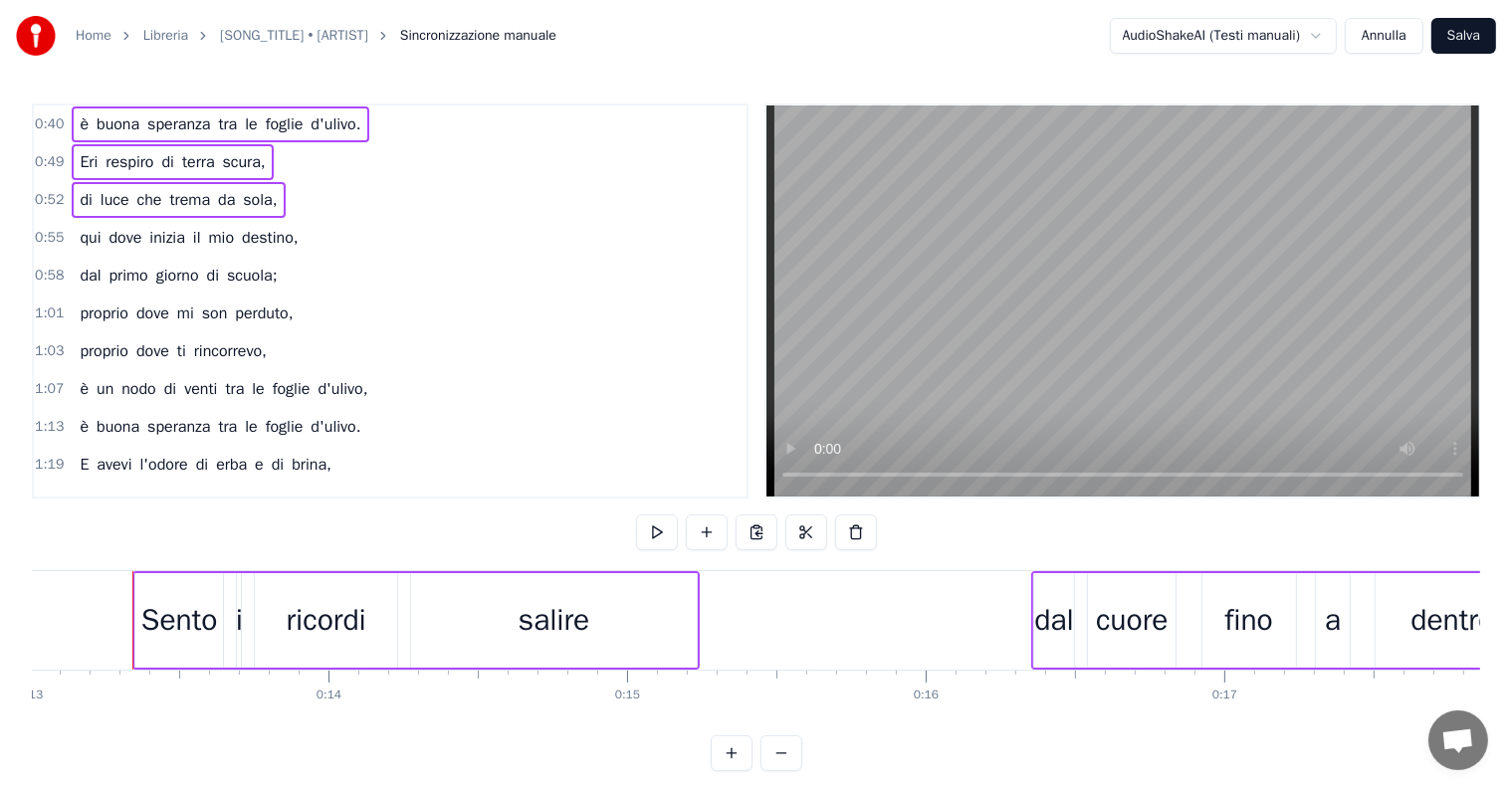 scroll, scrollTop: 298, scrollLeft: 0, axis: vertical 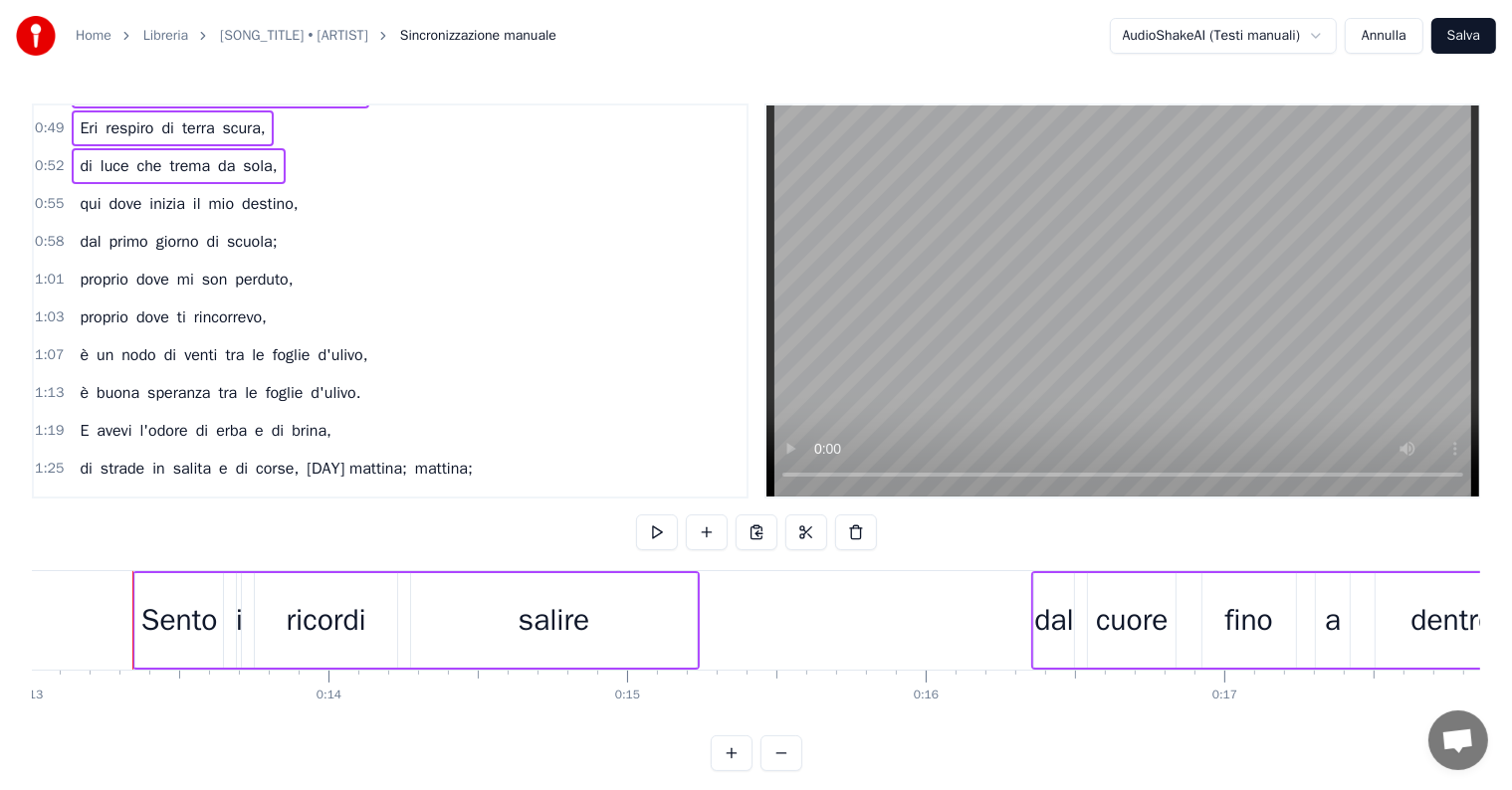 click on "qui dove inizia il mio destino," at bounding box center [188, 204] 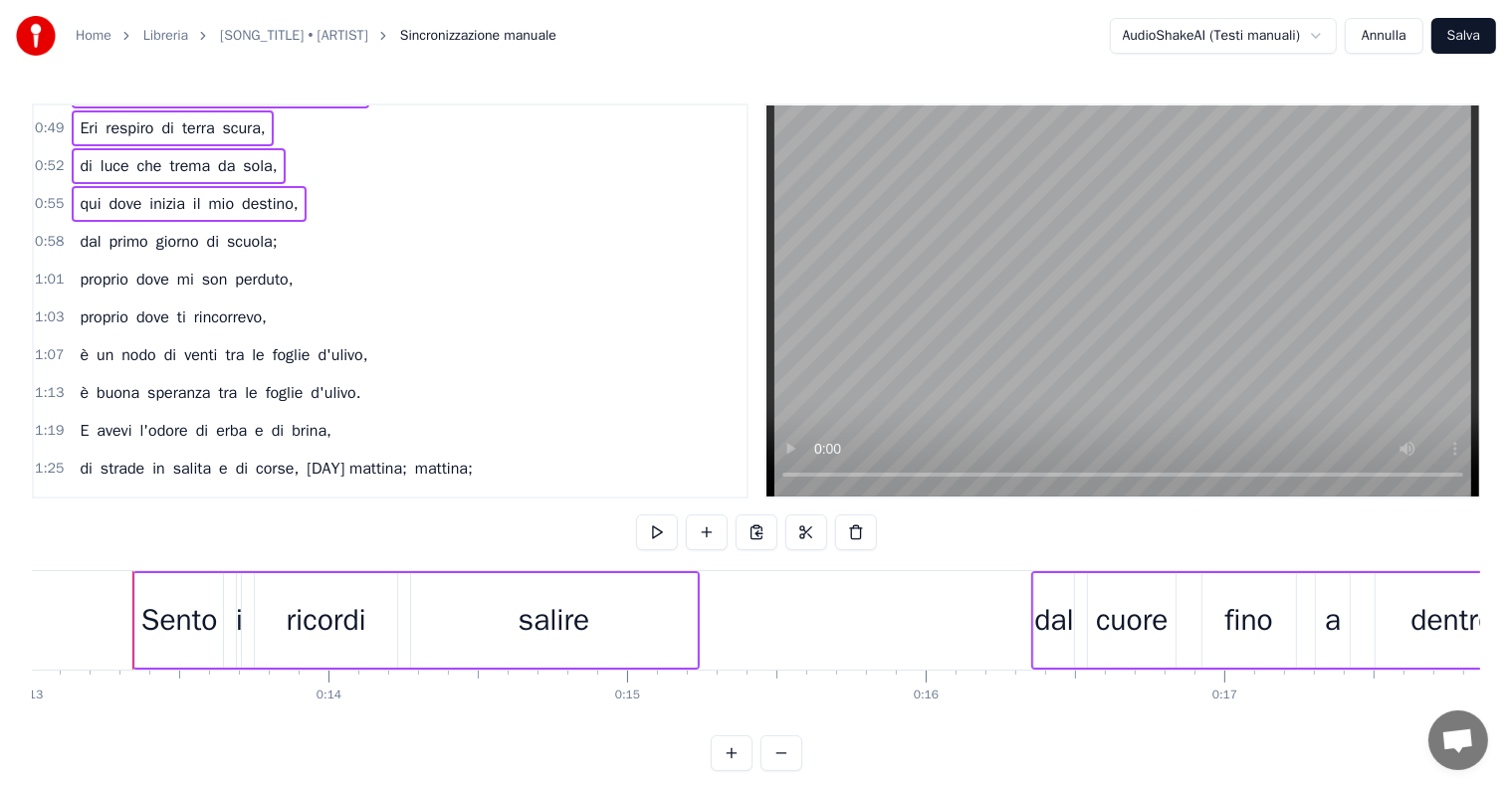 click on "dal primo giorno di scuola;" at bounding box center (178, 242) 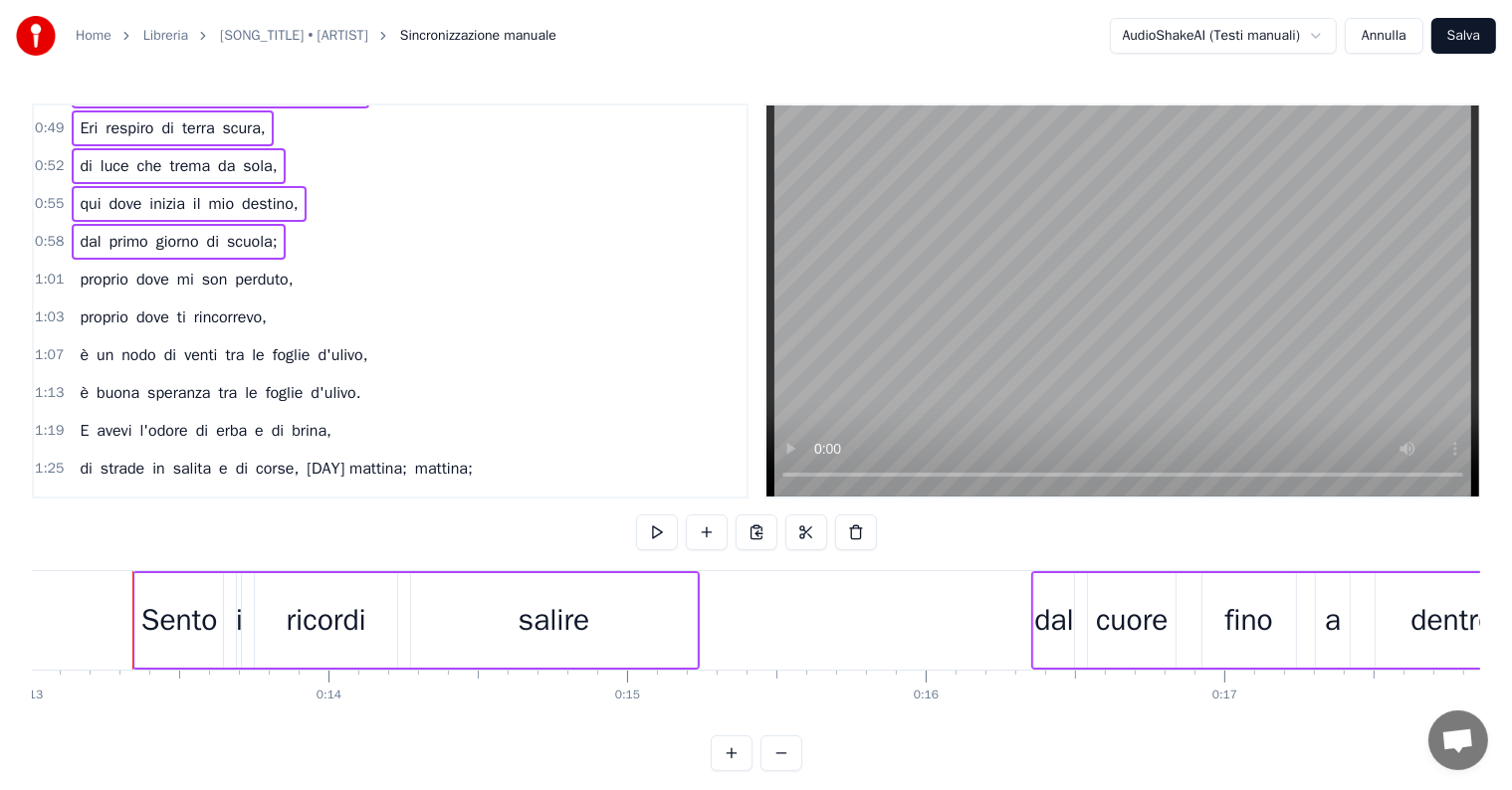 click on "proprio dove mi son perduto," at bounding box center (186, 280) 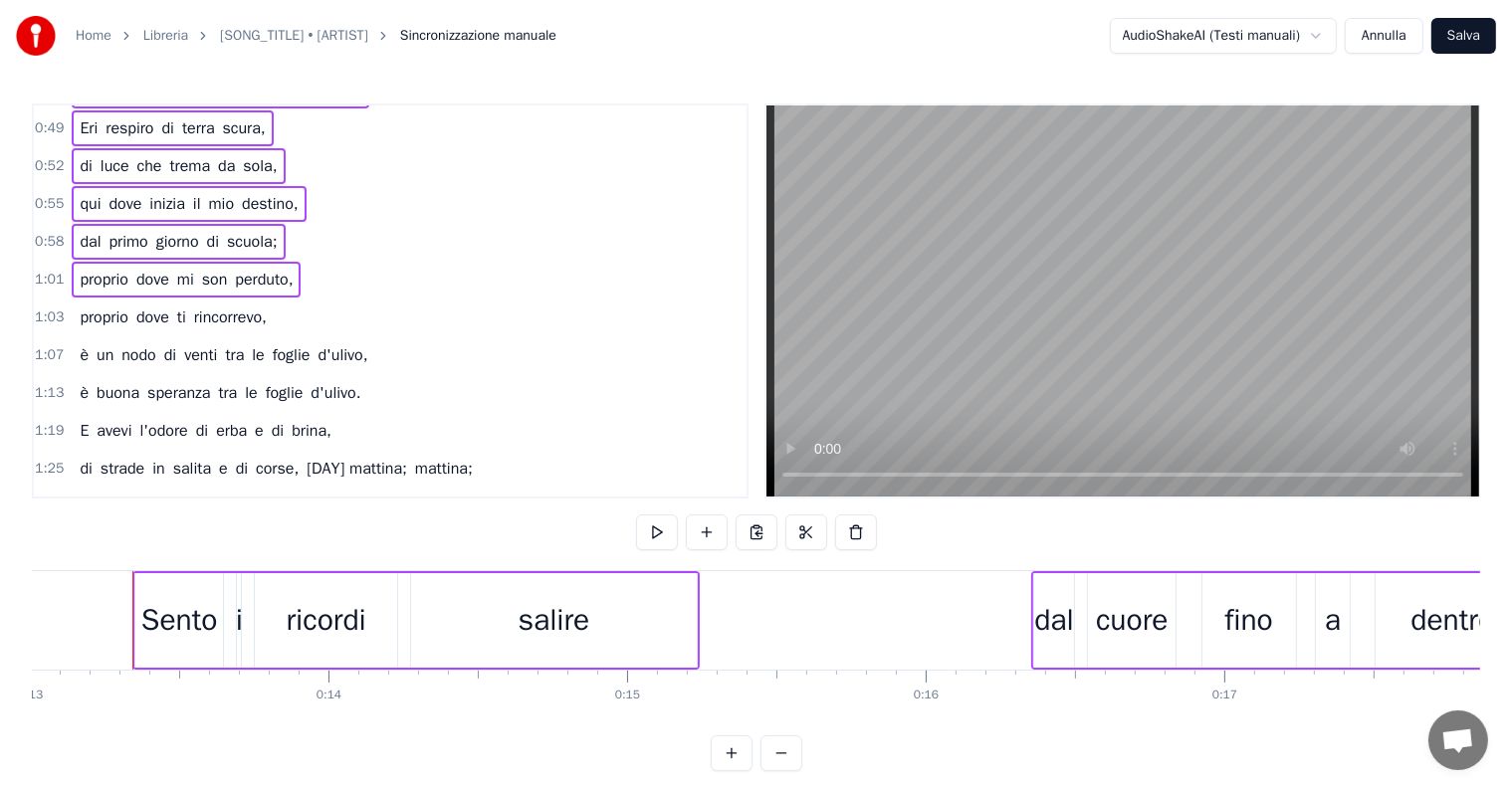 click on "proprio dove ti rincorrevo," at bounding box center (173, 317) 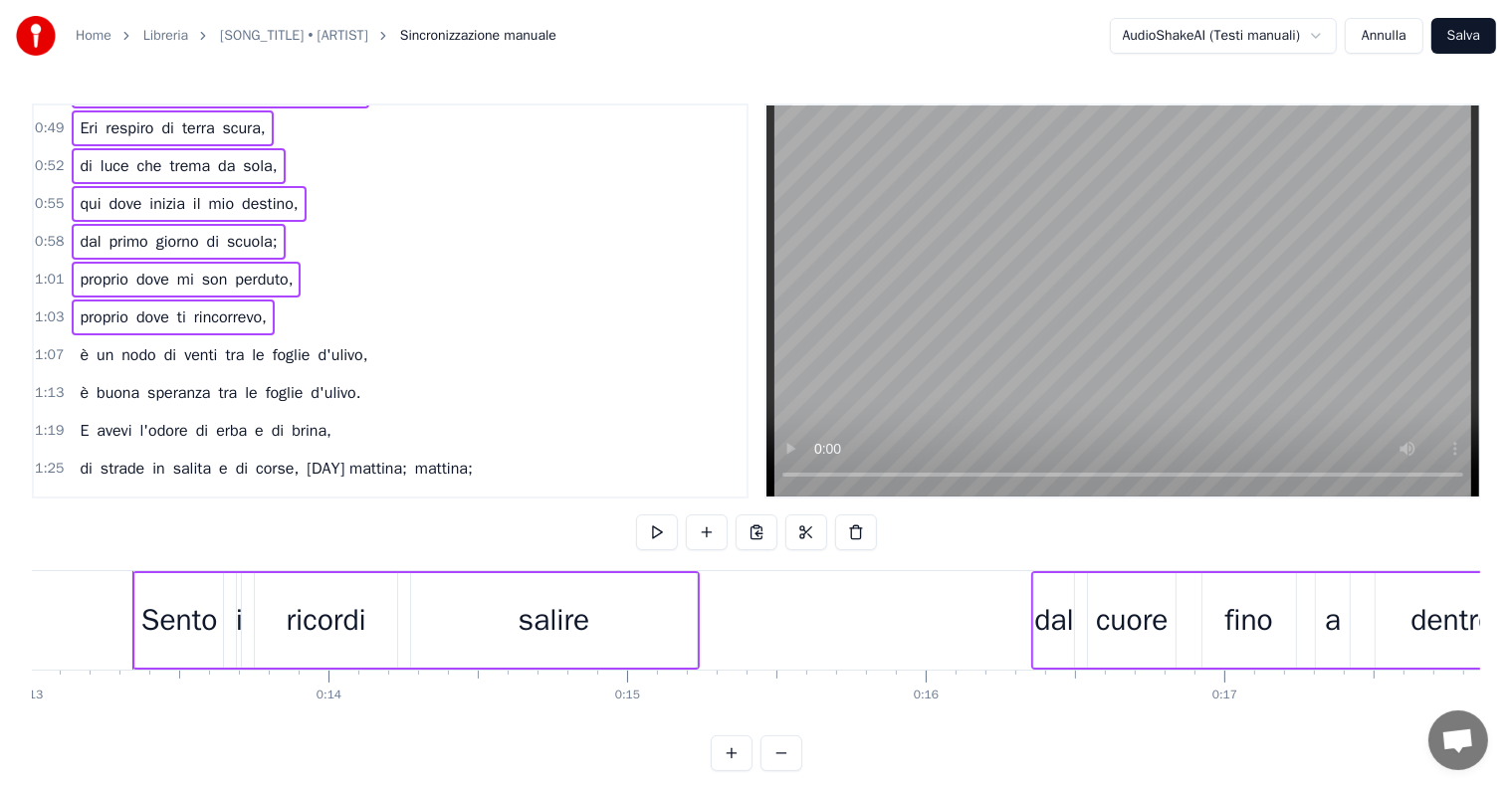 click on "è un nodo di venti tra le foglie d'ulivo," at bounding box center (223, 355) 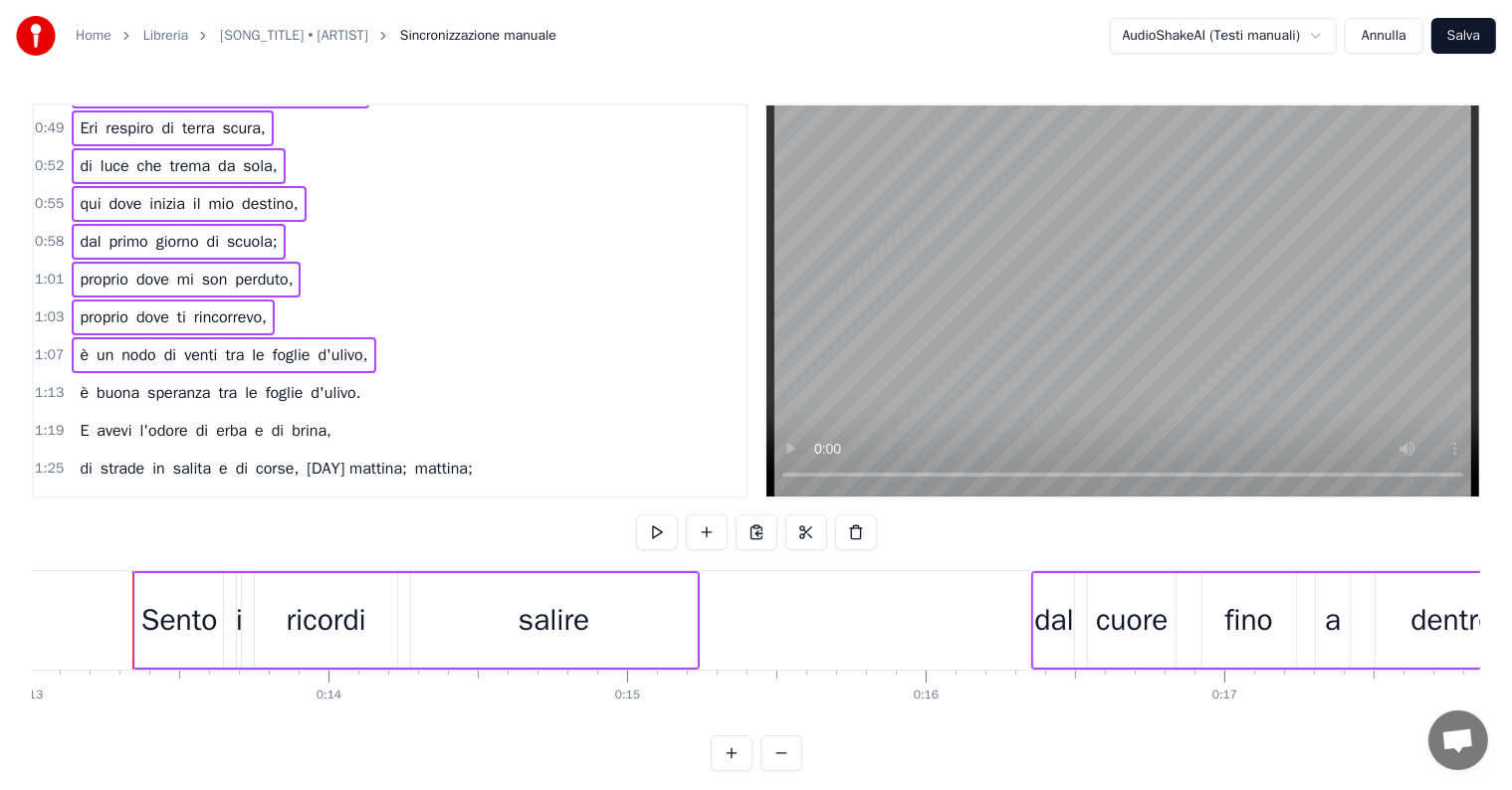 click on "è buona speranza tra le foglie d'ulivo." at bounding box center (220, 393) 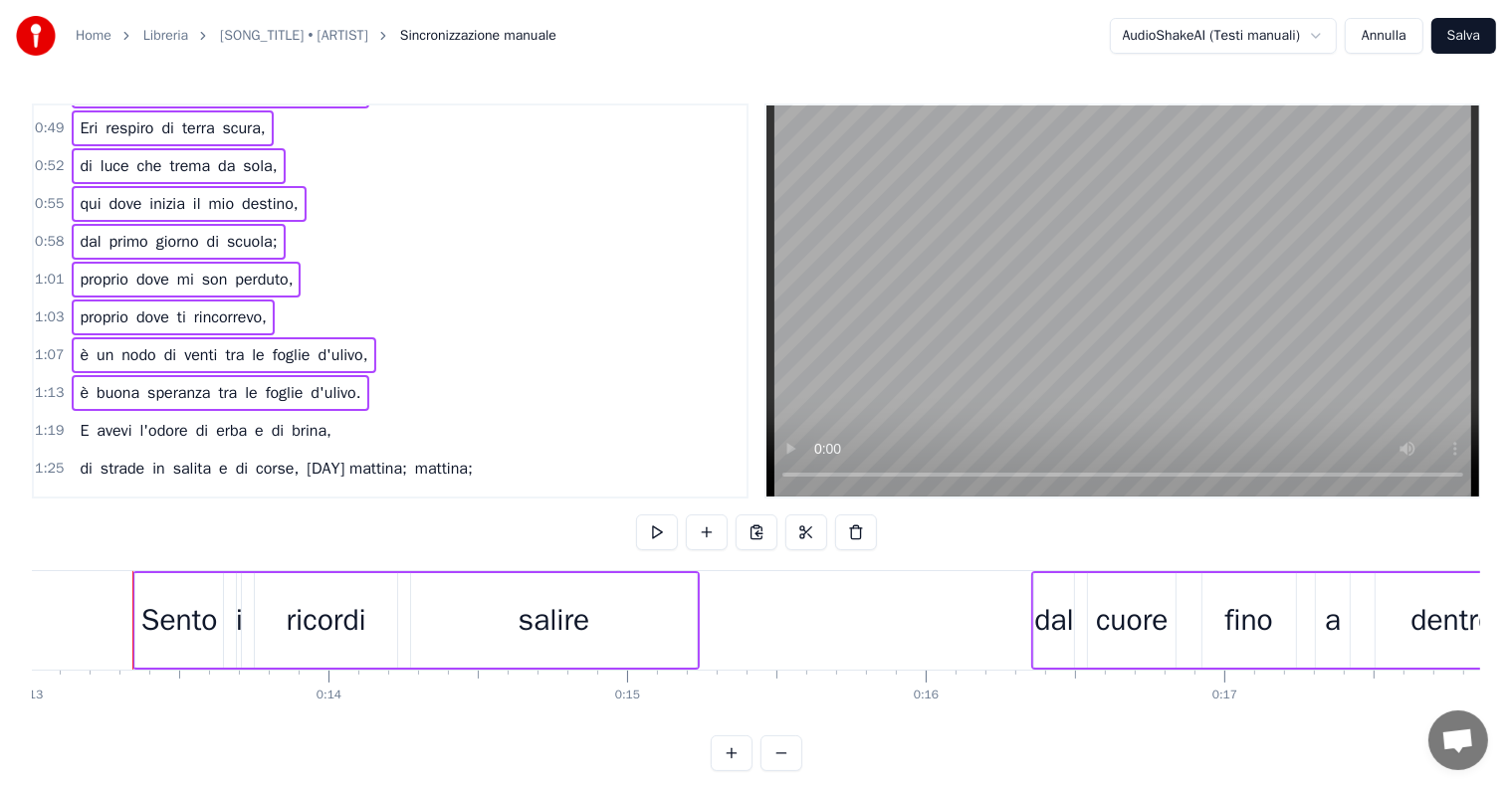 click on "E avevi l'odore di erba e di brina, di strade in salita e di corse, [DAY] mattina;" at bounding box center [205, 431] 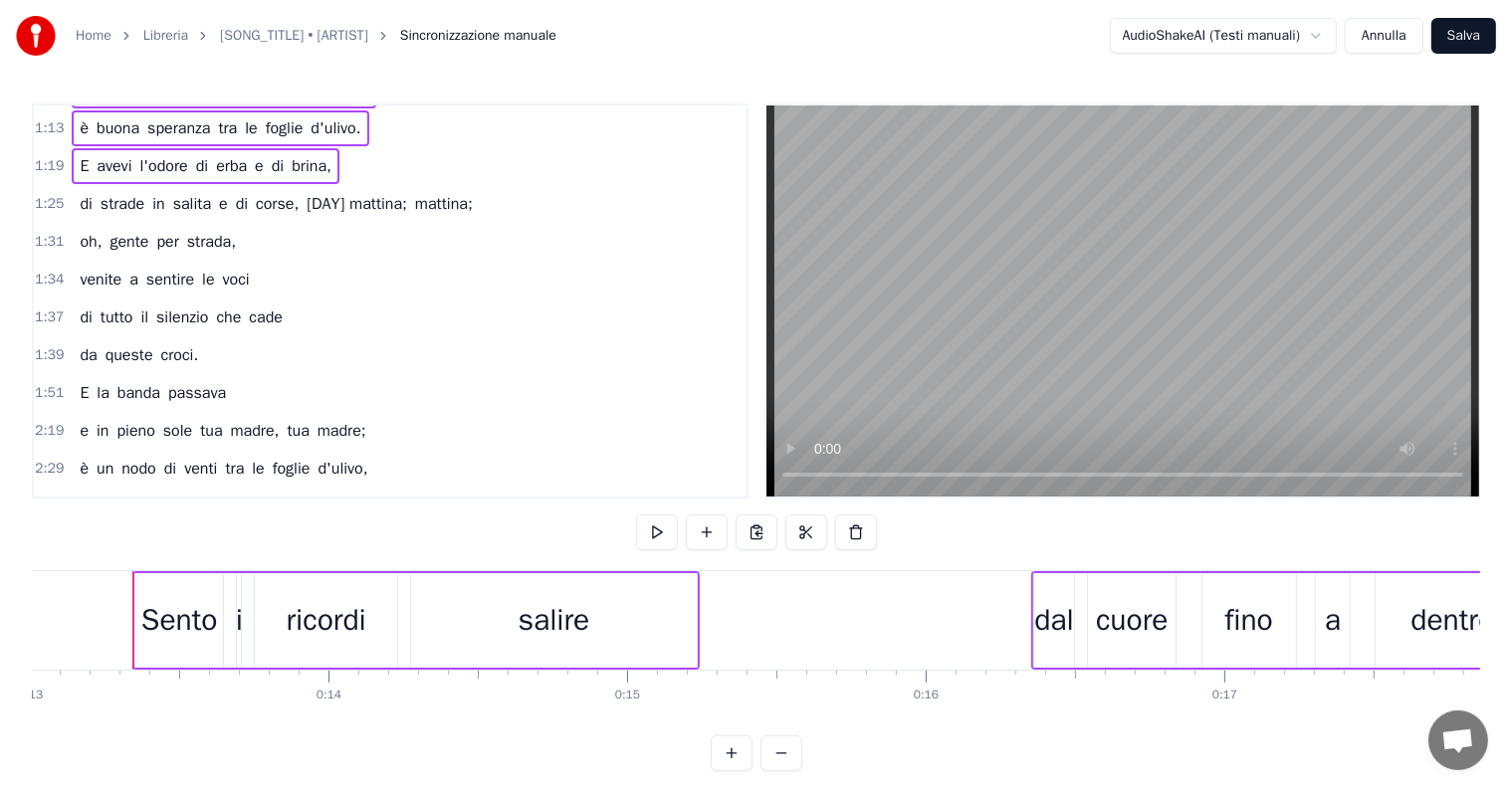 scroll, scrollTop: 597, scrollLeft: 0, axis: vertical 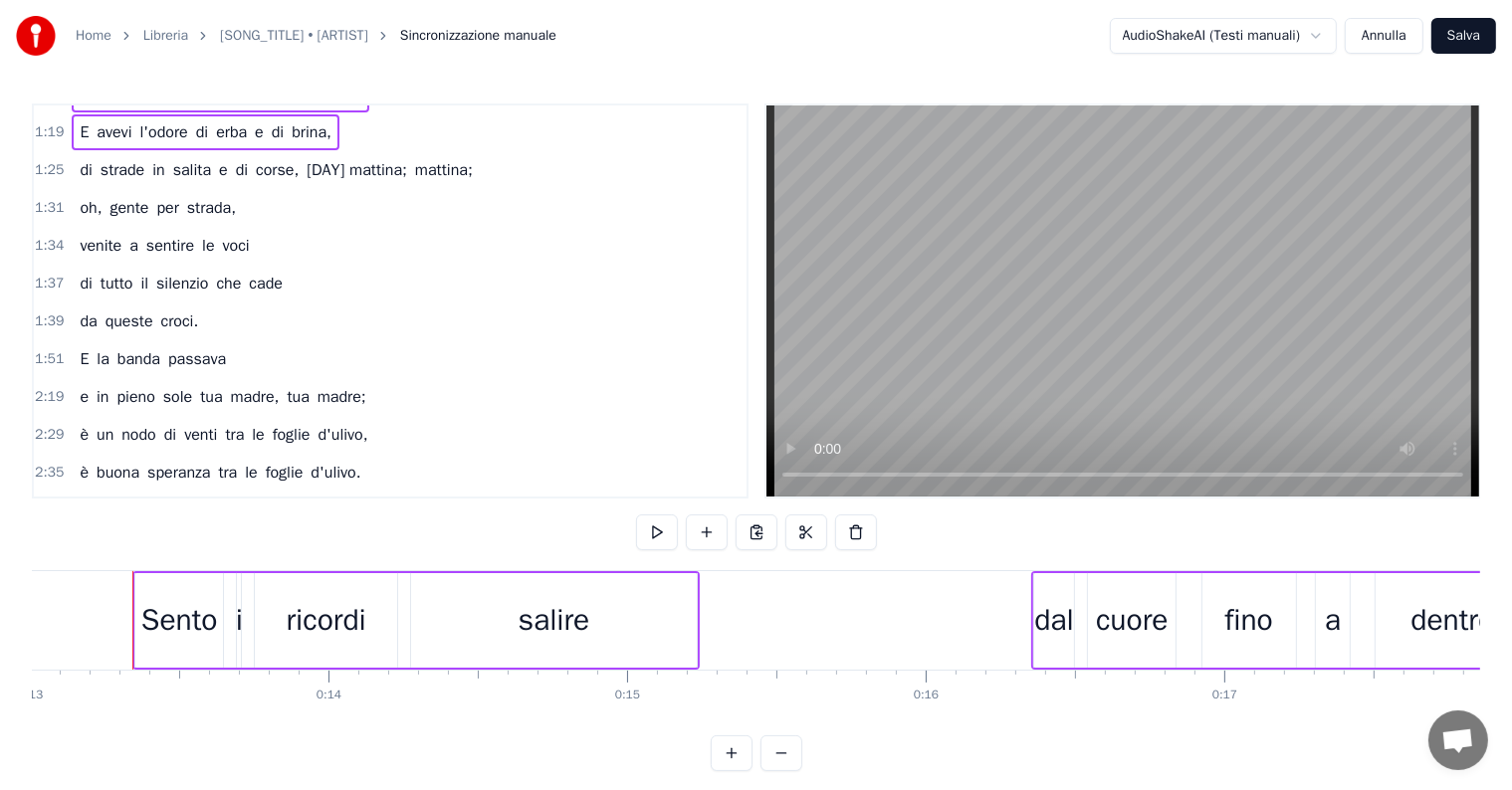 click on "di strade in salita e di corse, [DAY] mattina;" at bounding box center (276, 170) 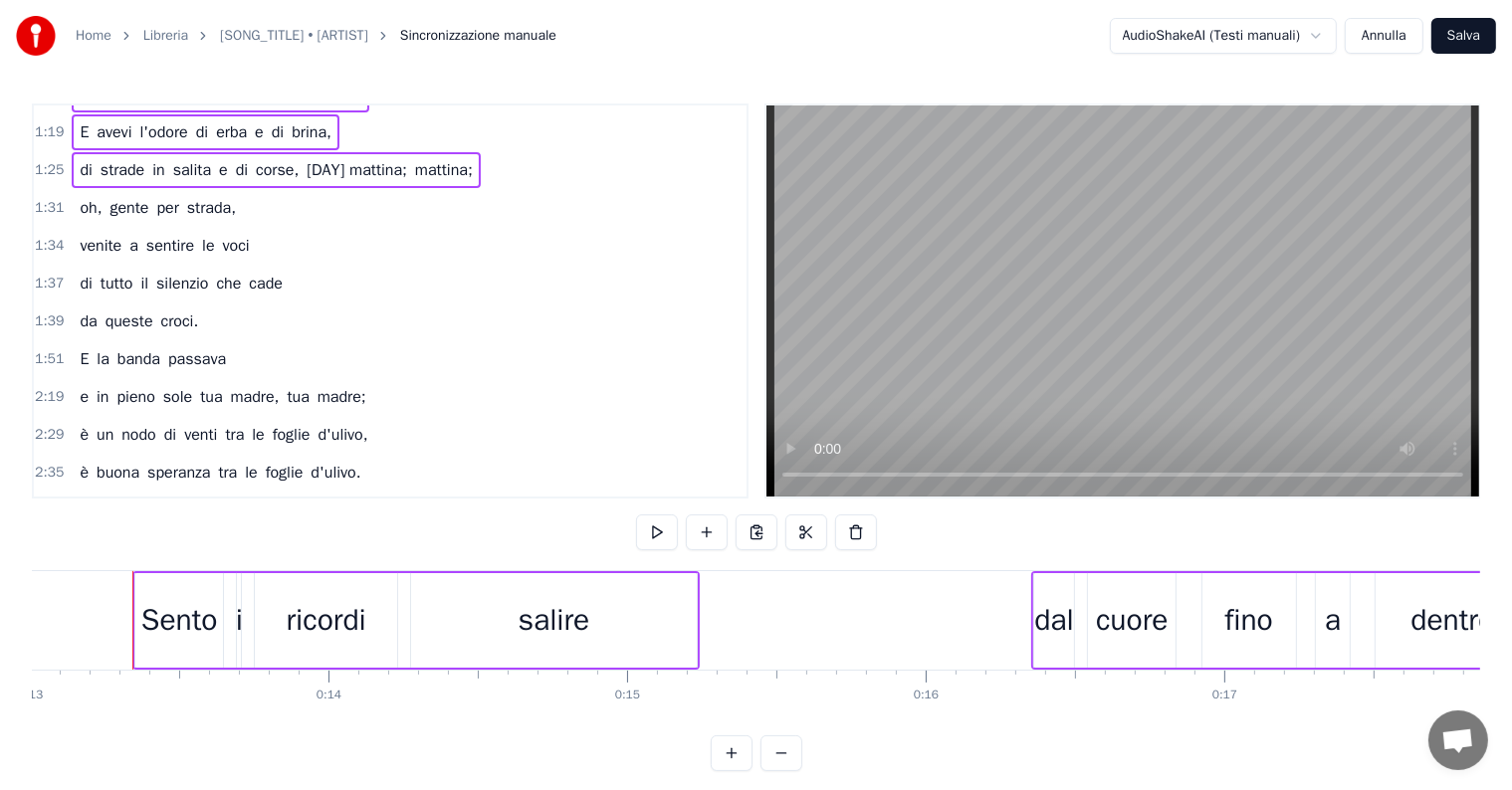 click on "oh, gente per strada, venite a sentire le voci" at bounding box center (157, 208) 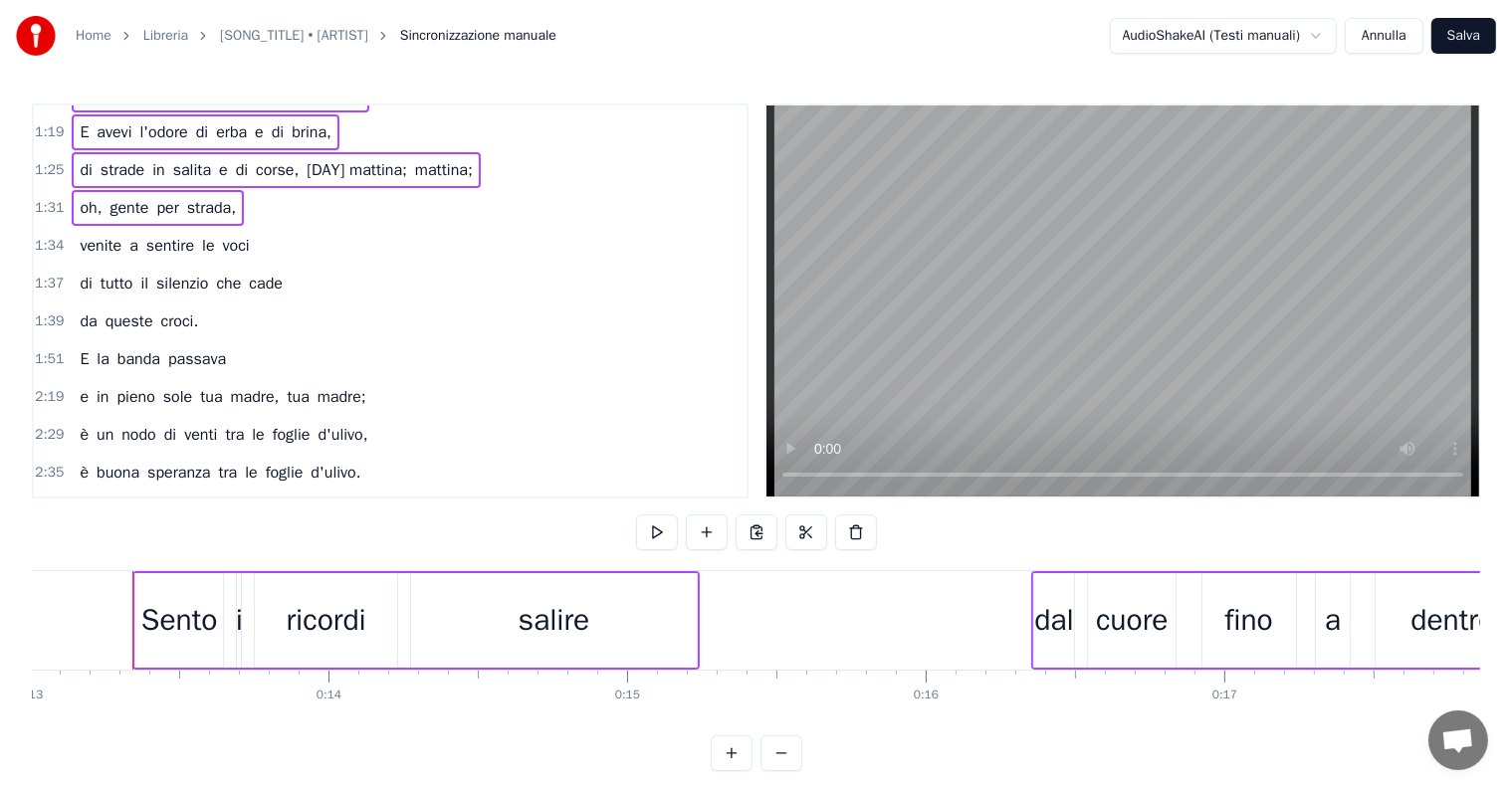 click on "venite a sentire le voci" at bounding box center (164, 246) 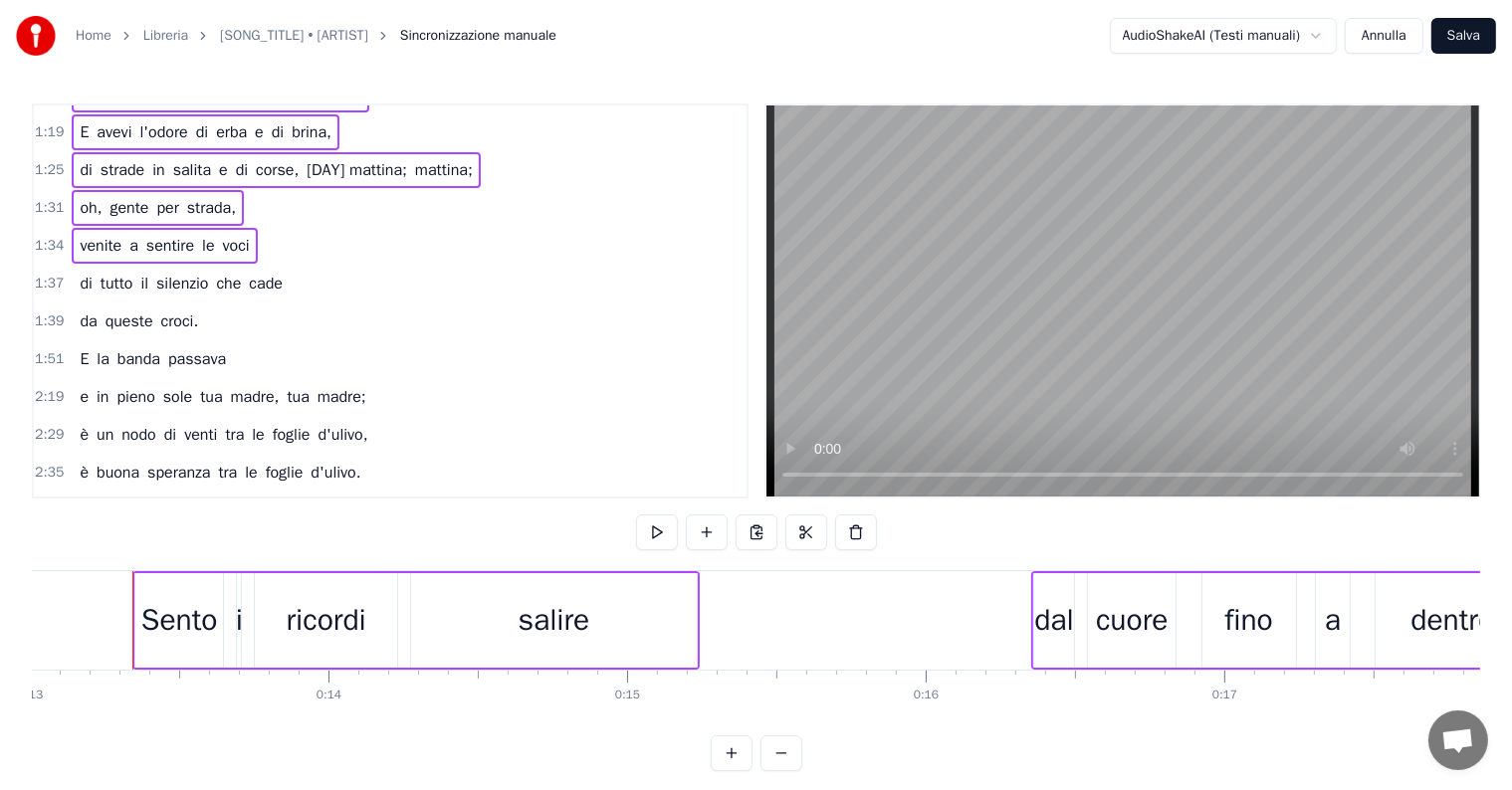 click on "di tutto il silenzio che cade" at bounding box center (181, 284) 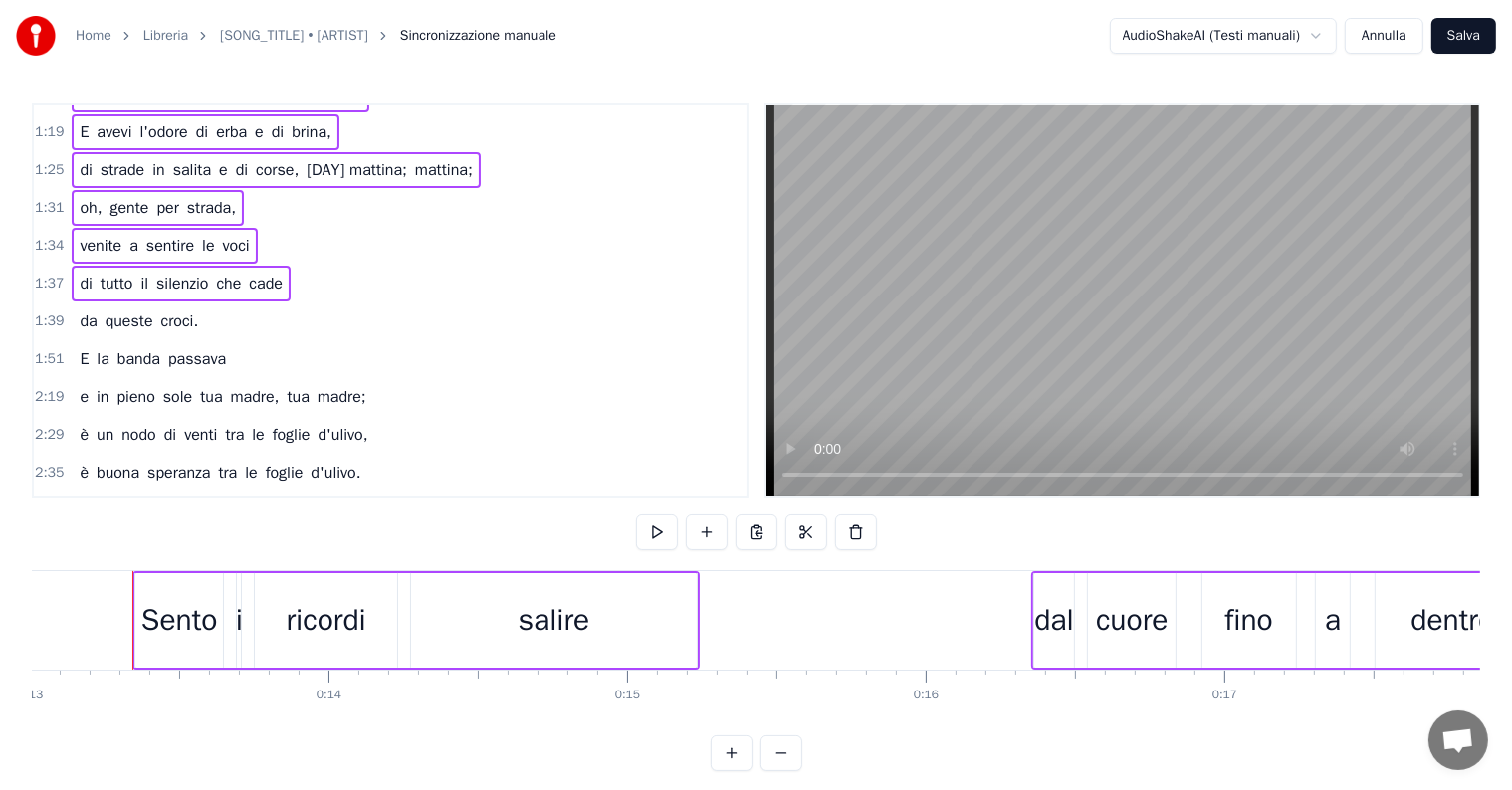 click on "da queste croci." at bounding box center (138, 321) 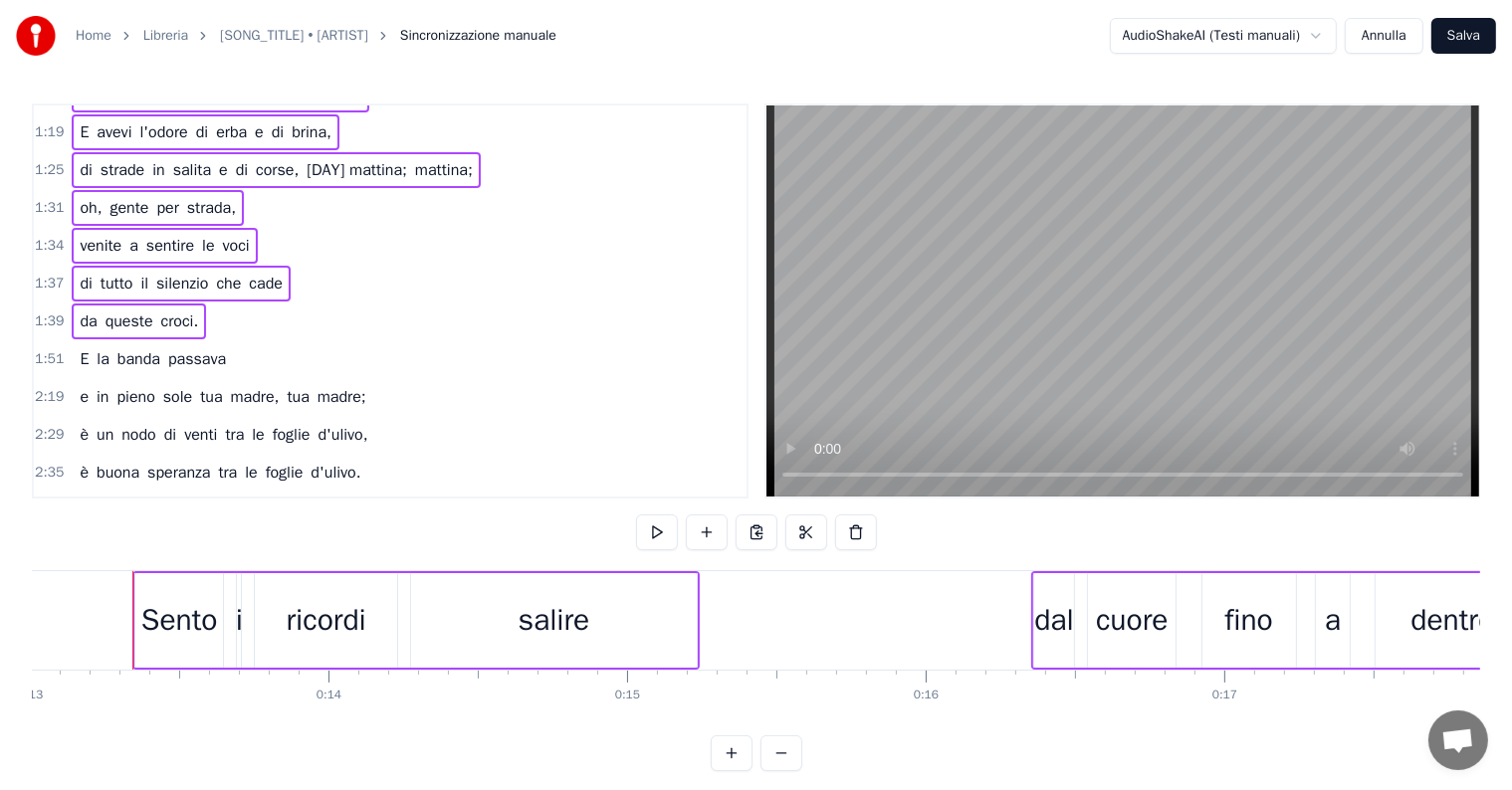 click on "E la banda passava" at bounding box center (152, 359) 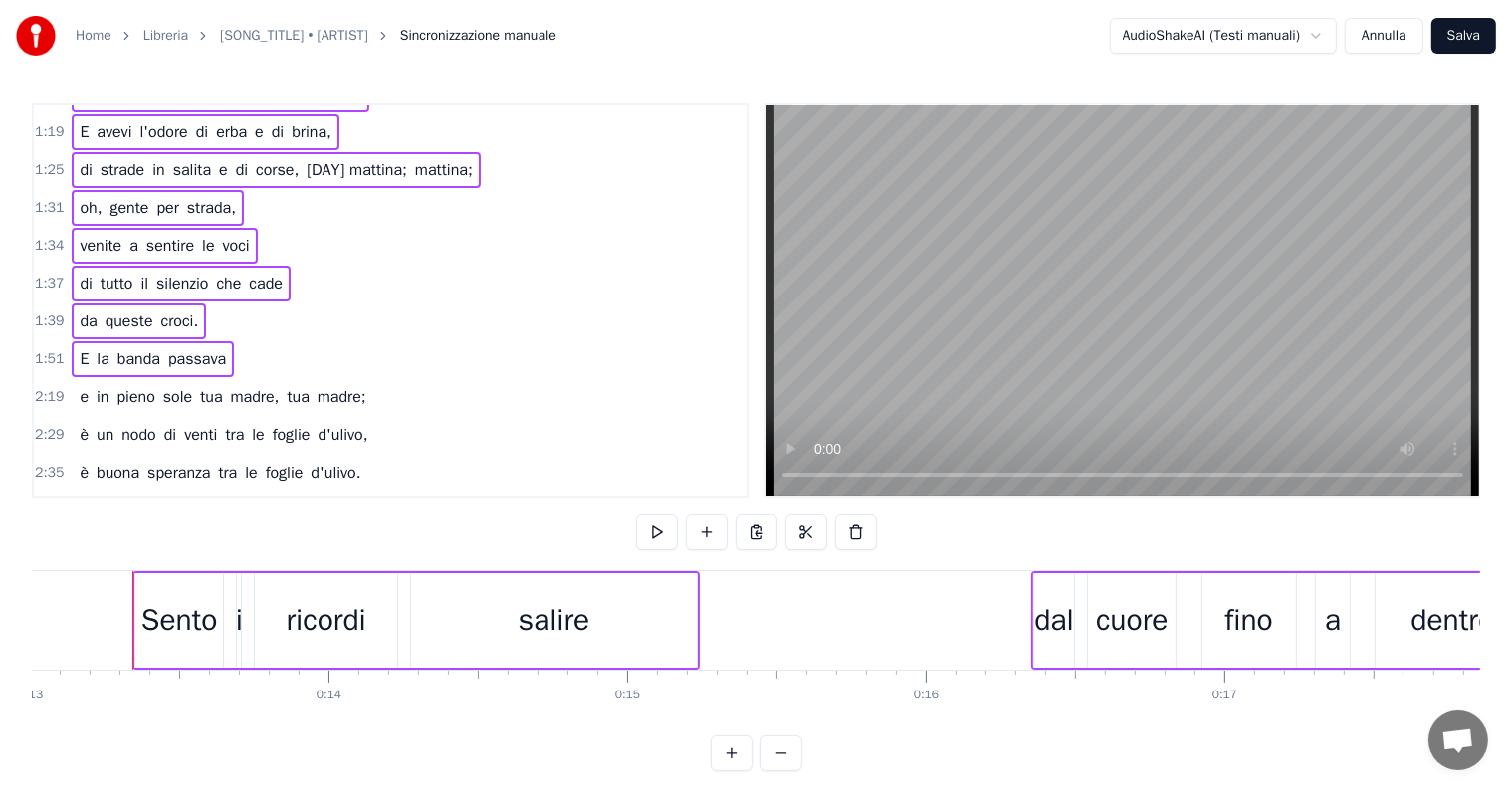 click on "e in pieno sole tua madre, tua madre;" at bounding box center [222, 397] 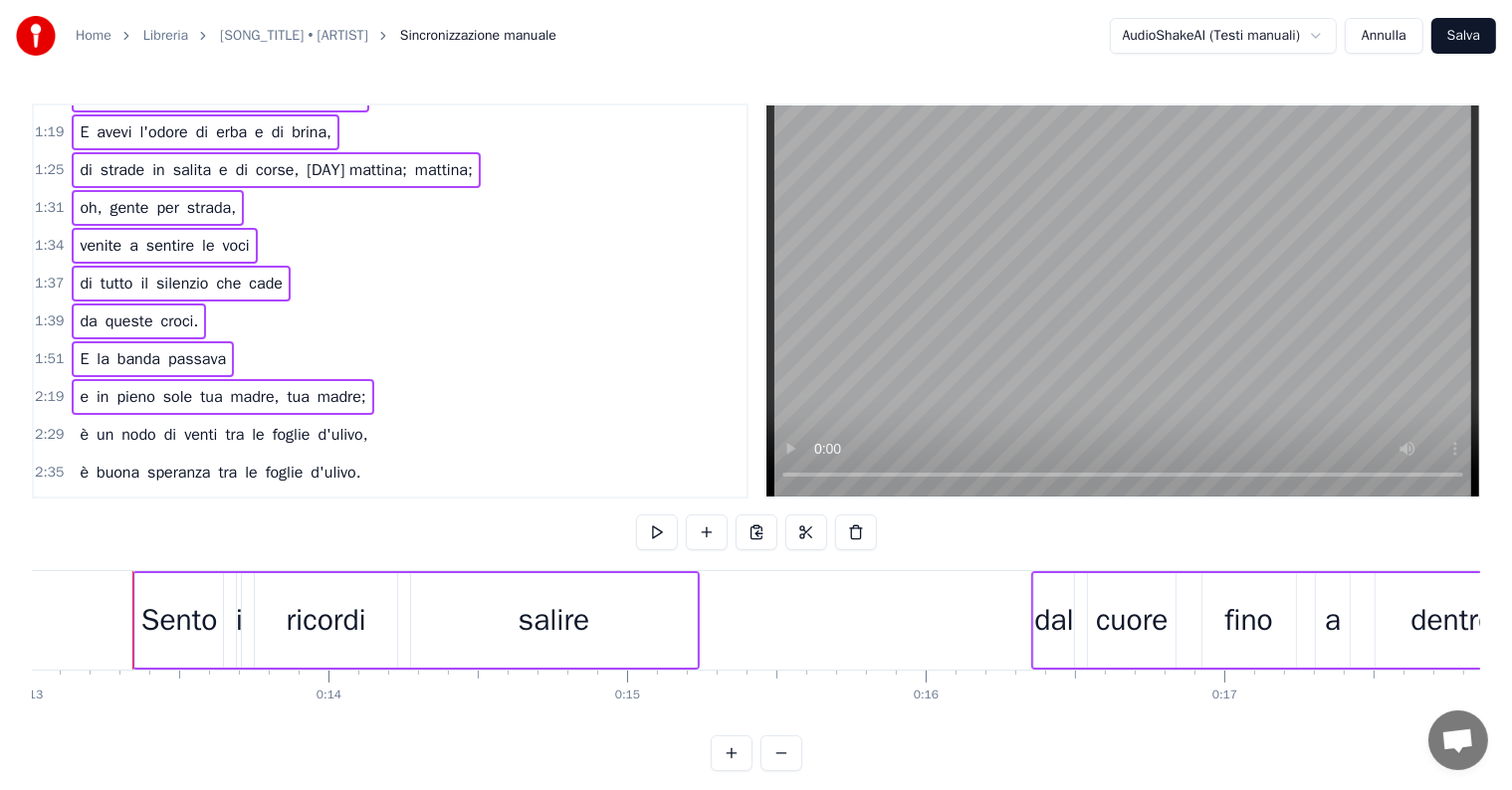 click on "è un nodo di venti tra le foglie d'ulivo," at bounding box center (223, 435) 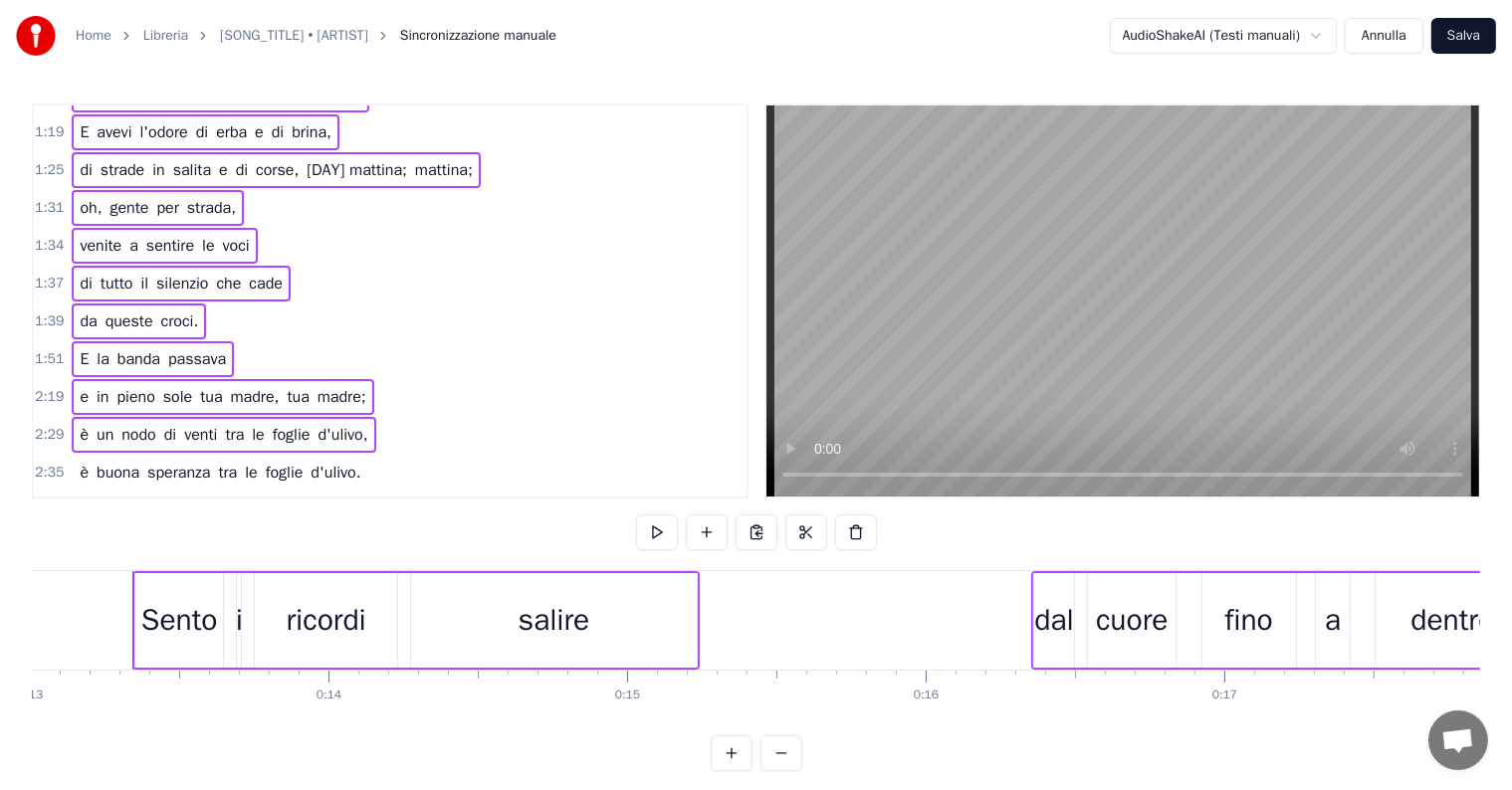 click on "è buona speranza tra le foglie d'ulivo." at bounding box center [220, 473] 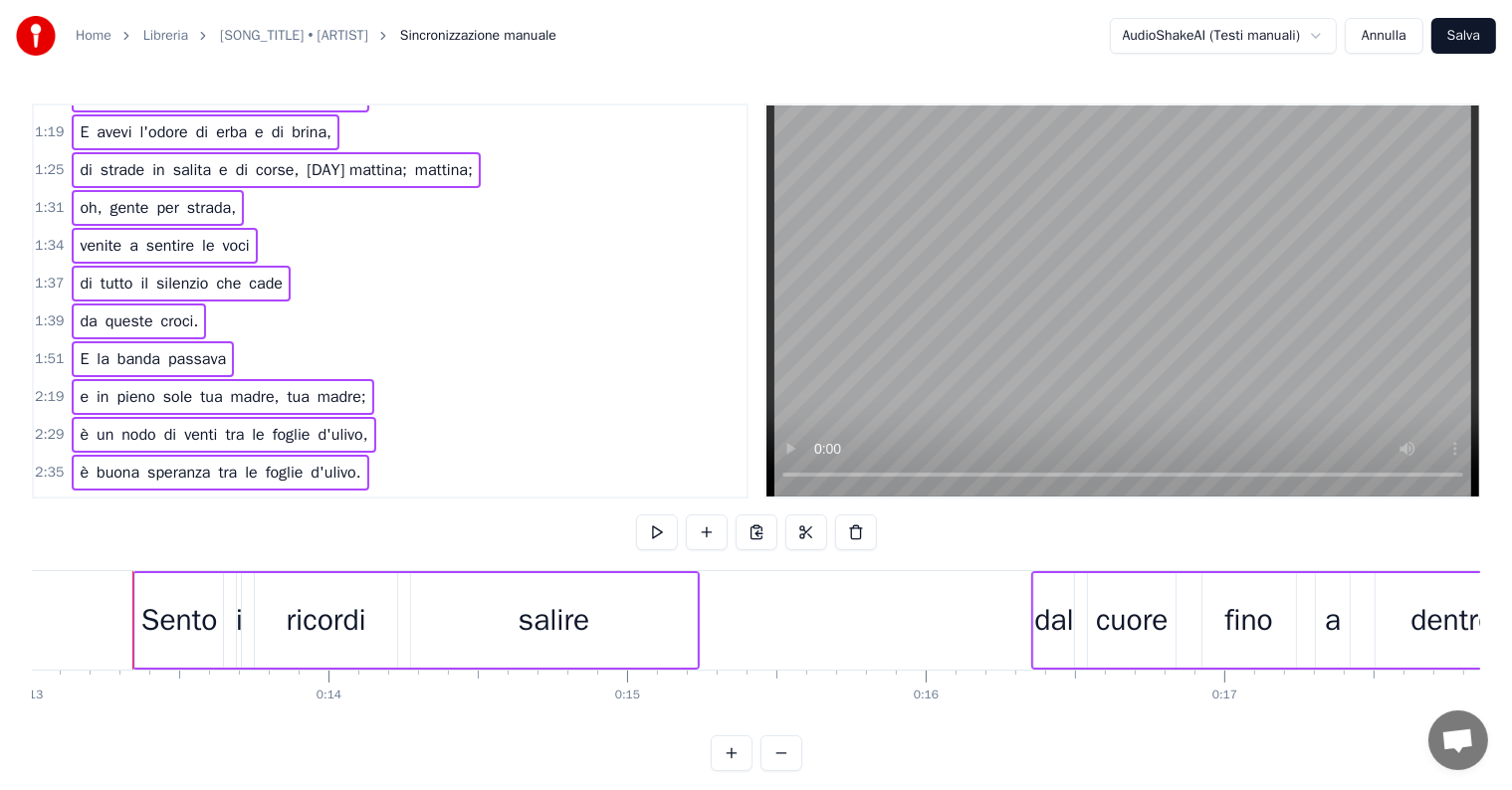 click on "E avevi l'odore di erba e di brina, di strade in salita e di corse, [DAY] mattina;" at bounding box center [205, 510] 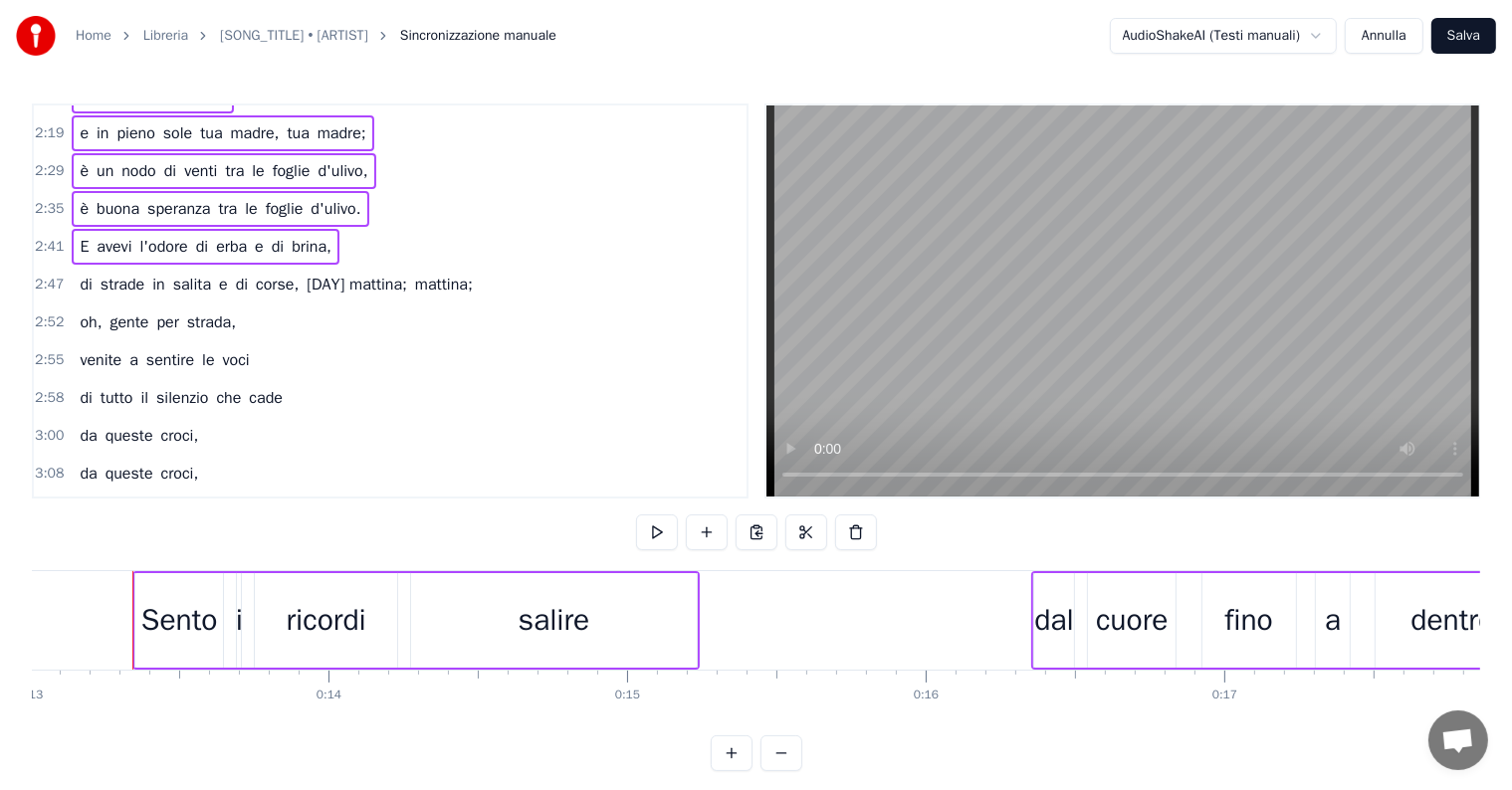 scroll, scrollTop: 895, scrollLeft: 0, axis: vertical 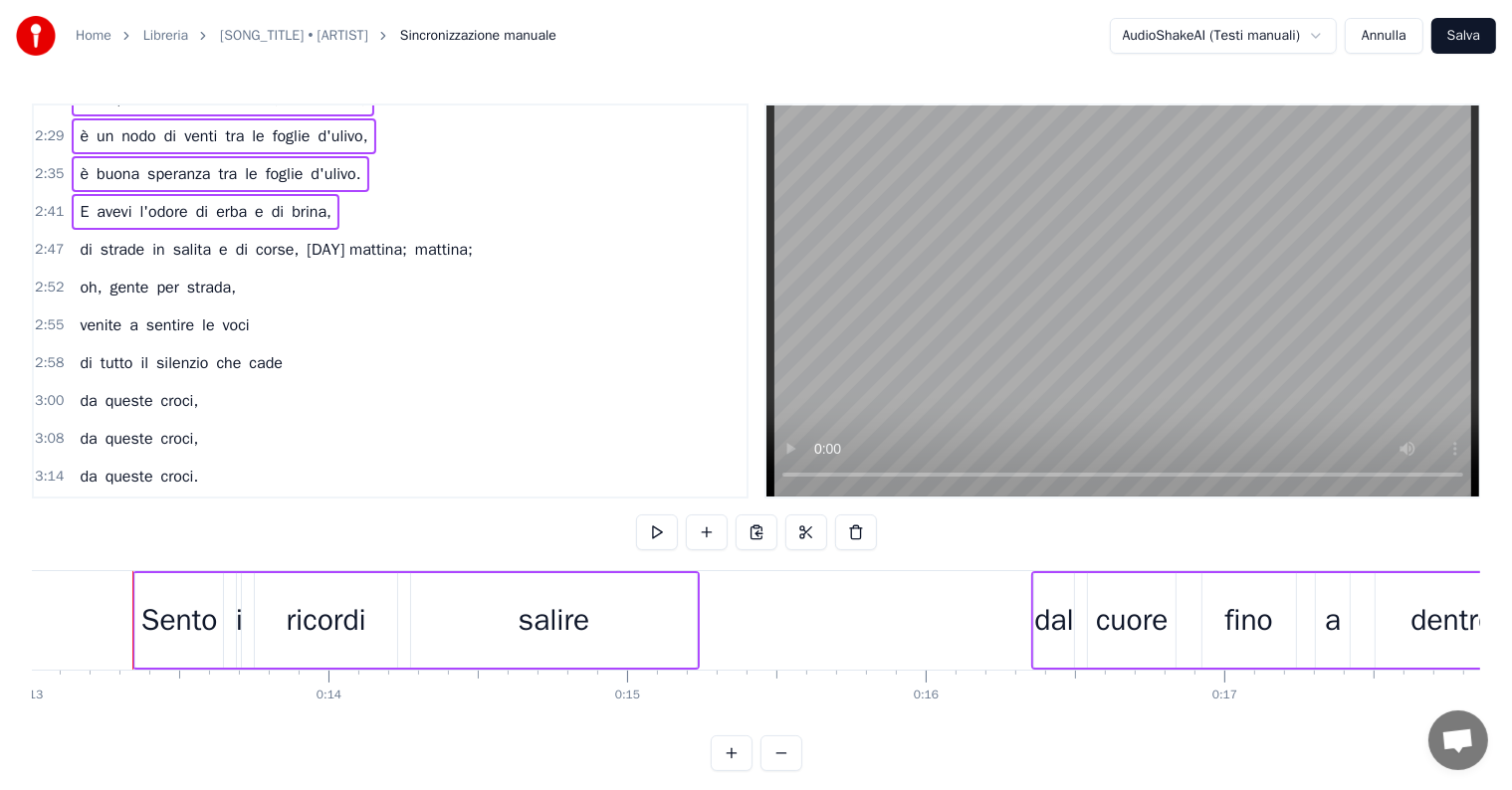 click on "di strade in salita e di corse, [DAY] mattina;" at bounding box center (276, 250) 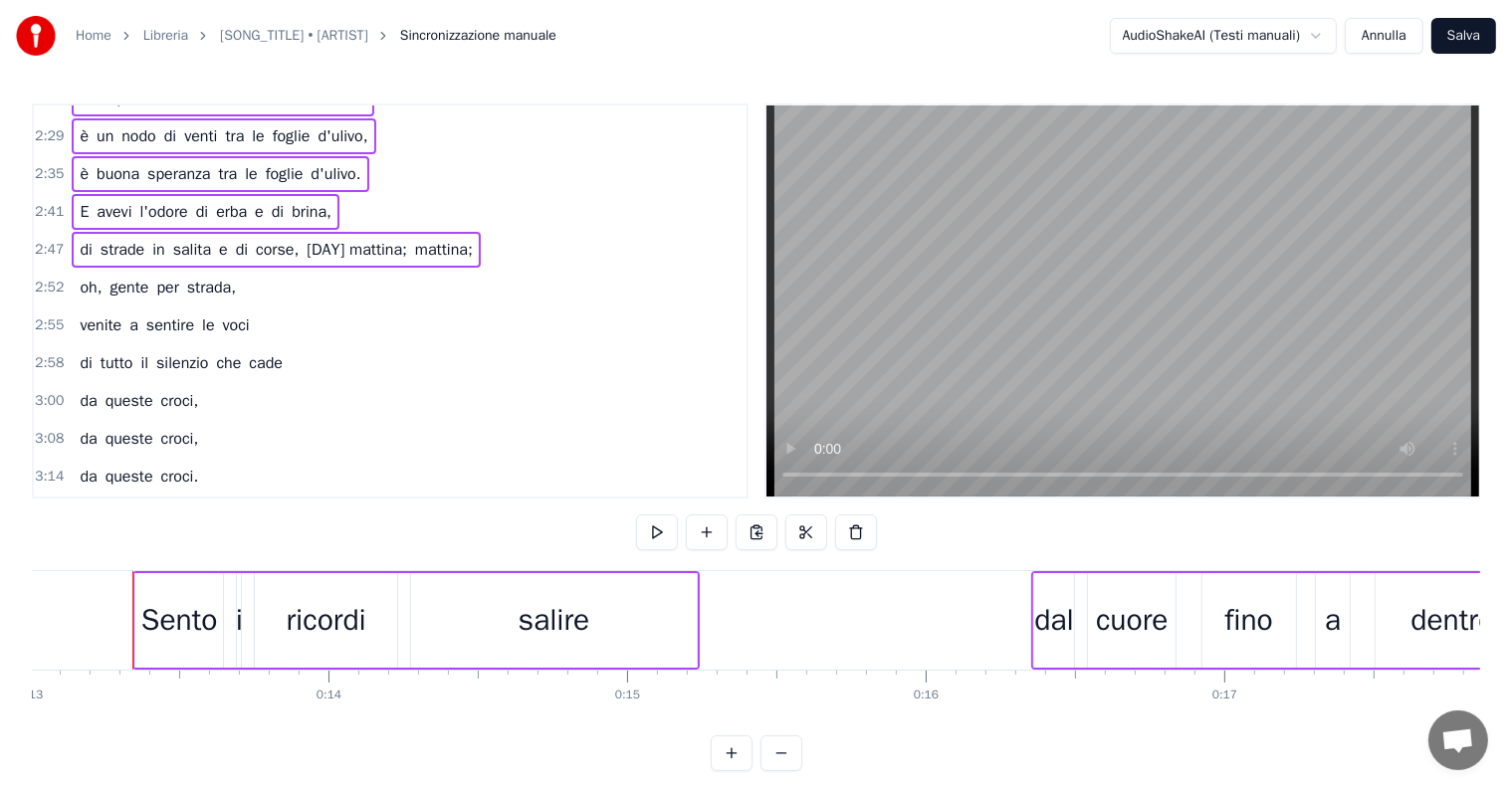 click on "oh, gente per strada, venite a sentire le voci" at bounding box center [157, 288] 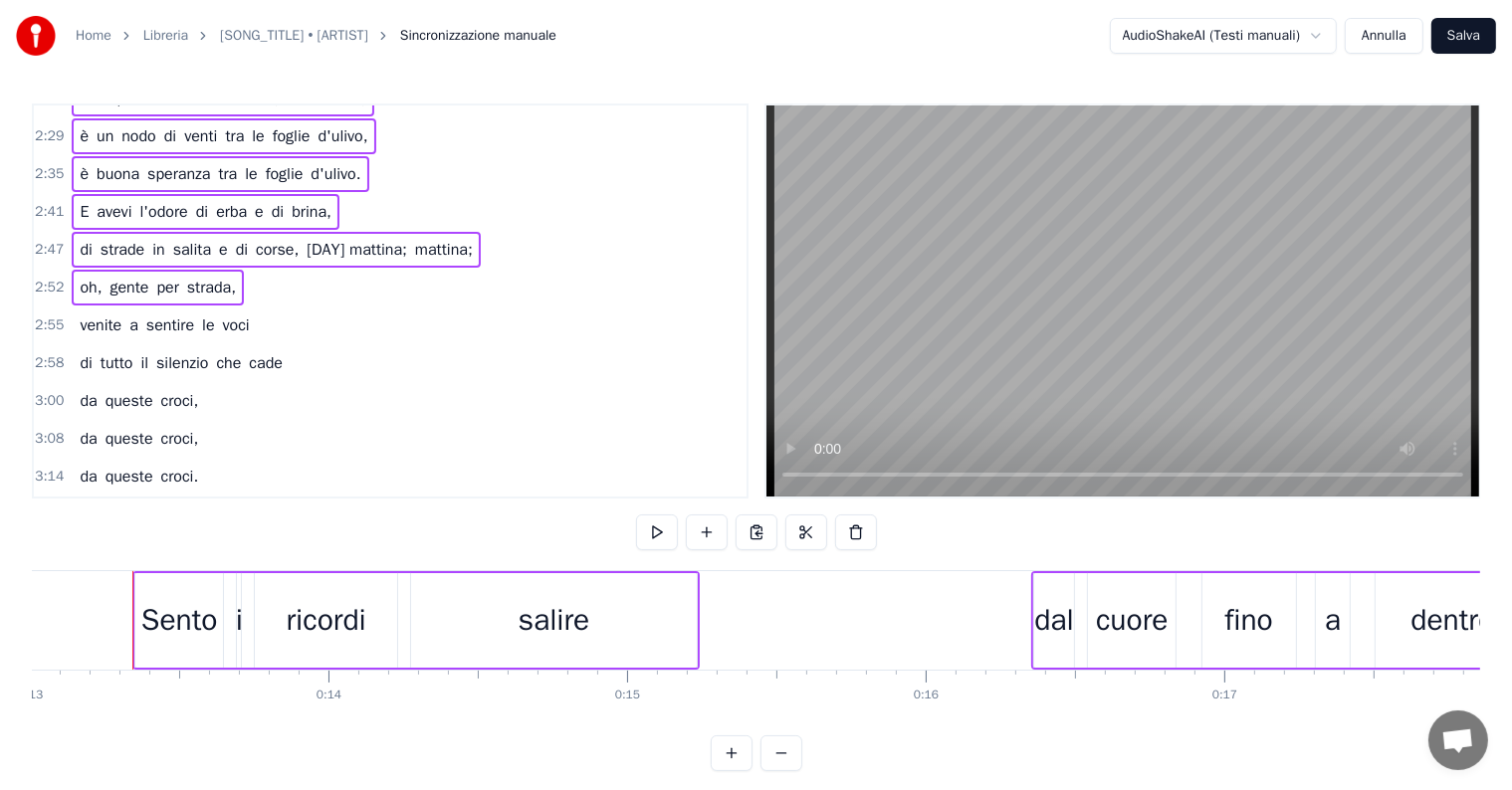 click on "venite a sentire le voci" at bounding box center (164, 325) 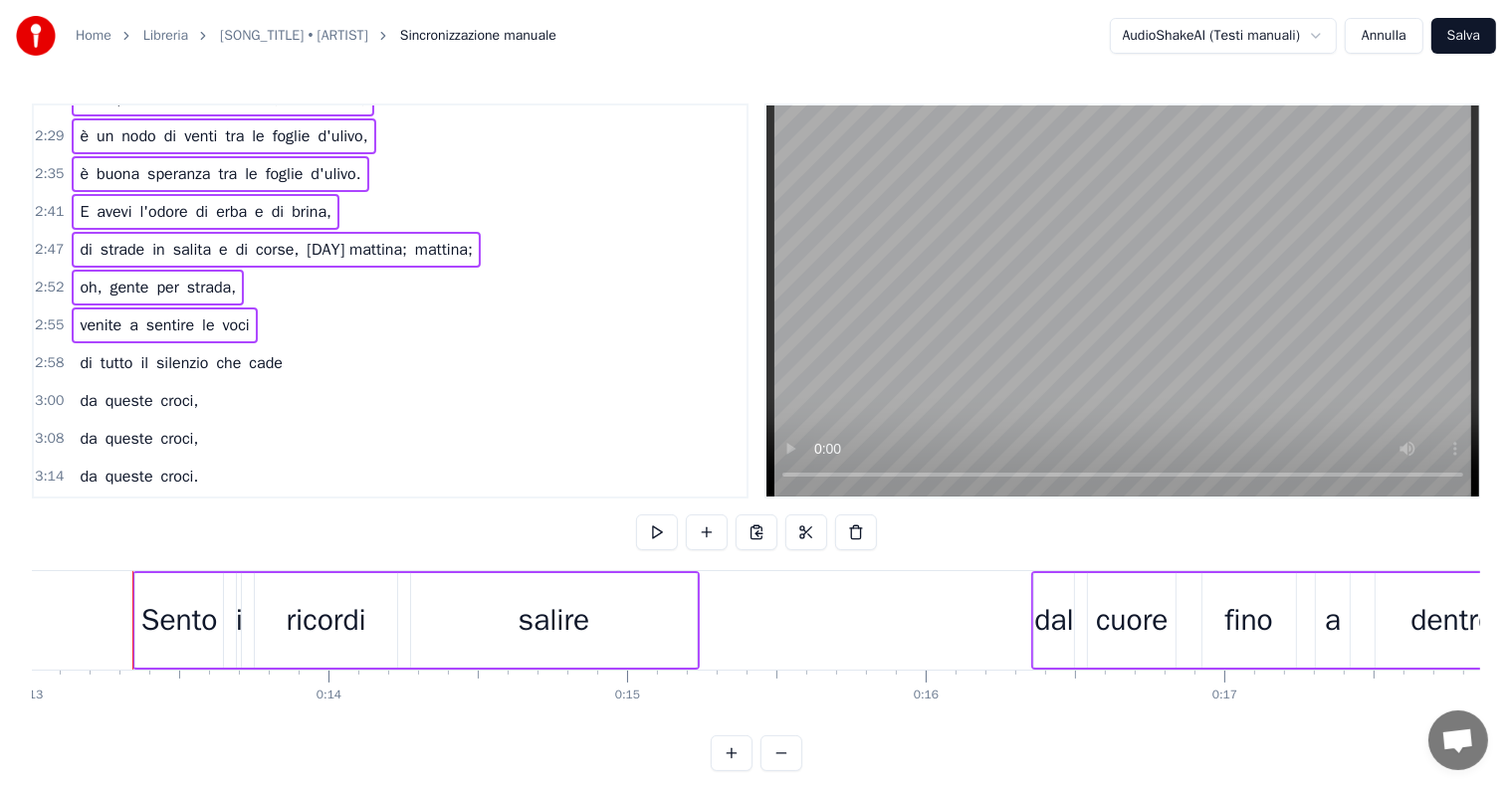 click on "di tutto il silenzio che cade" at bounding box center (181, 363) 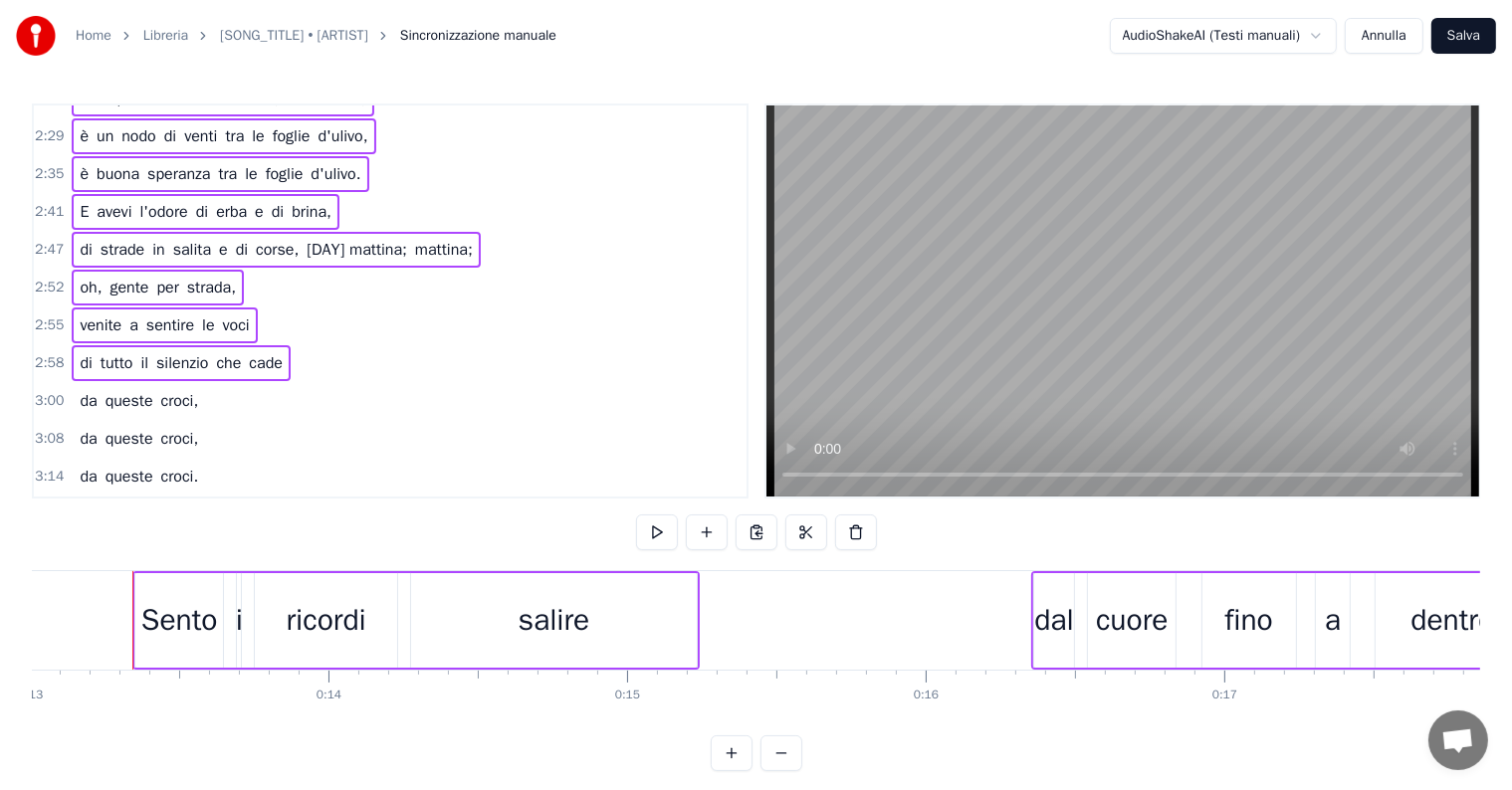 click on "da queste croci," at bounding box center [138, 401] 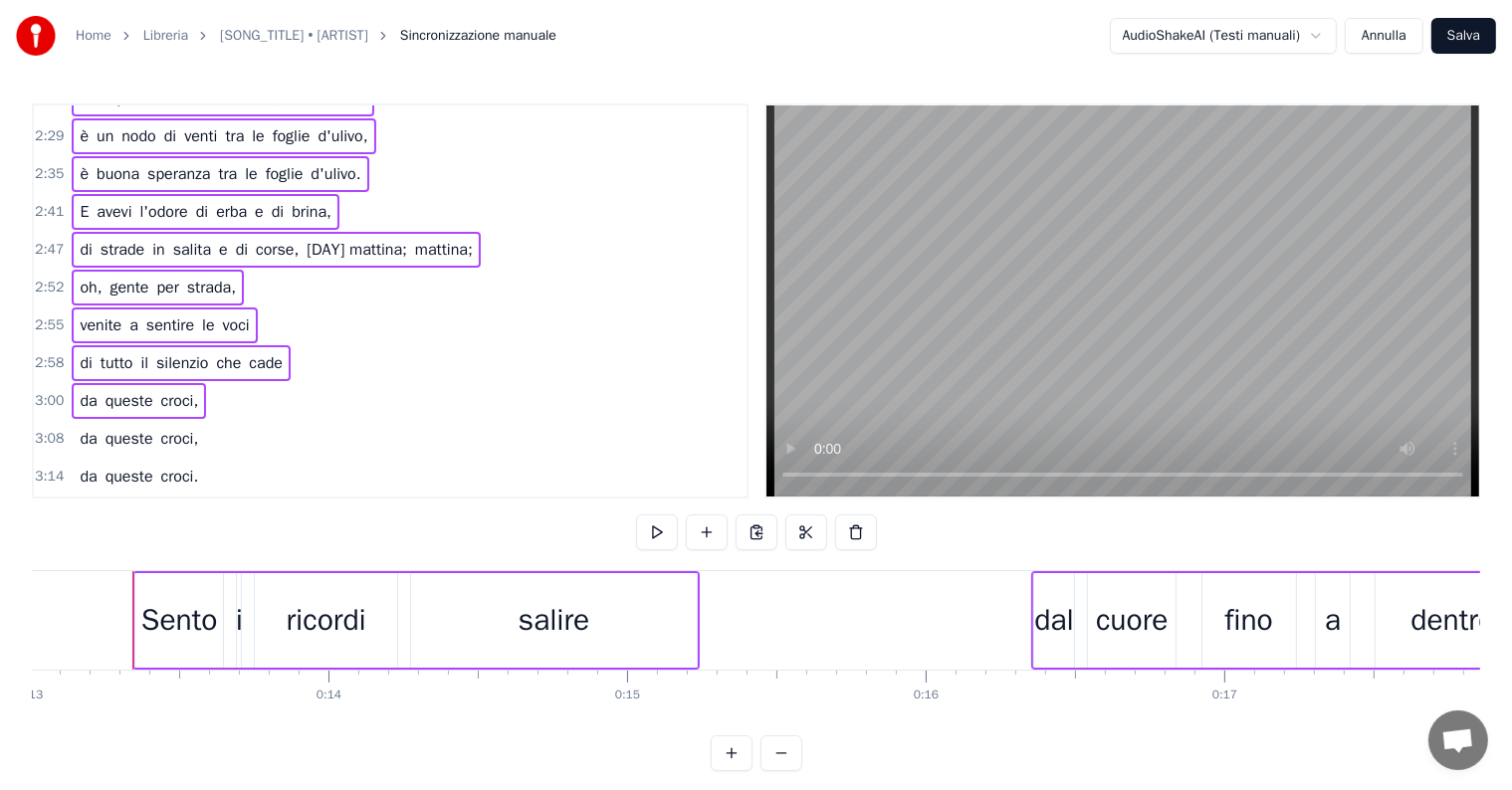 click on "da queste croci," at bounding box center (138, 439) 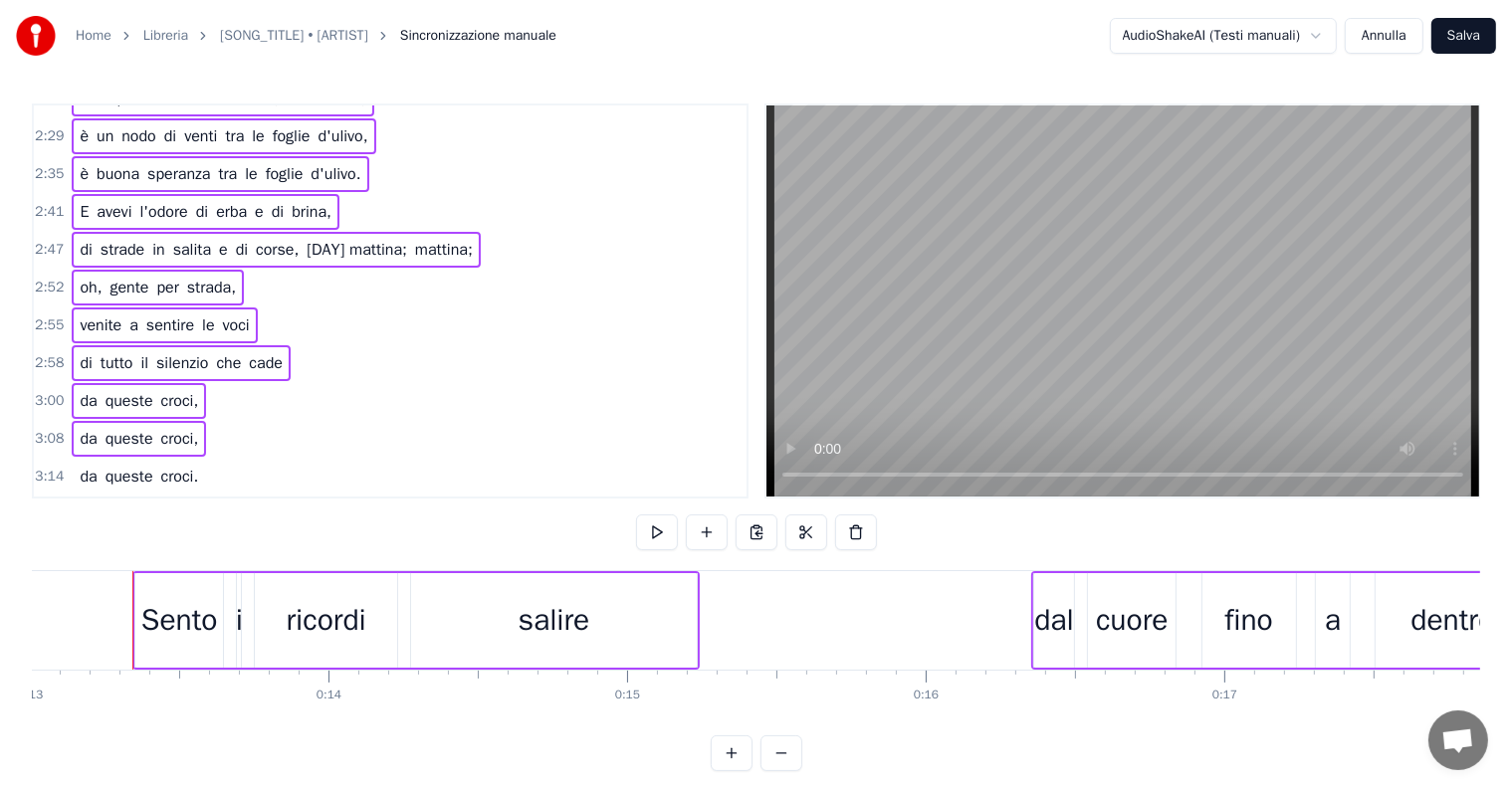 click on "da queste croci." at bounding box center (138, 477) 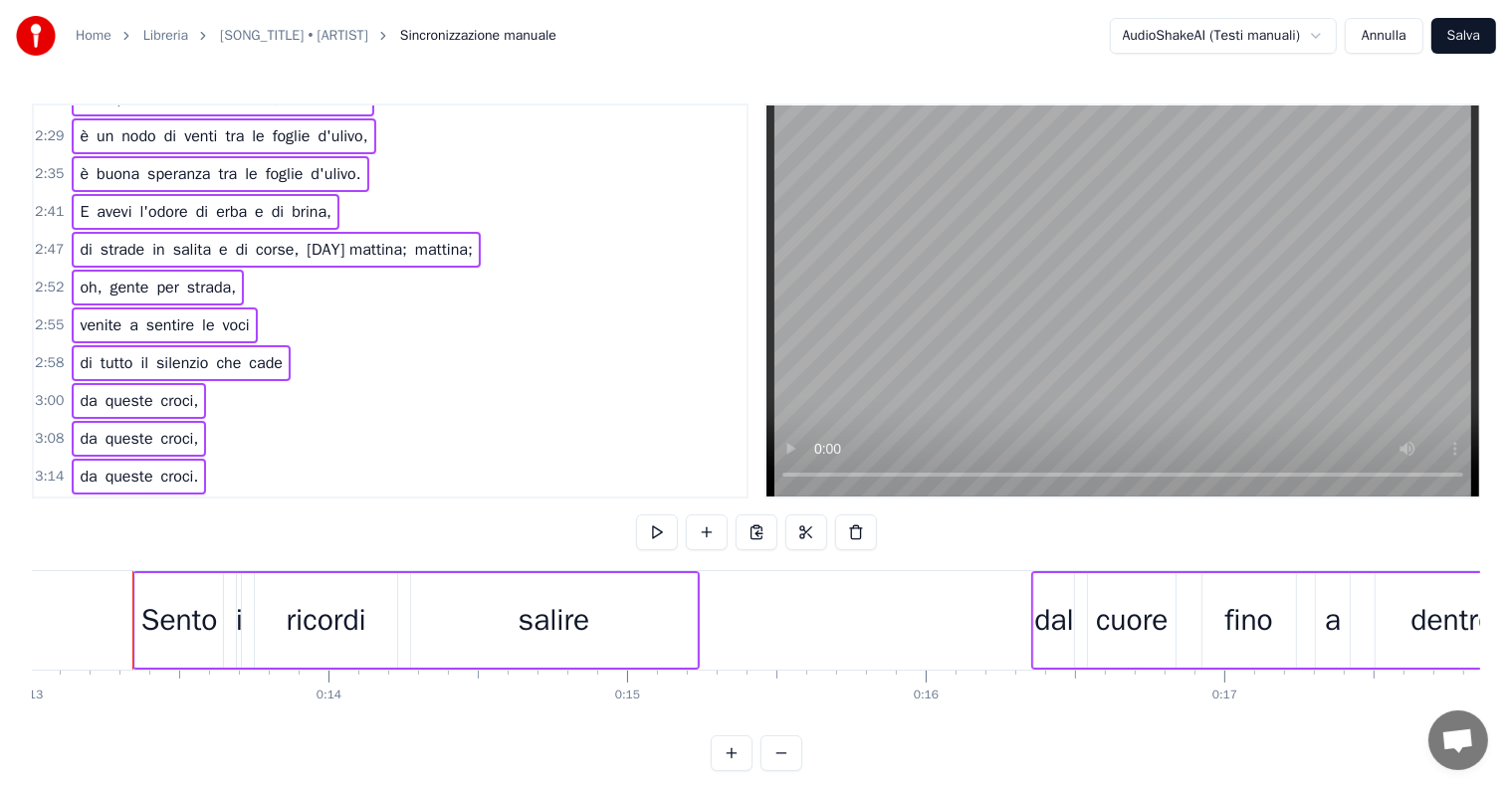 scroll, scrollTop: 926, scrollLeft: 0, axis: vertical 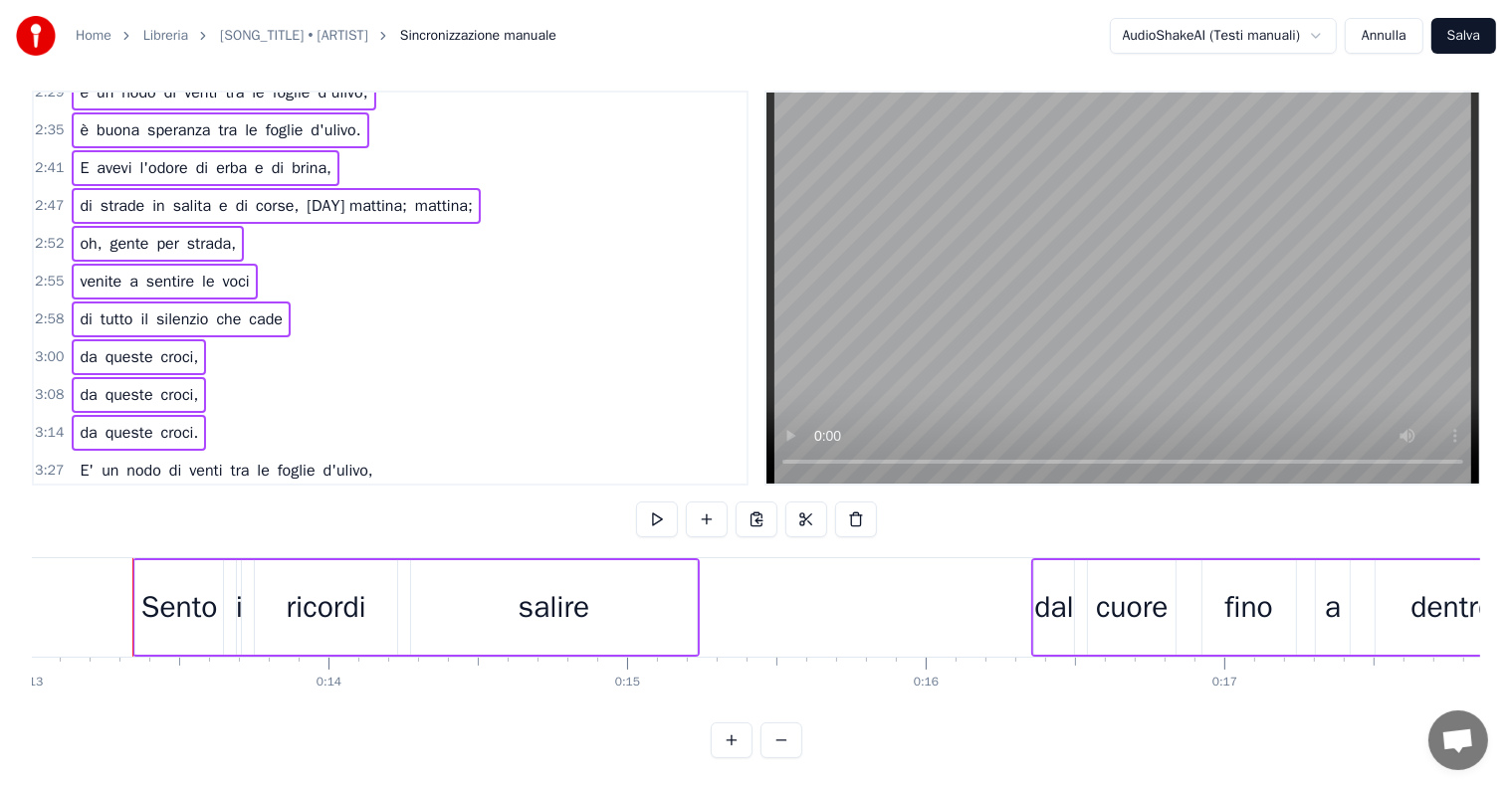 click on "di" at bounding box center [175, 471] 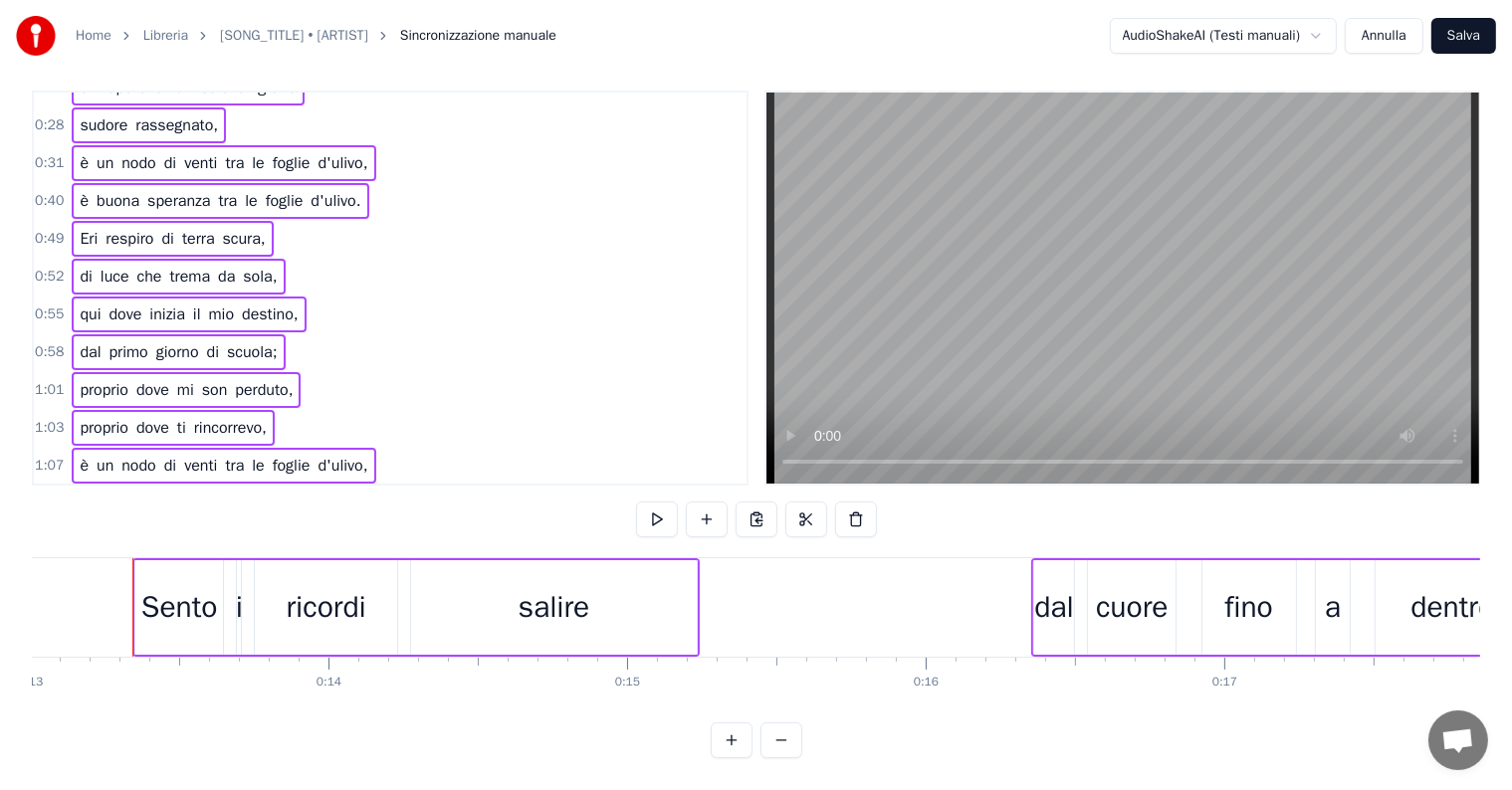 scroll, scrollTop: 0, scrollLeft: 0, axis: both 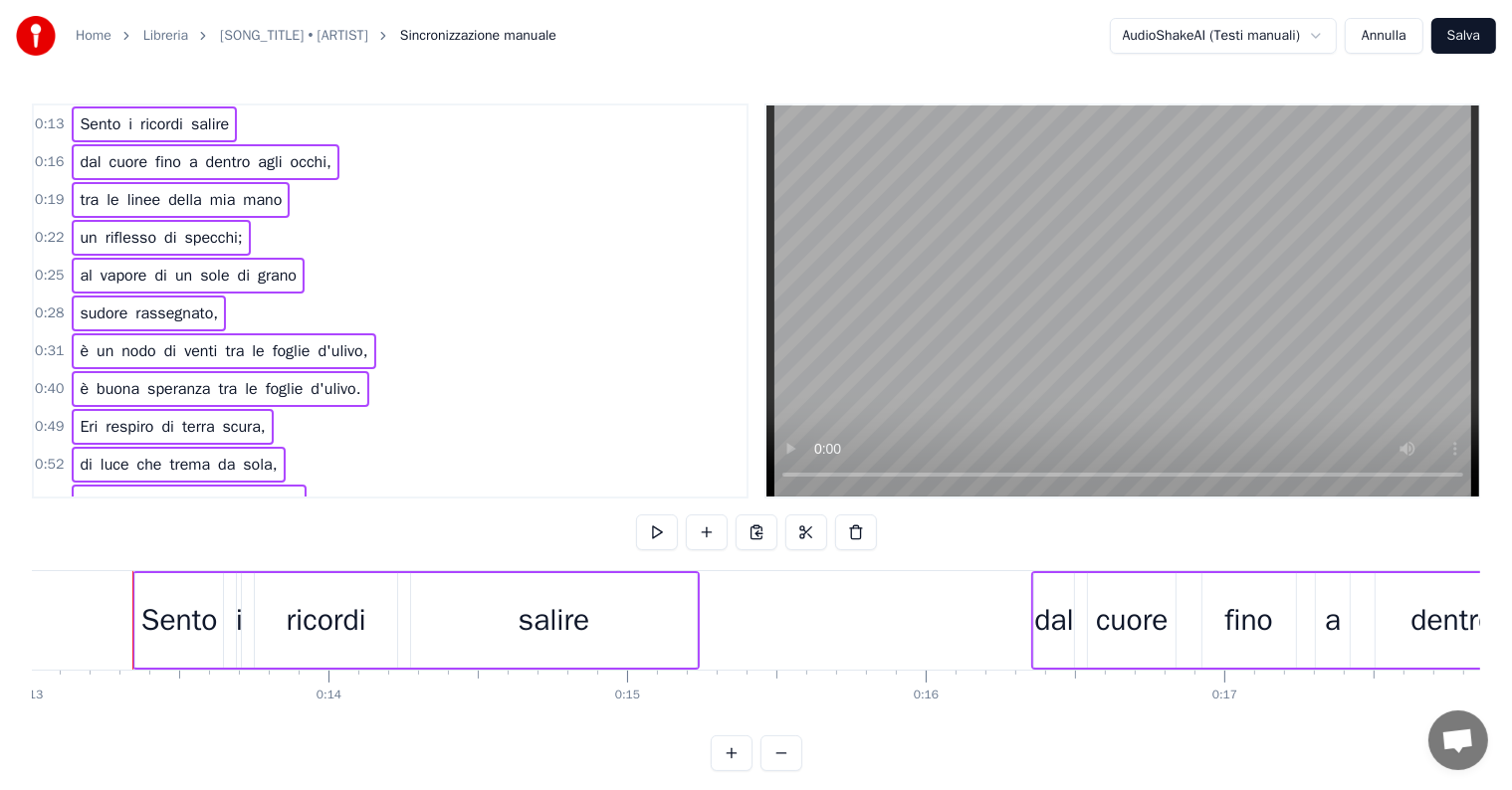 click on "Sento i ricordi salire dal cuore fino a dentro agli occhi, tra le linee della mia mano un riflesso di specchi; al vapore di un sole di grano sudore rassegnato, è un nodo di venti tra le foglie d'ulivo, è buona speranza tra le foglie d'ulivo. Eri respiro di terra scura, di luce che trema da sola, qui dove inizia il mio destino, dal primo giorno di scuola; proprio dove mi son perduto, proprio dove ti rincorrevo, è un nodo di venti tra le foglie d'ulivo, è buona speranza tra le foglie d'ulivo. E avevi l'odore di erba e di brina, di strade in salita e di corse, [DAY] mattina; oh, gente per strada, venite a sentire le voci di tutto il silenzio che cade da queste croci. E la banda passava e in pieno sole tua madre, tua madre; è un nodo di venti tra le foglie d'ulivo, è buona speranza tra le foglie d'ulivo. E avevi l'odore di erba e di brina, di strade in salita e di corse, [DAY] mattina; oh, gente per strada, venite a sentire le voci di tutto il silenzio che cade da queste croci, da queste croci, da E'" at bounding box center [38119, 620] 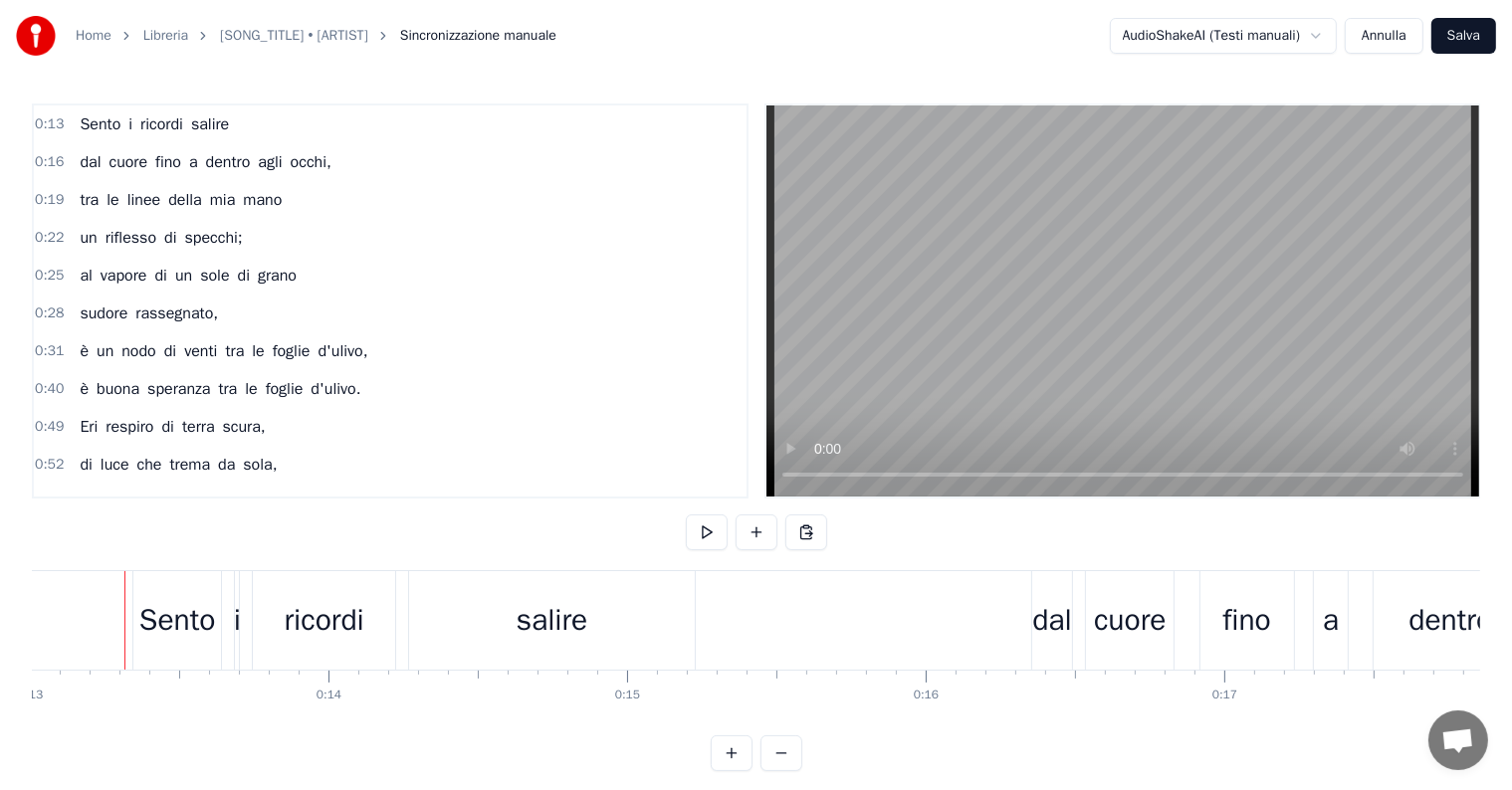 scroll, scrollTop: 0, scrollLeft: 3877, axis: horizontal 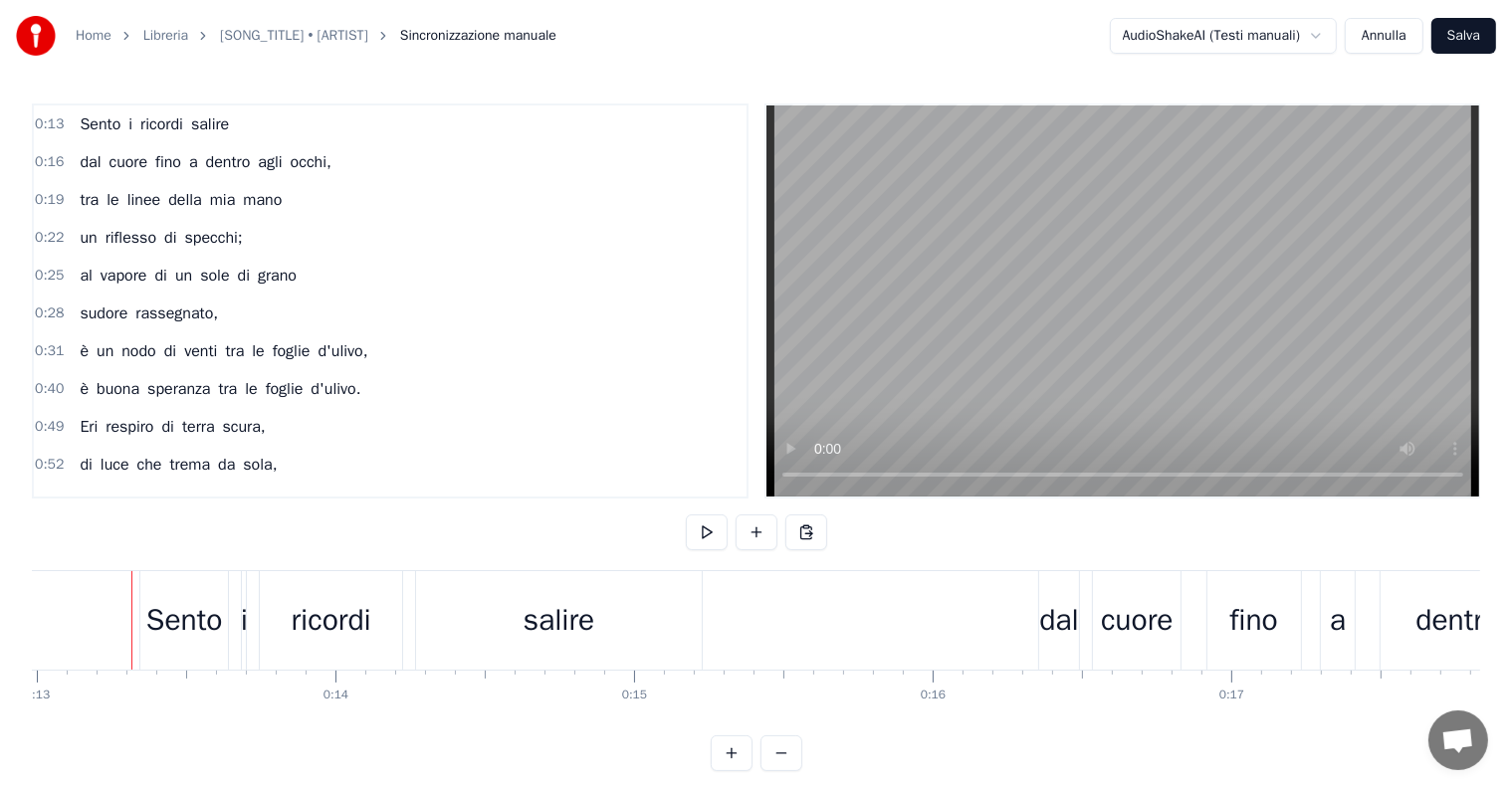 click on "Sento" at bounding box center (184, 620) 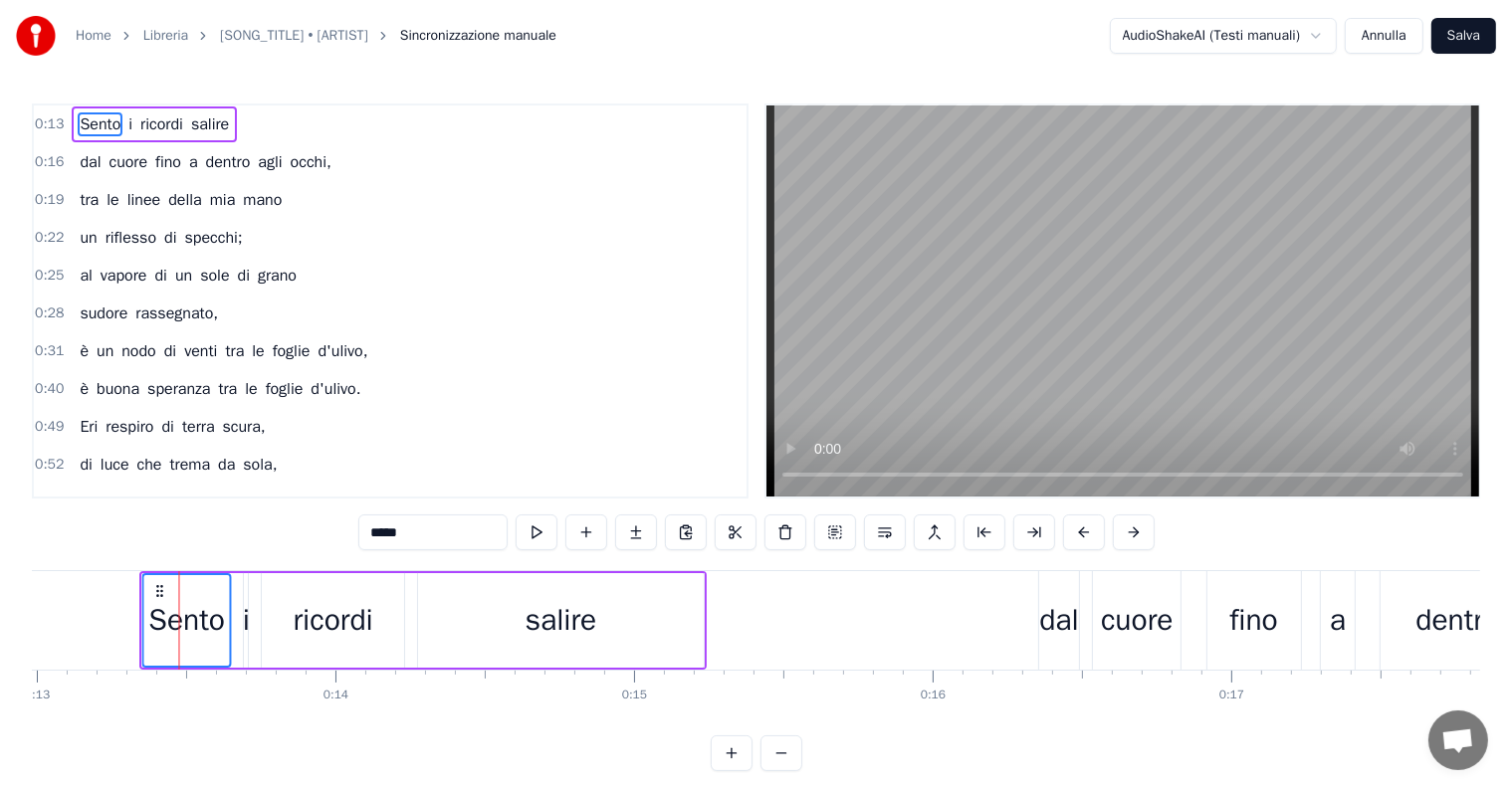 click 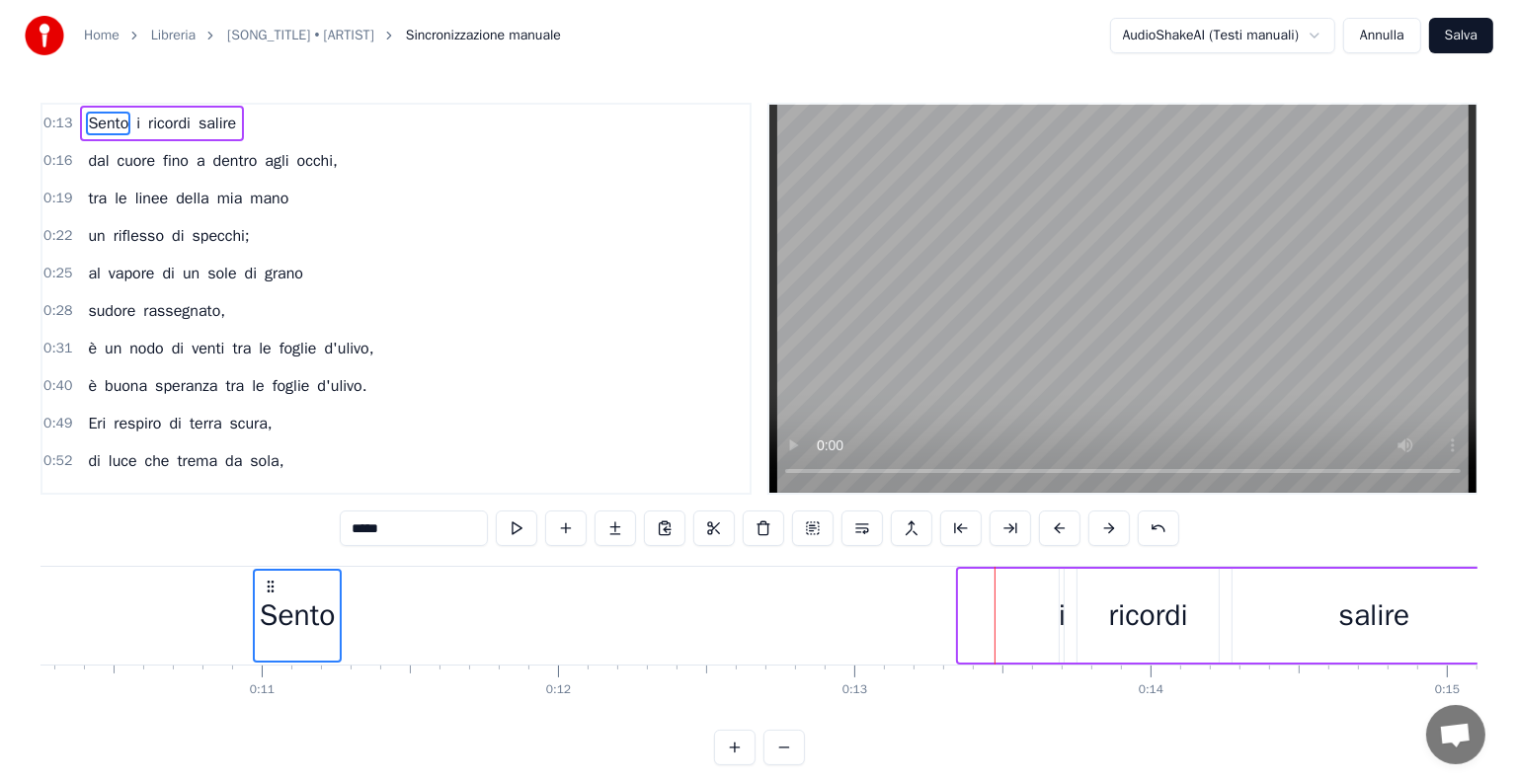 scroll, scrollTop: 0, scrollLeft: 3018, axis: horizontal 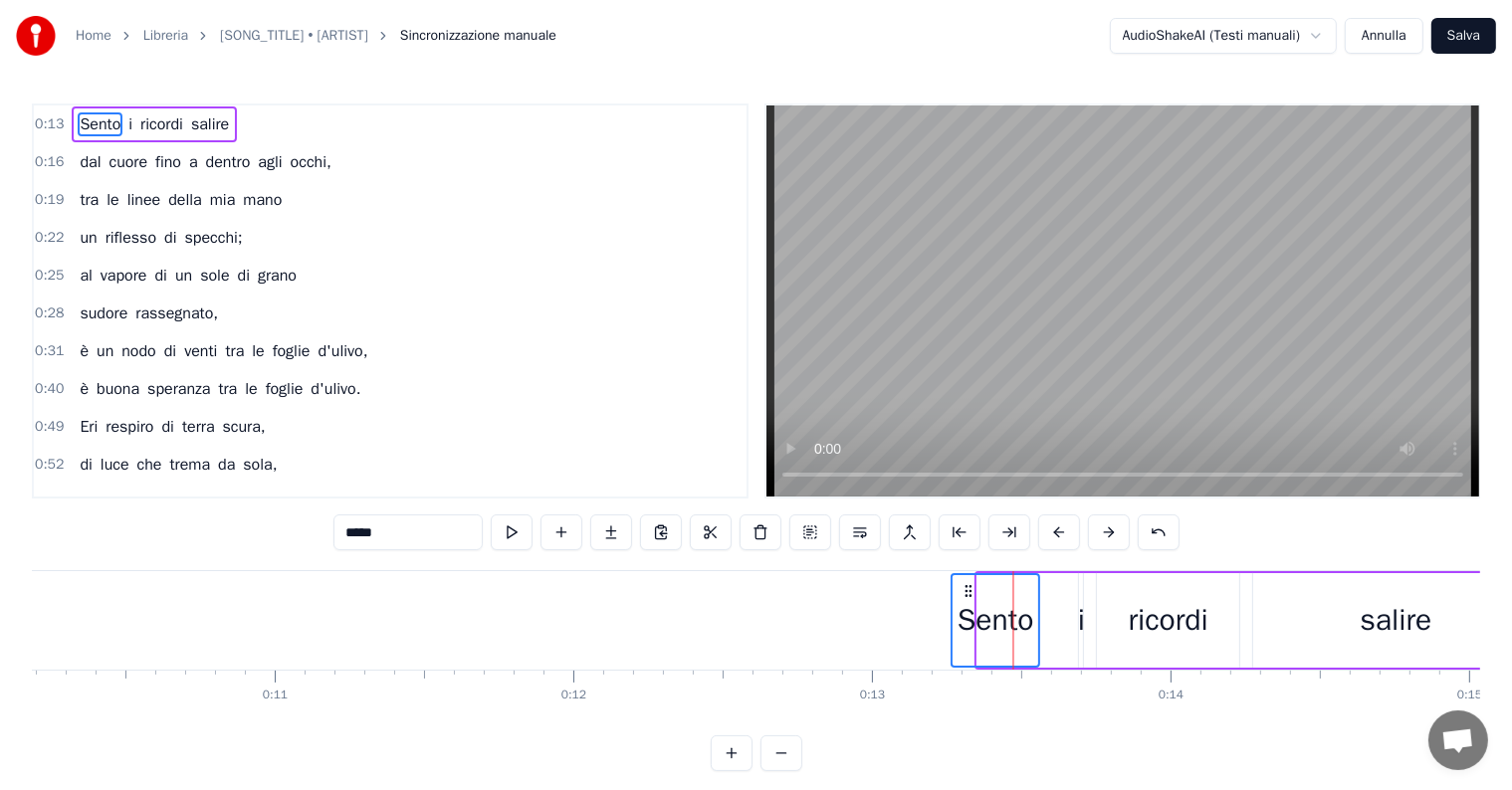 drag, startPoint x: 159, startPoint y: 590, endPoint x: 969, endPoint y: 601, distance: 810.0747 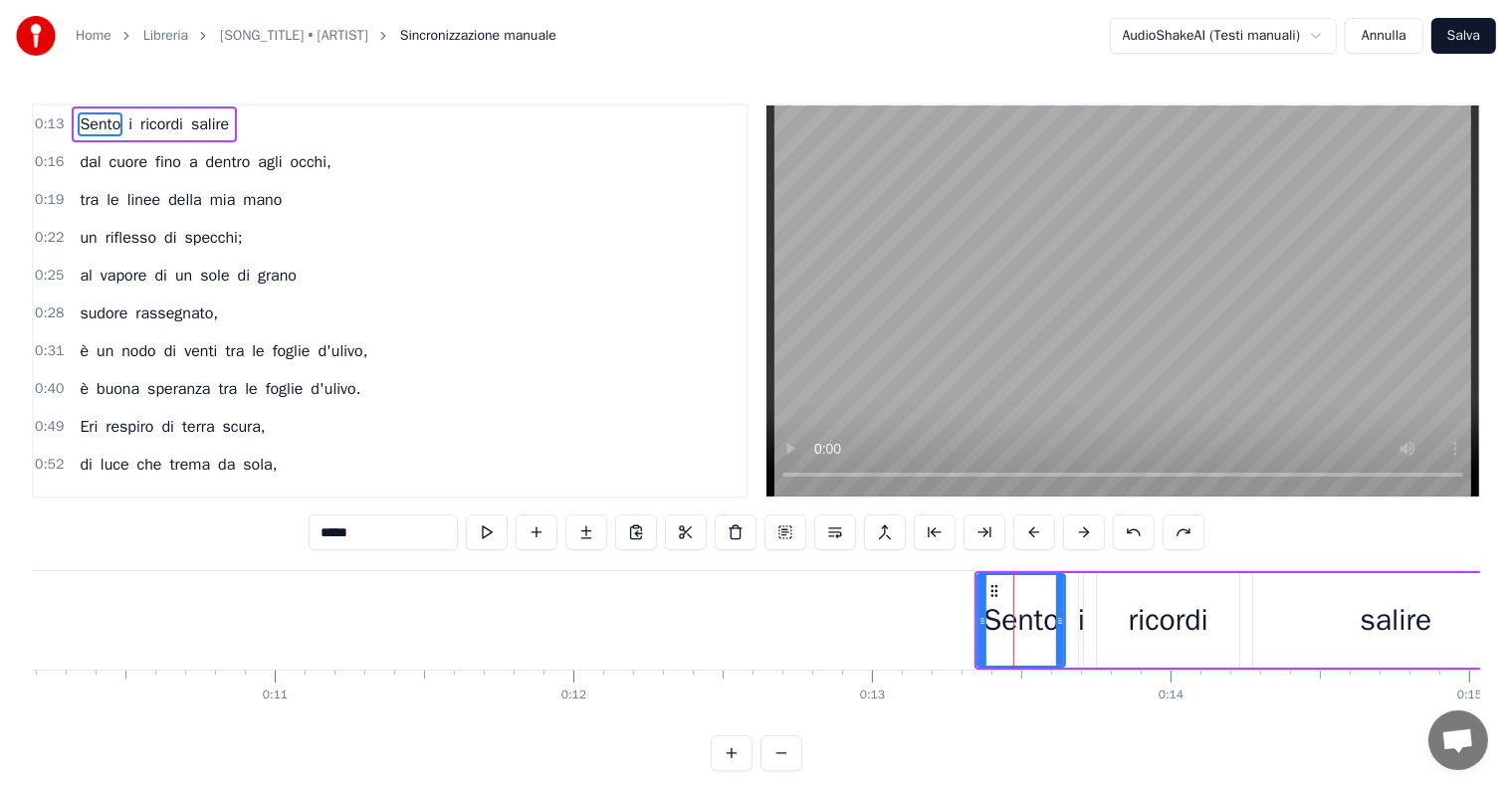 drag, startPoint x: 458, startPoint y: 454, endPoint x: 192, endPoint y: 174, distance: 386.2072 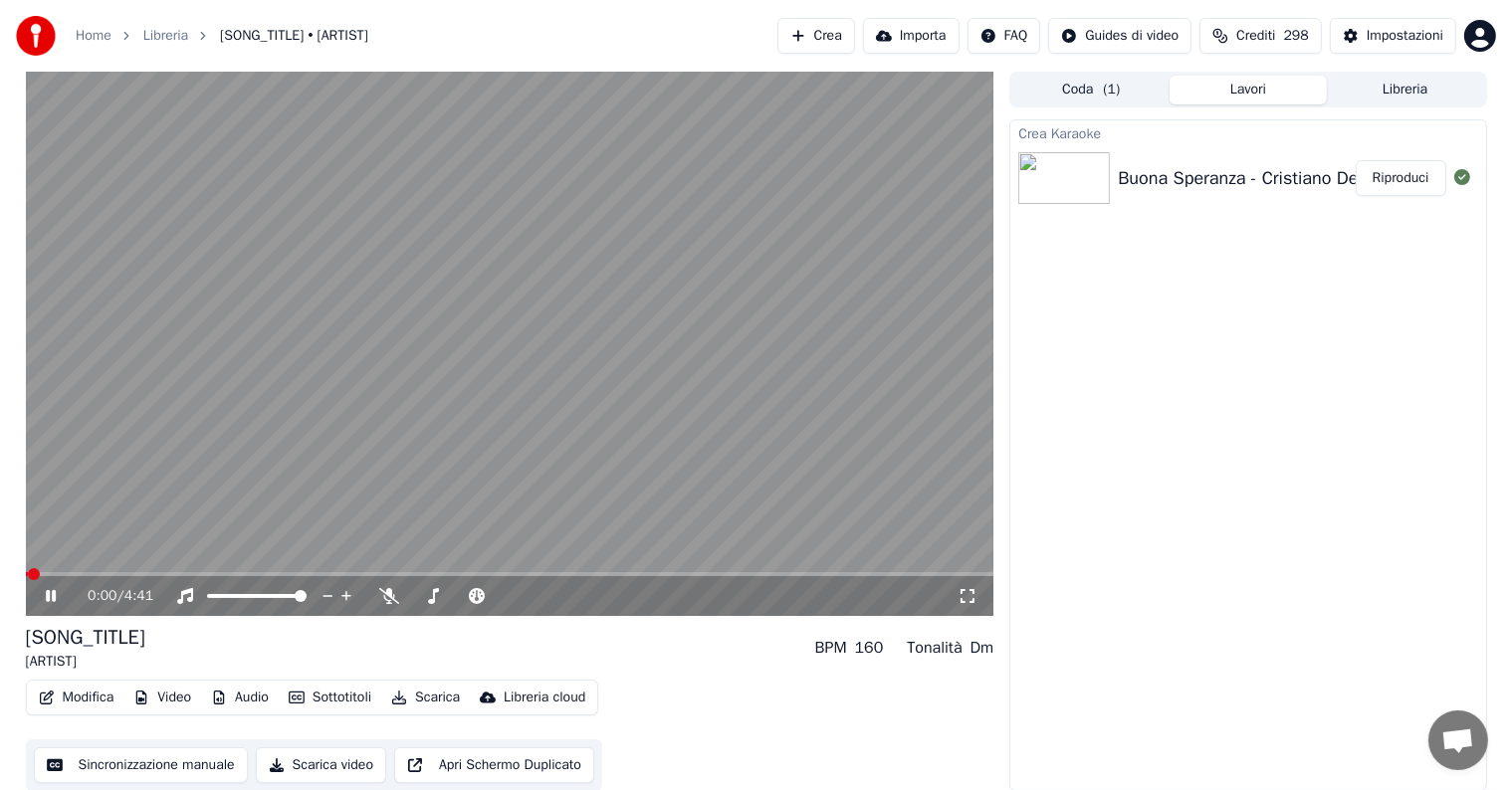 click 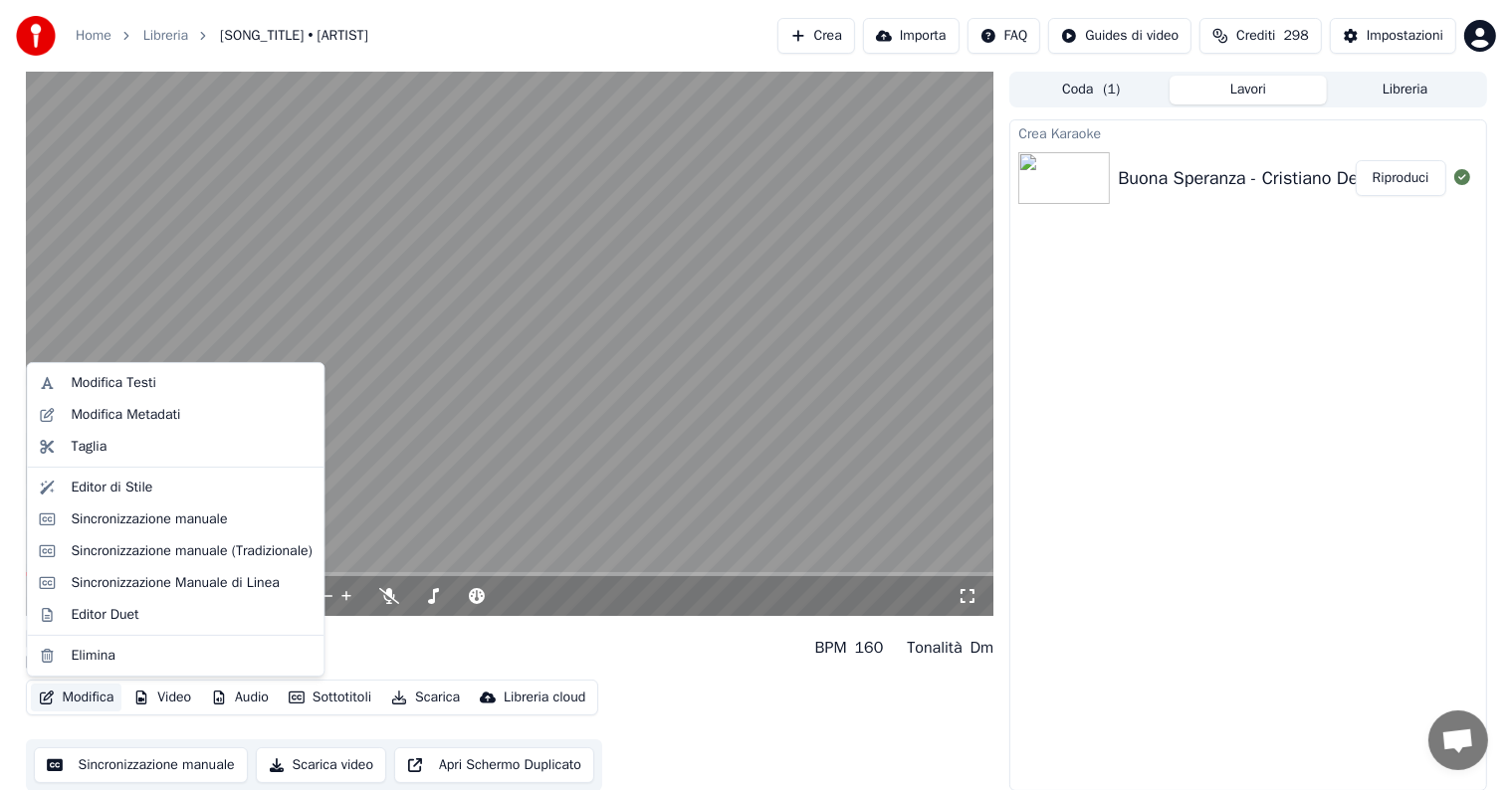 click on "Modifica" at bounding box center (77, 697) 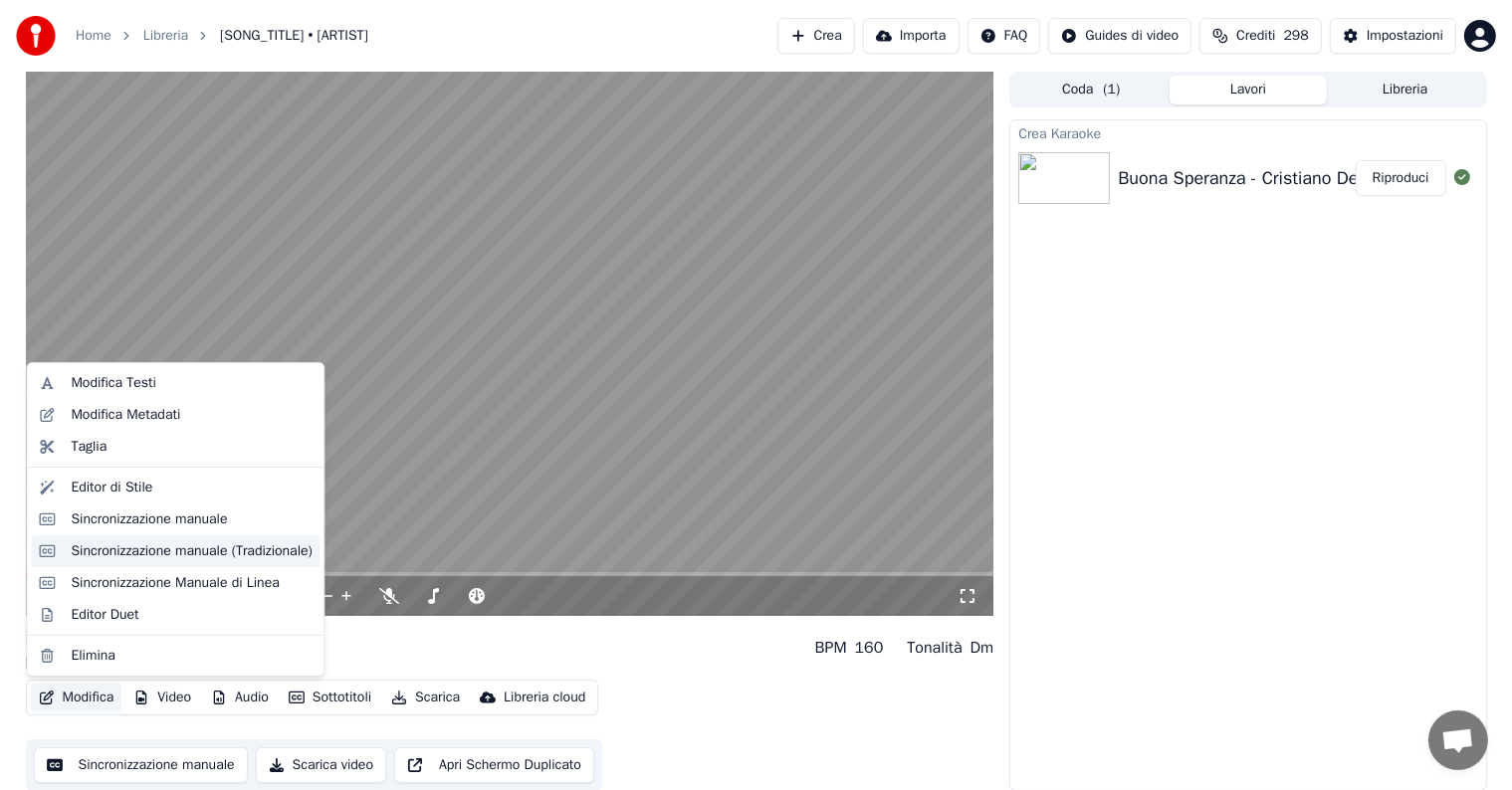 click on "Sincronizzazione manuale (Tradizionale)" at bounding box center [191, 551] 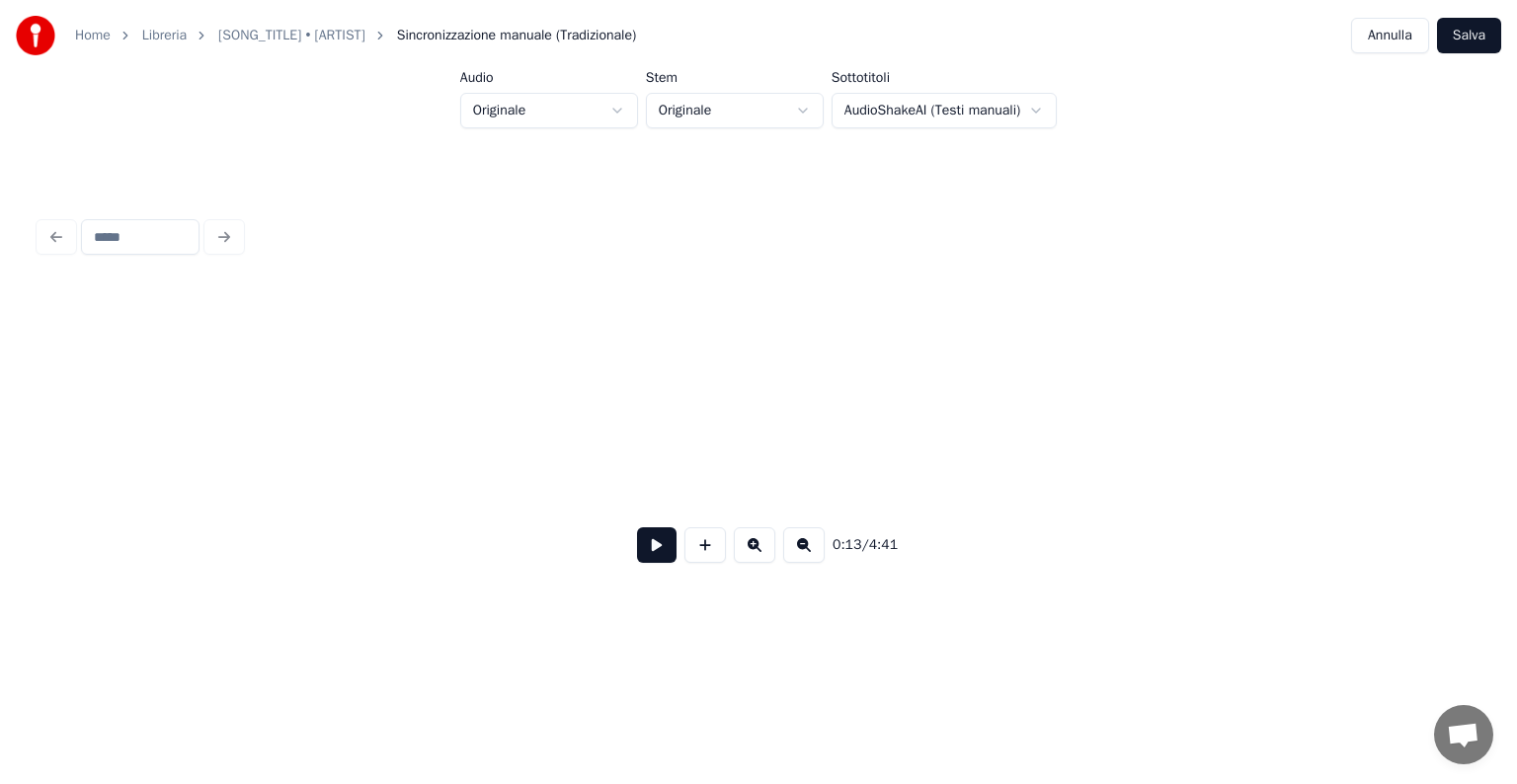 scroll, scrollTop: 0, scrollLeft: 2635, axis: horizontal 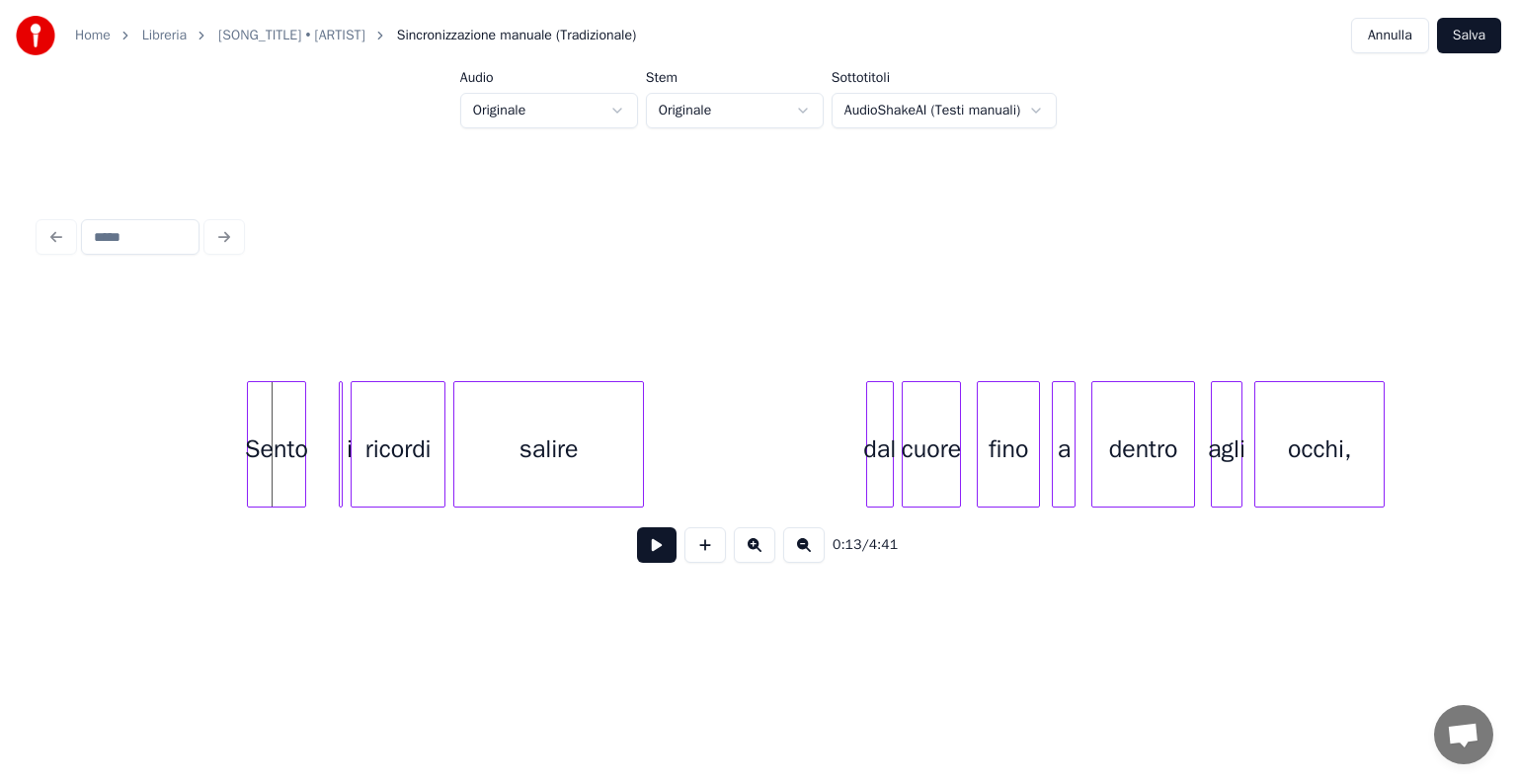 click on "Sento" at bounding box center [277, 449] 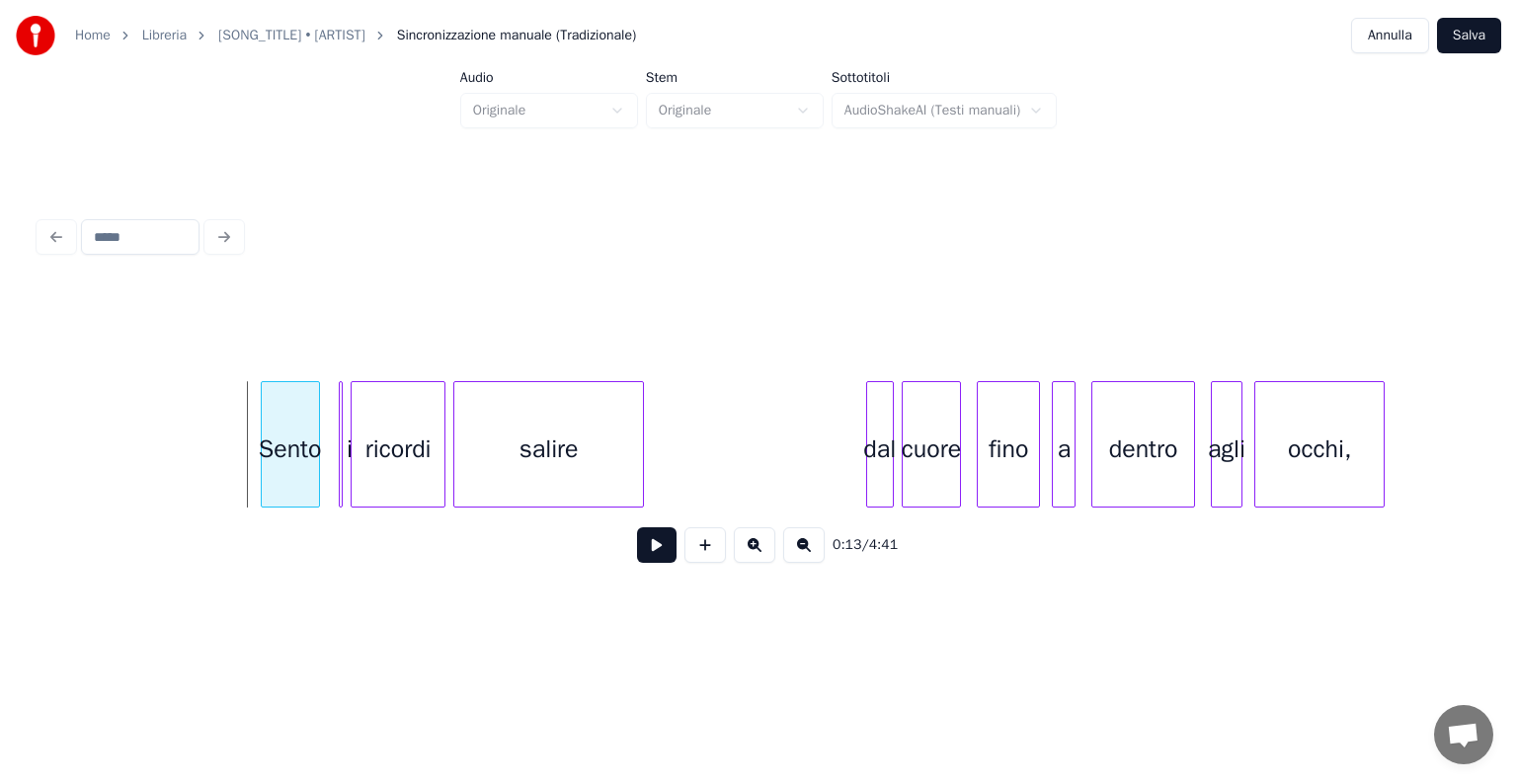 click on "Sento" at bounding box center (290, 449) 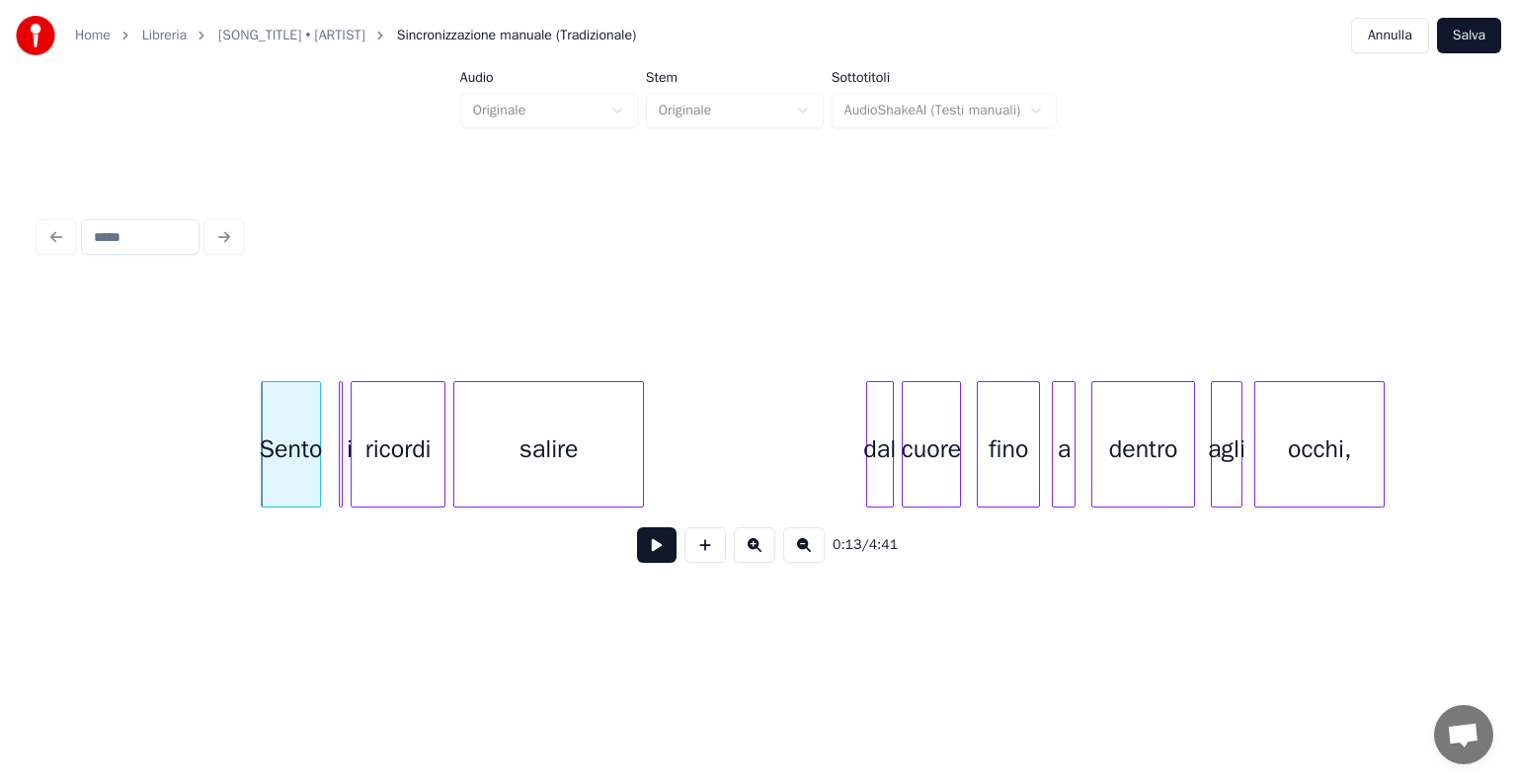 click on "occhi," at bounding box center [1319, 449] 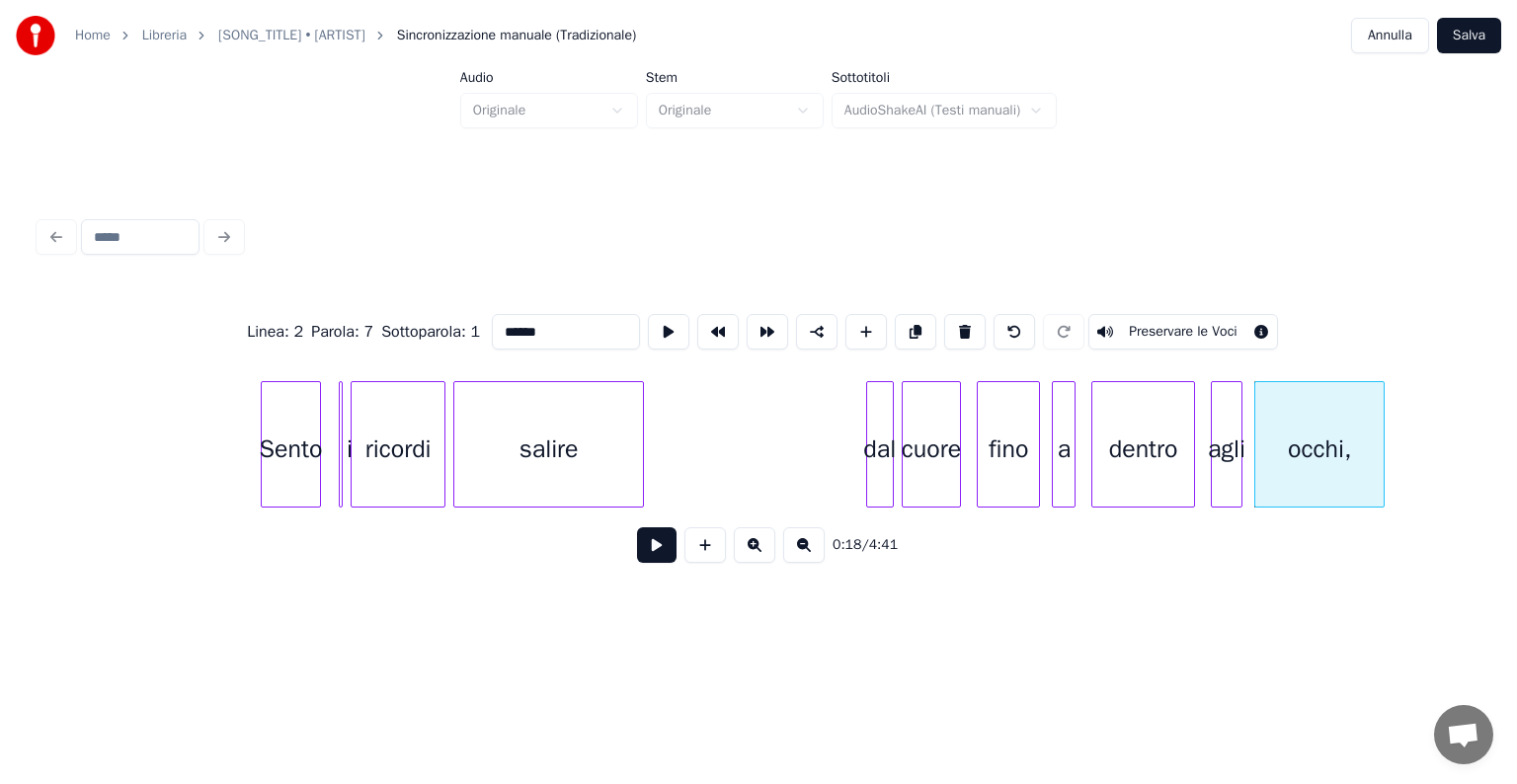click on "agli" at bounding box center (1227, 449) 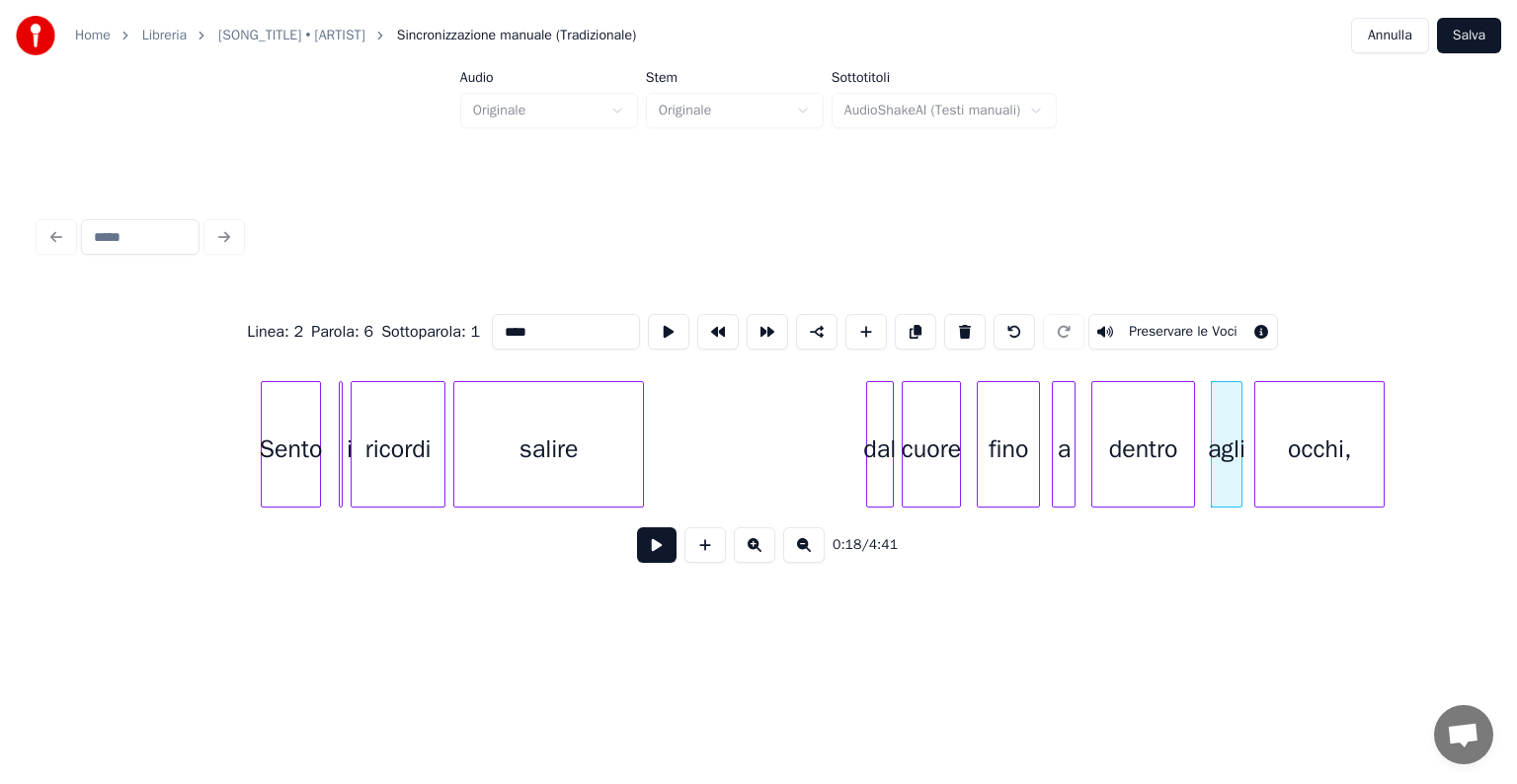 click on "dentro" at bounding box center (1143, 449) 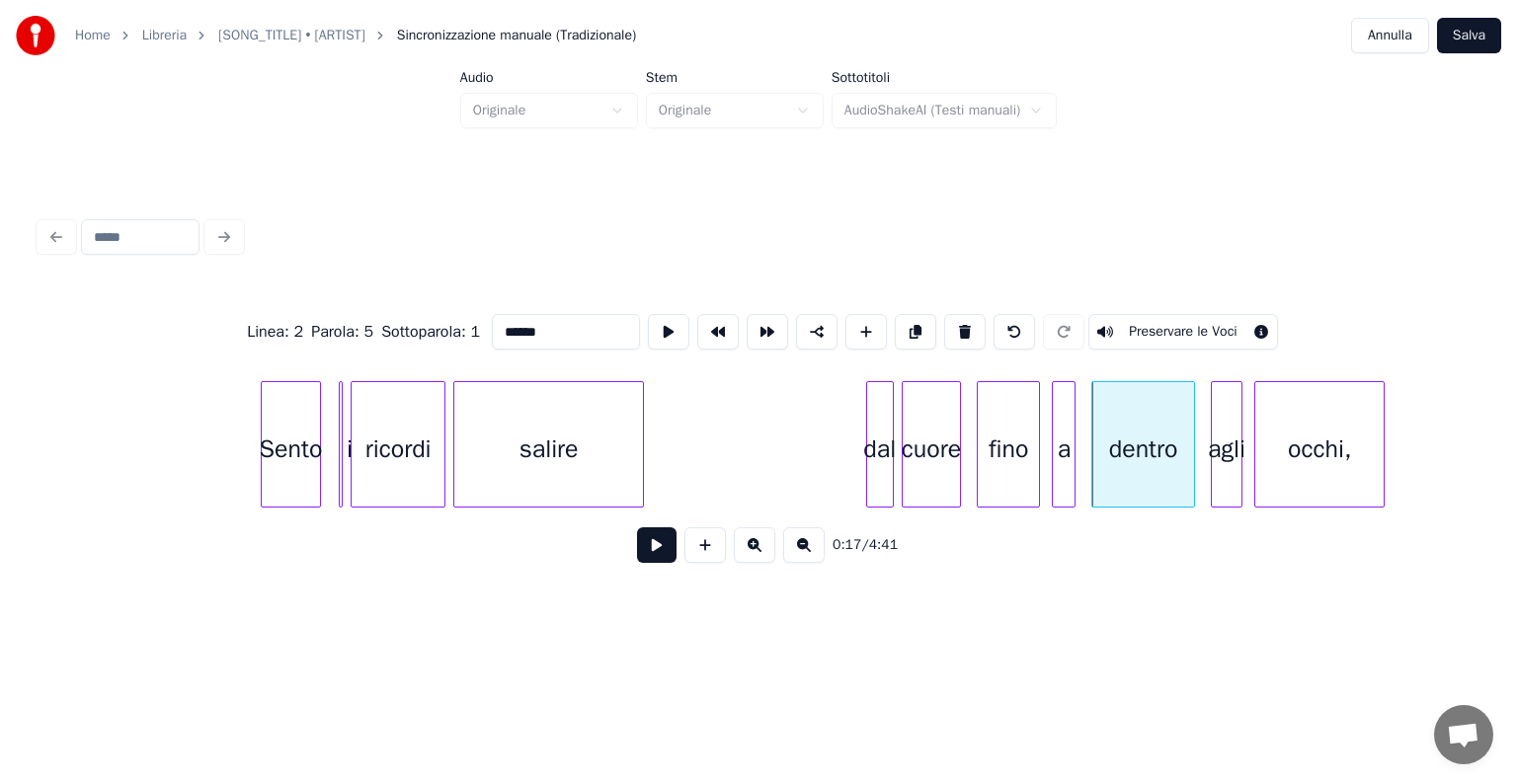 click on "fino" at bounding box center [1008, 449] 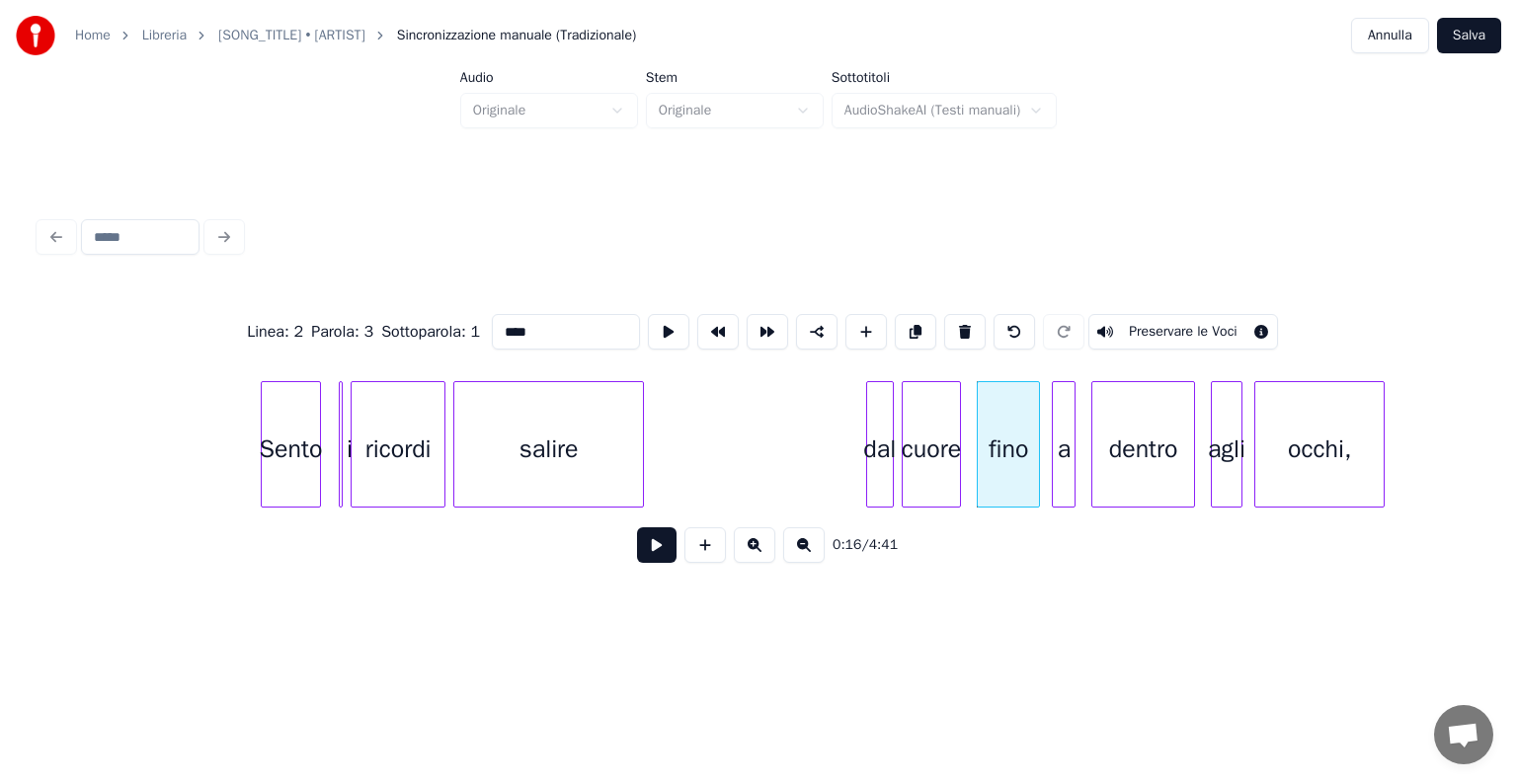 click on "cuore" at bounding box center [931, 449] 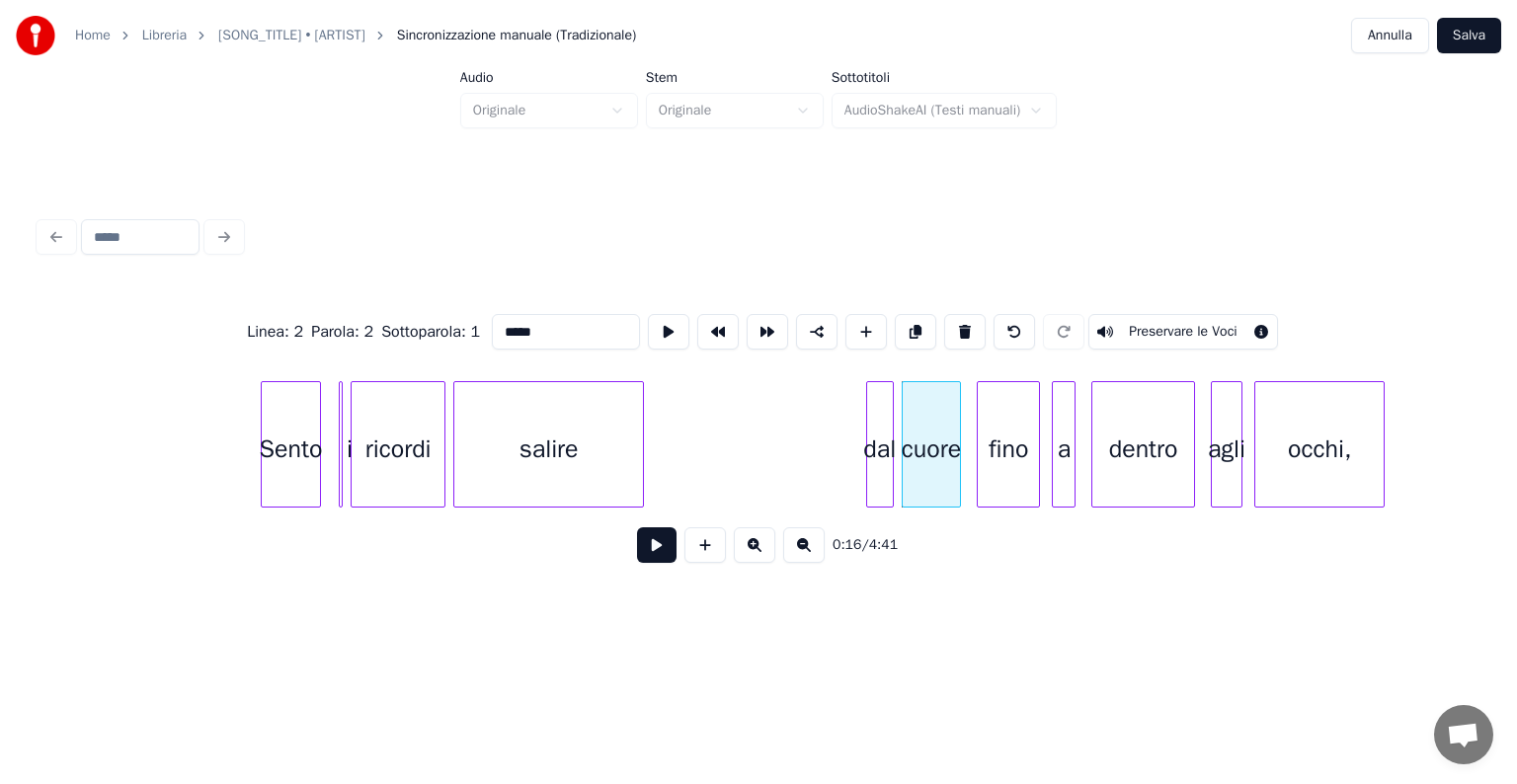 click on "Linea :   2 Parola :   2 Sottoparola :   1 ***** Preservare le Voci 0:16  /  4:41" at bounding box center (758, 395) 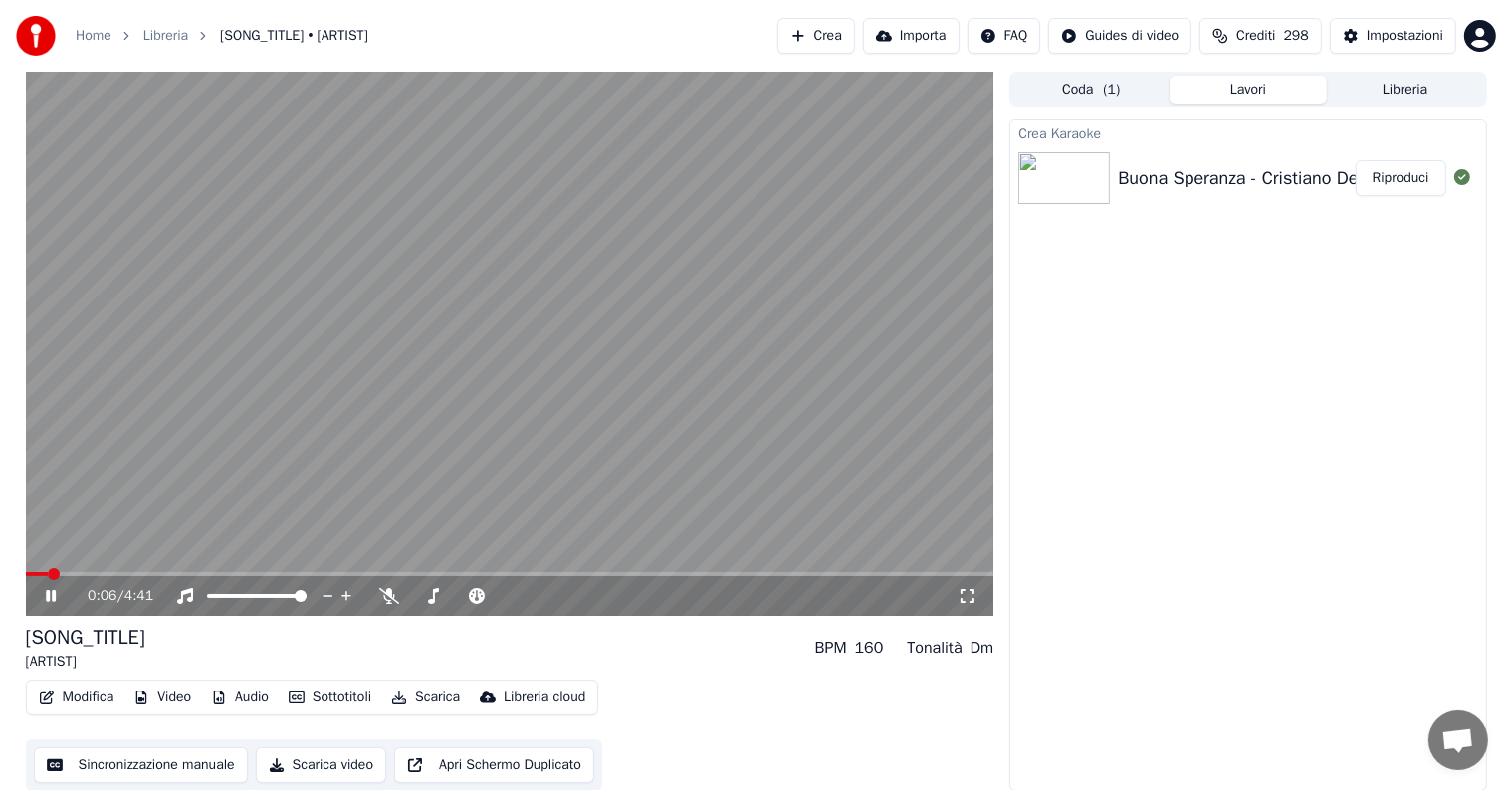 click 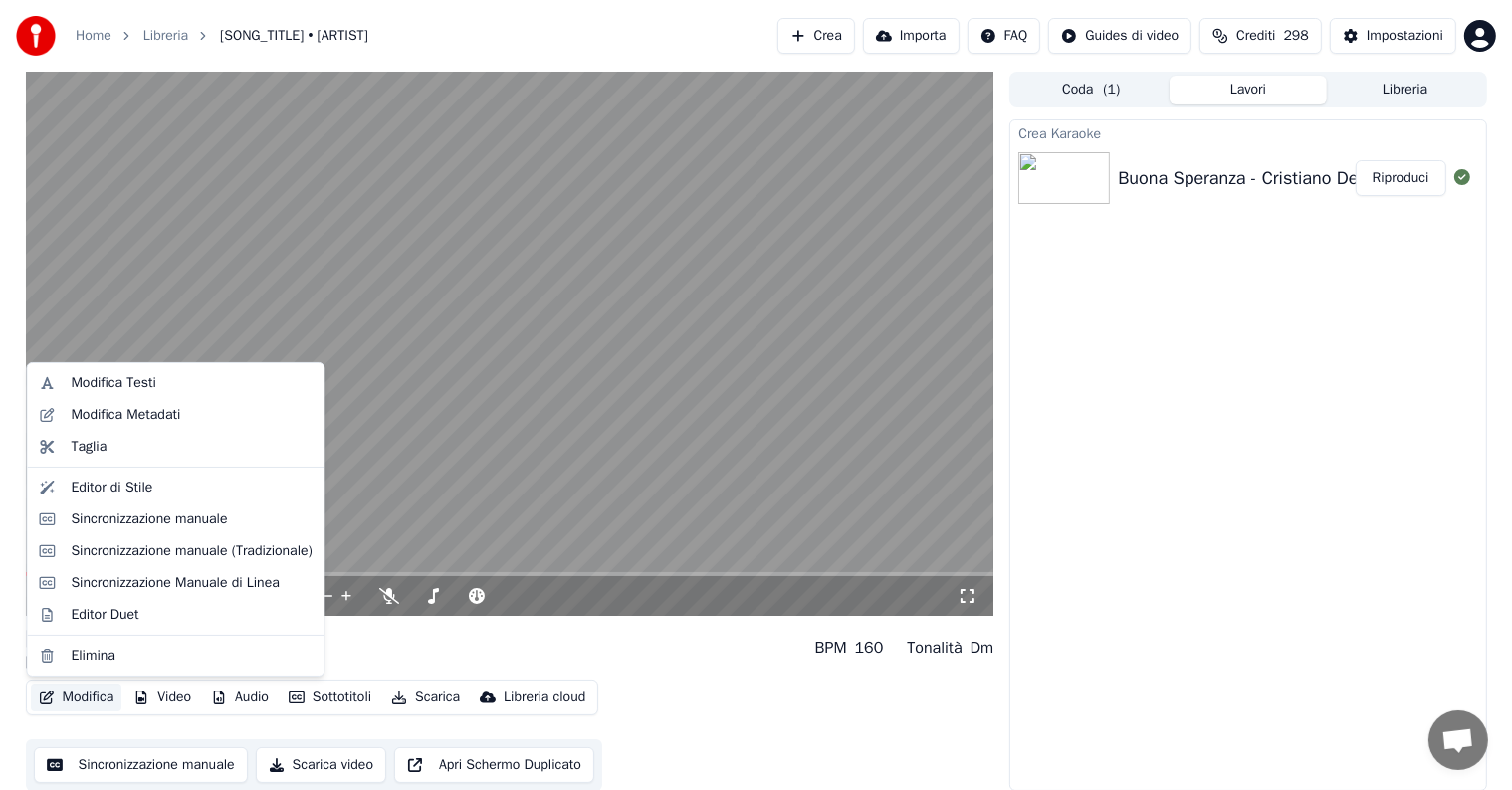 click on "Modifica" at bounding box center (77, 697) 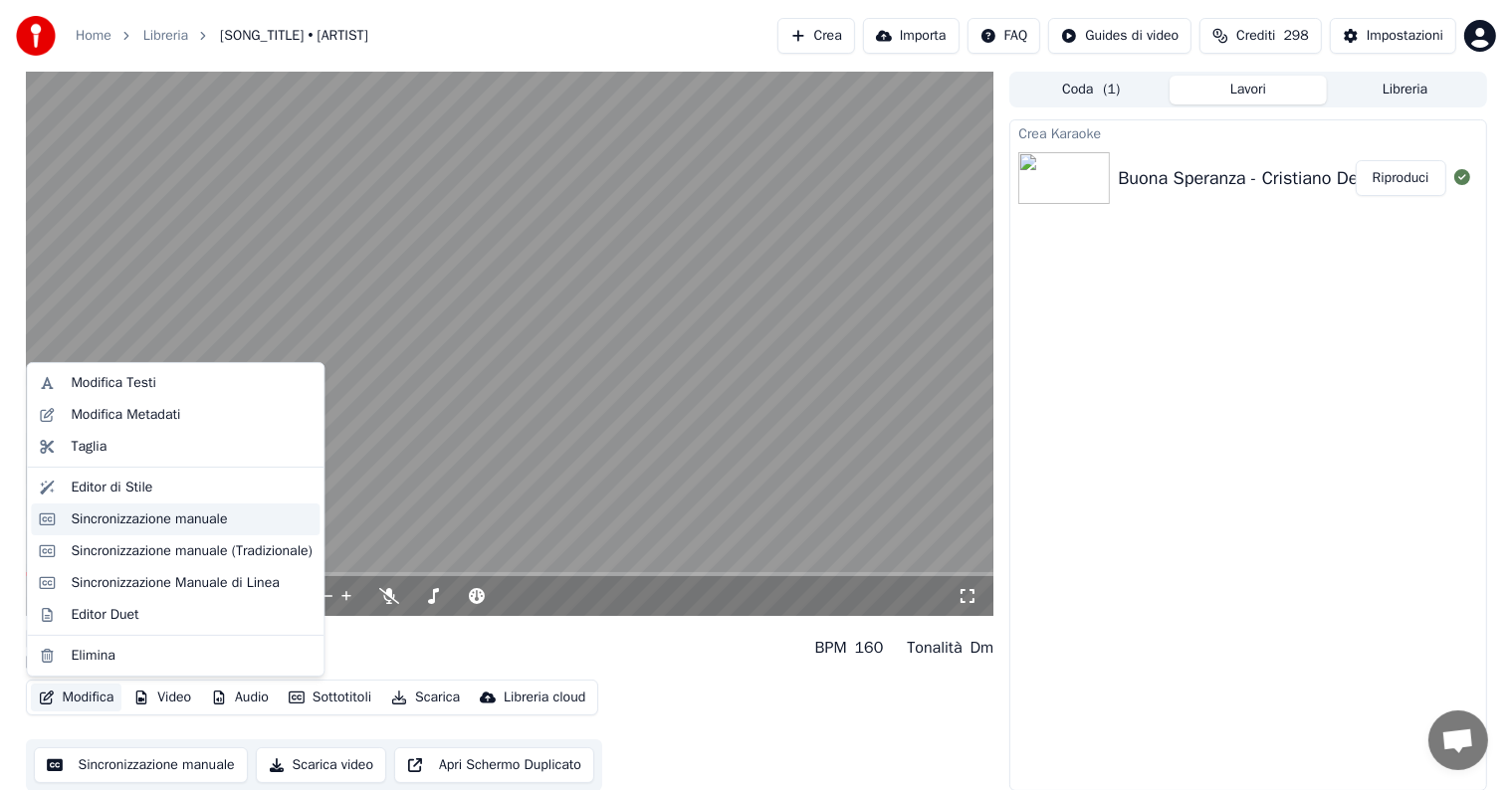 click on "Sincronizzazione manuale" at bounding box center [148, 519] 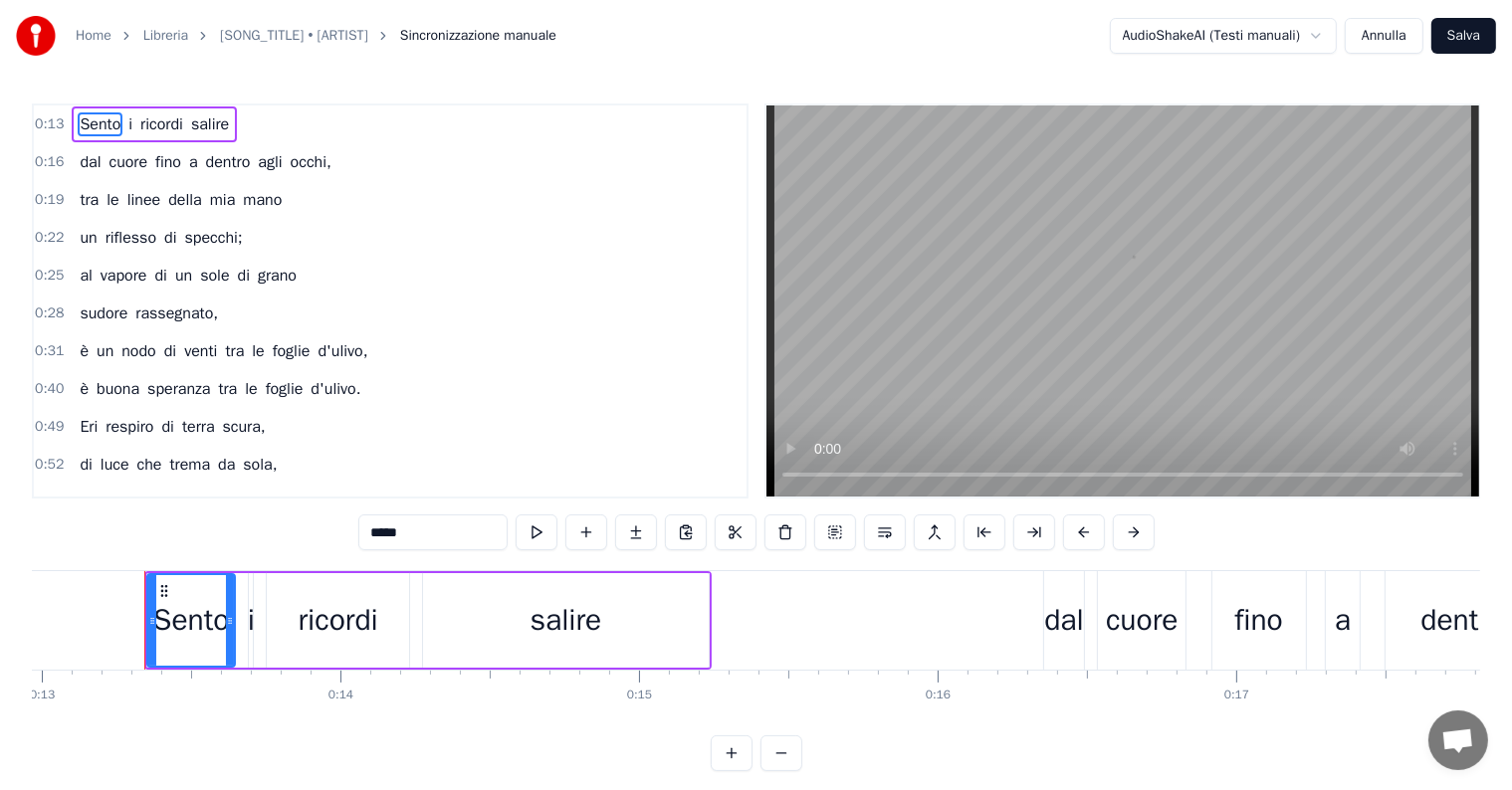 scroll, scrollTop: 0, scrollLeft: 3884, axis: horizontal 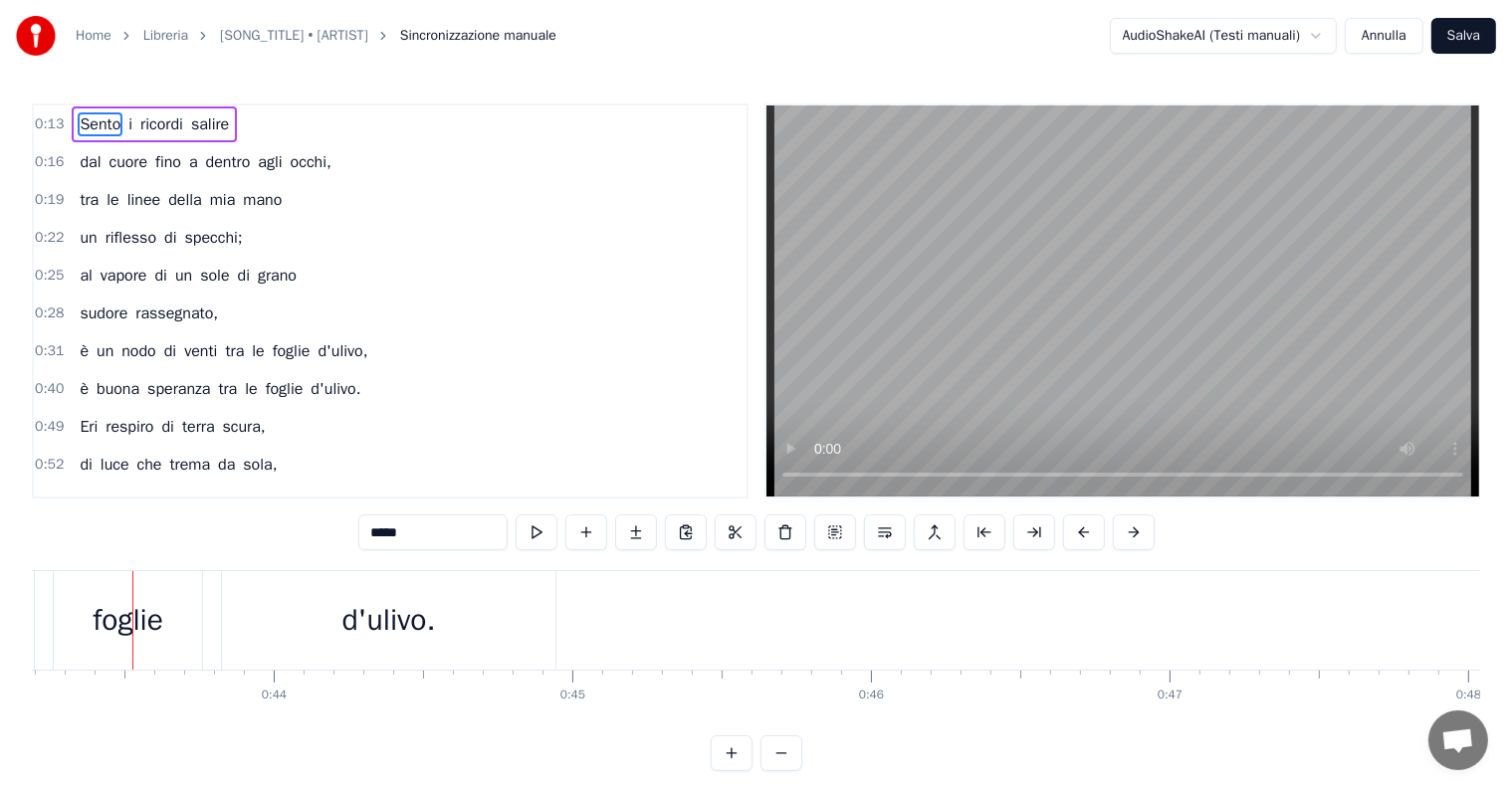 click on "Sento i ricordi salire" at bounding box center [154, 124] 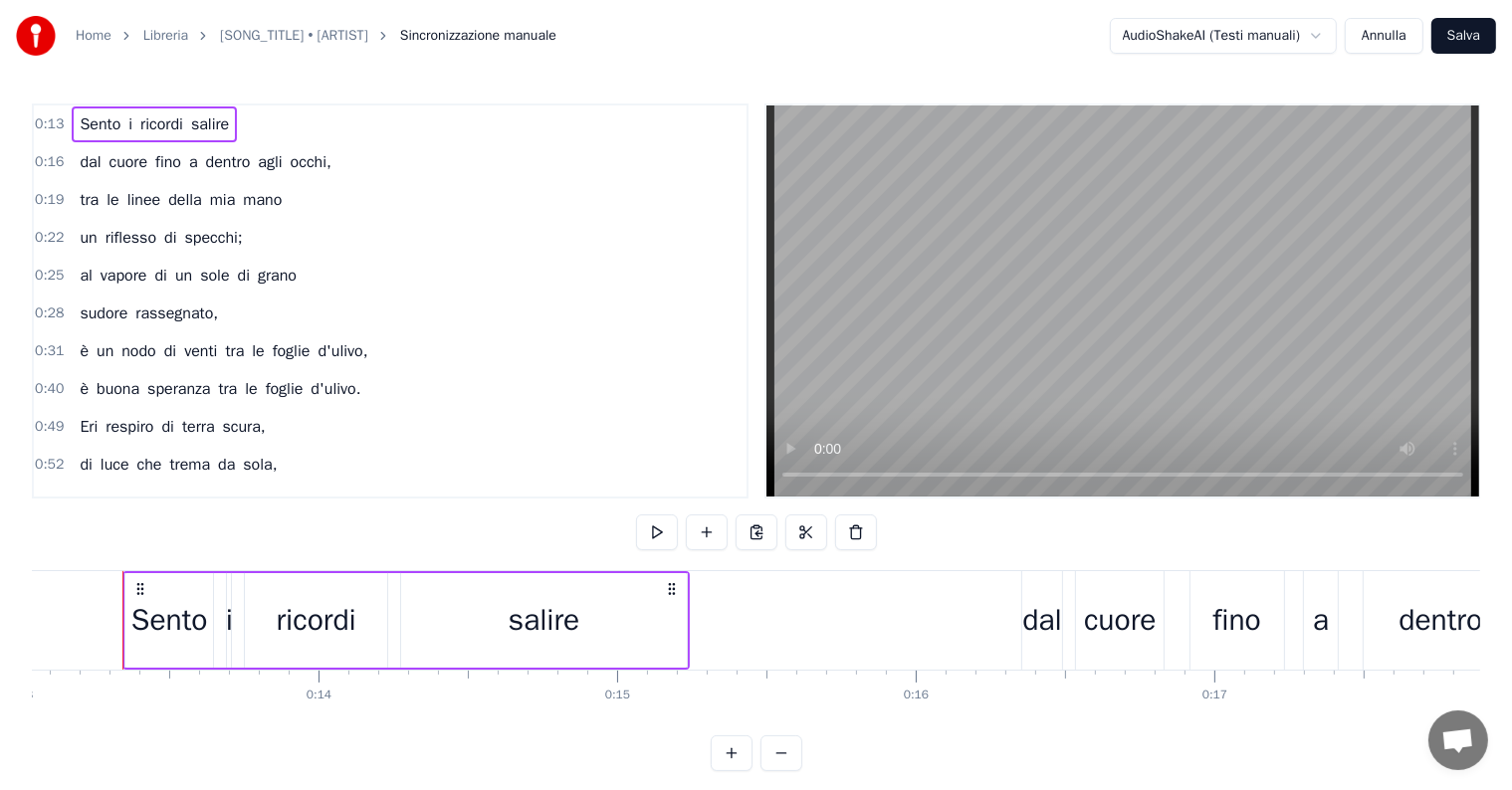 scroll, scrollTop: 0, scrollLeft: 3884, axis: horizontal 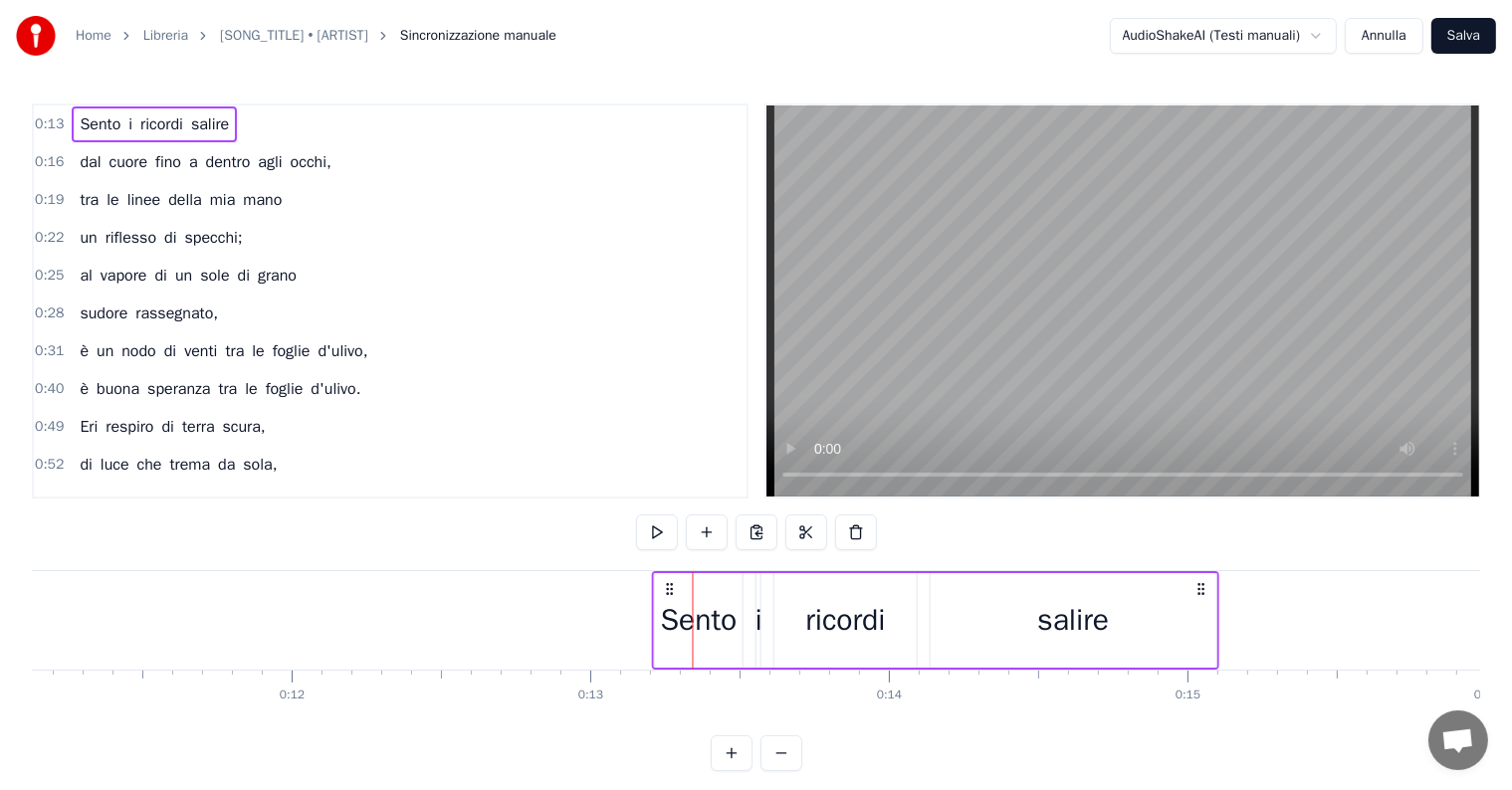 drag, startPoint x: 152, startPoint y: 586, endPoint x: 673, endPoint y: 584, distance: 521.00384 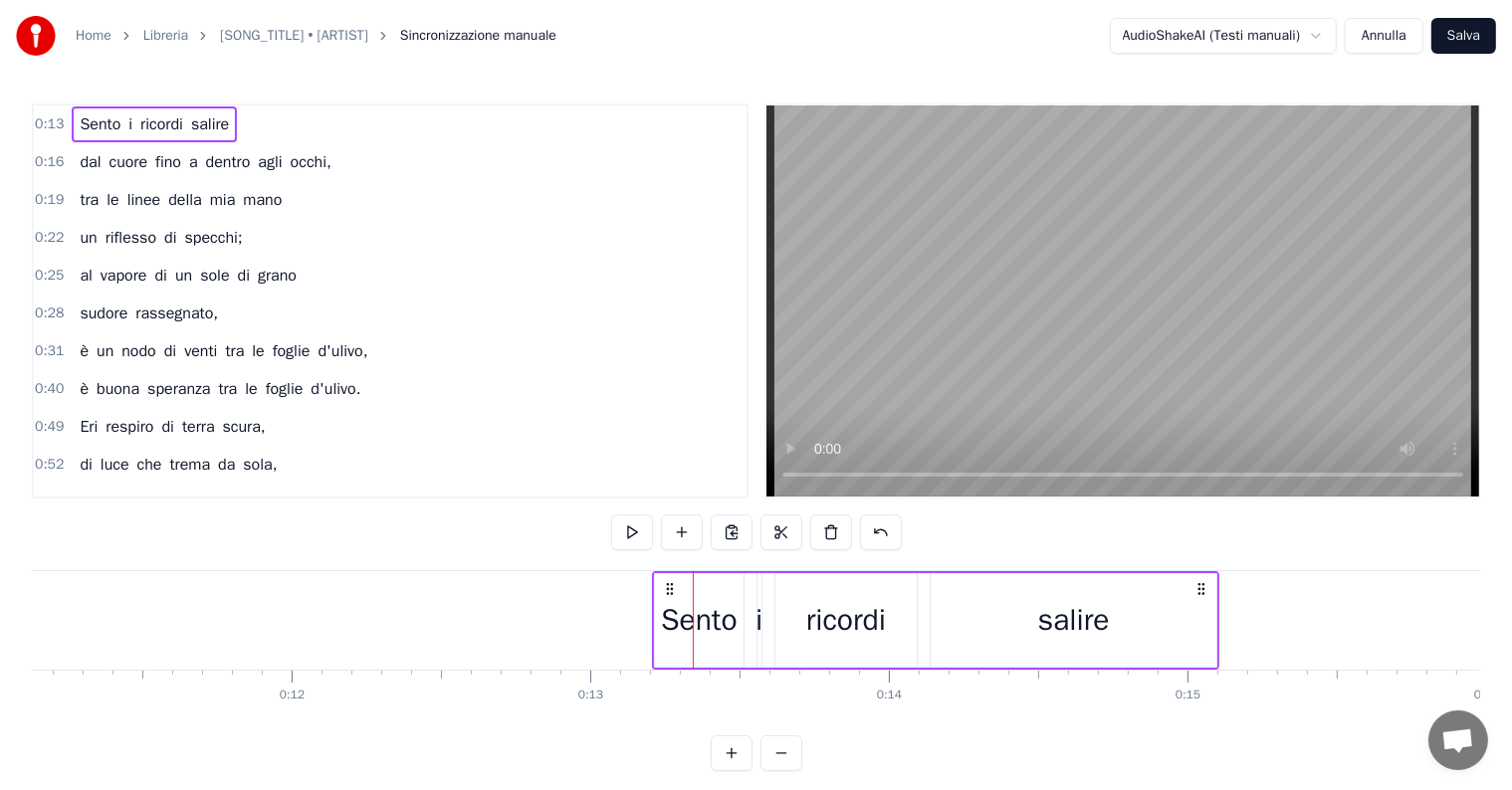 click on "dal cuore fino a dentro agli occhi," at bounding box center (205, 162) 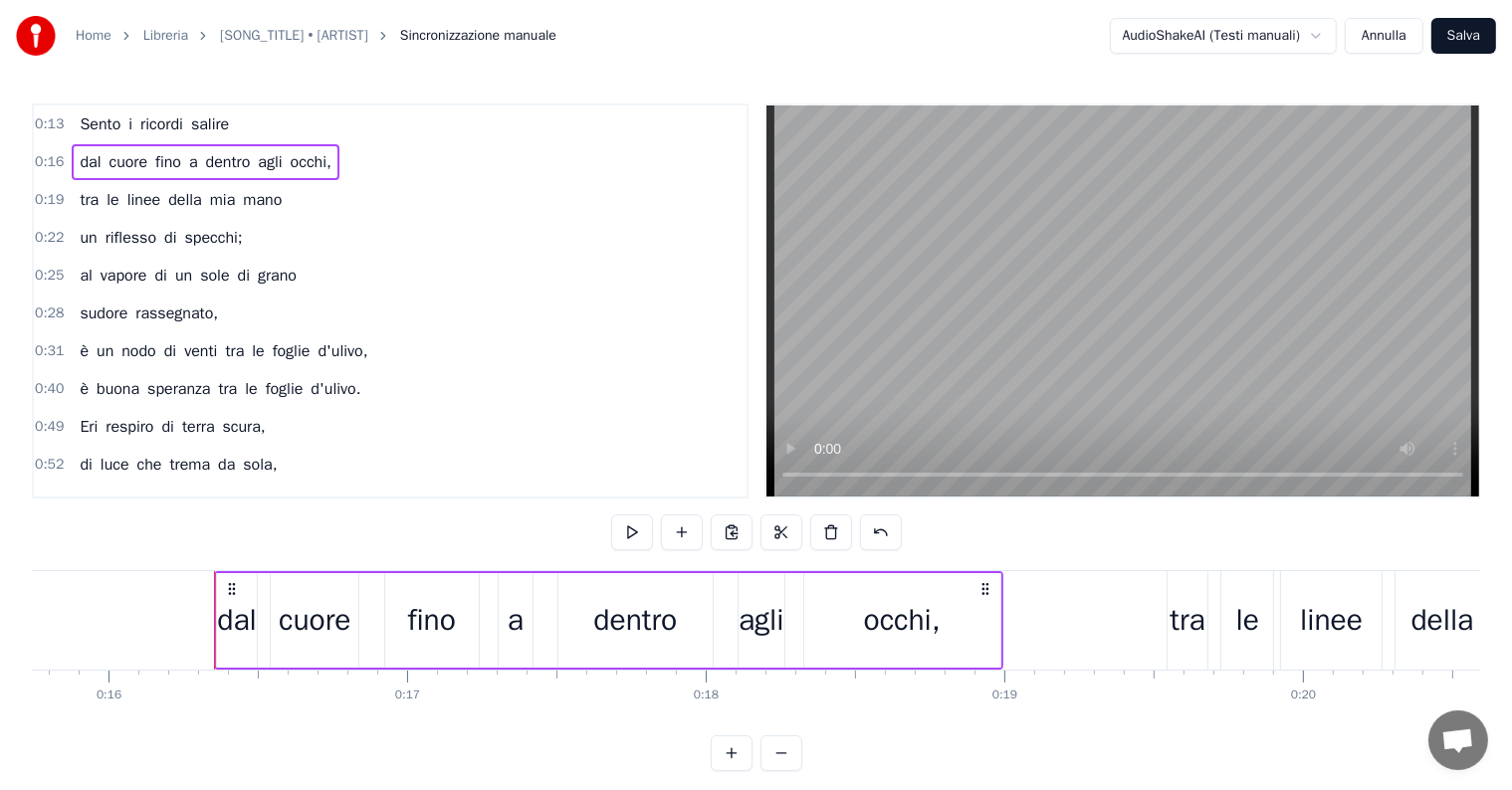 scroll, scrollTop: 0, scrollLeft: 4783, axis: horizontal 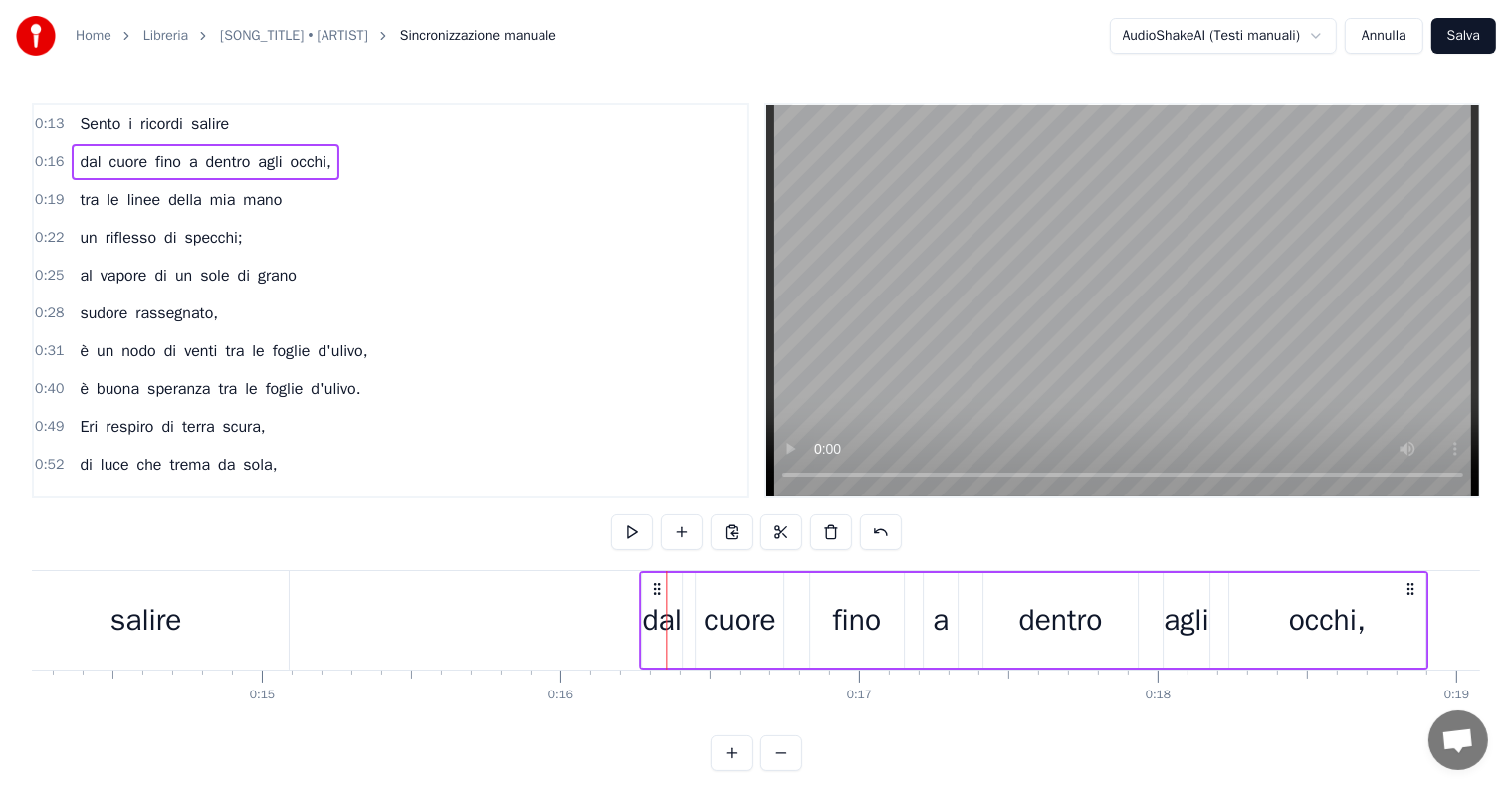 drag, startPoint x: 147, startPoint y: 585, endPoint x: 654, endPoint y: 593, distance: 507.06311 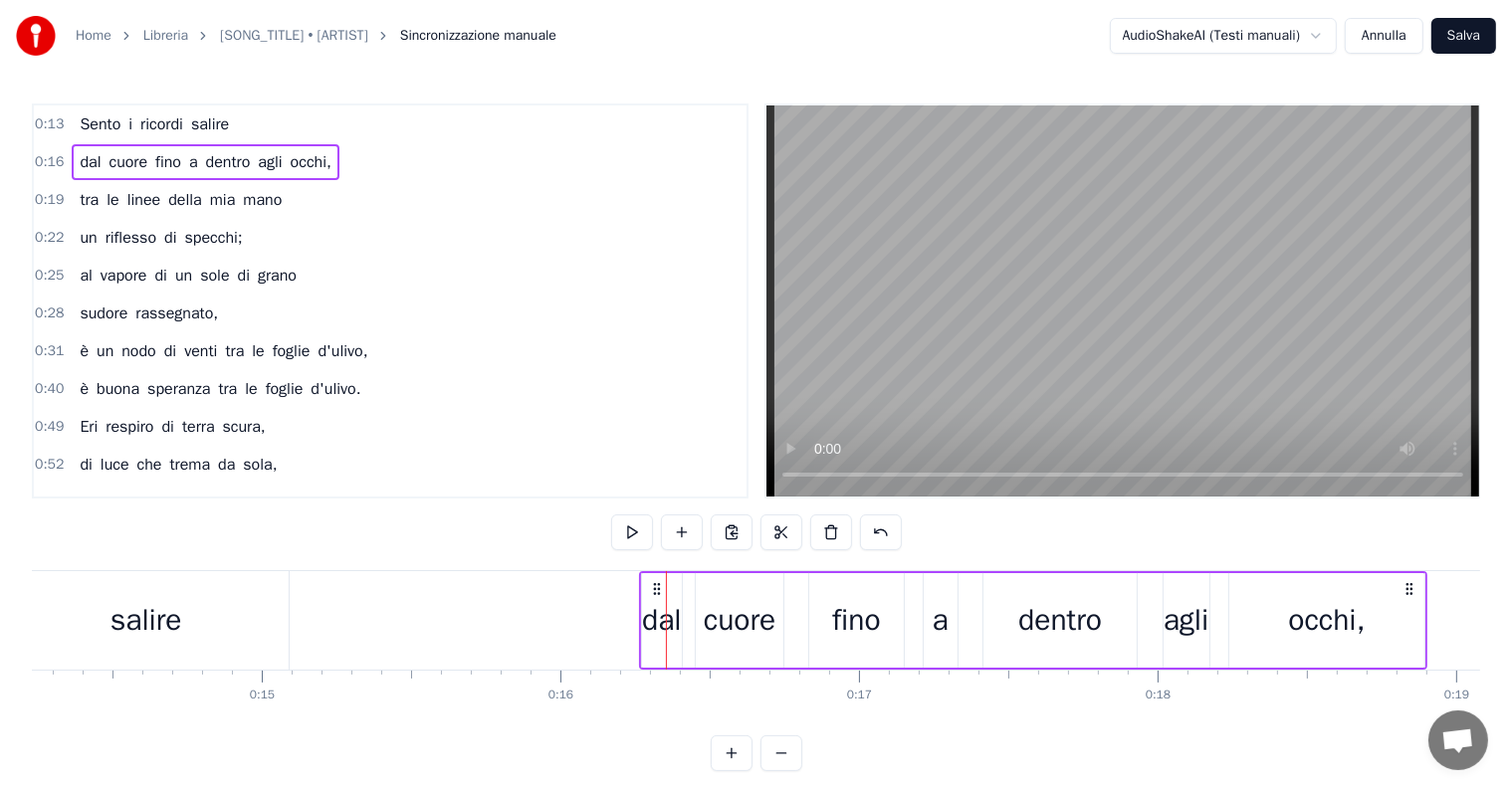 click on "tra le linee della mia mano" at bounding box center (180, 200) 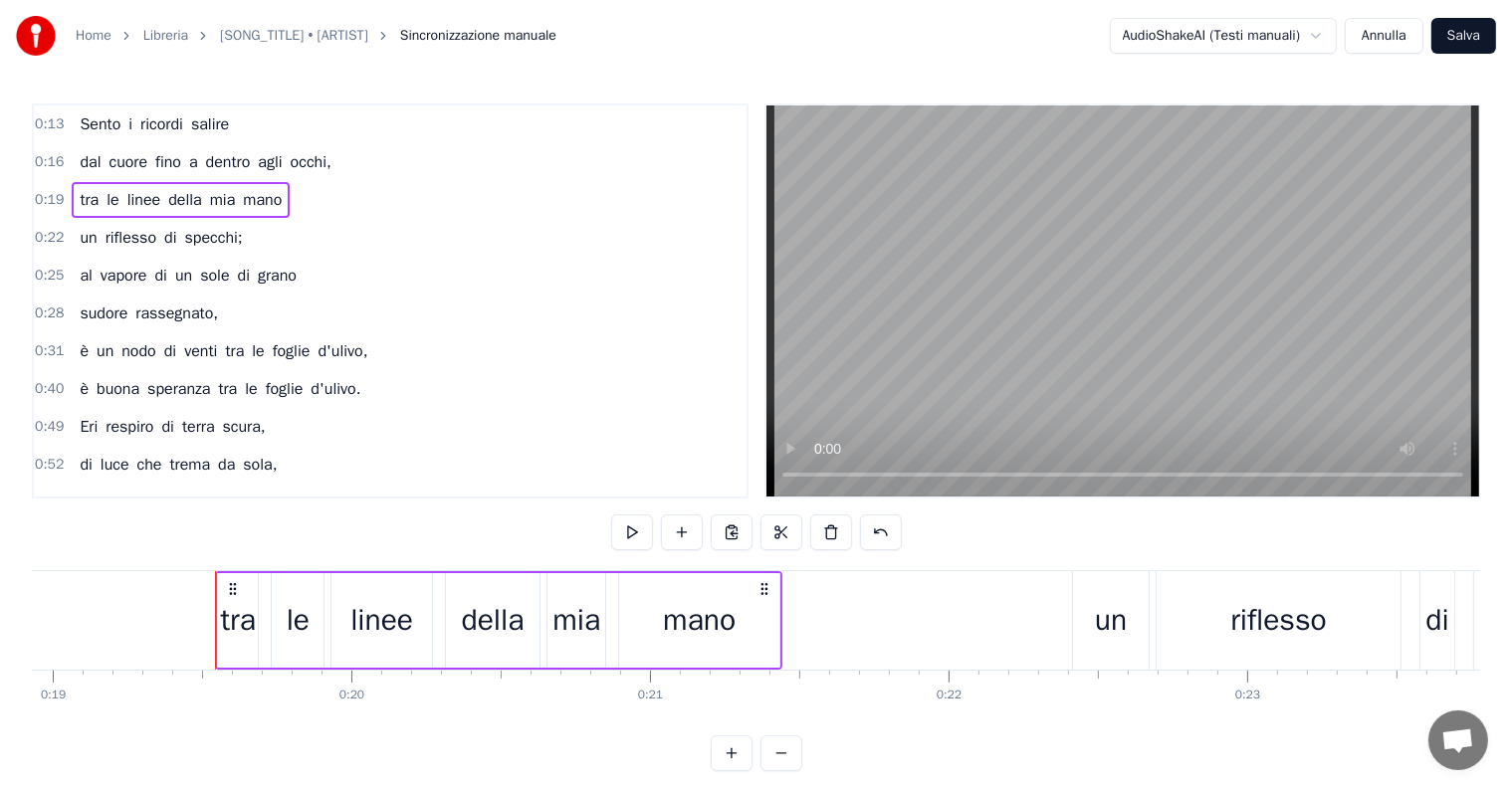 scroll, scrollTop: 0, scrollLeft: 5735, axis: horizontal 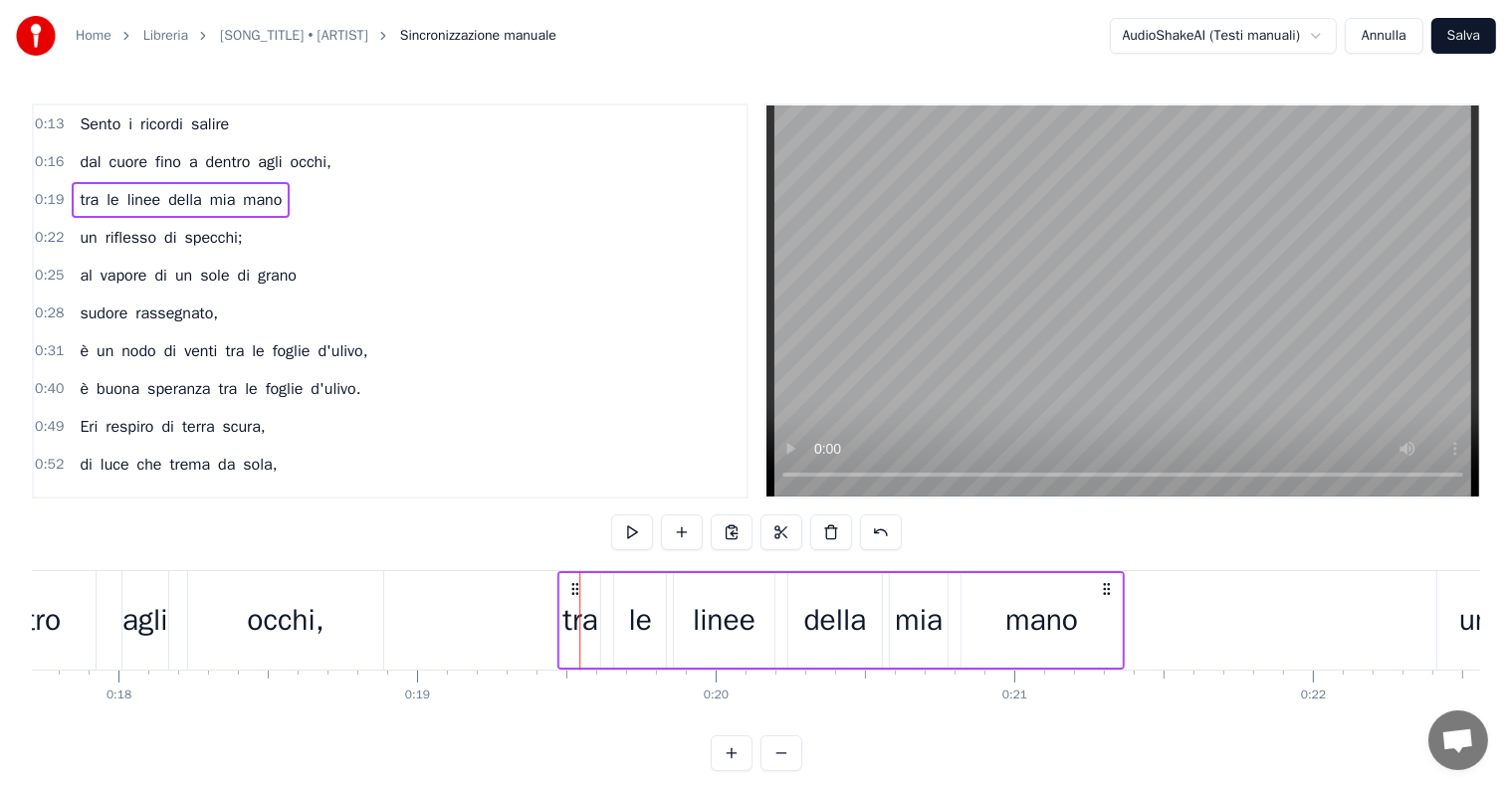 drag, startPoint x: 148, startPoint y: 585, endPoint x: 573, endPoint y: 589, distance: 425.01882 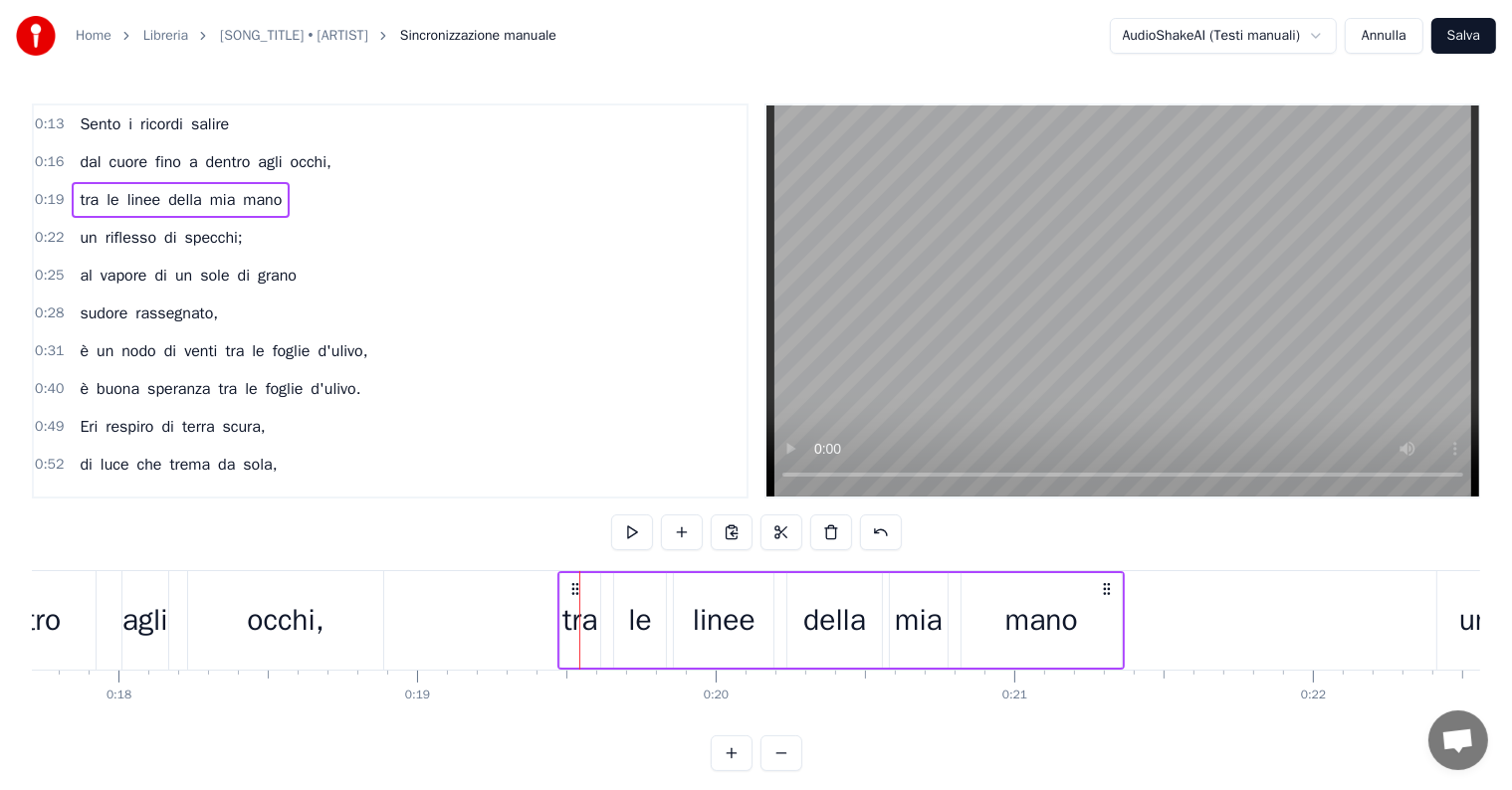click on "un riflesso di specchi;" at bounding box center (160, 238) 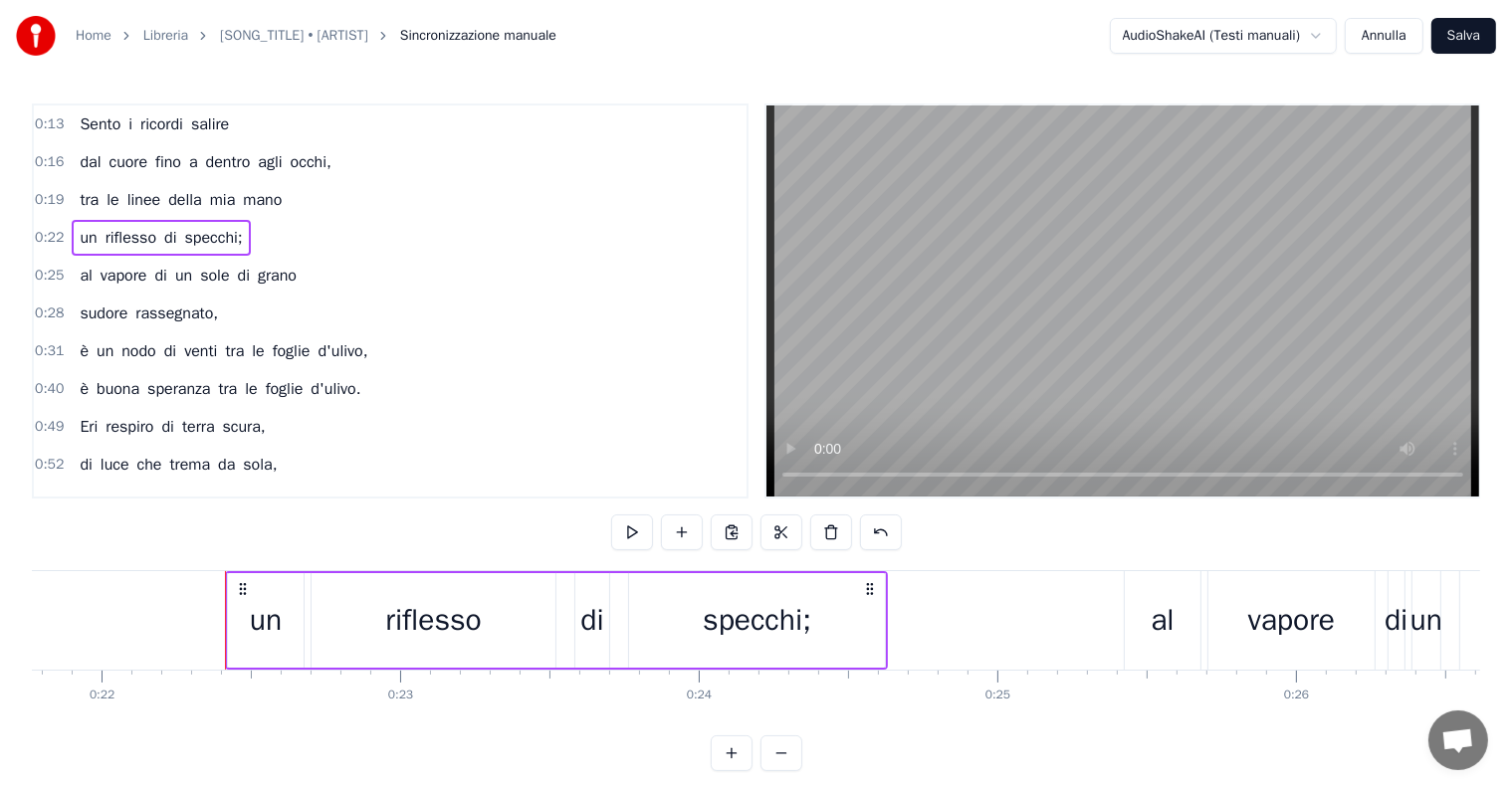 scroll, scrollTop: 0, scrollLeft: 6592, axis: horizontal 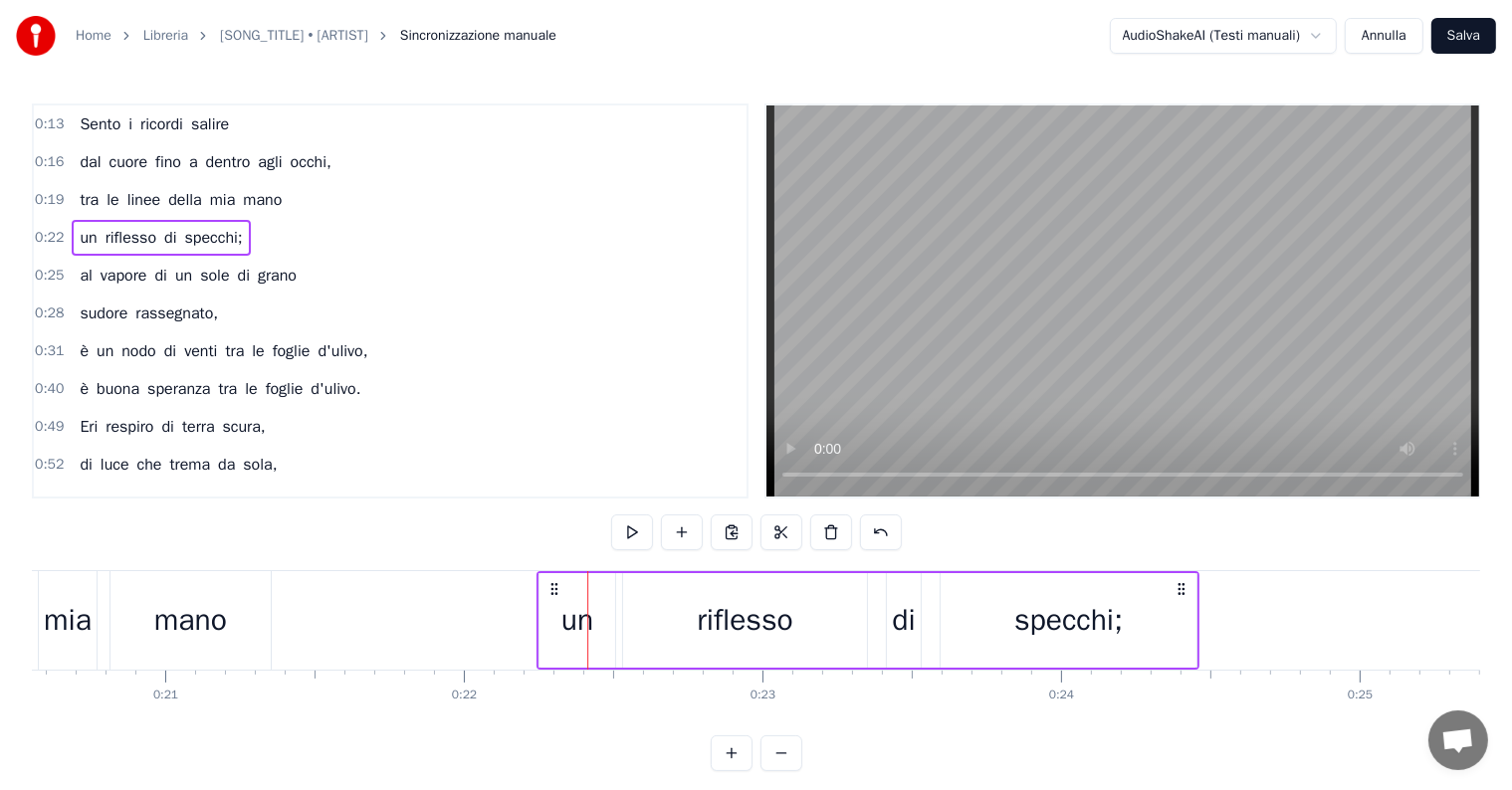 drag, startPoint x: 151, startPoint y: 588, endPoint x: 554, endPoint y: 585, distance: 403.0112 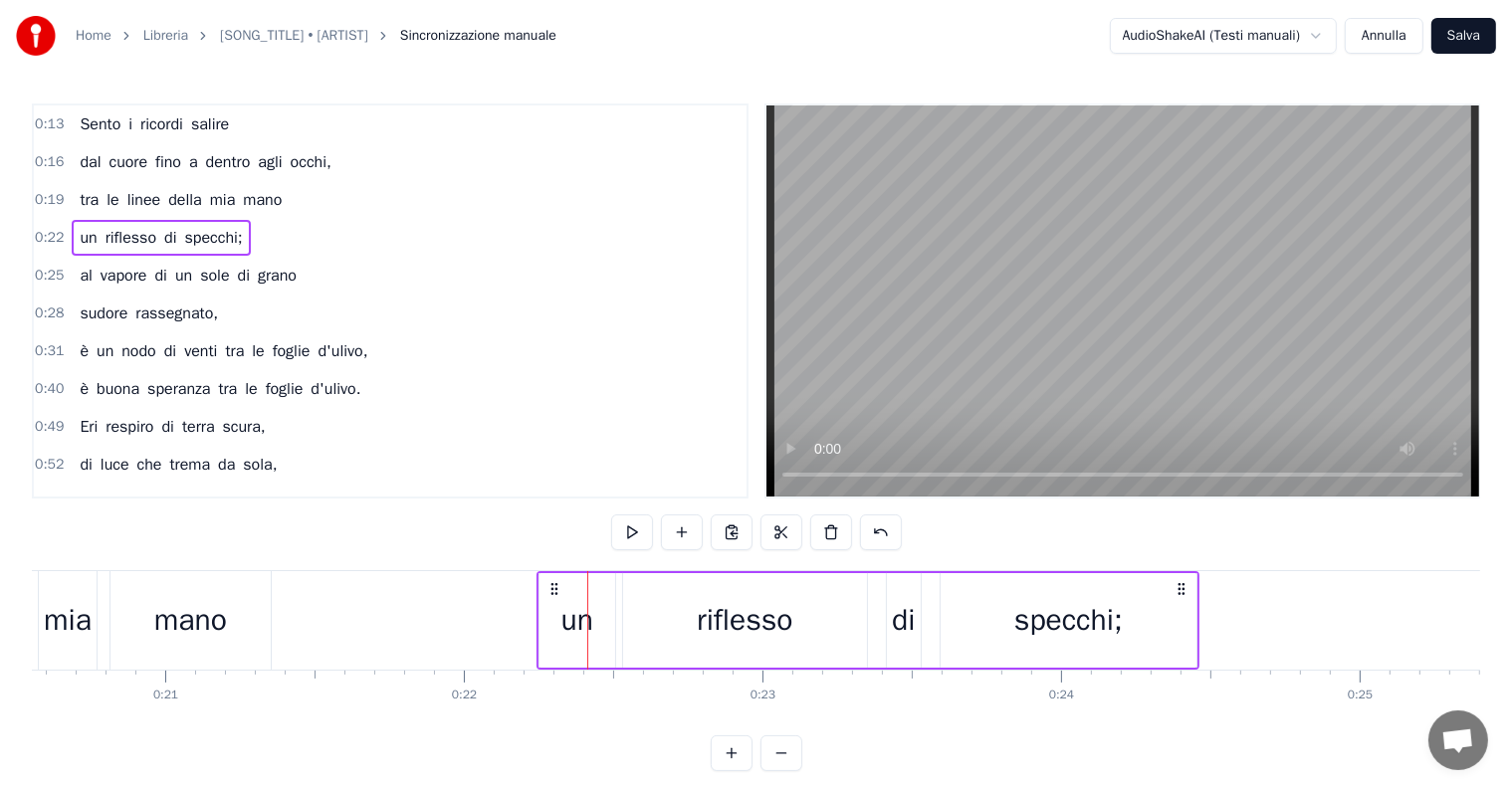 click on "al vapore di un sole di grano" at bounding box center (188, 276) 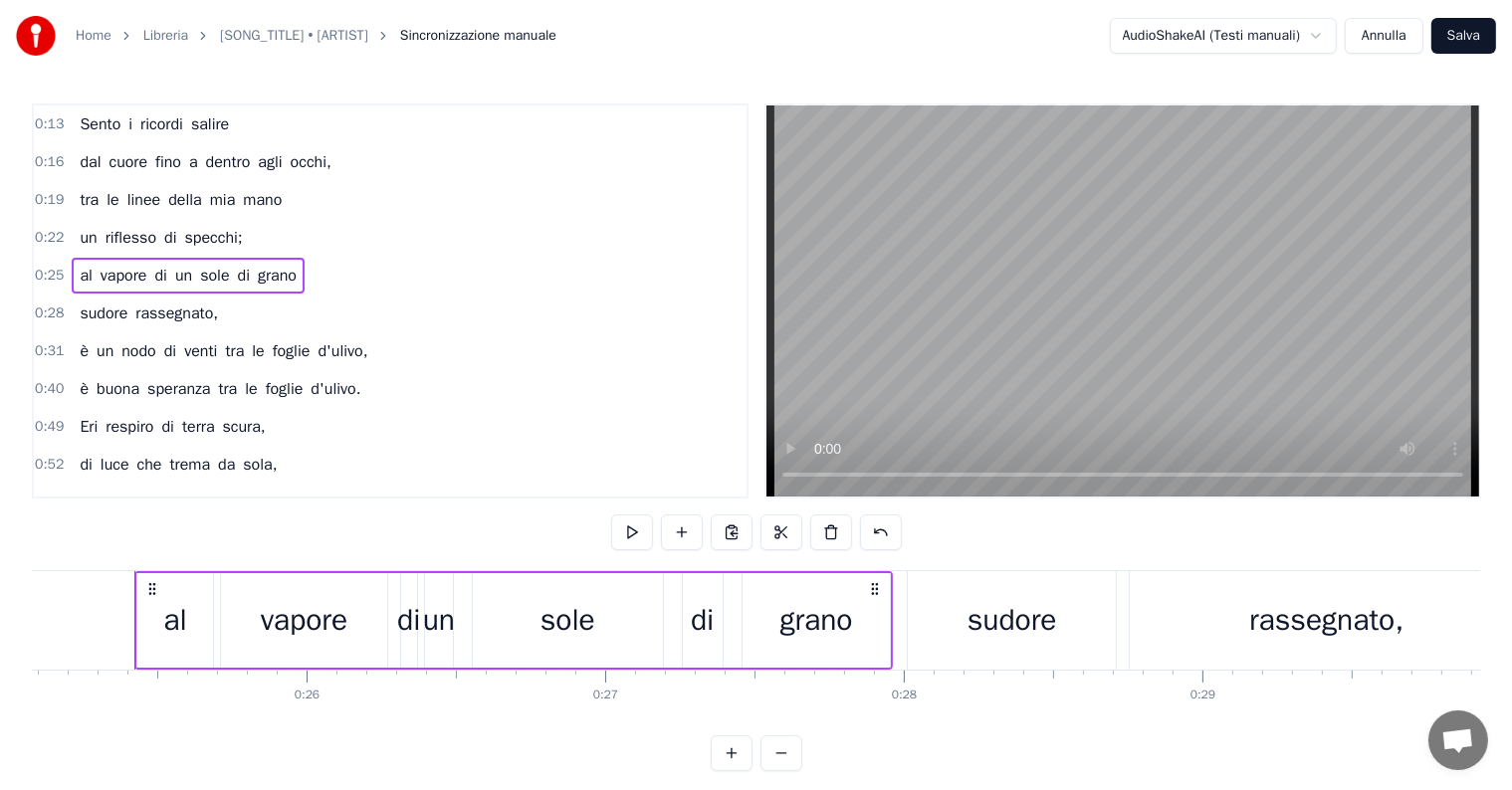 scroll, scrollTop: 0, scrollLeft: 7491, axis: horizontal 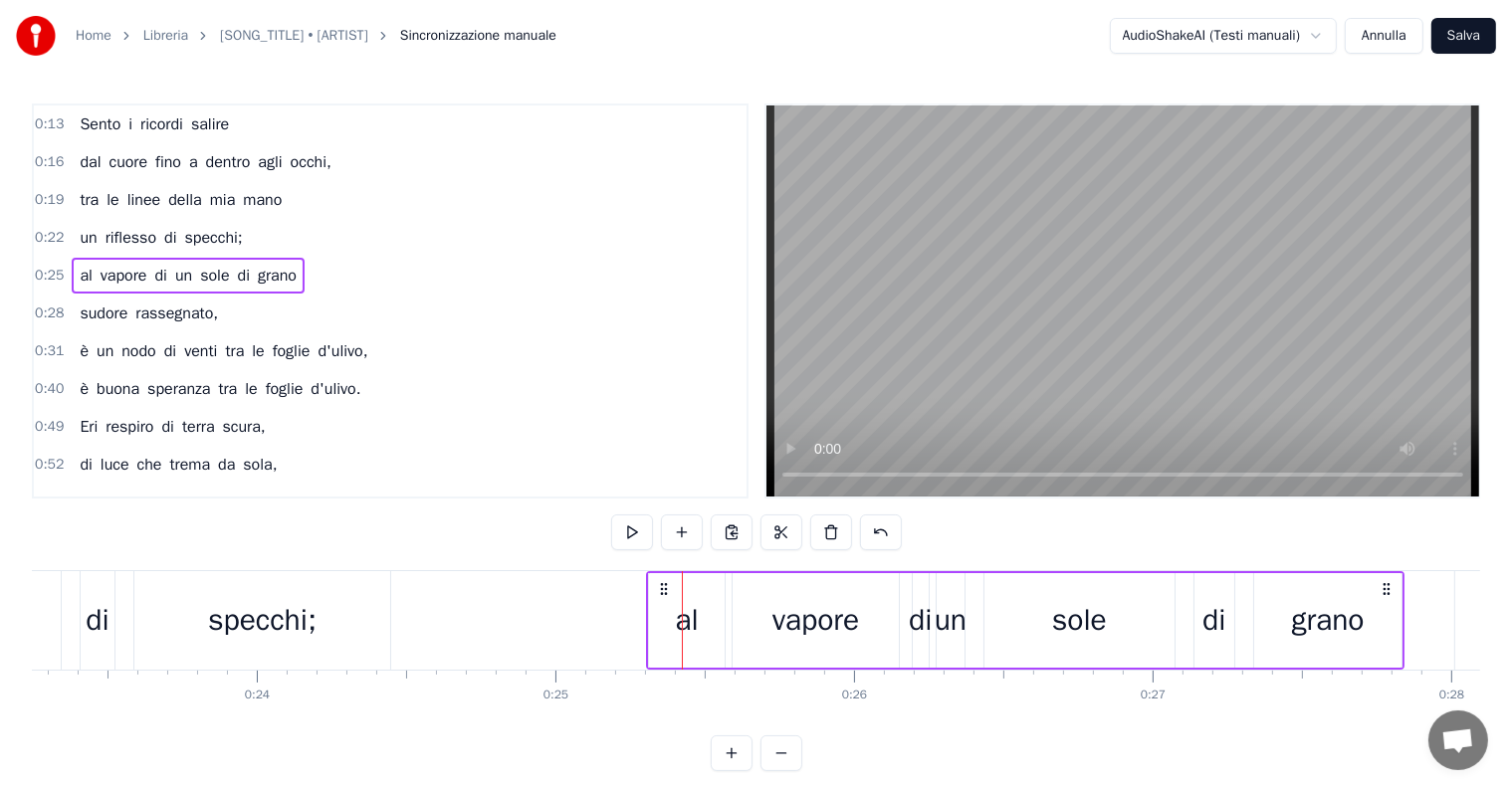 drag, startPoint x: 148, startPoint y: 588, endPoint x: 662, endPoint y: 583, distance: 514.02432 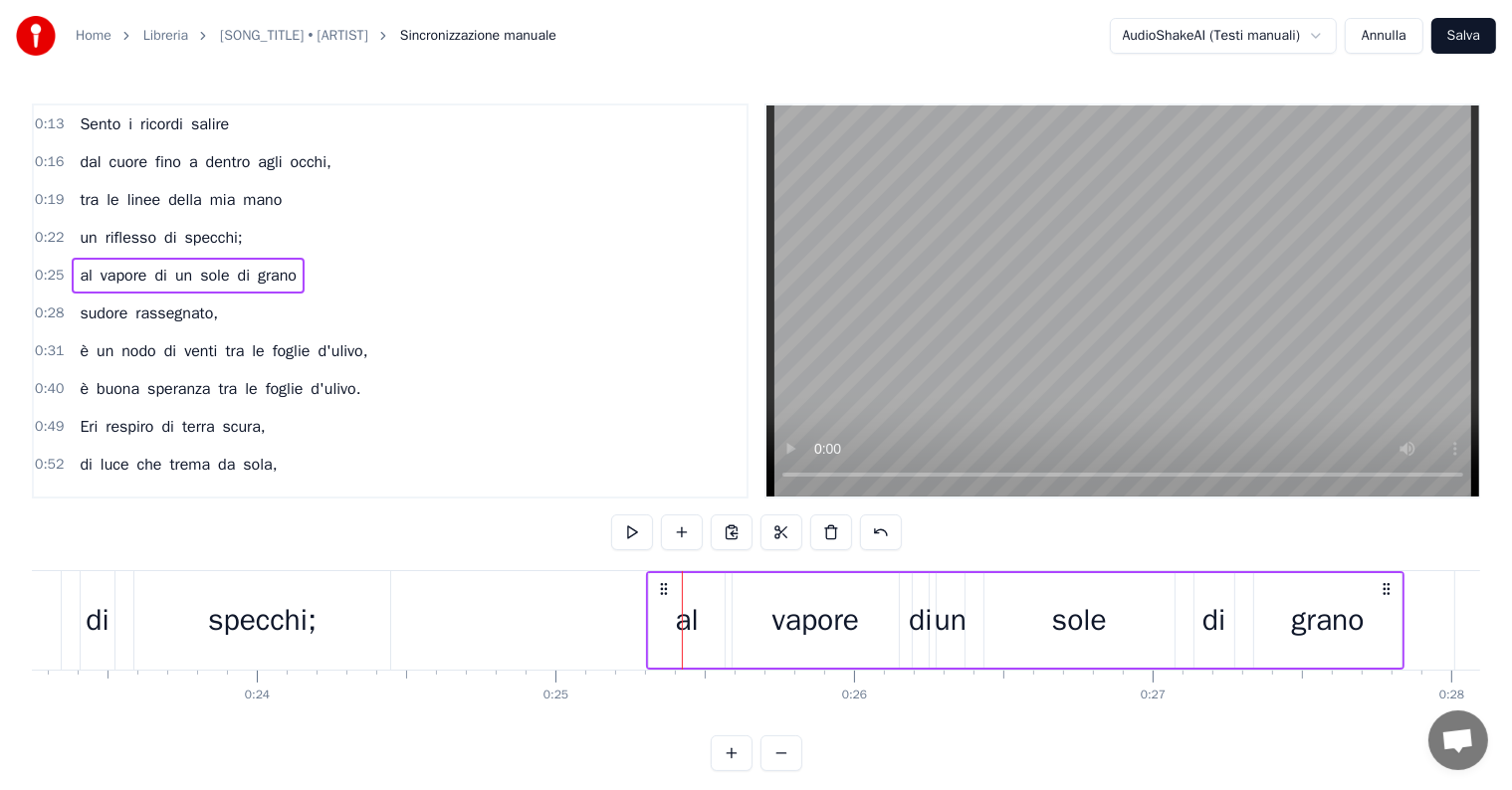 click on "sudore rassegnato," at bounding box center [148, 313] 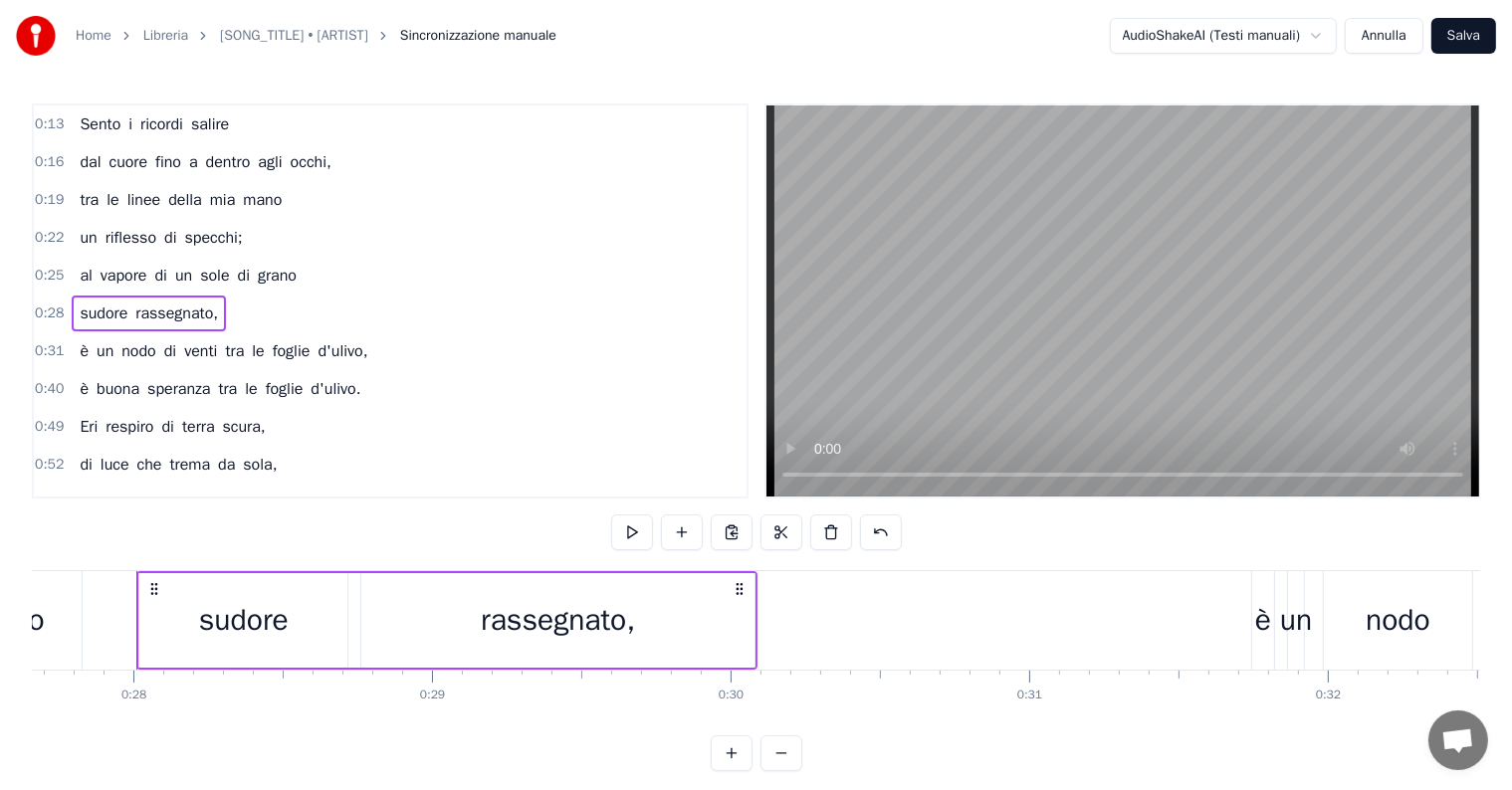 scroll, scrollTop: 0, scrollLeft: 8265, axis: horizontal 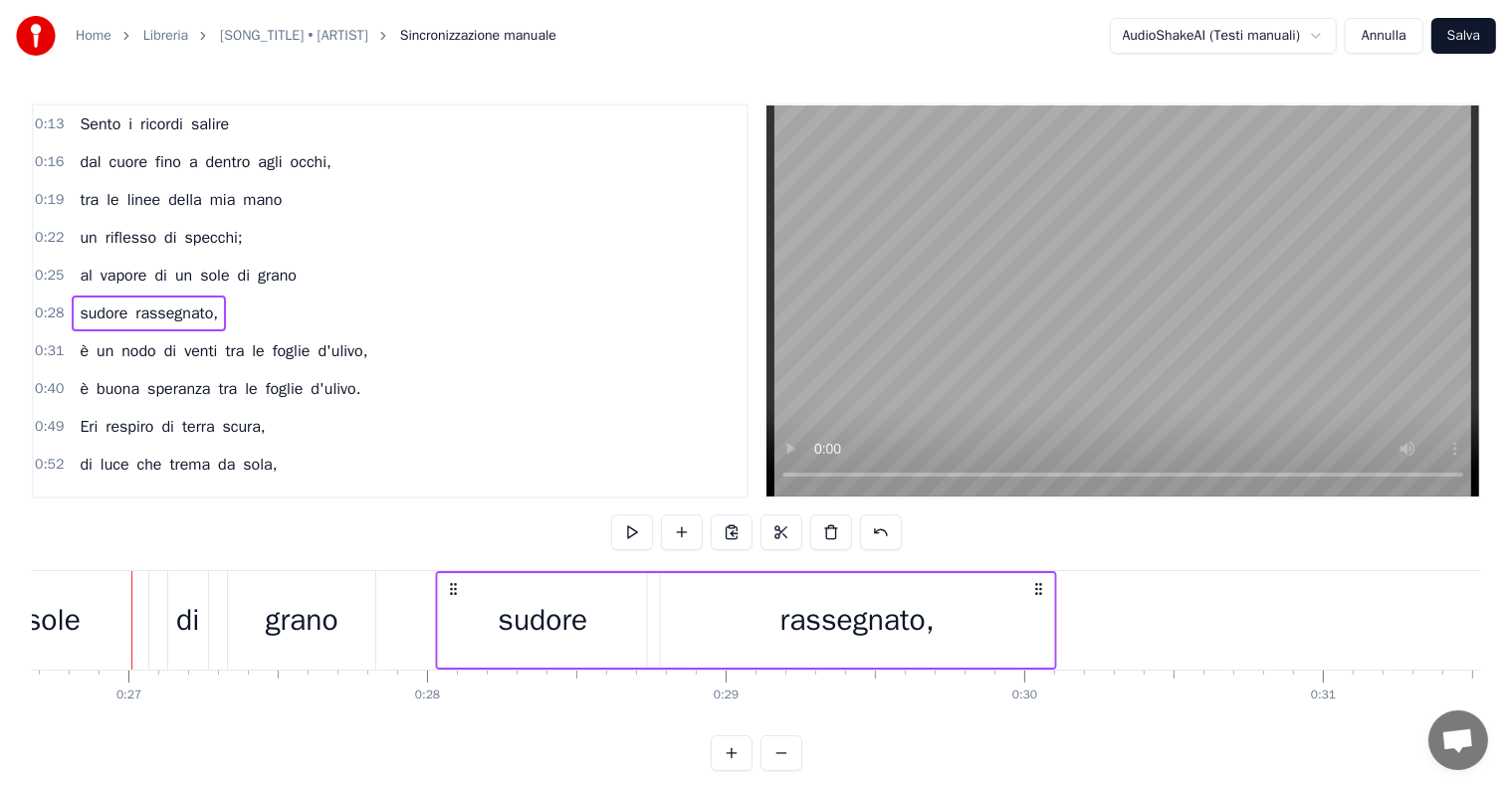 drag, startPoint x: 148, startPoint y: 587, endPoint x: 453, endPoint y: 611, distance: 305.94281 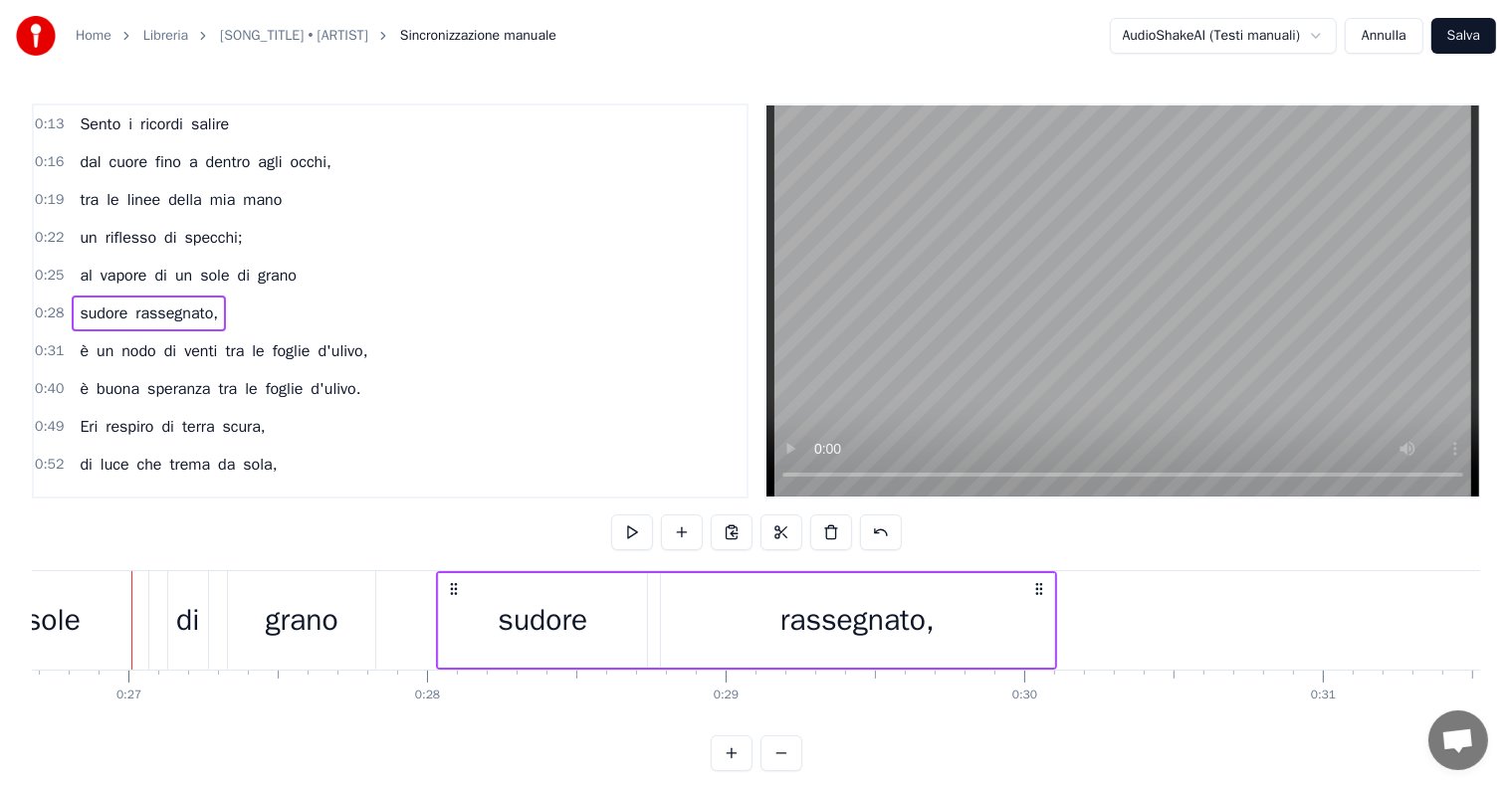 click on "è un nodo di venti tra le foglie d'ulivo," at bounding box center [223, 351] 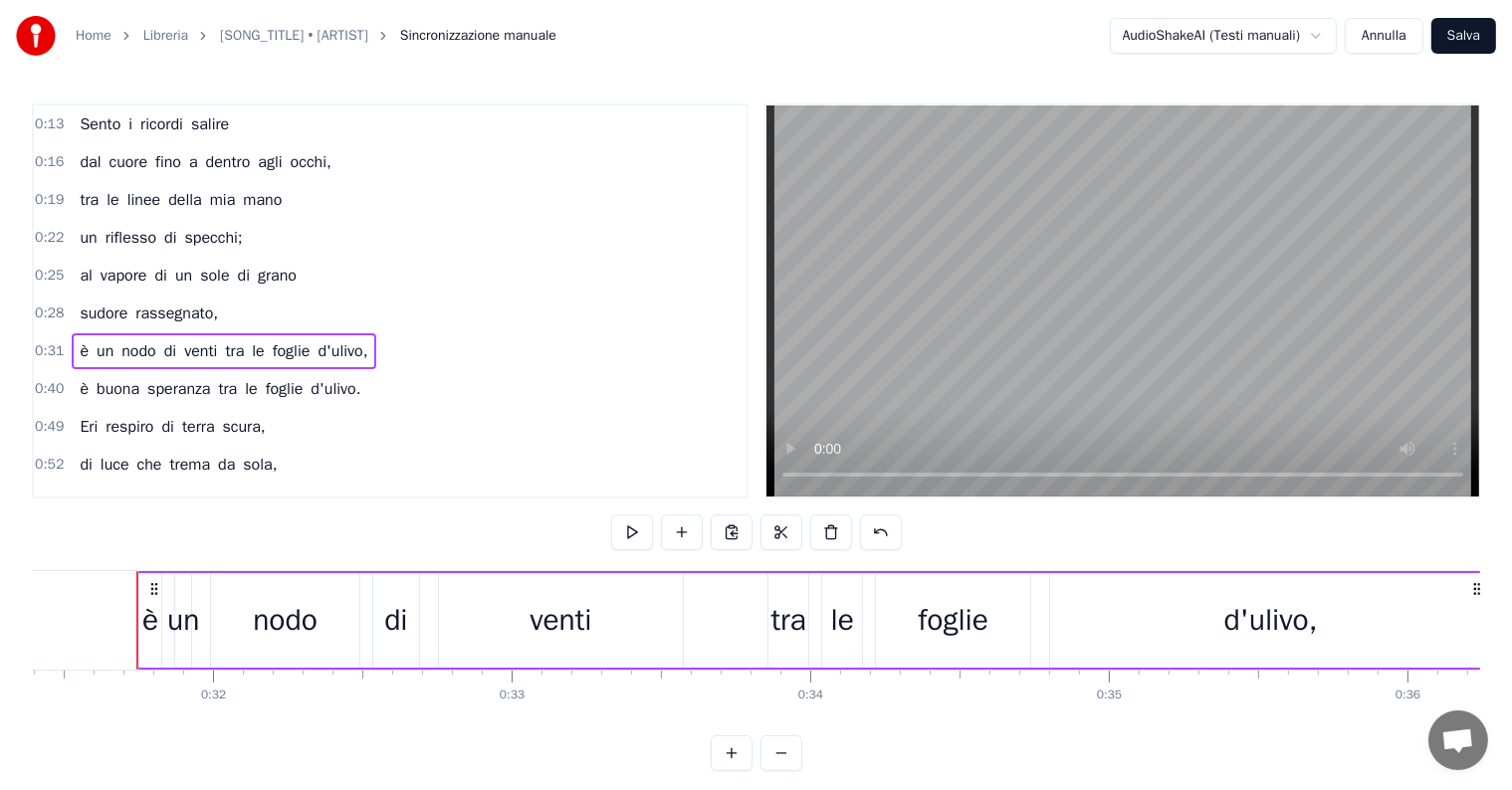 scroll, scrollTop: 0, scrollLeft: 9379, axis: horizontal 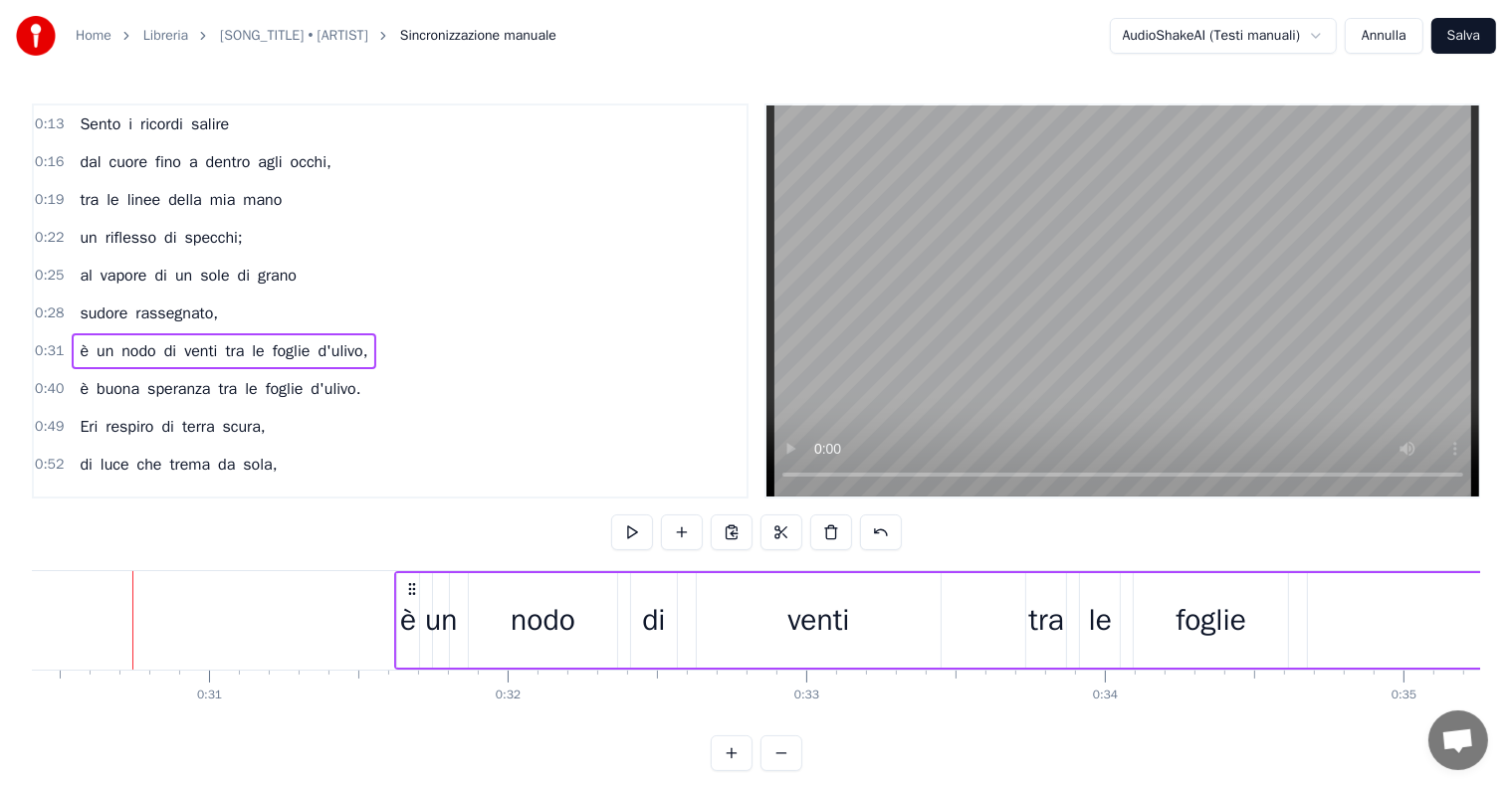 drag, startPoint x: 145, startPoint y: 585, endPoint x: 407, endPoint y: 597, distance: 262.27467 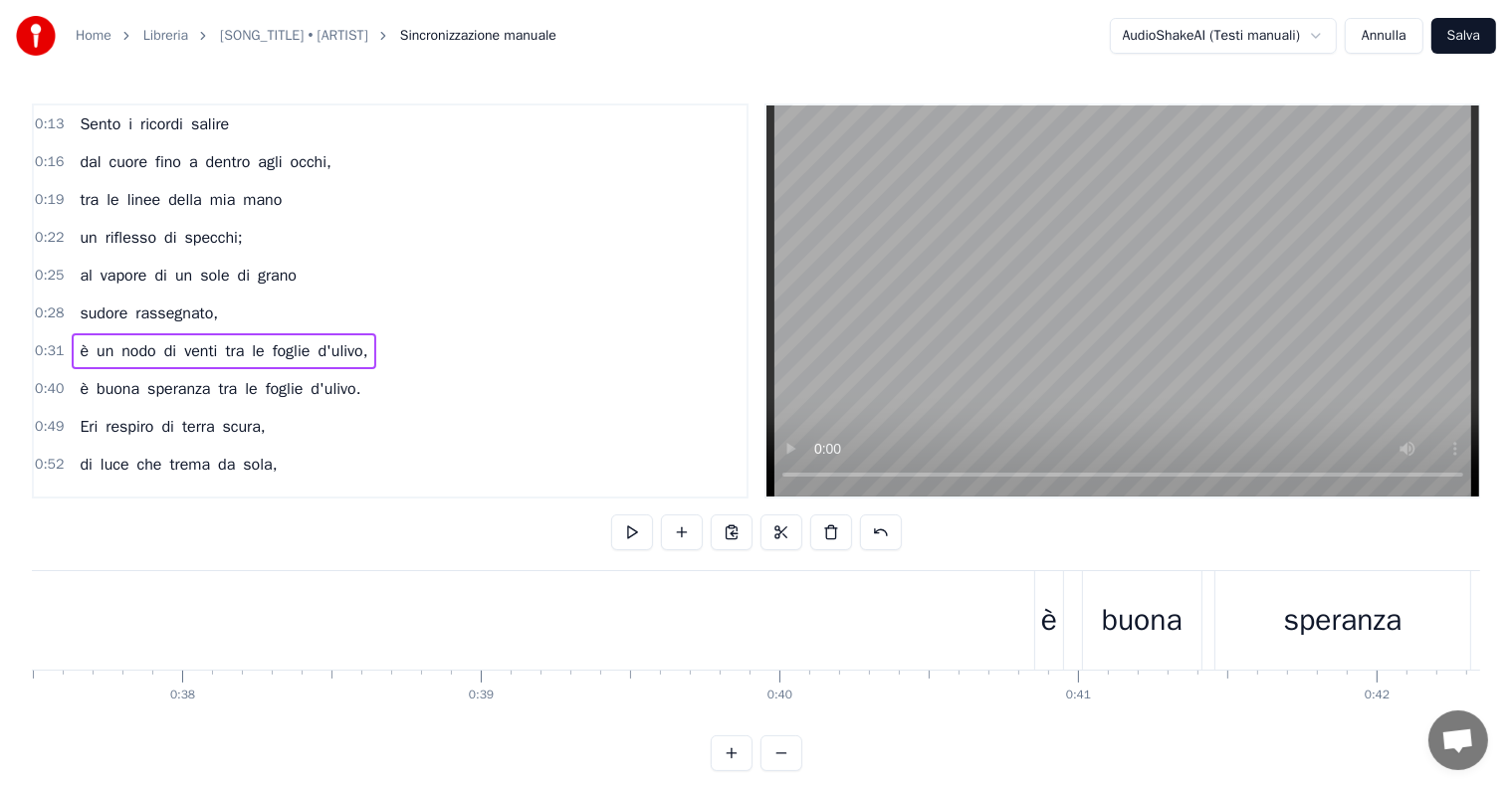 scroll, scrollTop: 0, scrollLeft: 11717, axis: horizontal 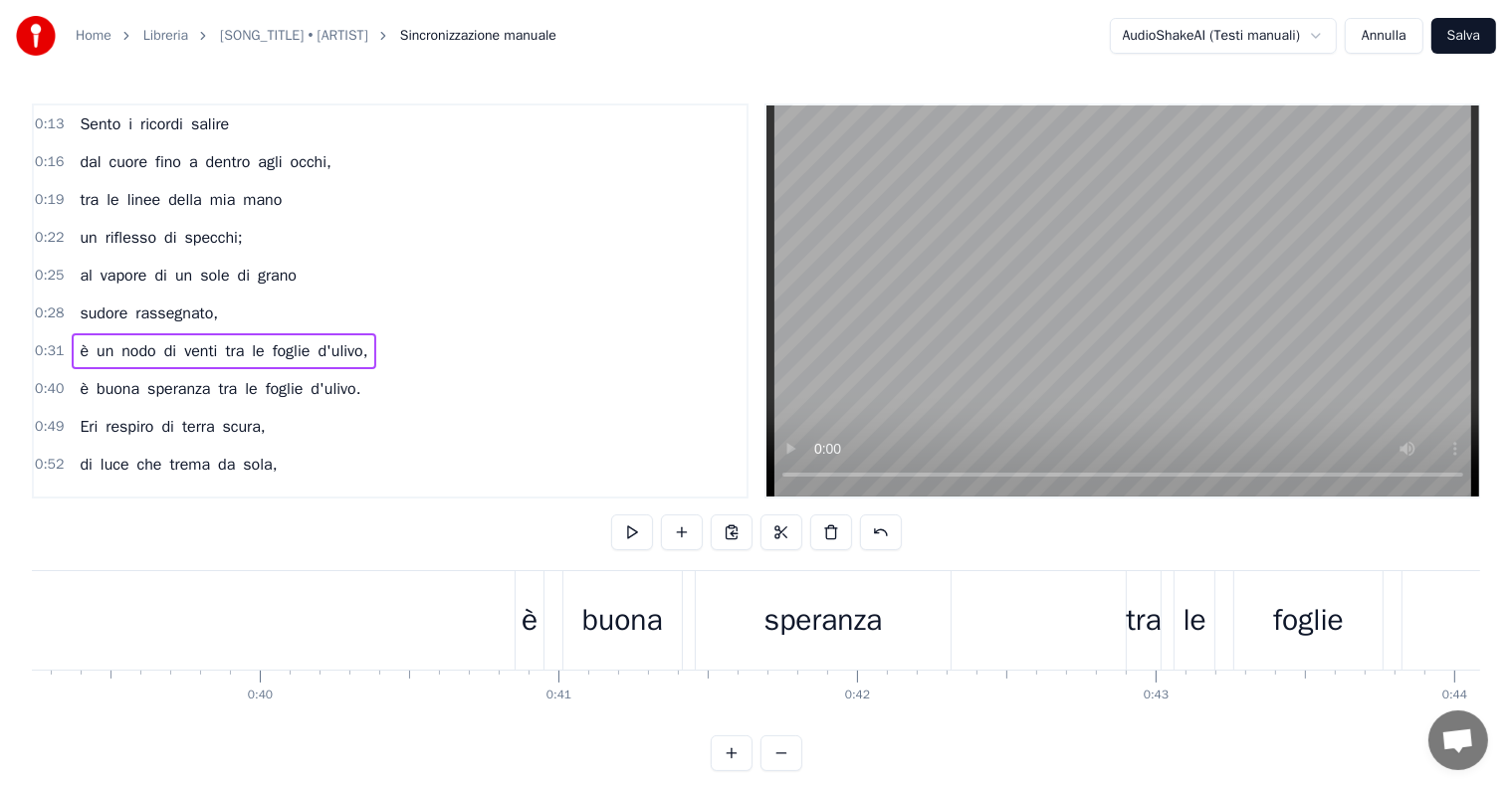 click on "è buona speranza tra le foglie d'ulivo." at bounding box center (220, 389) 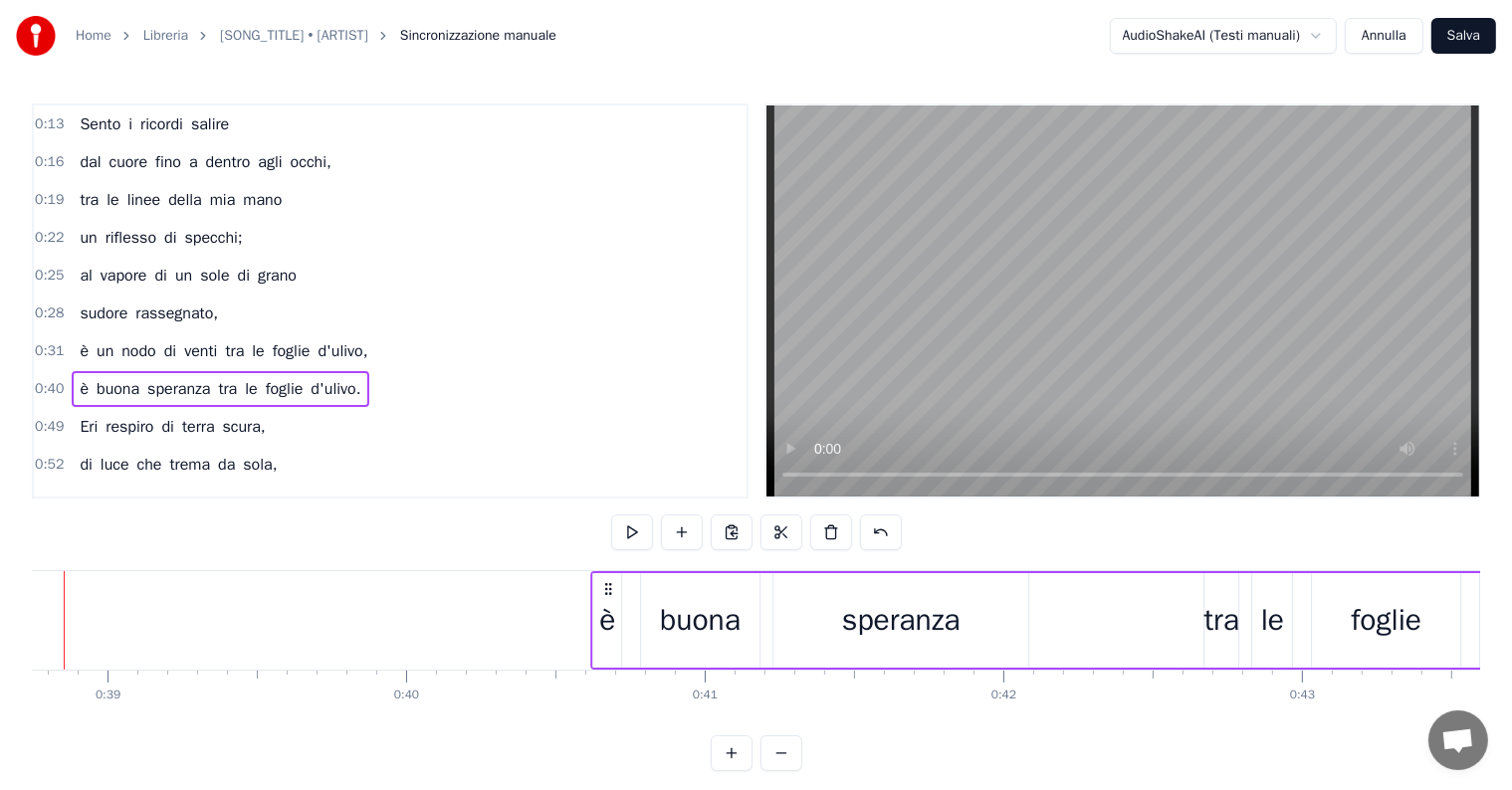 scroll, scrollTop: 0, scrollLeft: 11502, axis: horizontal 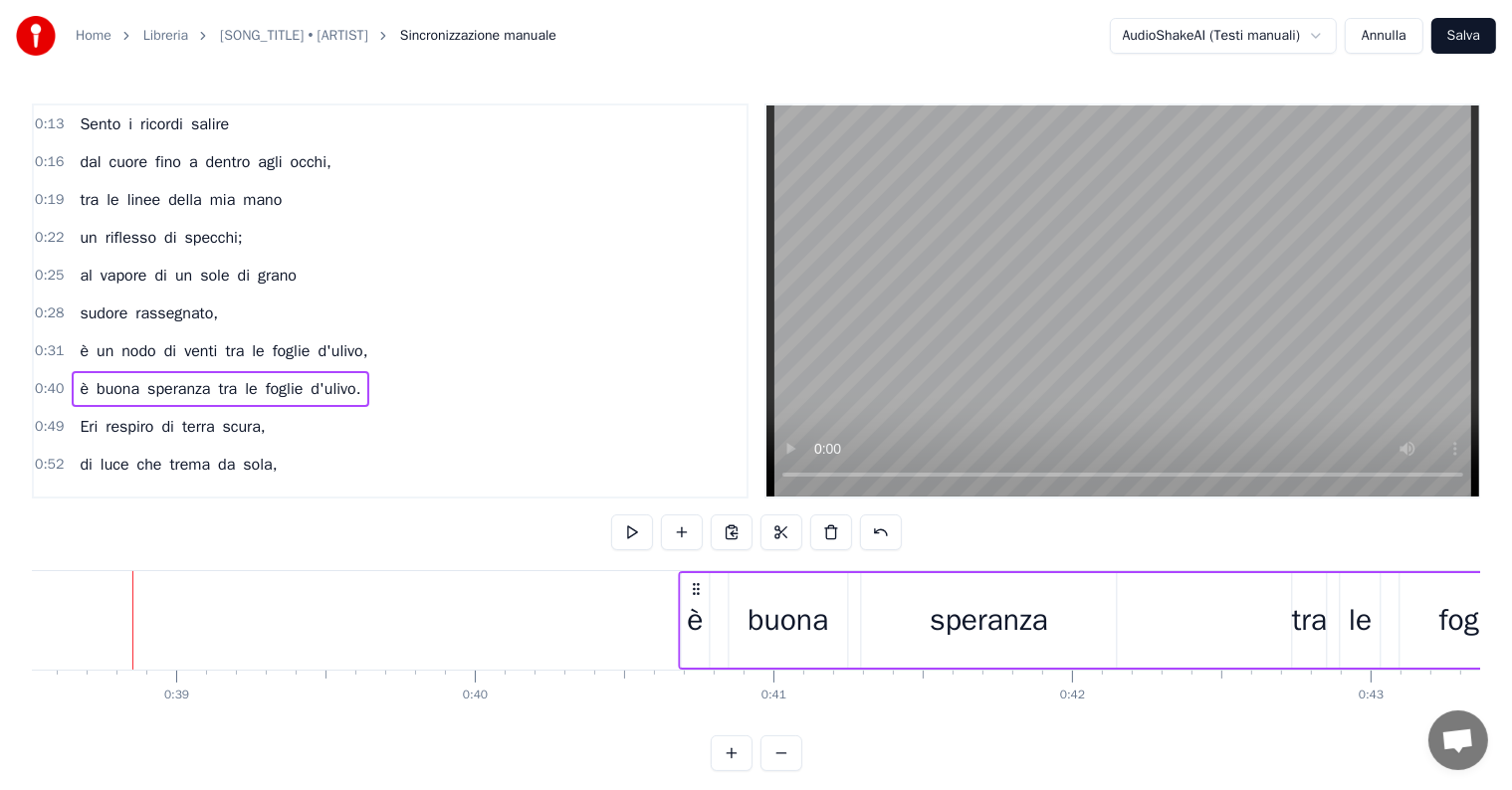 drag, startPoint x: 534, startPoint y: 589, endPoint x: 697, endPoint y: 599, distance: 163.3065 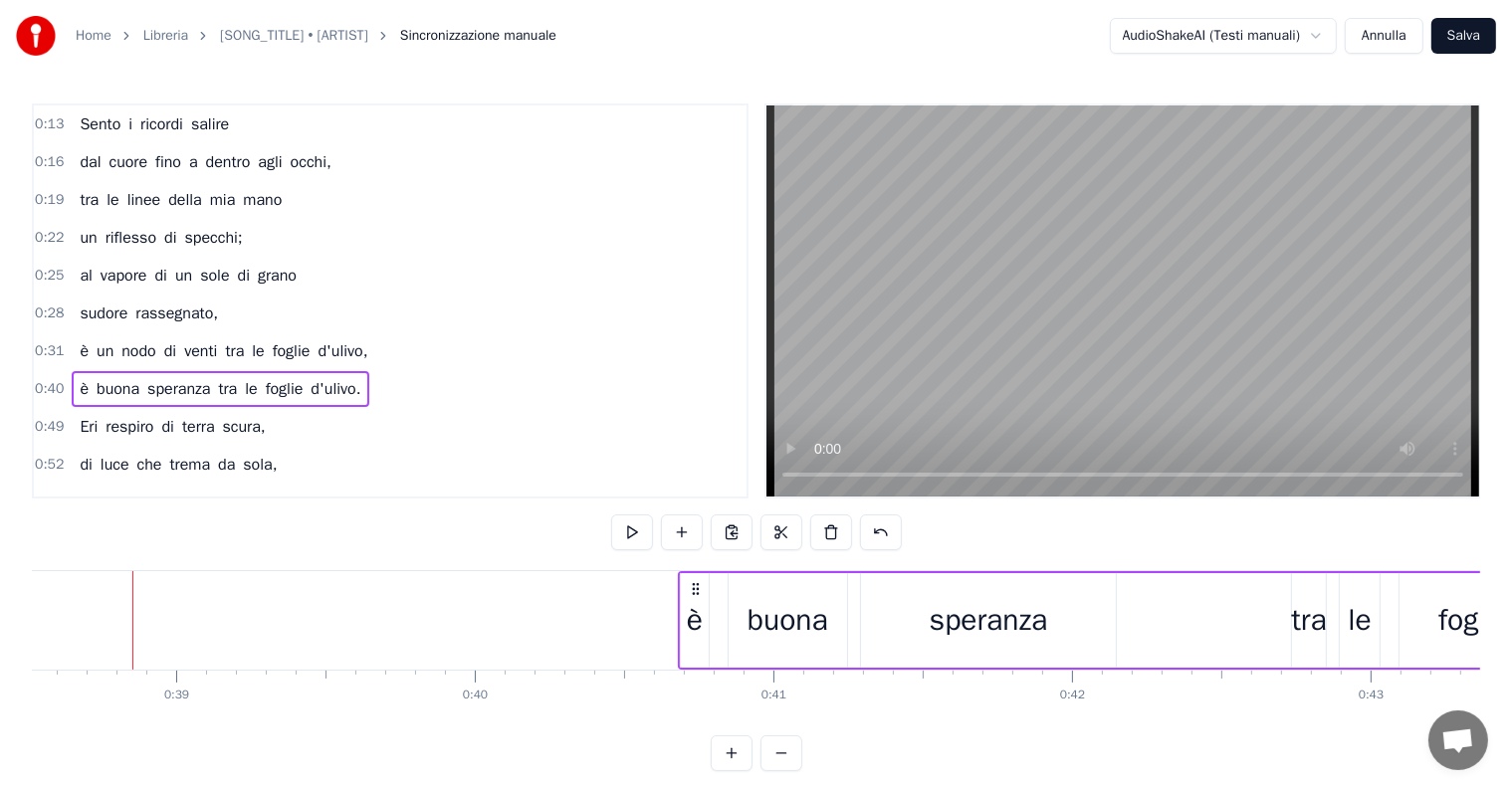 click on "Eri respiro di terra scura," at bounding box center (172, 427) 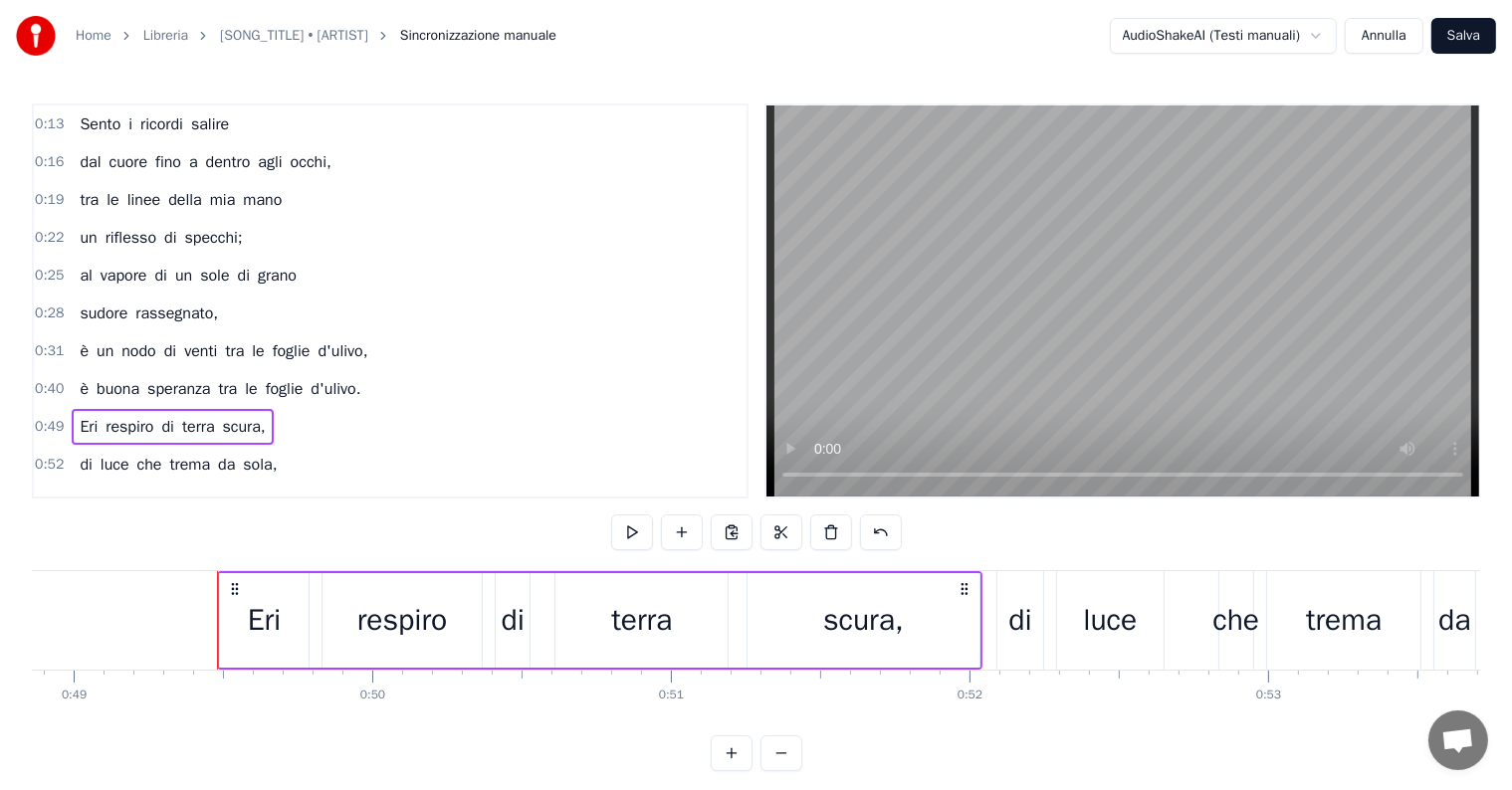 scroll, scrollTop: 0, scrollLeft: 14676, axis: horizontal 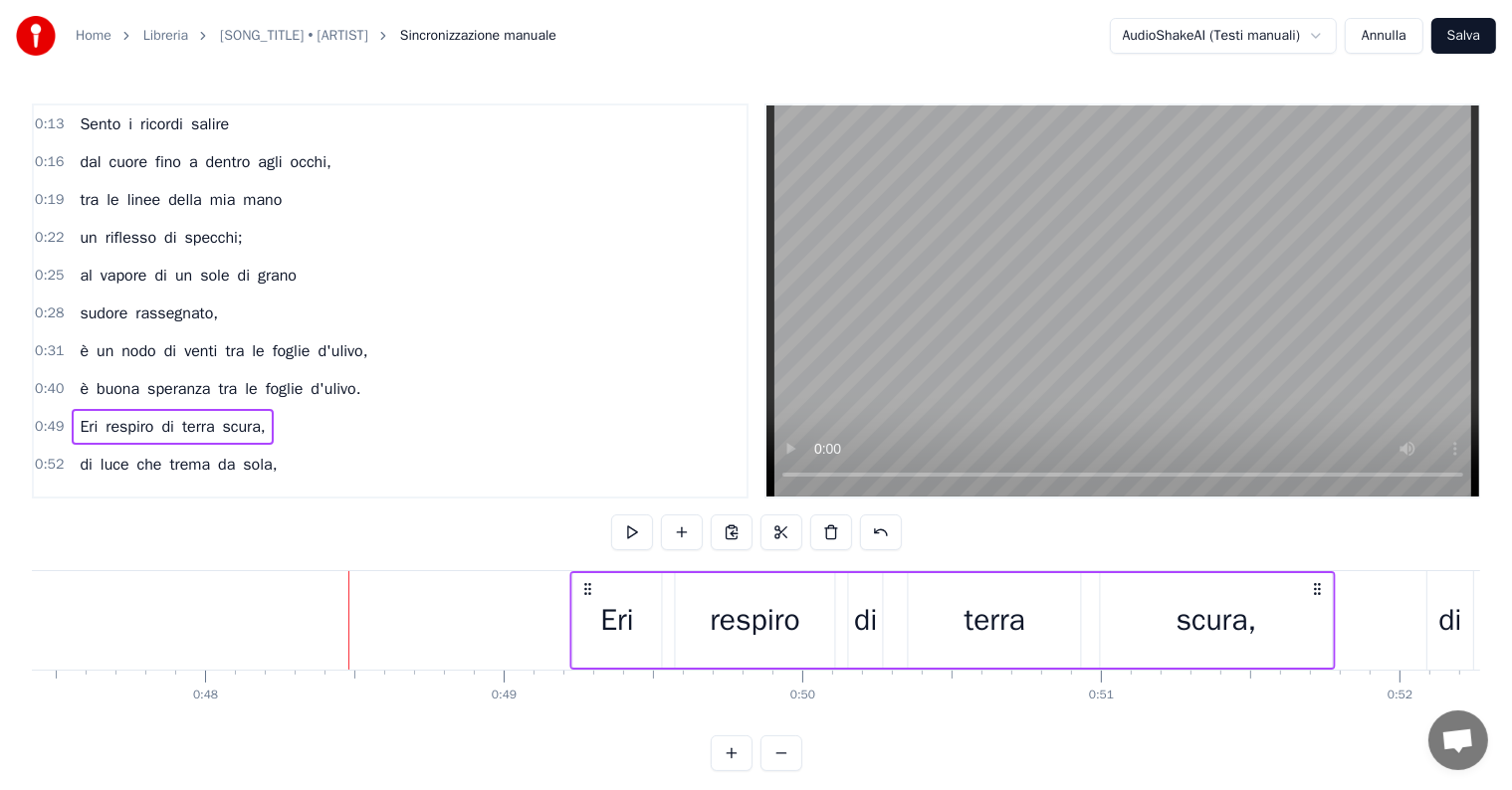 drag, startPoint x: 150, startPoint y: 583, endPoint x: 588, endPoint y: 605, distance: 438.55216 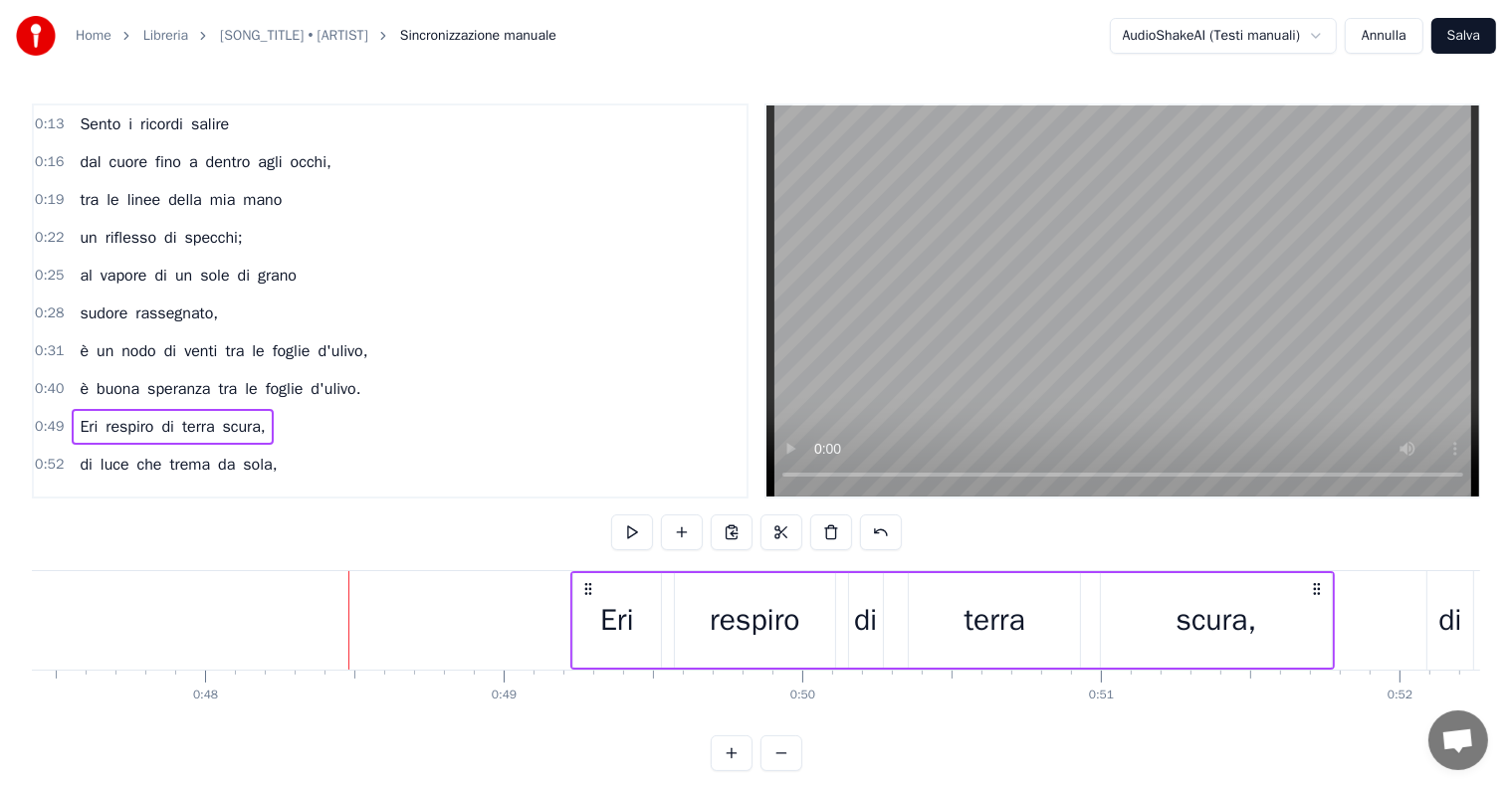 click on "di luce che trema da sola," at bounding box center [178, 465] 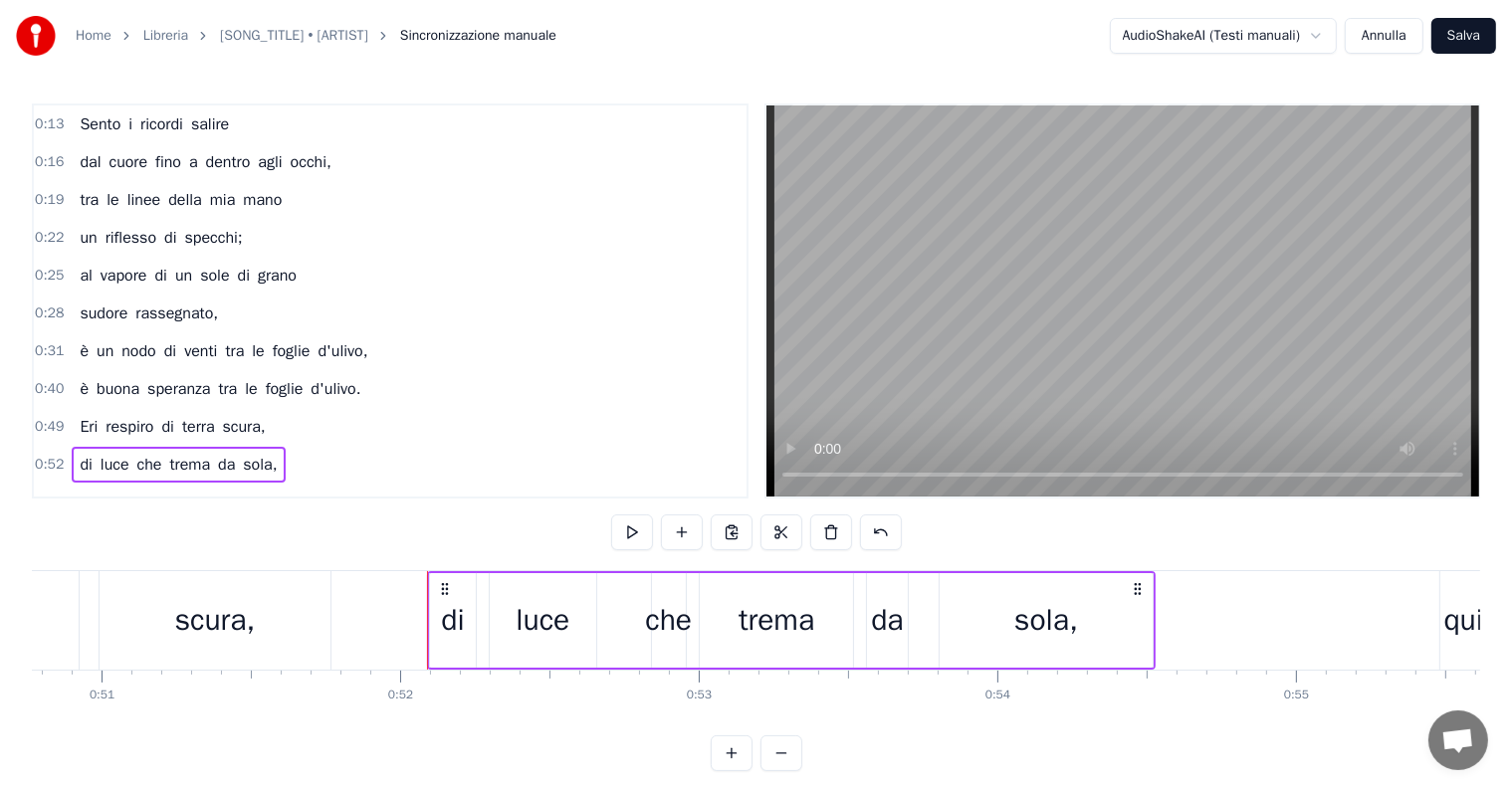 scroll, scrollTop: 0, scrollLeft: 15454, axis: horizontal 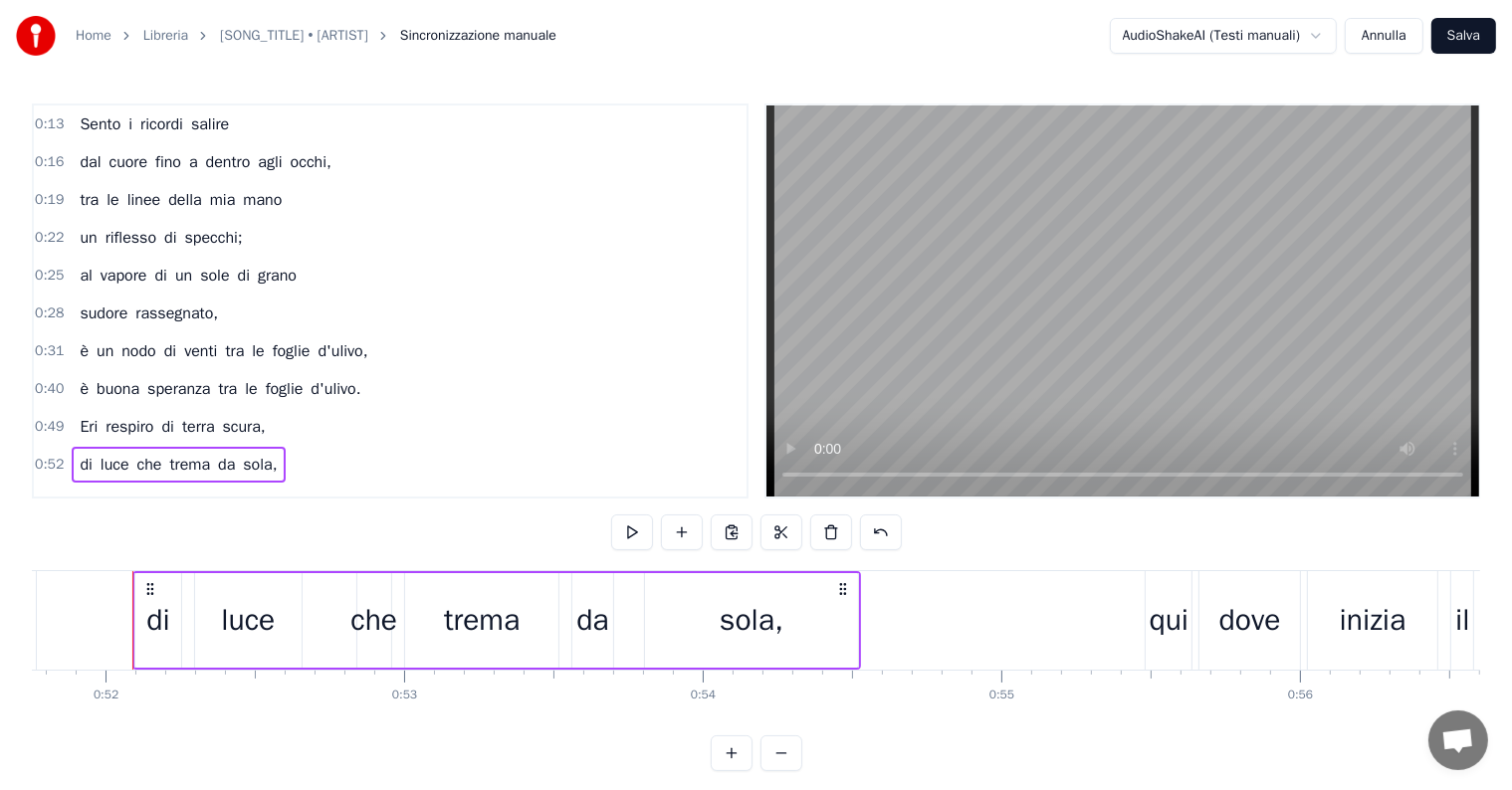 click 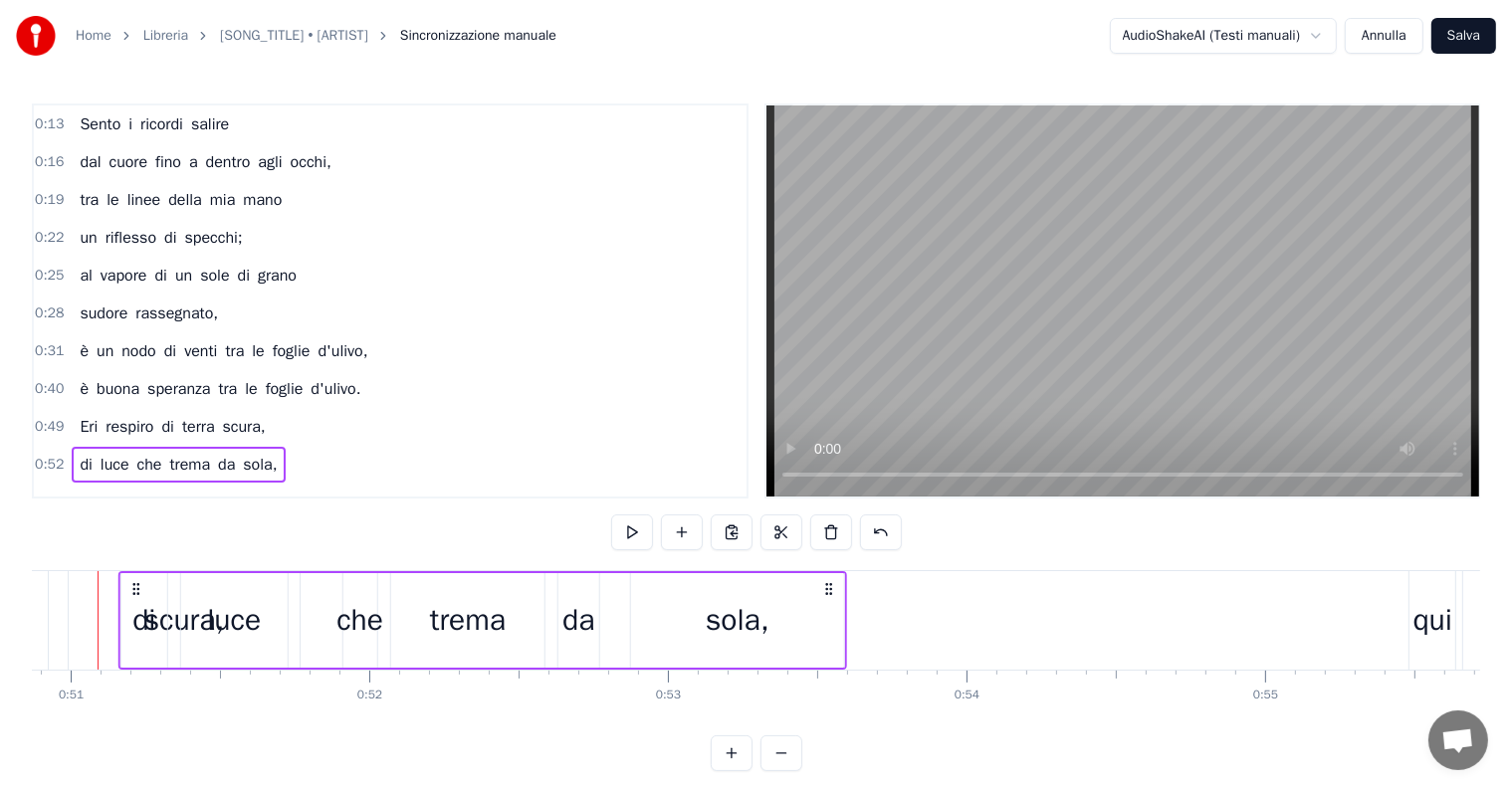 scroll, scrollTop: 0, scrollLeft: 15156, axis: horizontal 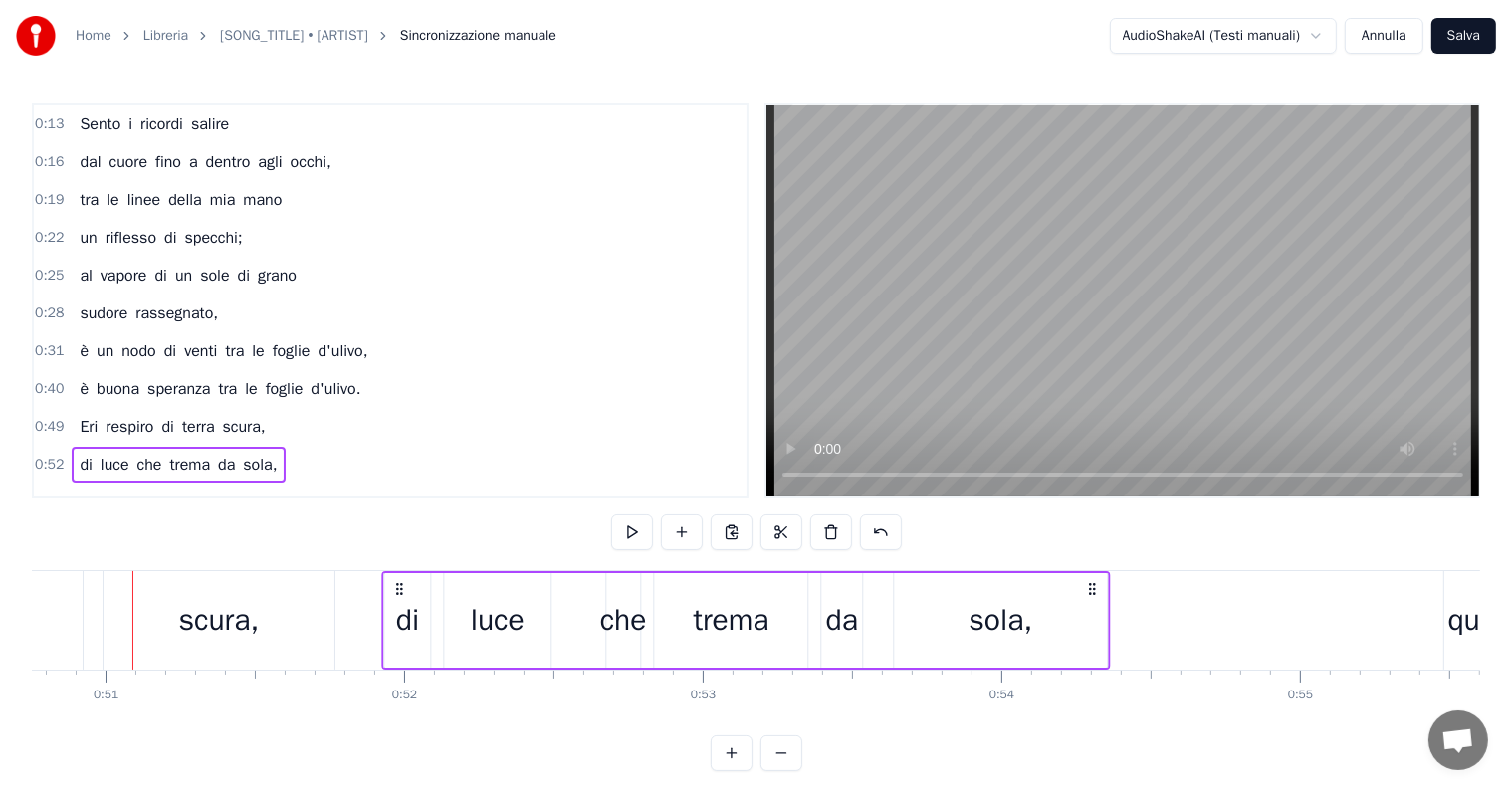 drag, startPoint x: 148, startPoint y: 588, endPoint x: 398, endPoint y: 615, distance: 251.45377 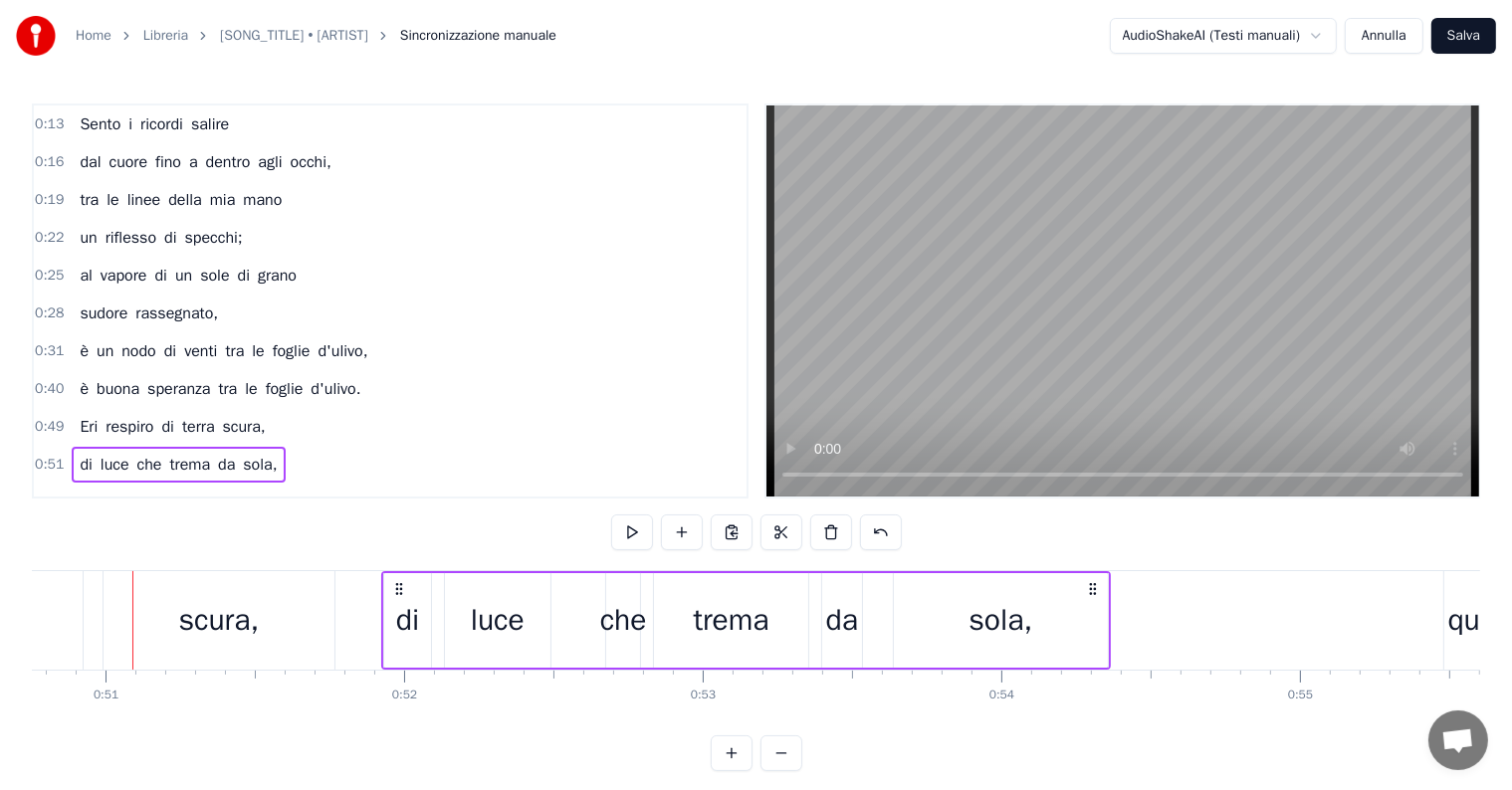 click on "qui dove inizia il mio destino," at bounding box center [188, 502] 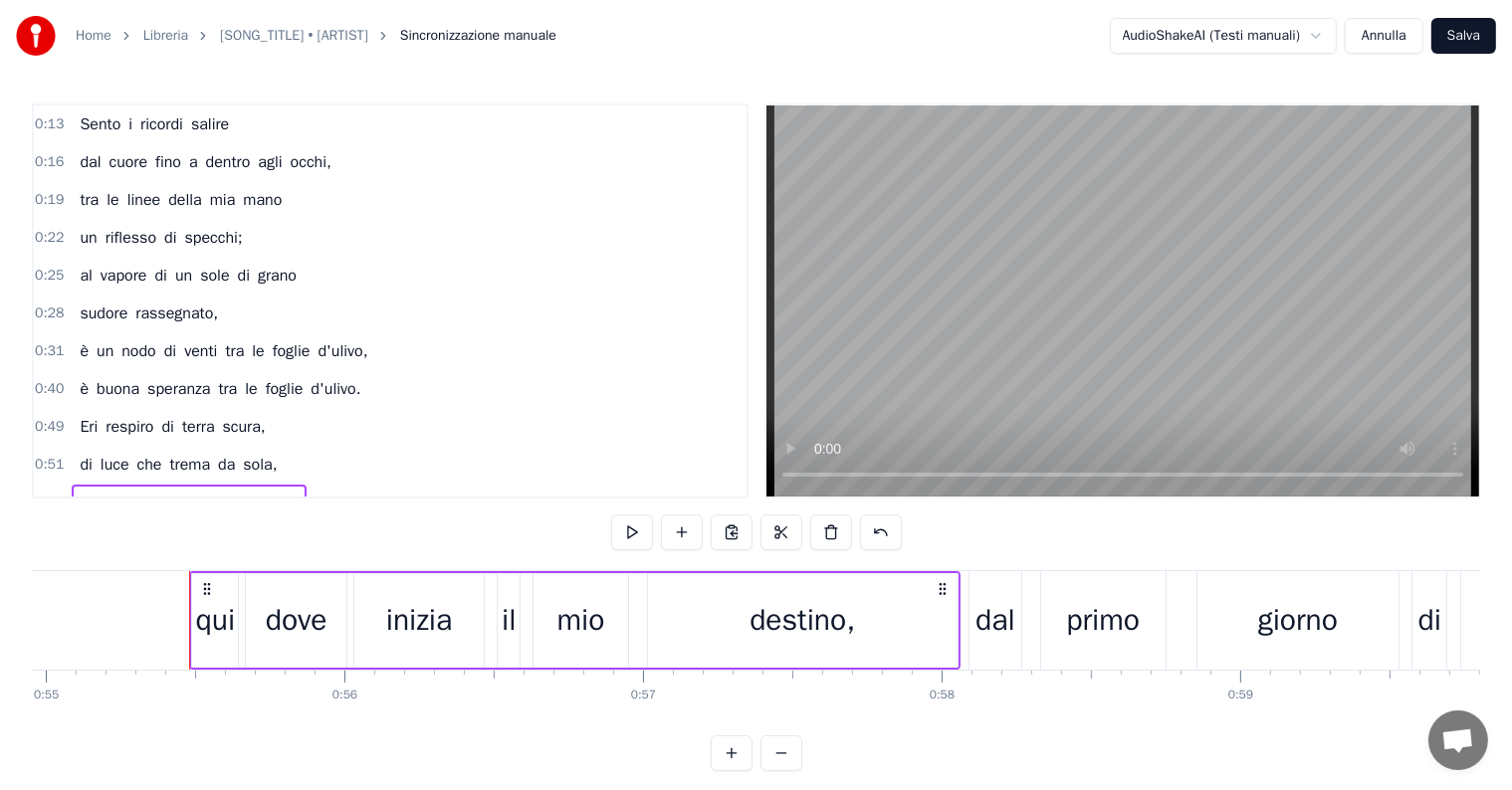 scroll, scrollTop: 0, scrollLeft: 16468, axis: horizontal 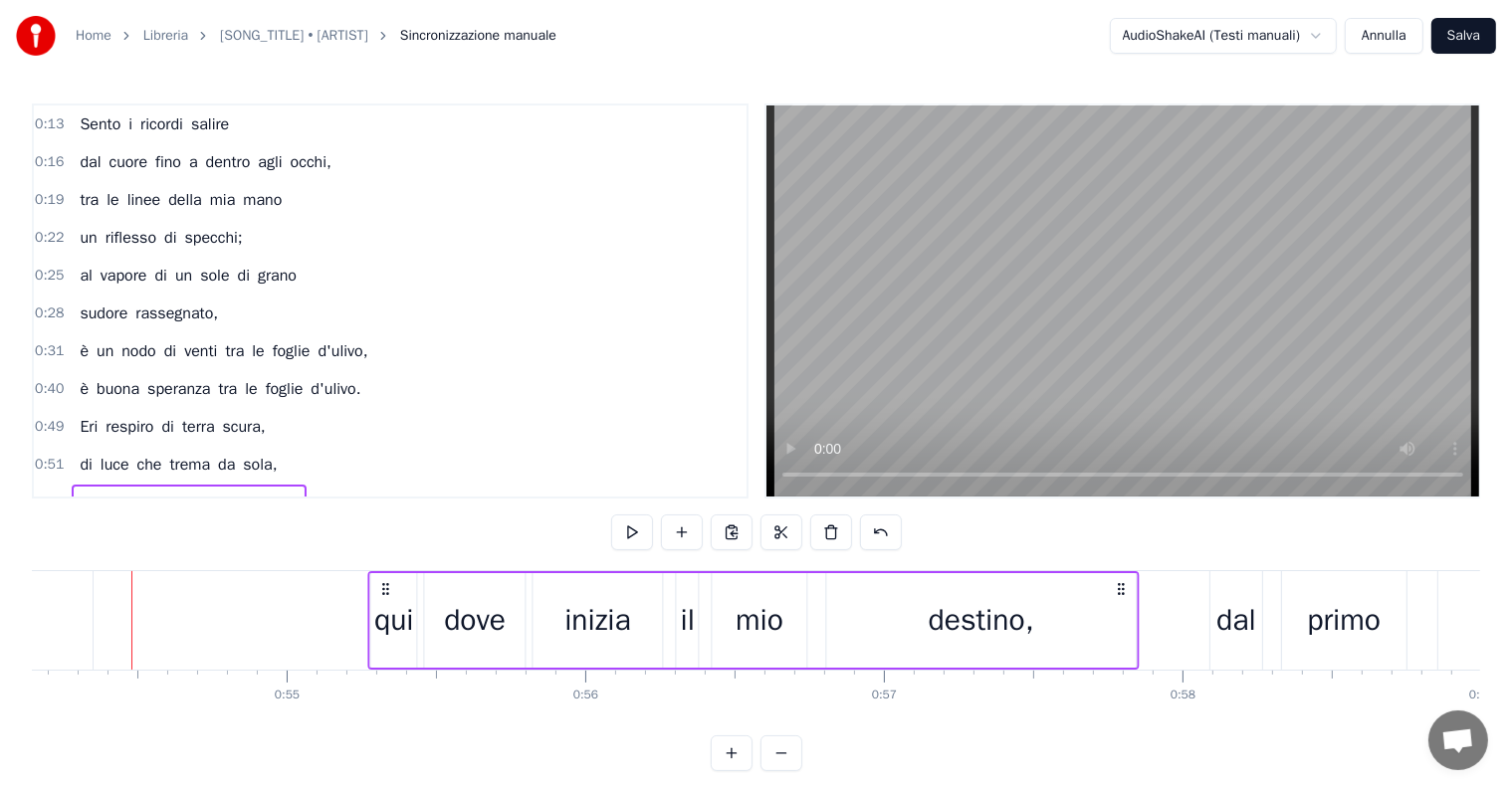 drag, startPoint x: 148, startPoint y: 586, endPoint x: 385, endPoint y: 598, distance: 237.3036 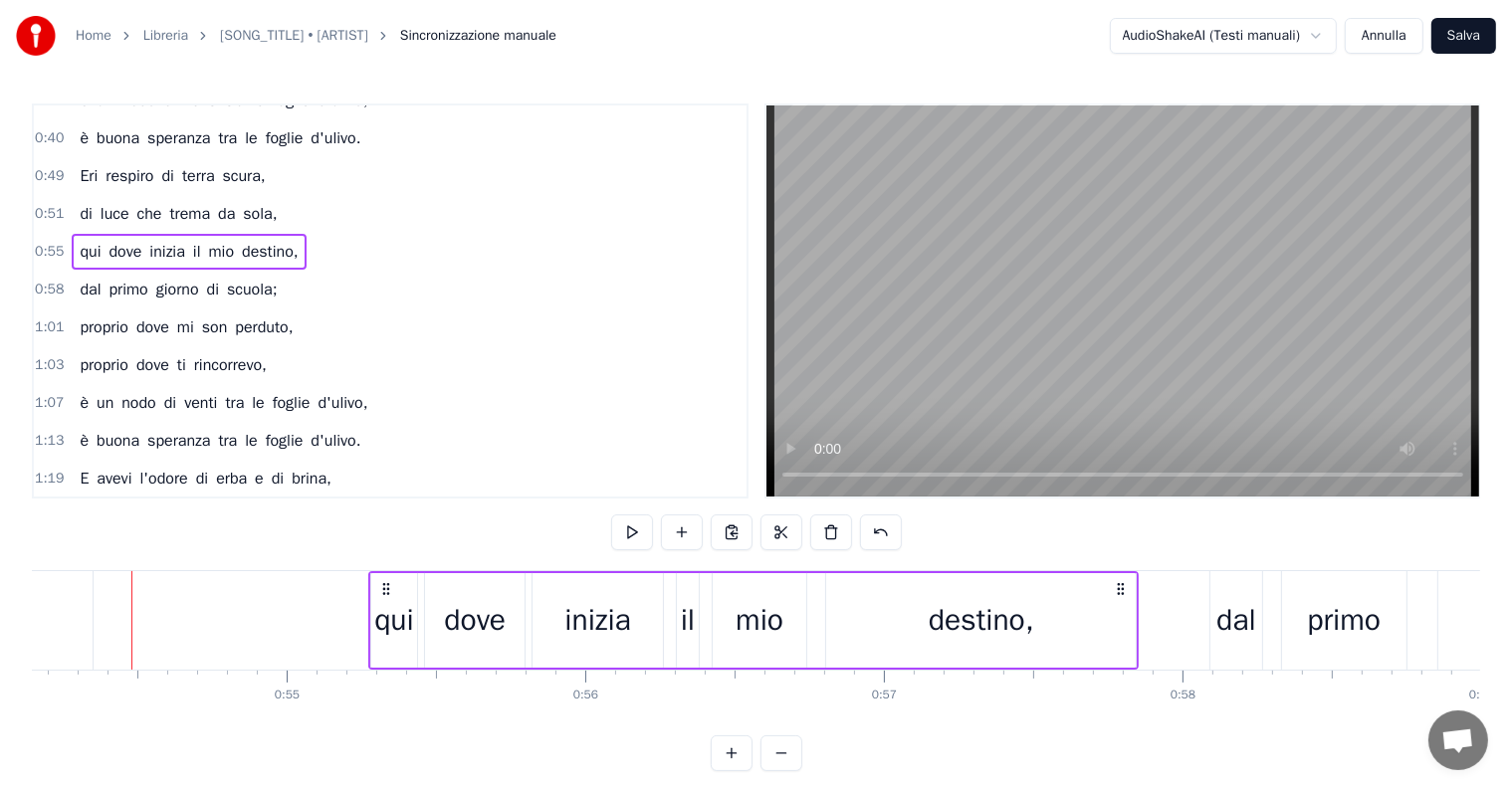 scroll, scrollTop: 298, scrollLeft: 0, axis: vertical 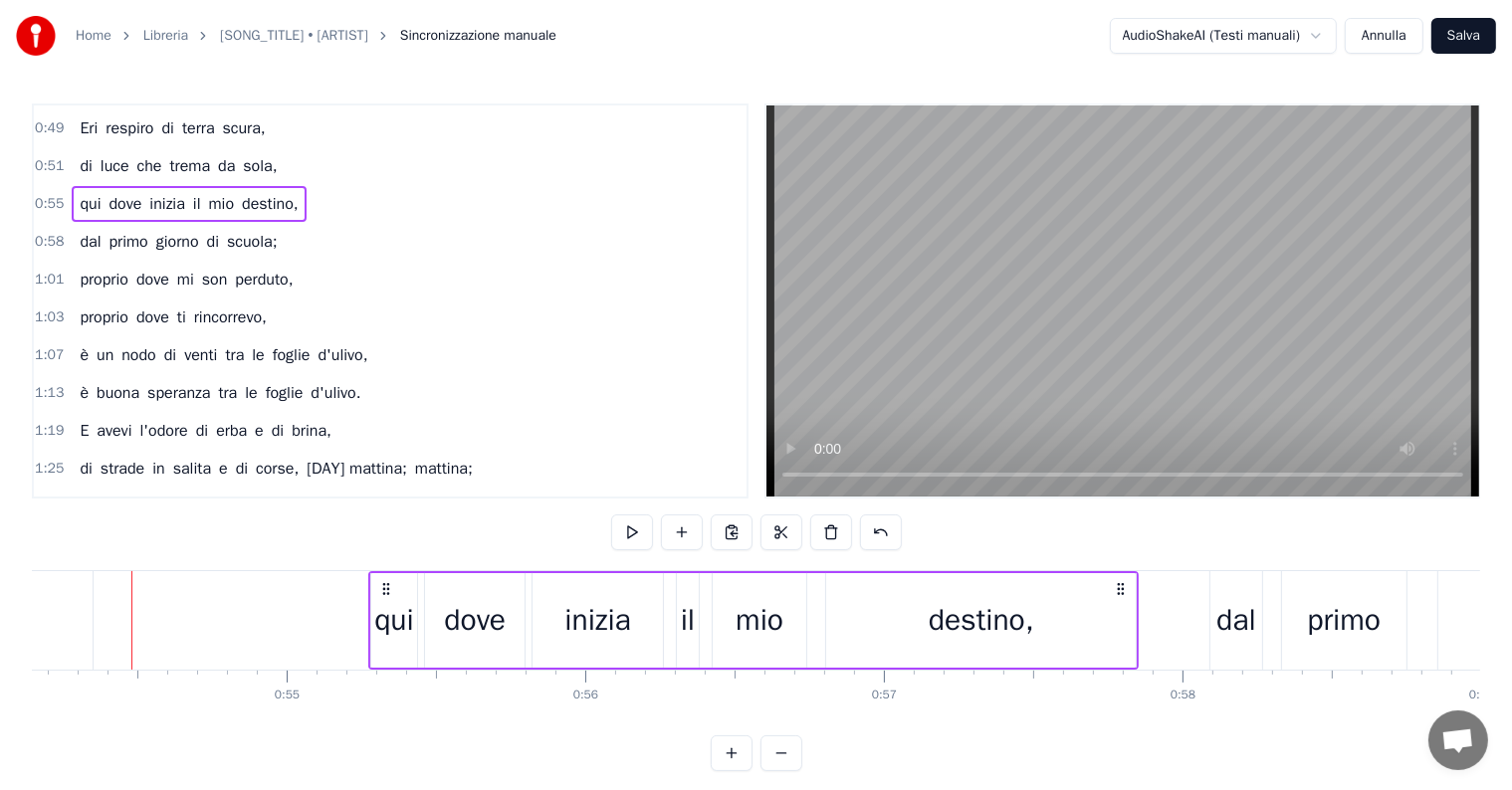 click on "dal primo giorno di scuola;" at bounding box center (178, 242) 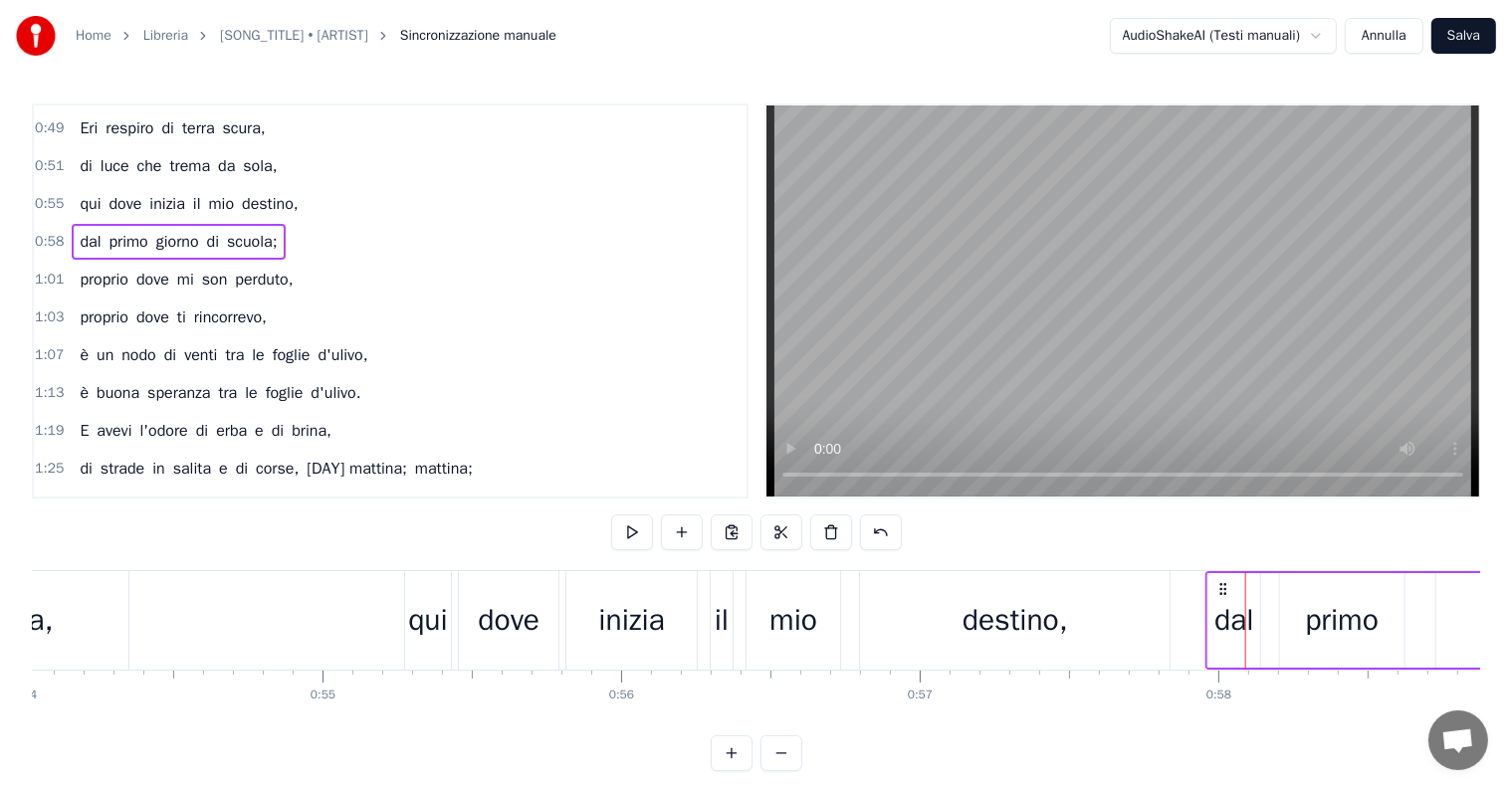 scroll, scrollTop: 0, scrollLeft: 16129, axis: horizontal 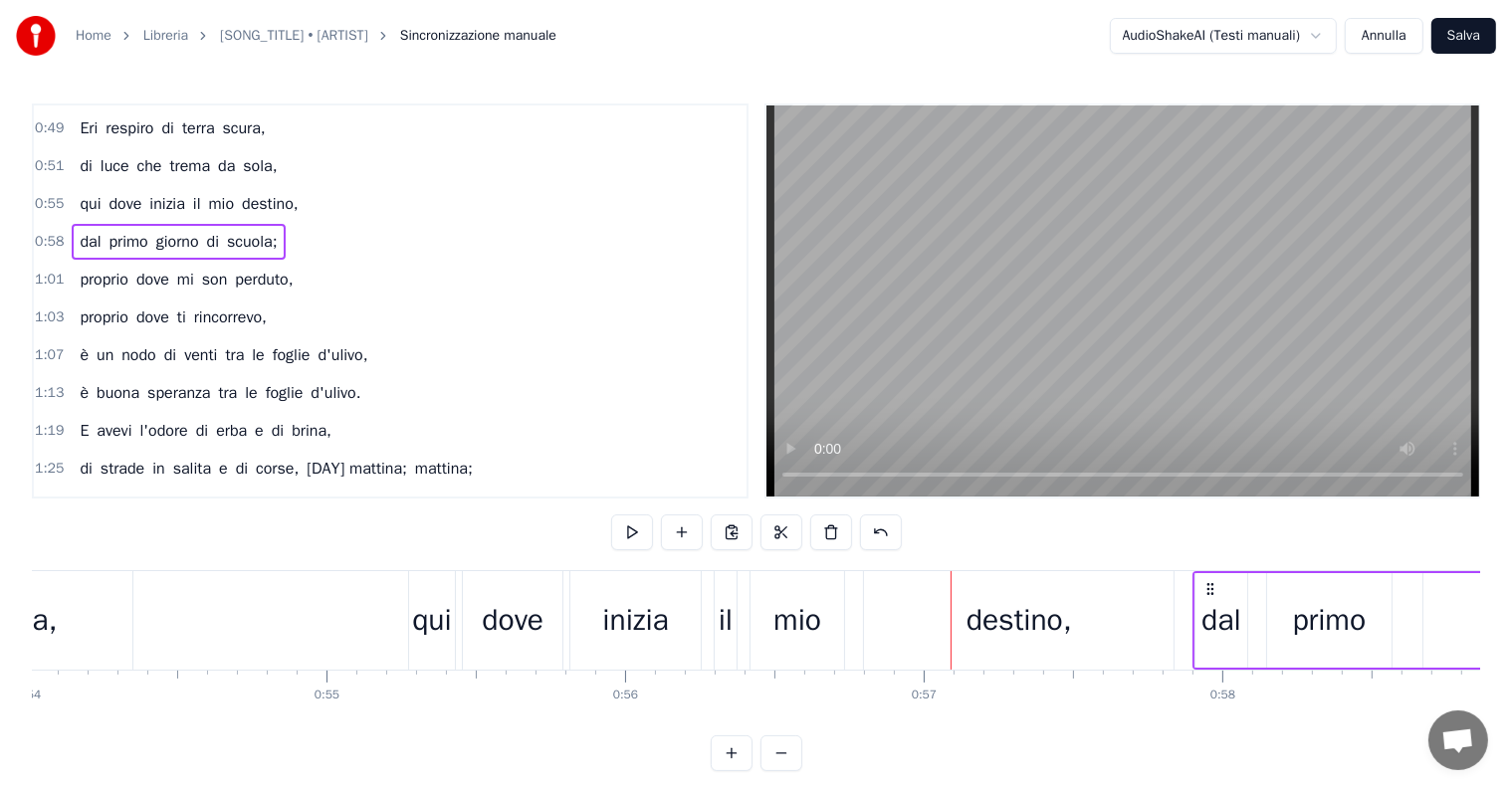 drag, startPoint x: 1228, startPoint y: 587, endPoint x: 1211, endPoint y: 589, distance: 17.117243 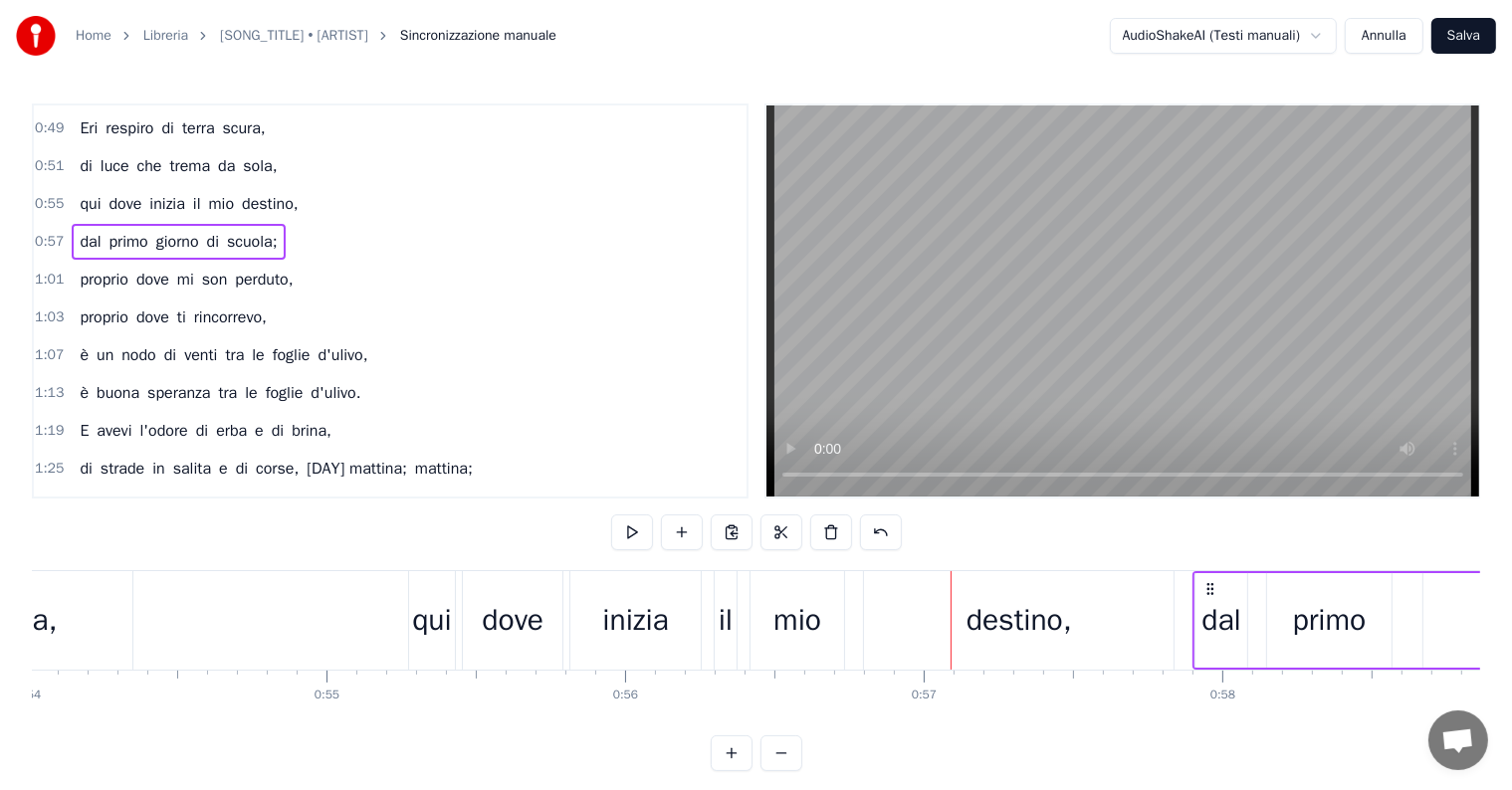 click on "proprio dove mi son perduto," at bounding box center [186, 280] 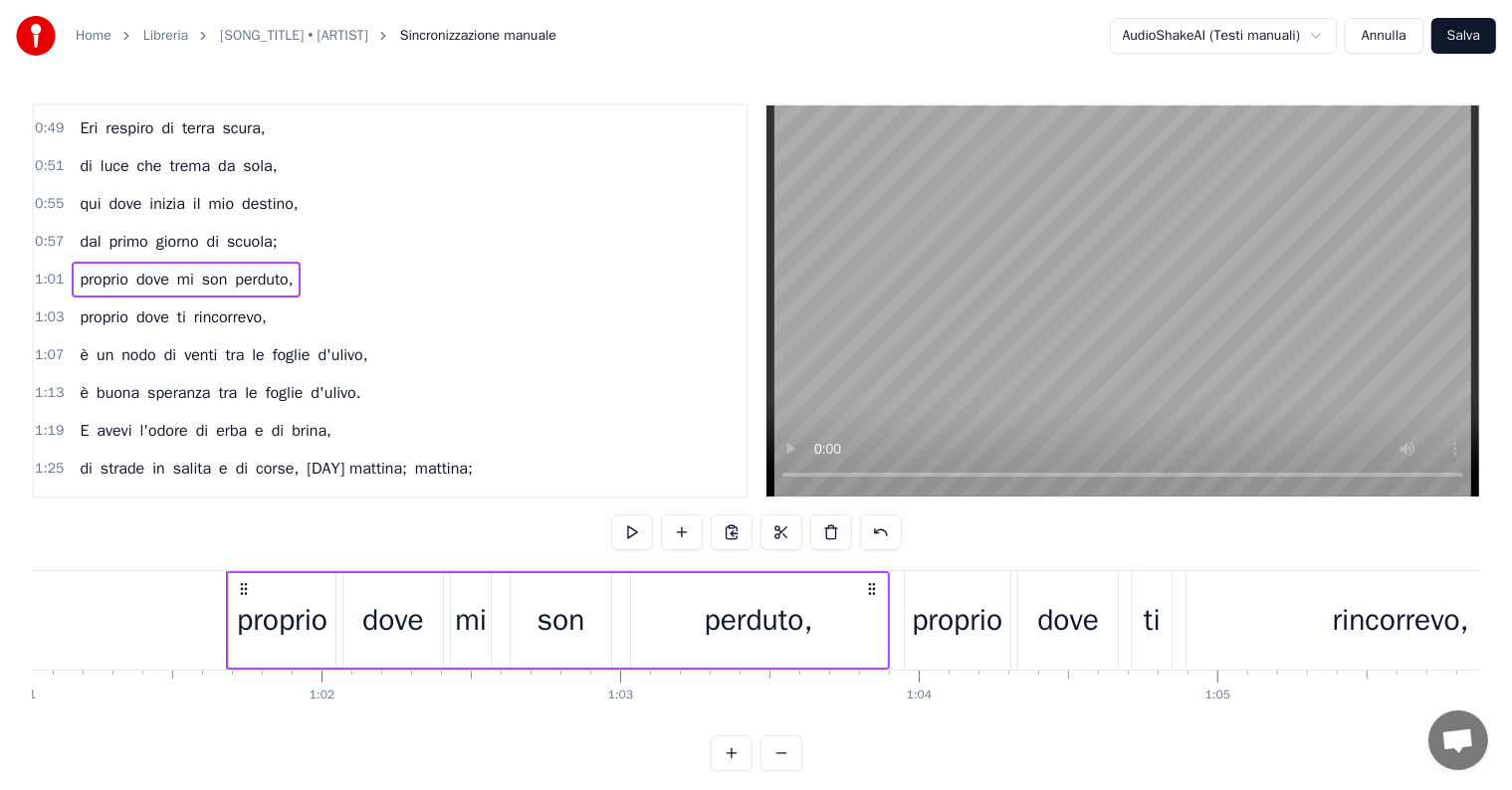 scroll, scrollTop: 0, scrollLeft: 18319, axis: horizontal 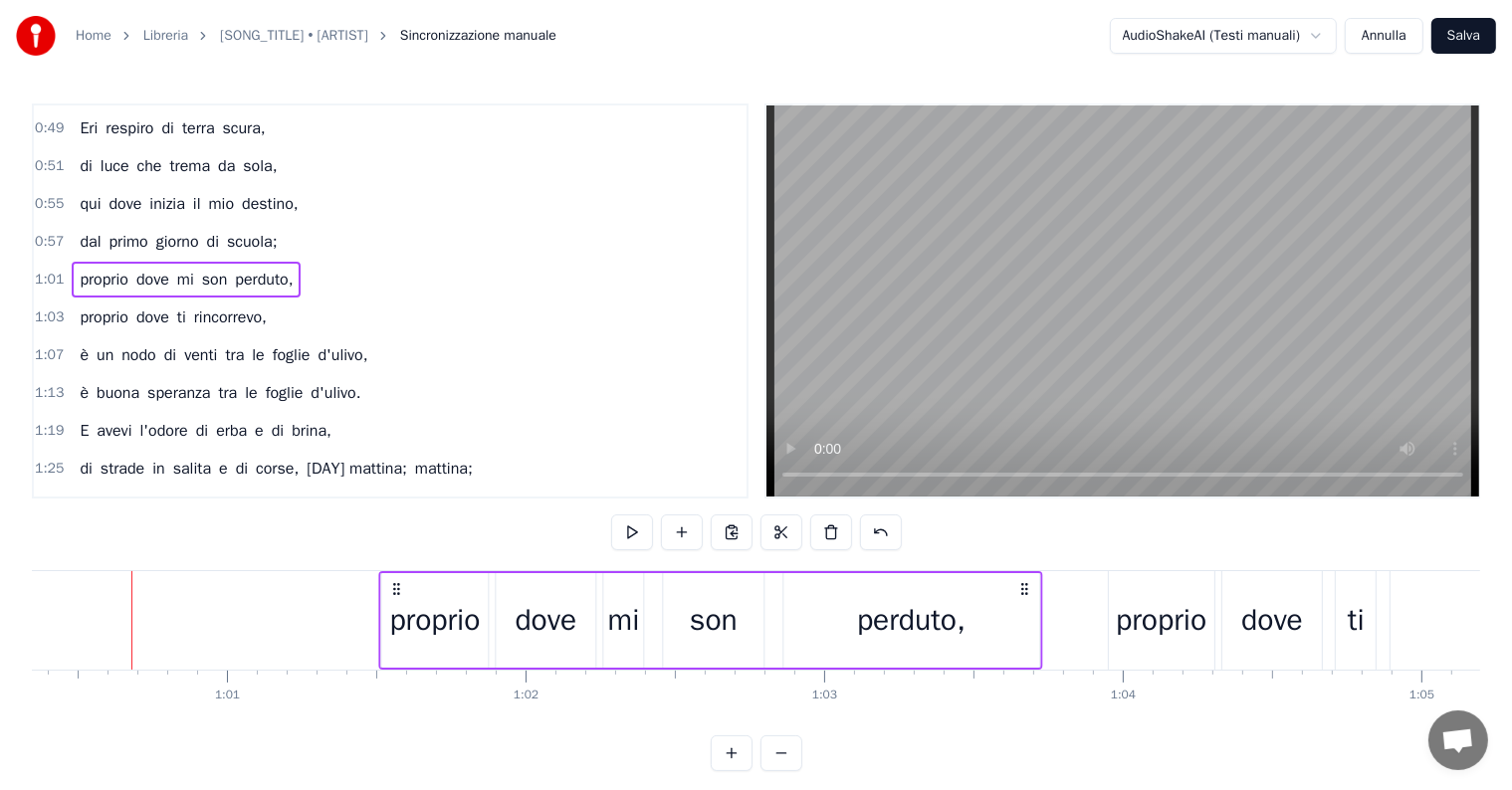 drag, startPoint x: 149, startPoint y: 588, endPoint x: 397, endPoint y: 584, distance: 248.03226 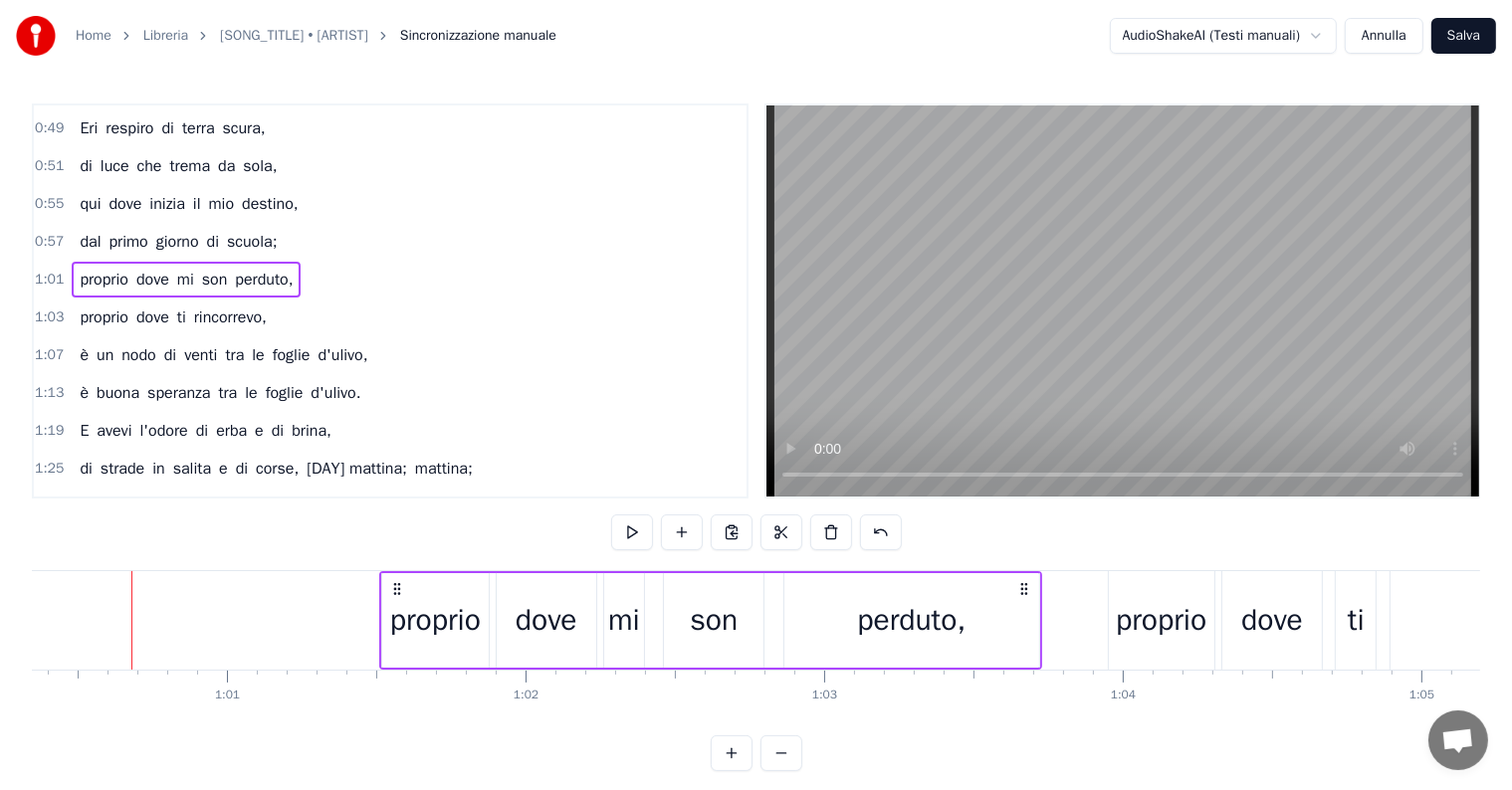 click on "proprio dove ti rincorrevo," at bounding box center (173, 317) 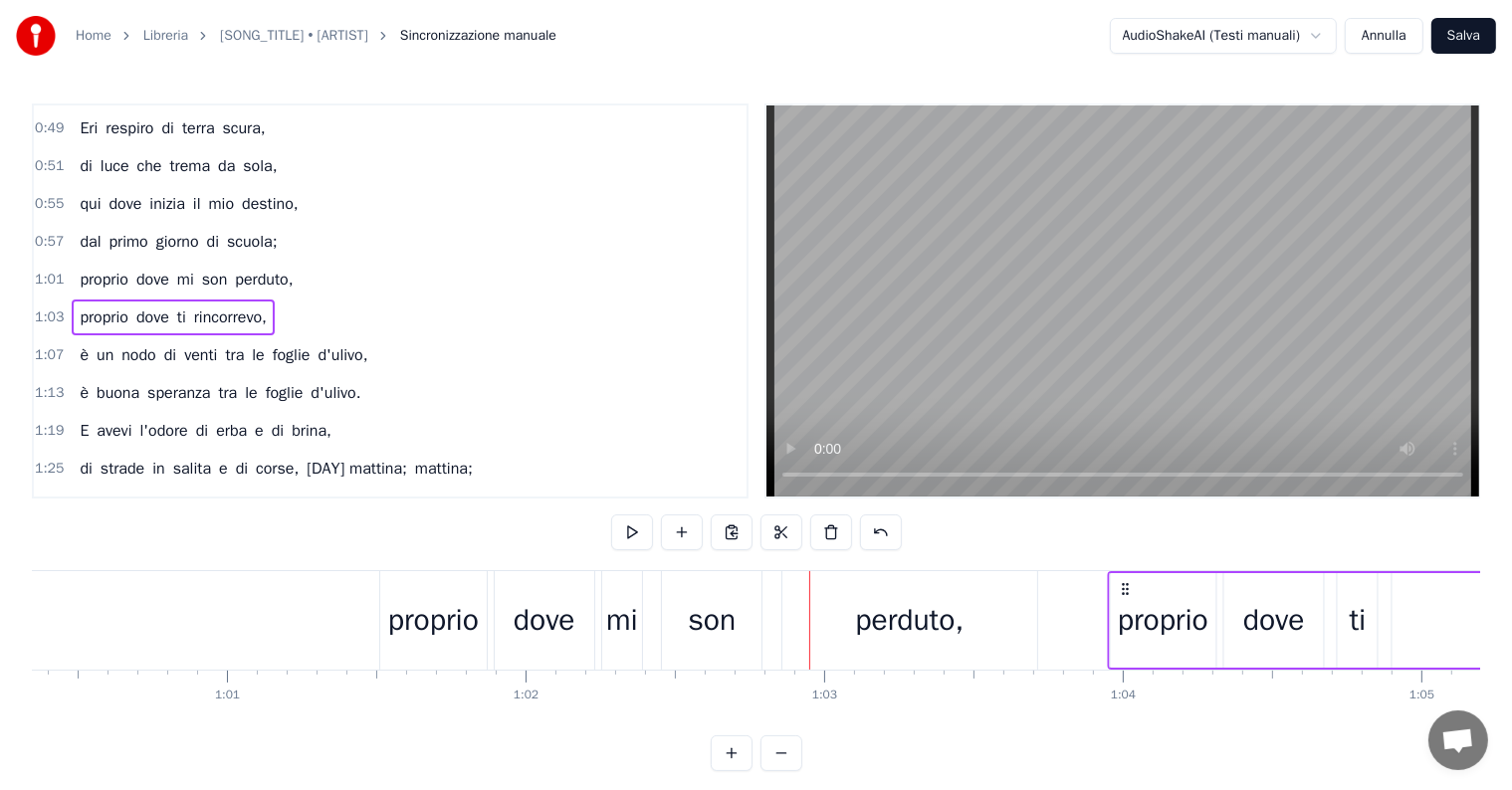 scroll, scrollTop: 0, scrollLeft: 17981, axis: horizontal 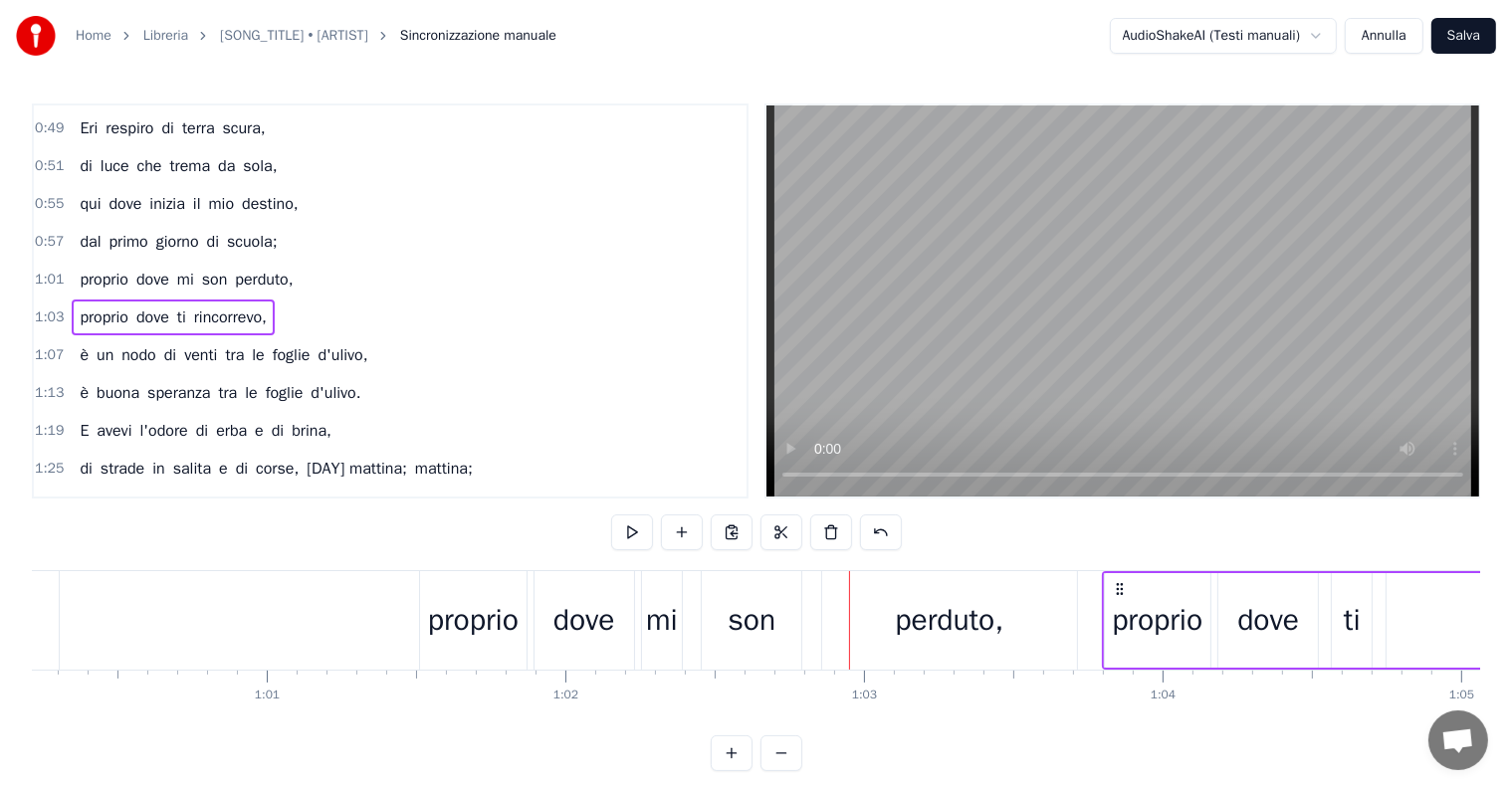 drag, startPoint x: 1122, startPoint y: 587, endPoint x: 1116, endPoint y: 596, distance: 10.816654 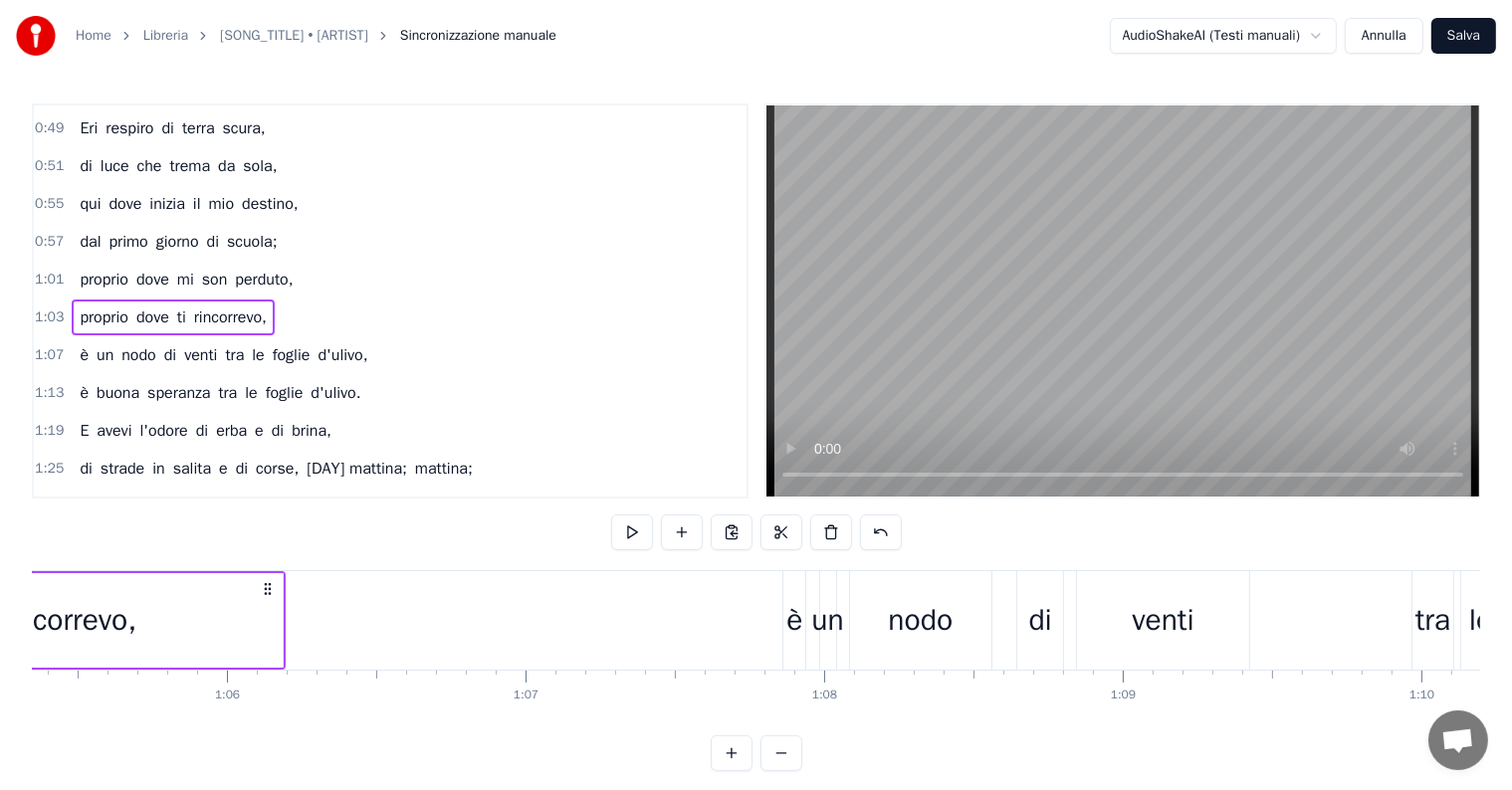 scroll, scrollTop: 0, scrollLeft: 19654, axis: horizontal 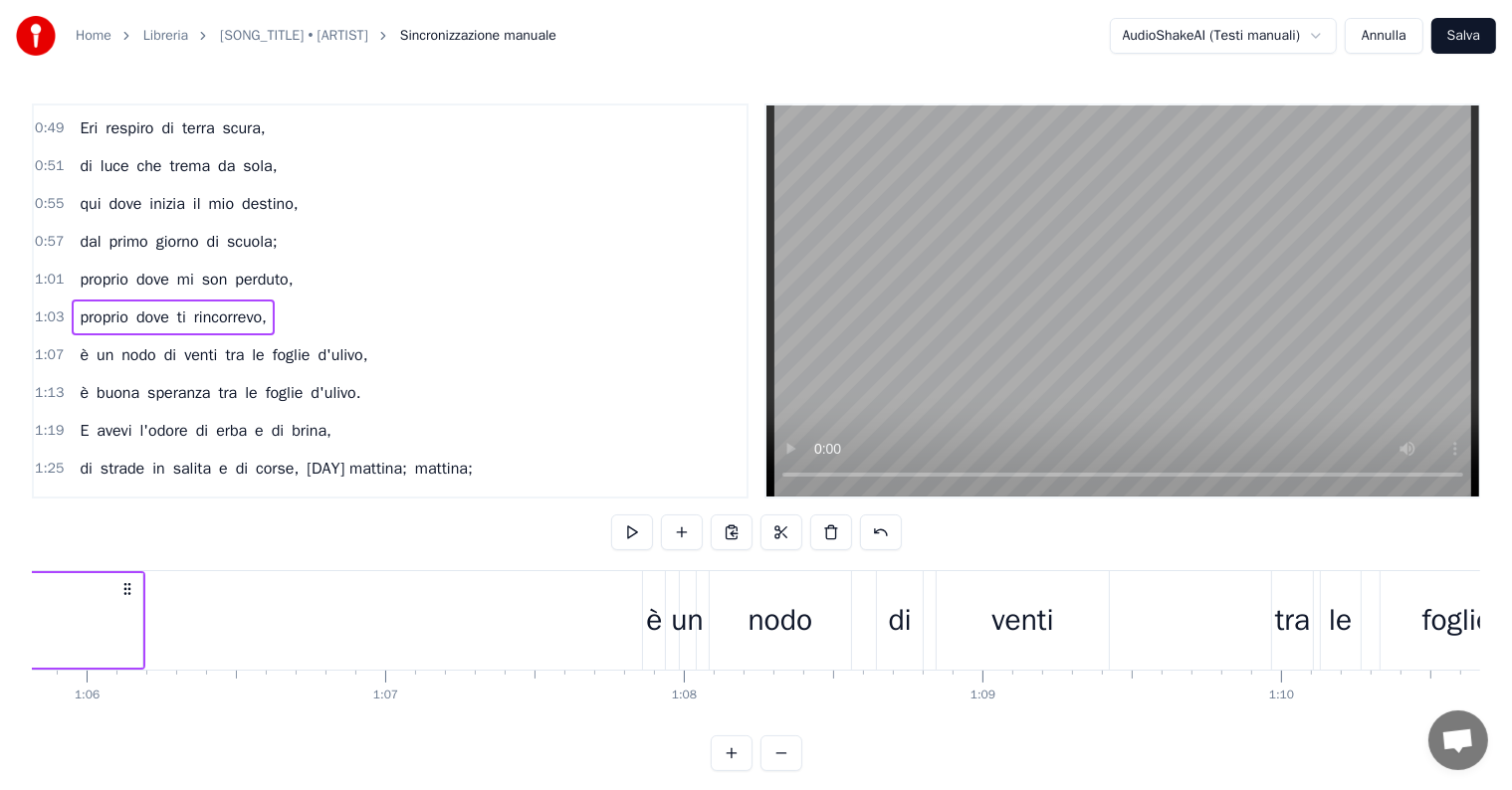 click on "venti" at bounding box center (200, 355) 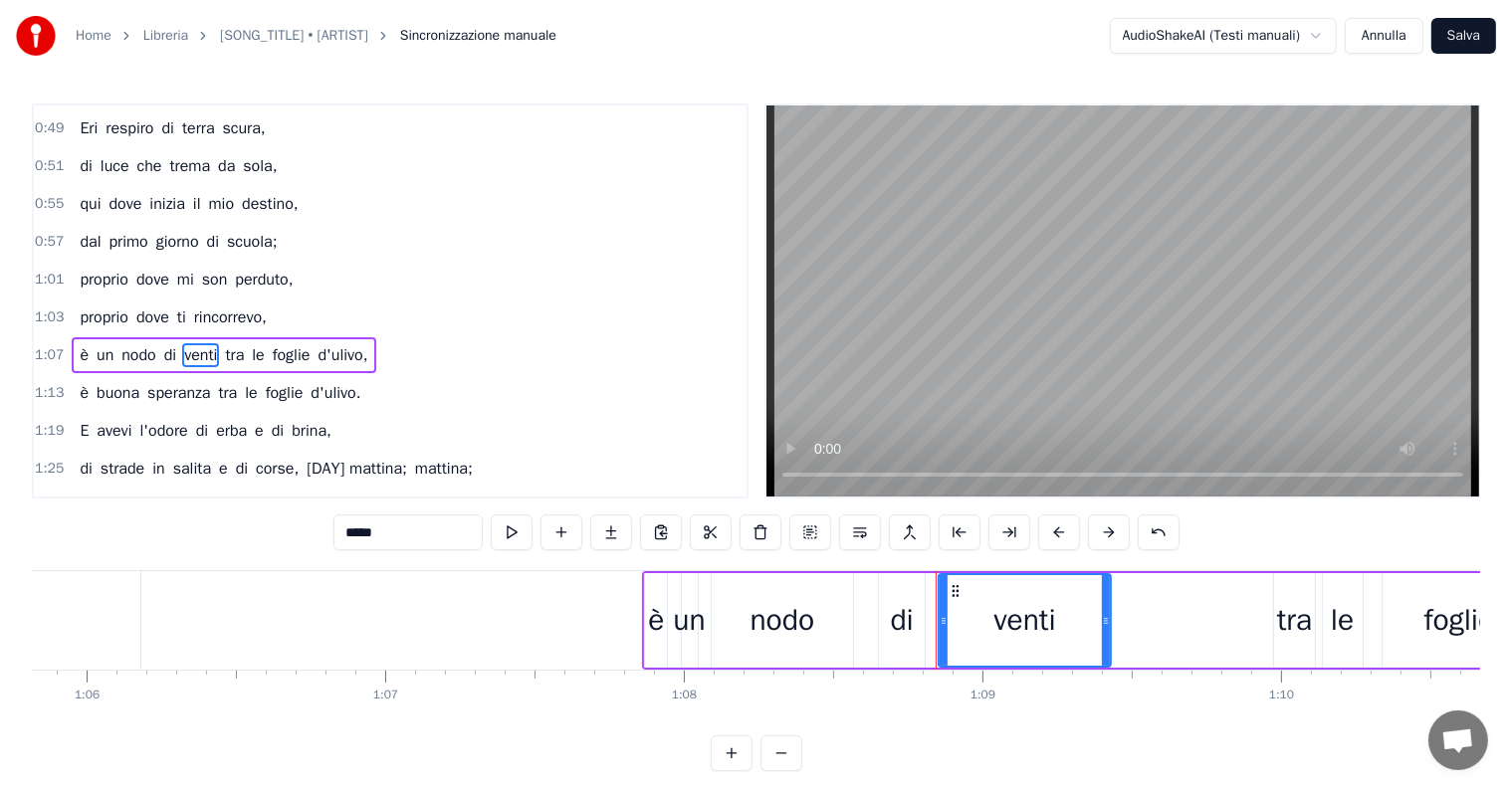 scroll, scrollTop: 334, scrollLeft: 0, axis: vertical 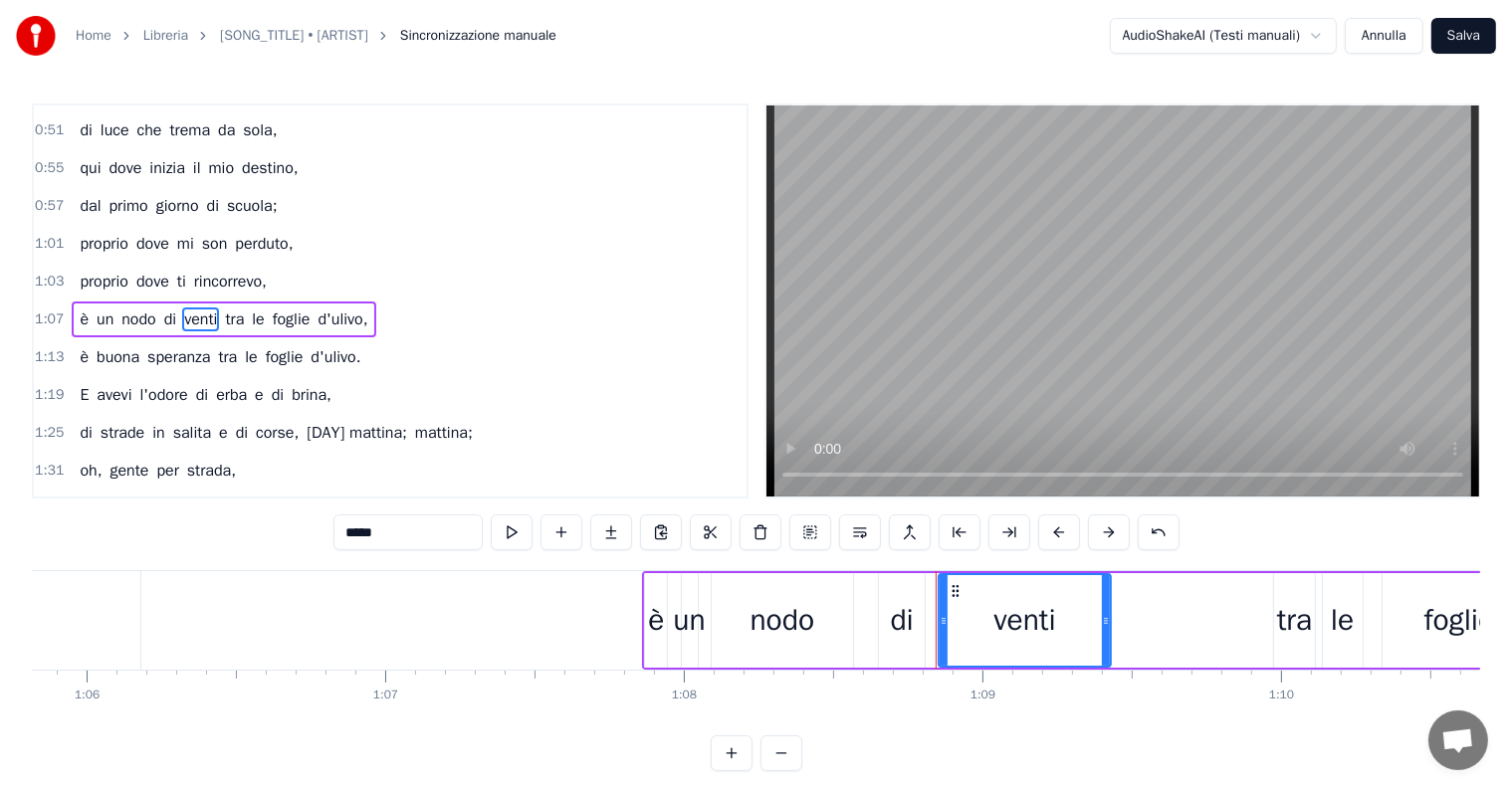 click on "[TIME] è un nodo di venti tra le foglie d'ulivo," at bounding box center (390, 319) 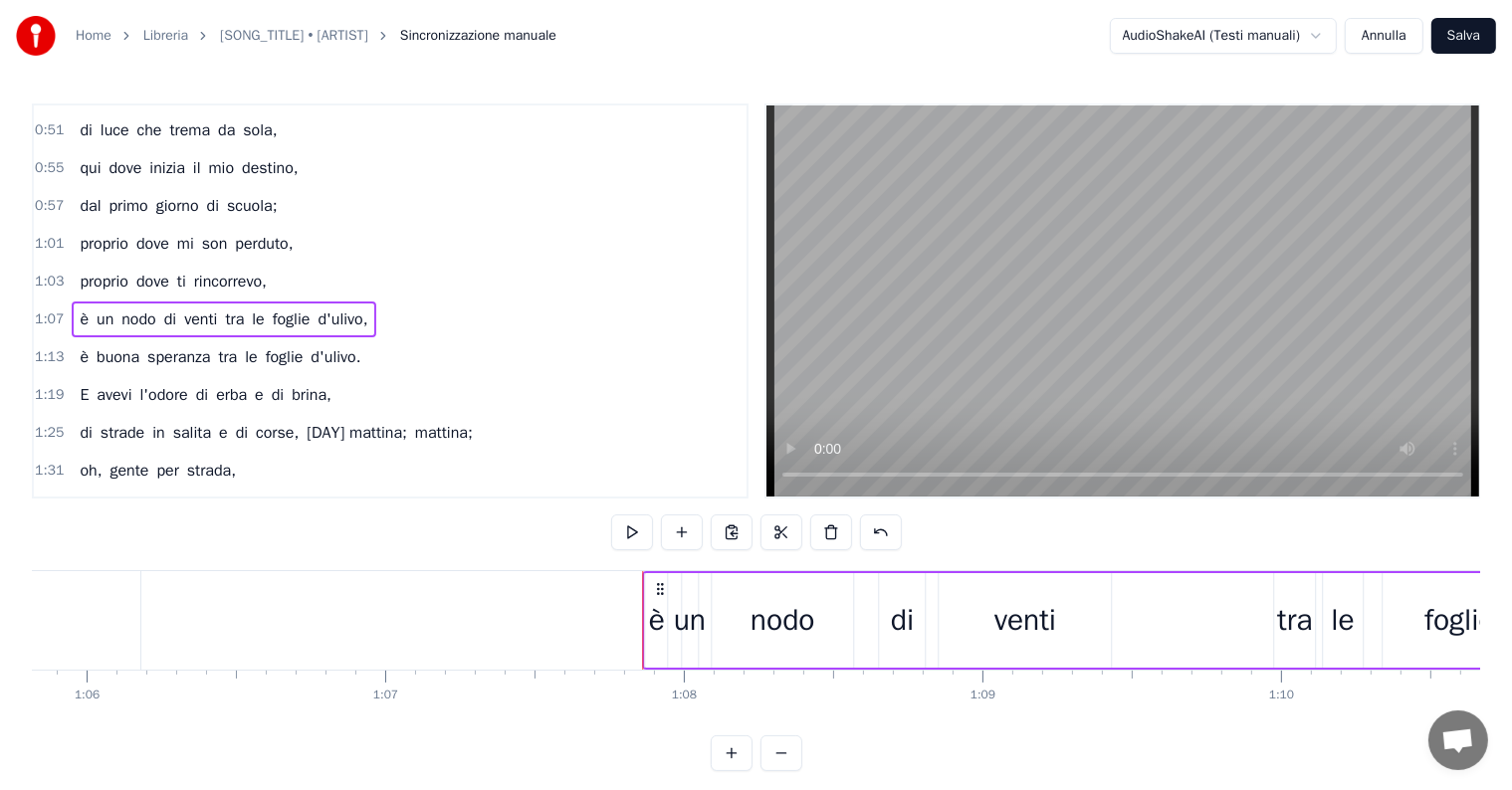 click 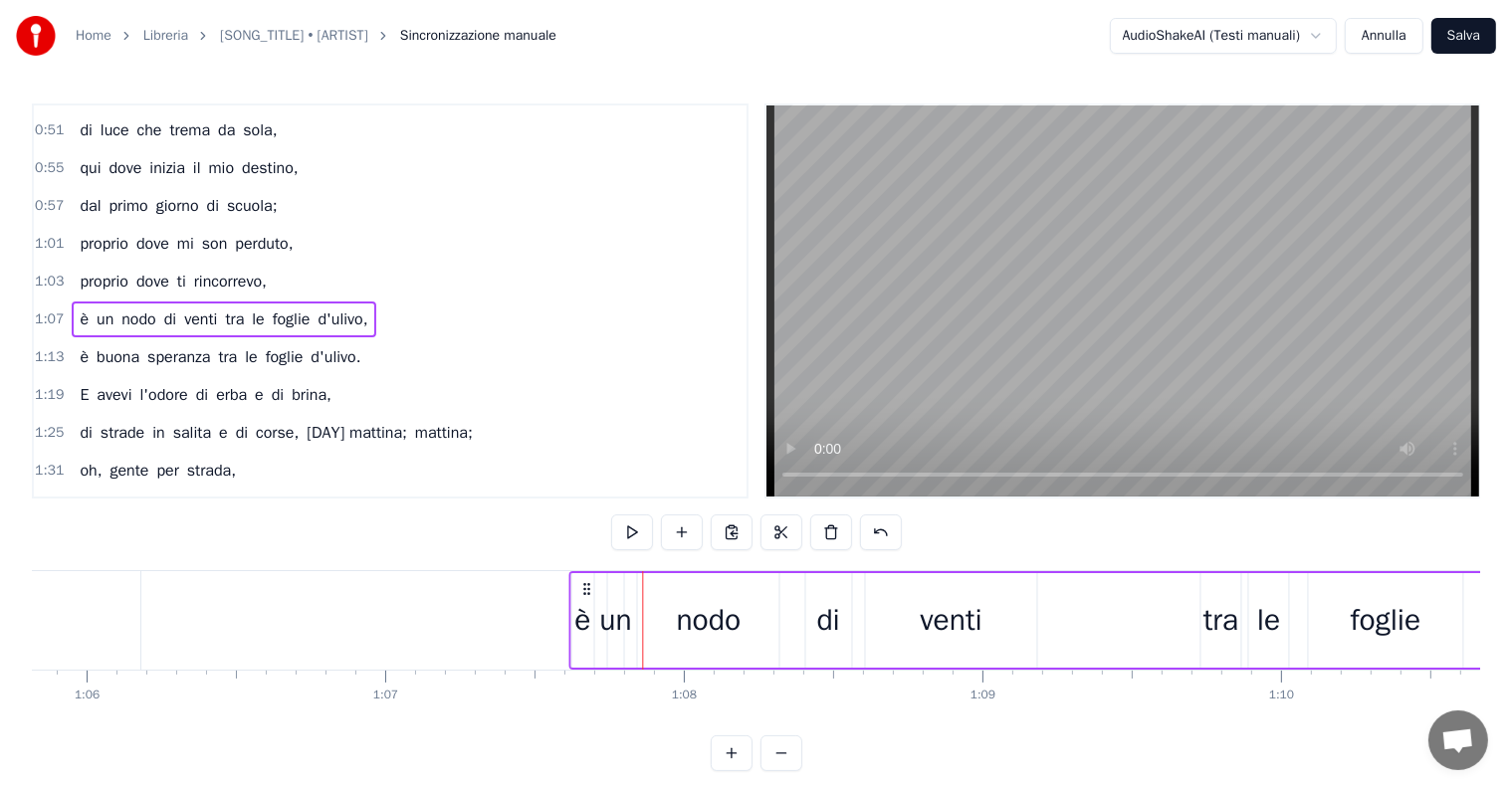drag, startPoint x: 656, startPoint y: 588, endPoint x: 583, endPoint y: 589, distance: 73.00685 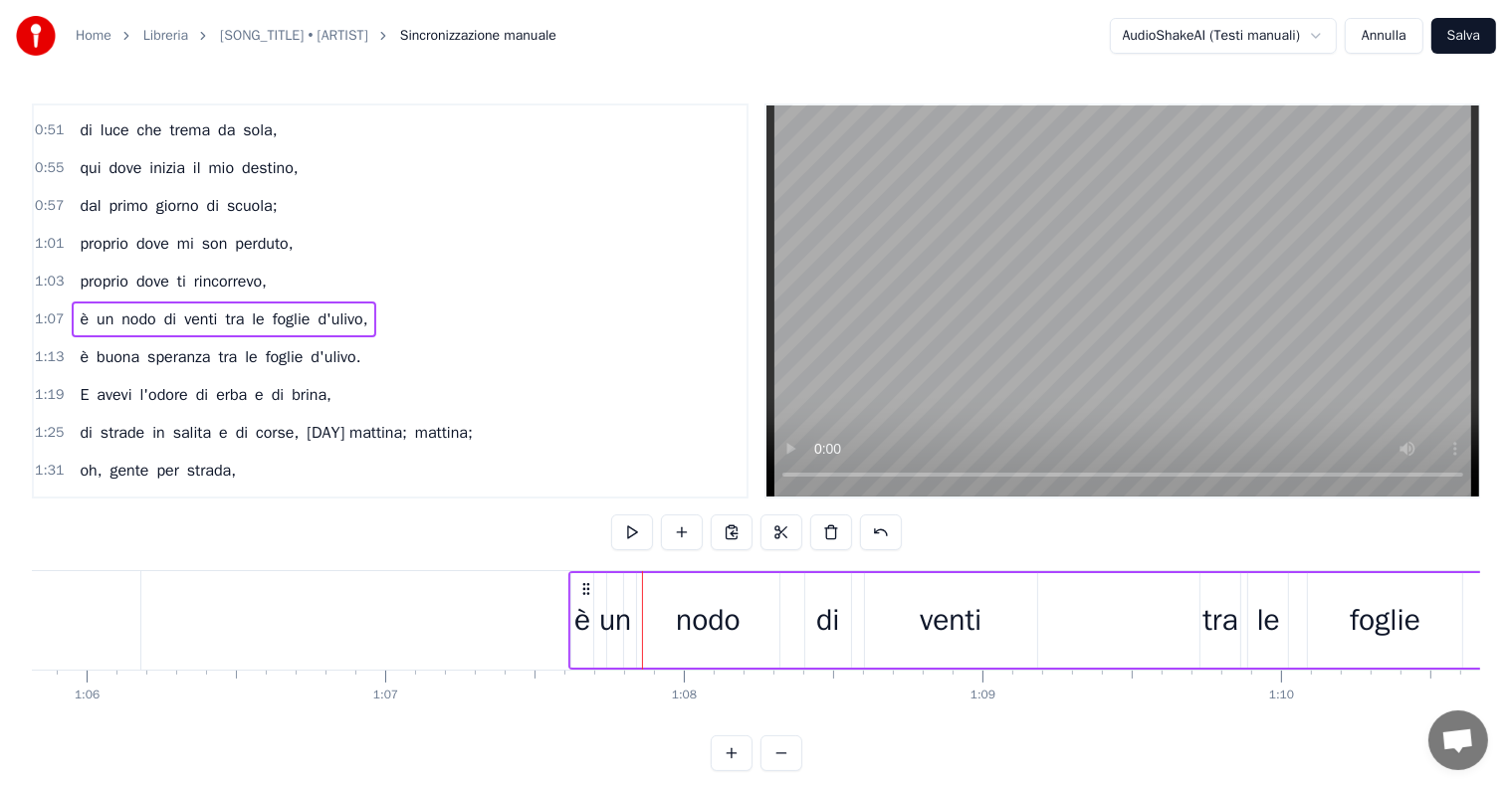 click on "[TIME] è buona speranza tra le foglie d'ulivo." at bounding box center (390, 357) 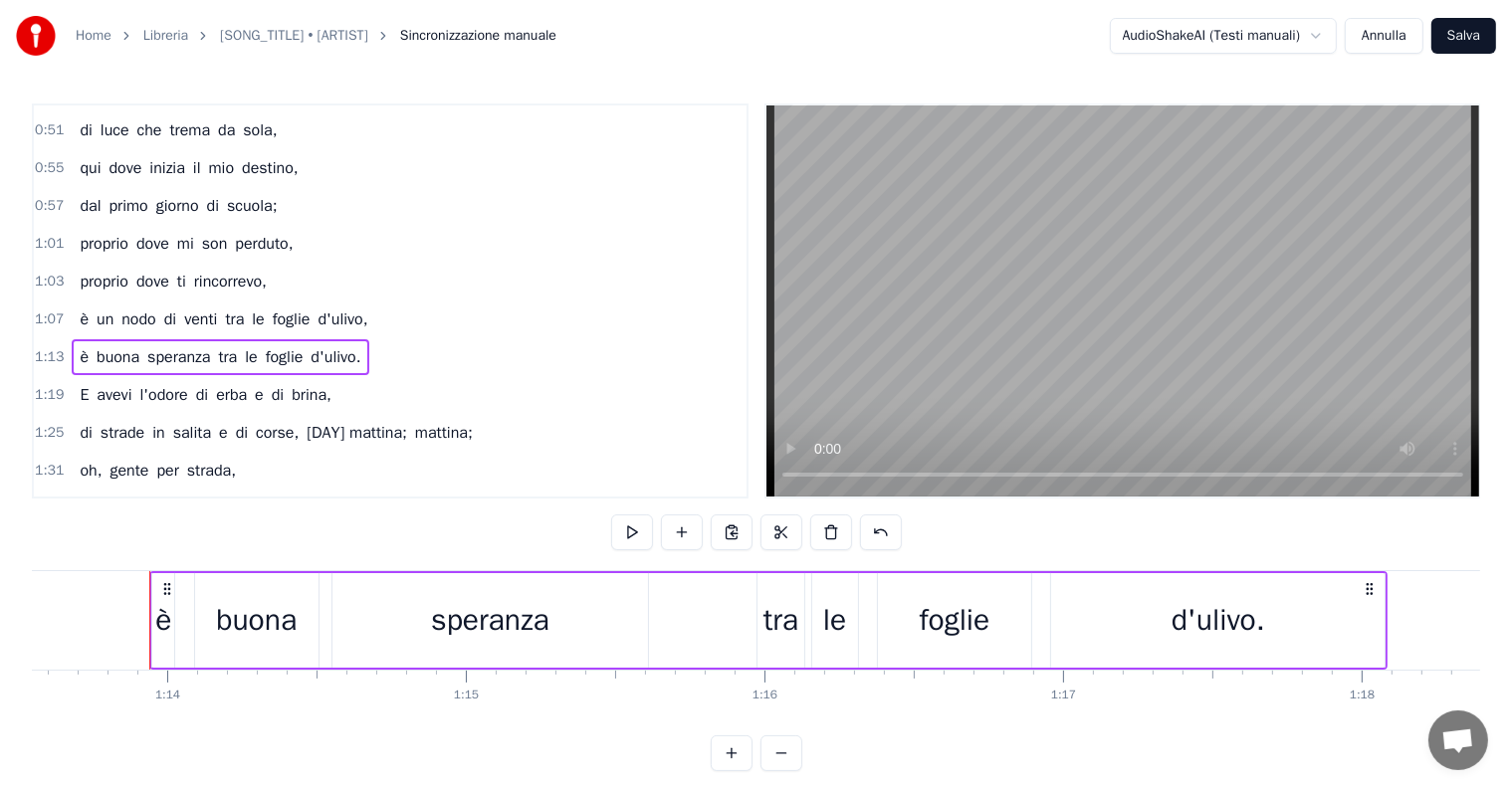 scroll, scrollTop: 0, scrollLeft: 21979, axis: horizontal 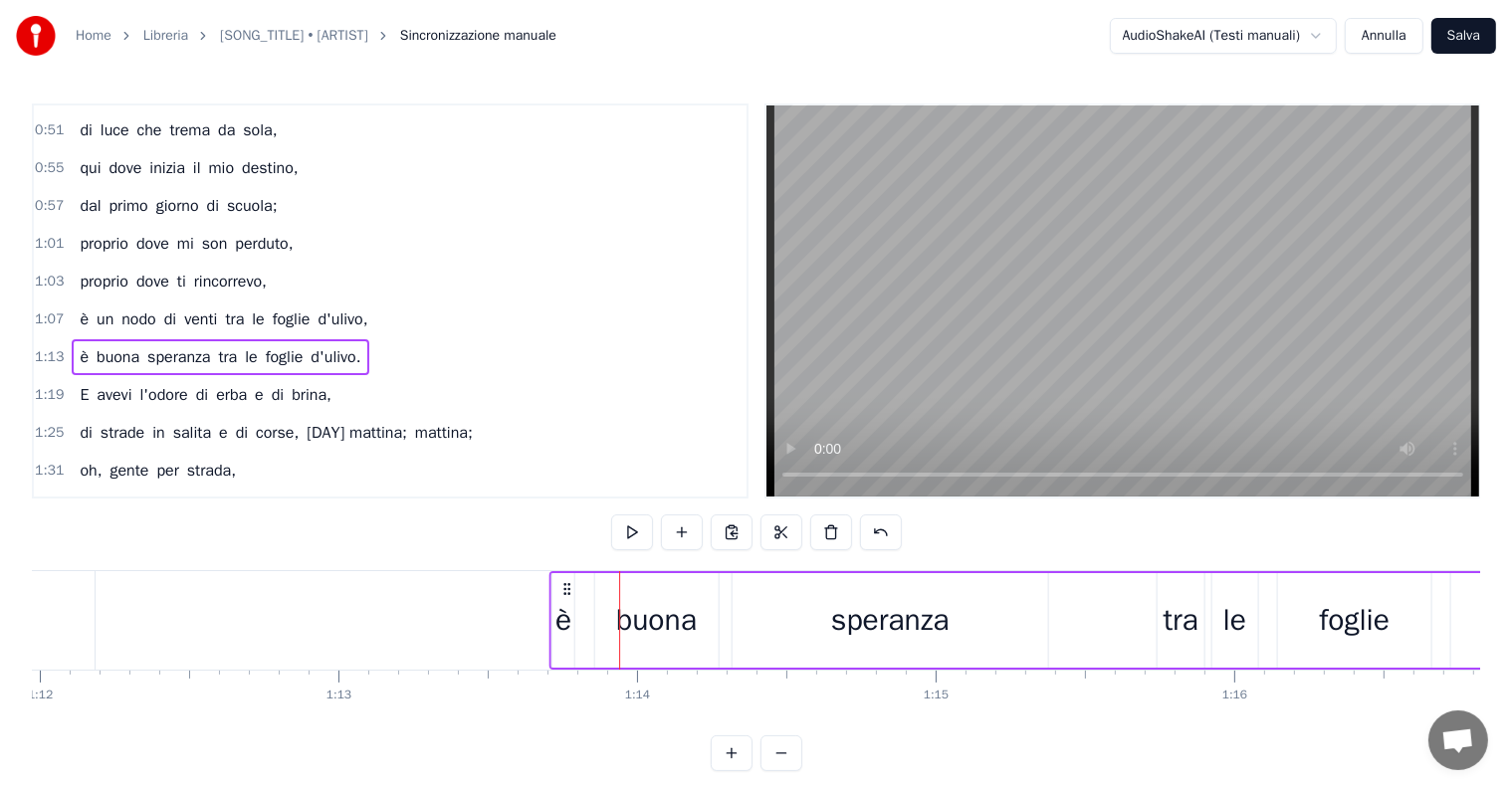 drag, startPoint x: 148, startPoint y: 589, endPoint x: 565, endPoint y: 576, distance: 417.20259 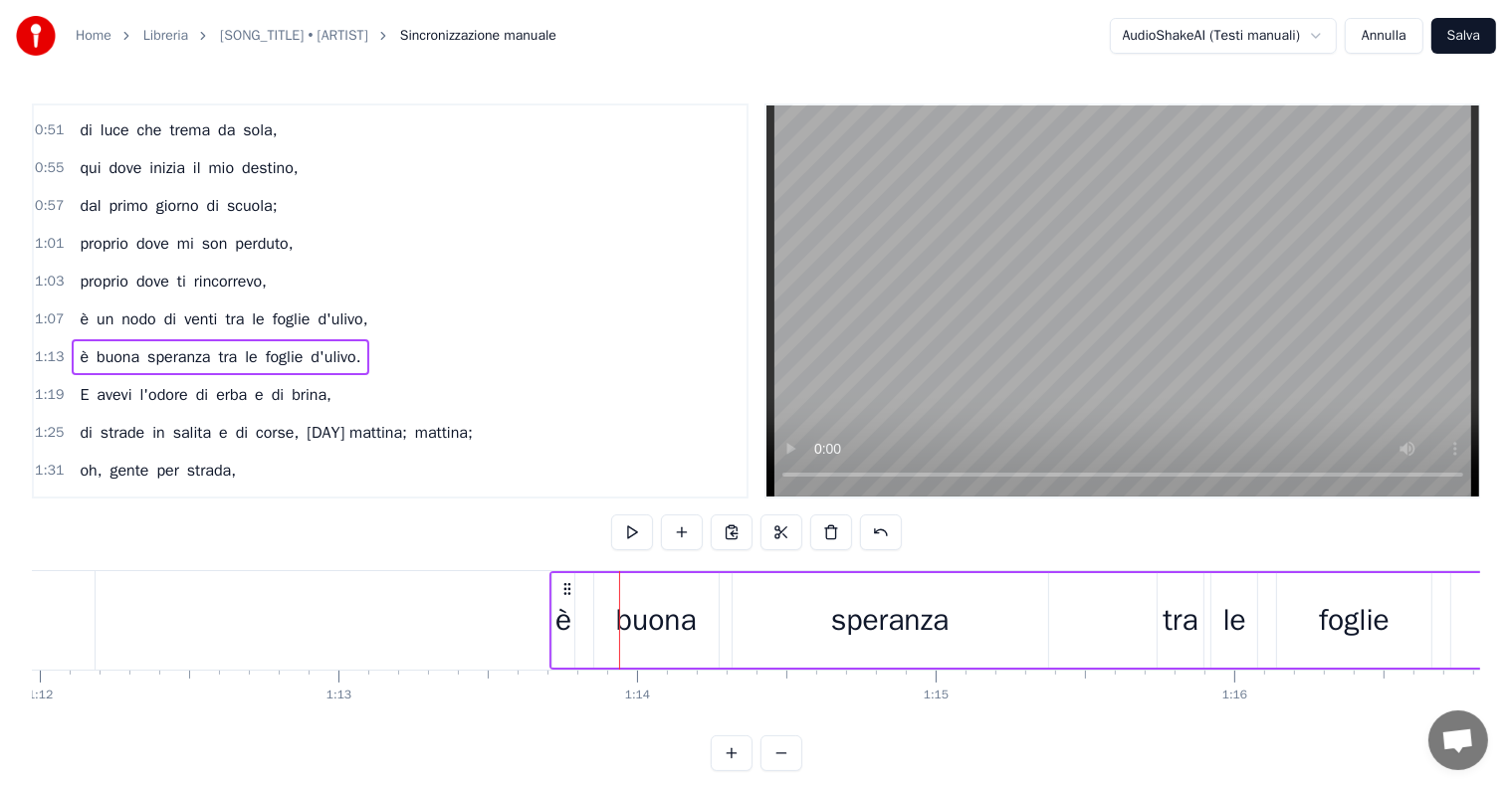 click on "E avevi l'odore di erba e di brina, di strade in salita e di corse, [DAY] mattina;" at bounding box center (205, 395) 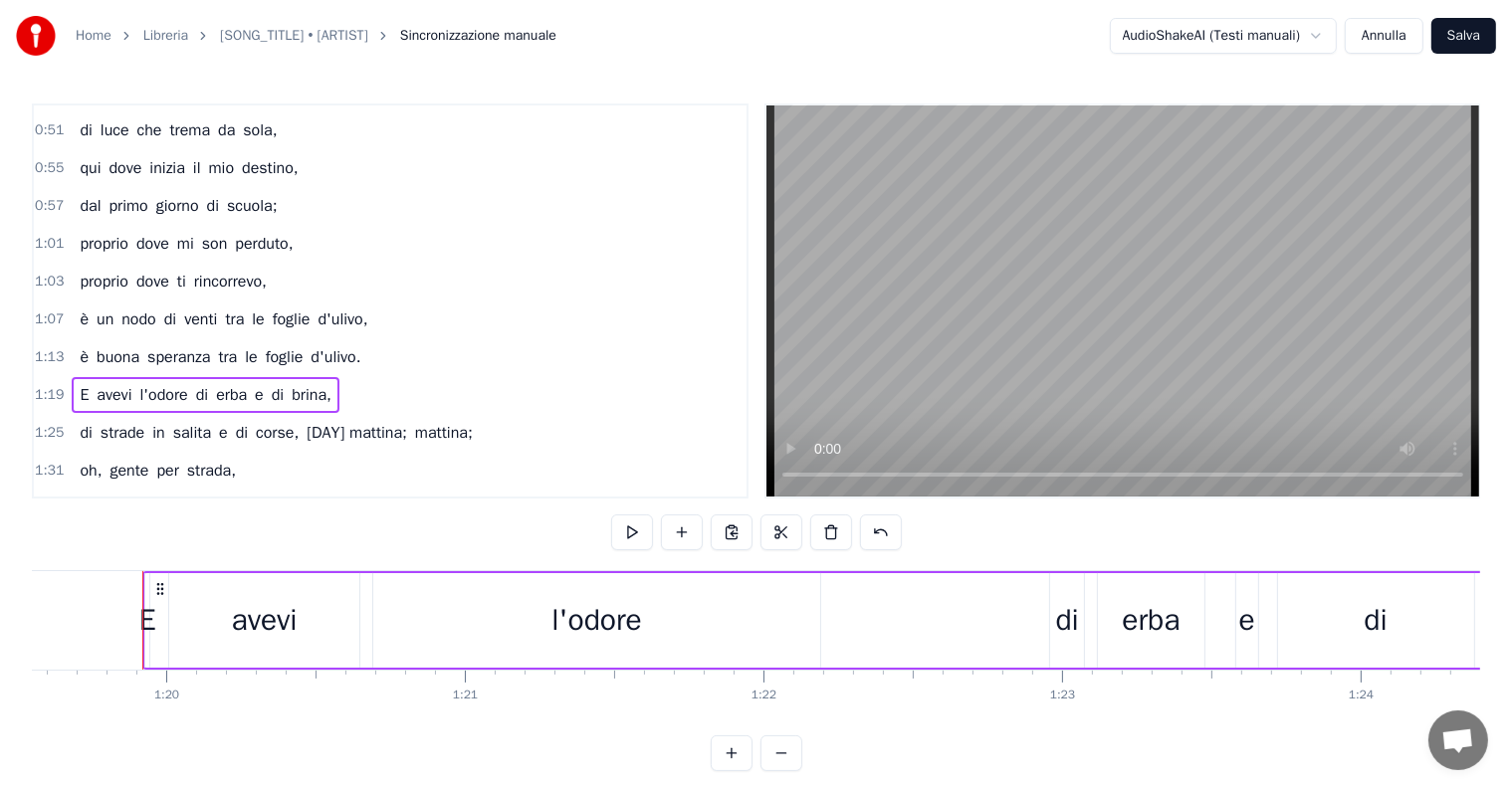scroll, scrollTop: 0, scrollLeft: 23766, axis: horizontal 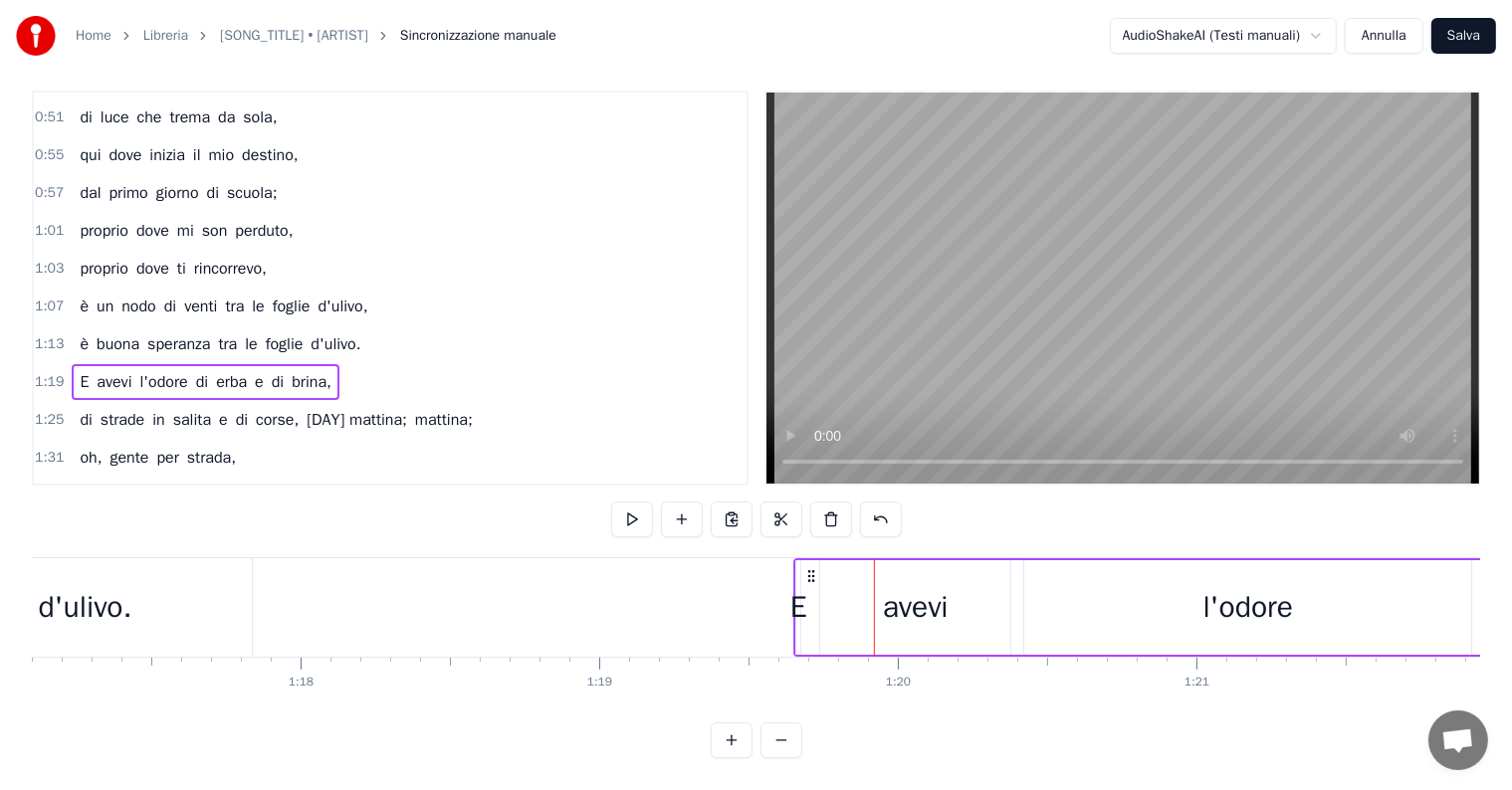 click on "Sento i ricordi salire dal cuore fino a dentro agli occhi, tra le linee della mia mano un riflesso di specchi; al vapore di un sole di grano sudore rassegnato, è un nodo di venti tra le foglie d'ulivo, è buona speranza tra le foglie d'ulivo. Eri respiro di terra scura, di luce che trema da sola, qui dove inizia il mio destino, dal primo giorno di scuola; proprio dove mi son perduto, proprio dove ti rincorrevo, è un nodo di venti tra le foglie d'ulivo, è buona speranza tra le foglie d'ulivo. E avevi l'odore di erba e di brina, di strade in salita e di corse, [DAY] mattina; oh, gente per strada, venite a sentire le voci di tutto il silenzio che cade da queste croci. E la banda passava e in pieno sole tua madre, tua madre; è un nodo di venti tra le foglie d'ulivo, è buona speranza tra le foglie d'ulivo. E avevi l'odore di erba e di brina, di strade in salita e di corse, [DAY] mattina; oh, gente per strada, venite a sentire le voci di tutto il silenzio che cade da queste croci, da queste croci, da E'" at bounding box center [18979, 607] 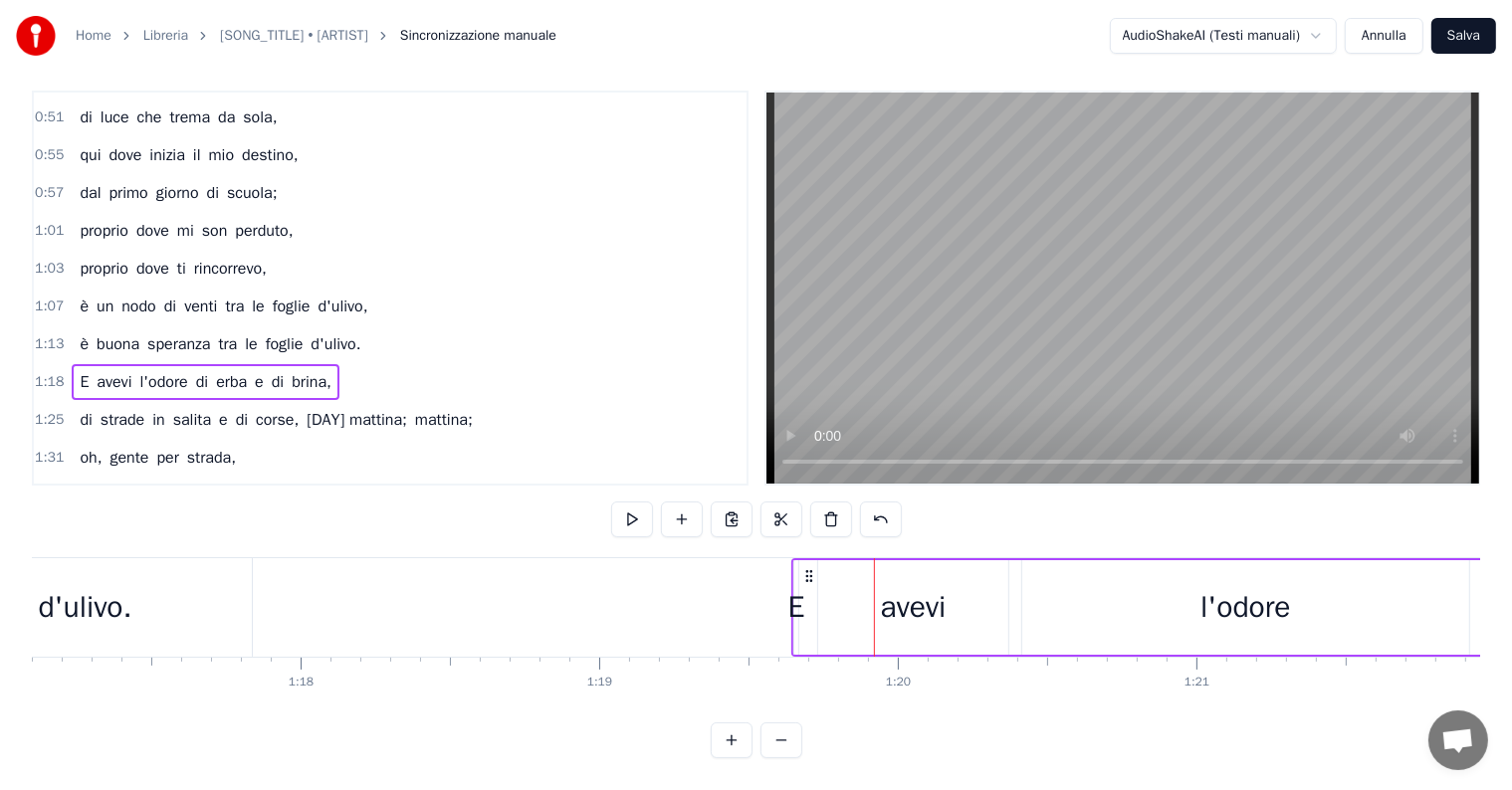 drag, startPoint x: 424, startPoint y: 558, endPoint x: 806, endPoint y: 569, distance: 382.15834 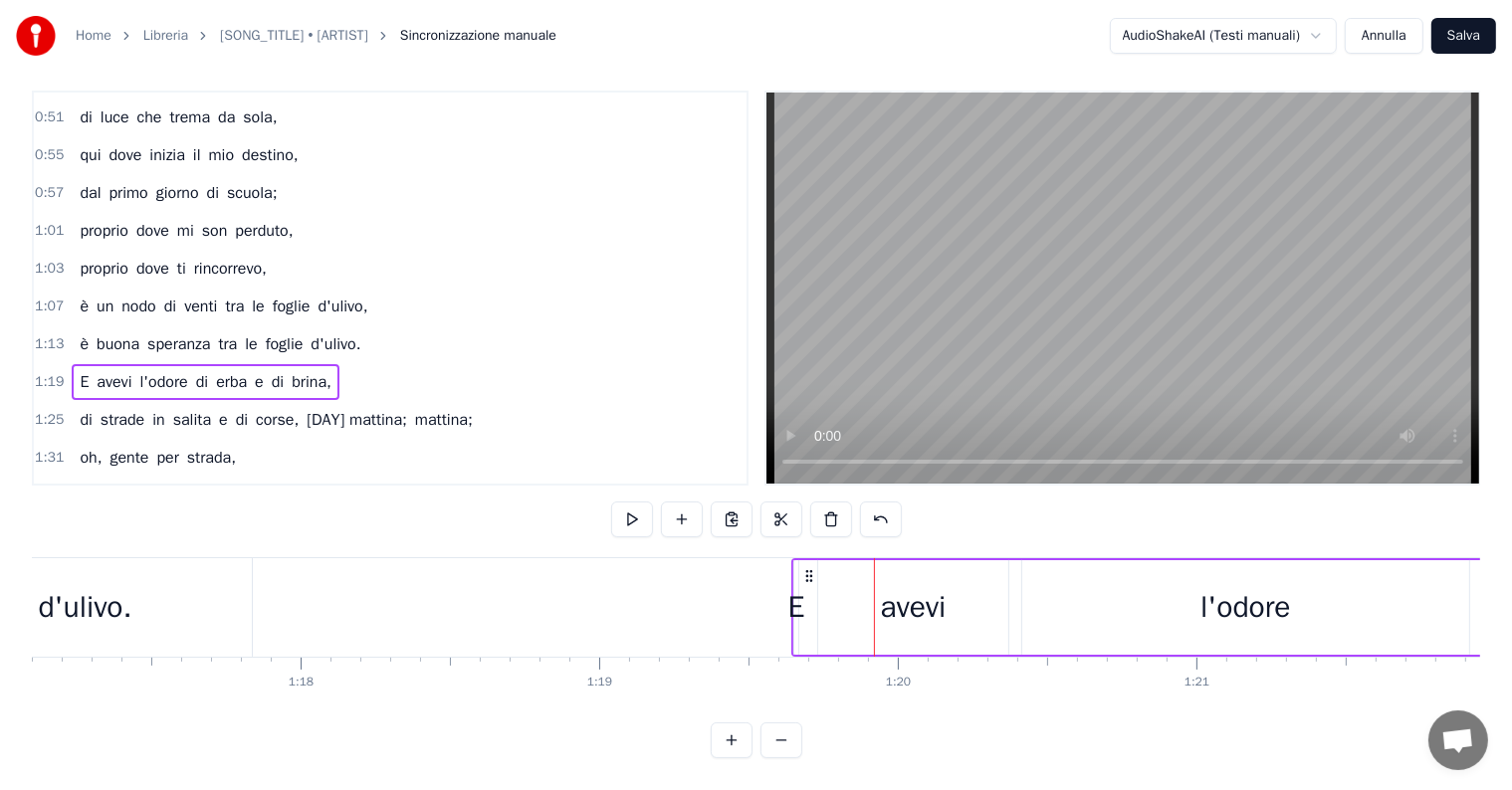 click on "di strade in salita e di corse, [DAY] mattina;" at bounding box center [276, 420] 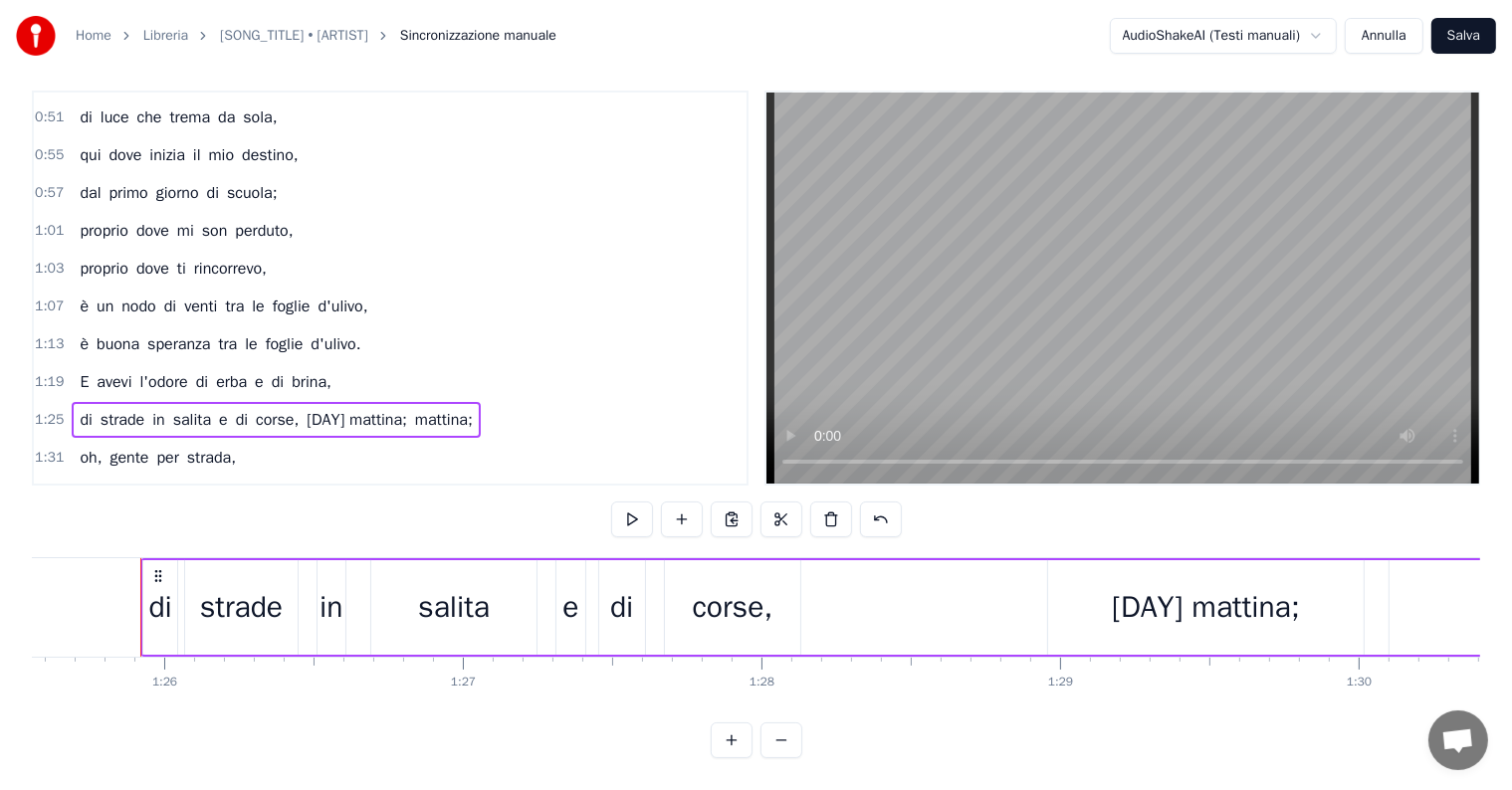 scroll, scrollTop: 0, scrollLeft: 25558, axis: horizontal 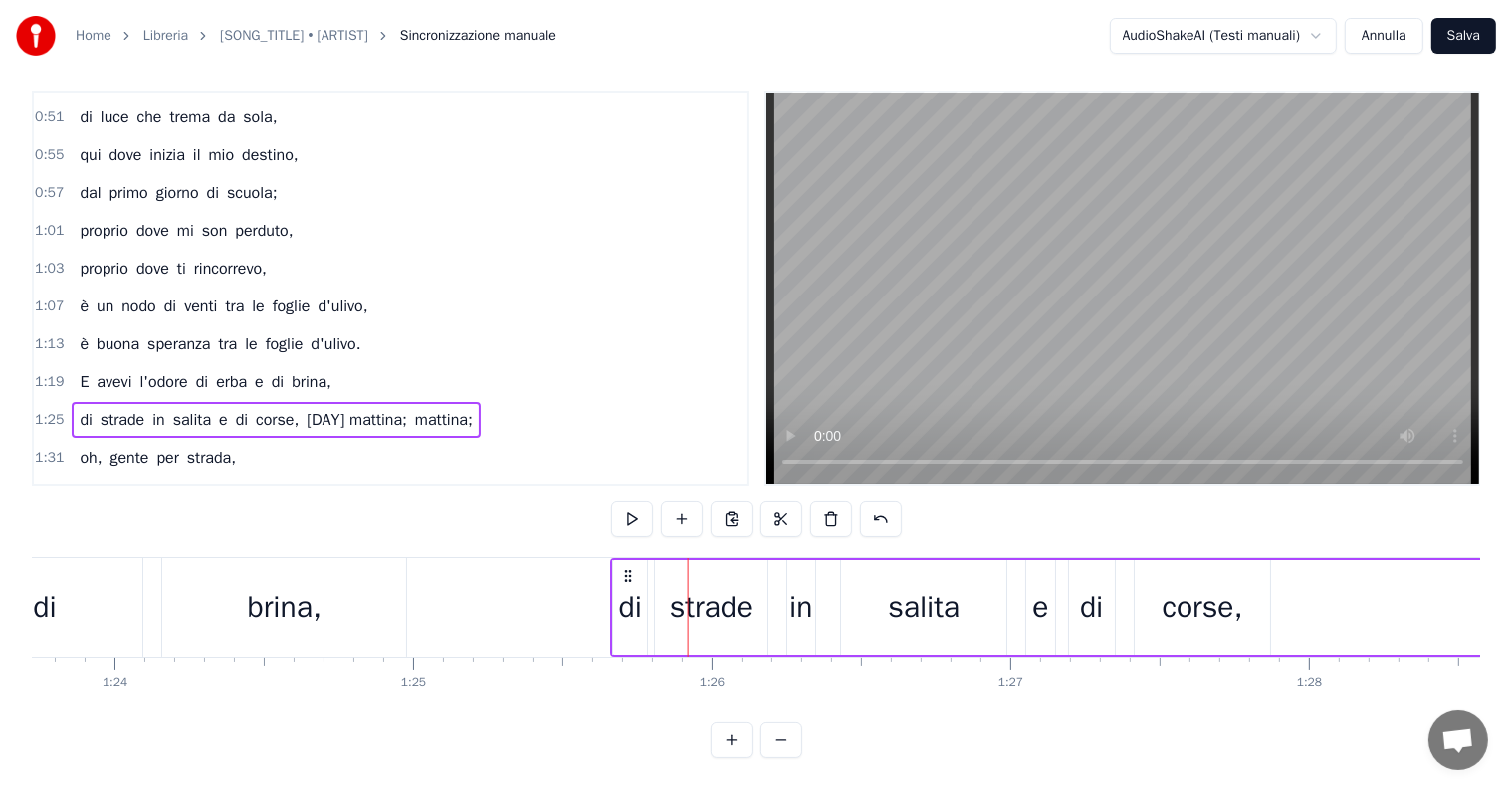 drag, startPoint x: 151, startPoint y: 558, endPoint x: 630, endPoint y: 549, distance: 479.0845 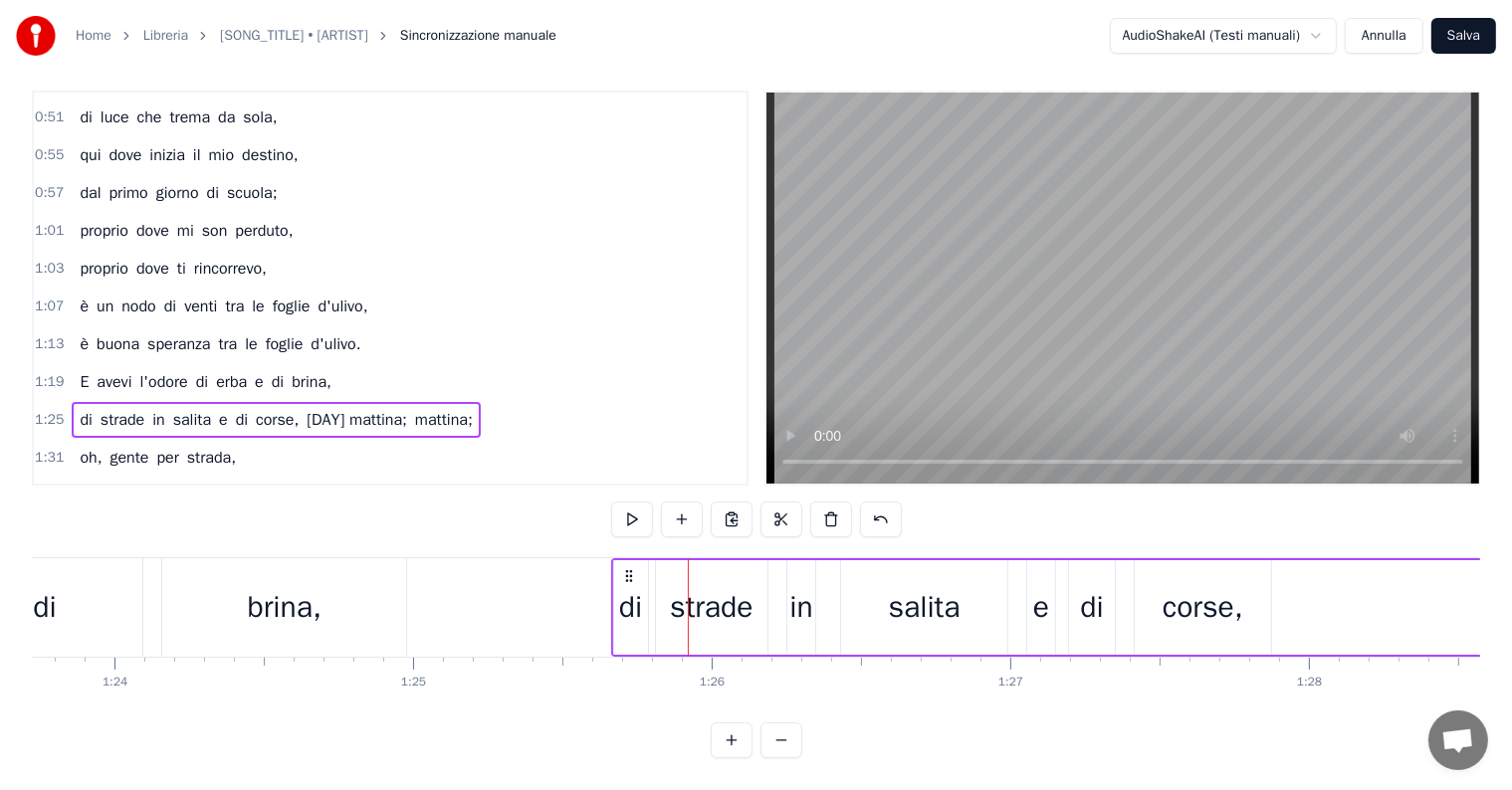click on "oh, gente per strada, venite a sentire le voci" at bounding box center [157, 458] 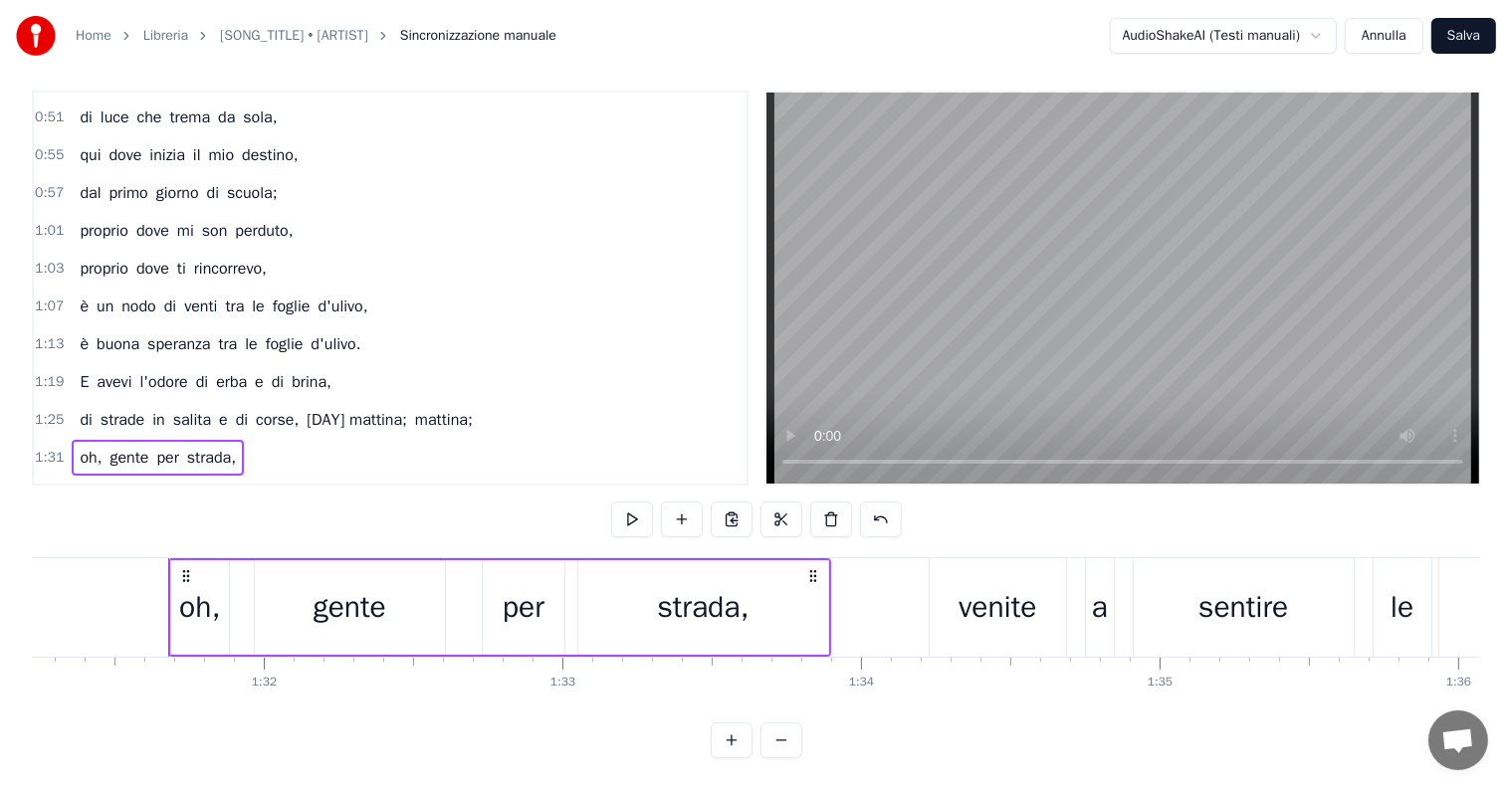 scroll, scrollTop: 0, scrollLeft: 27277, axis: horizontal 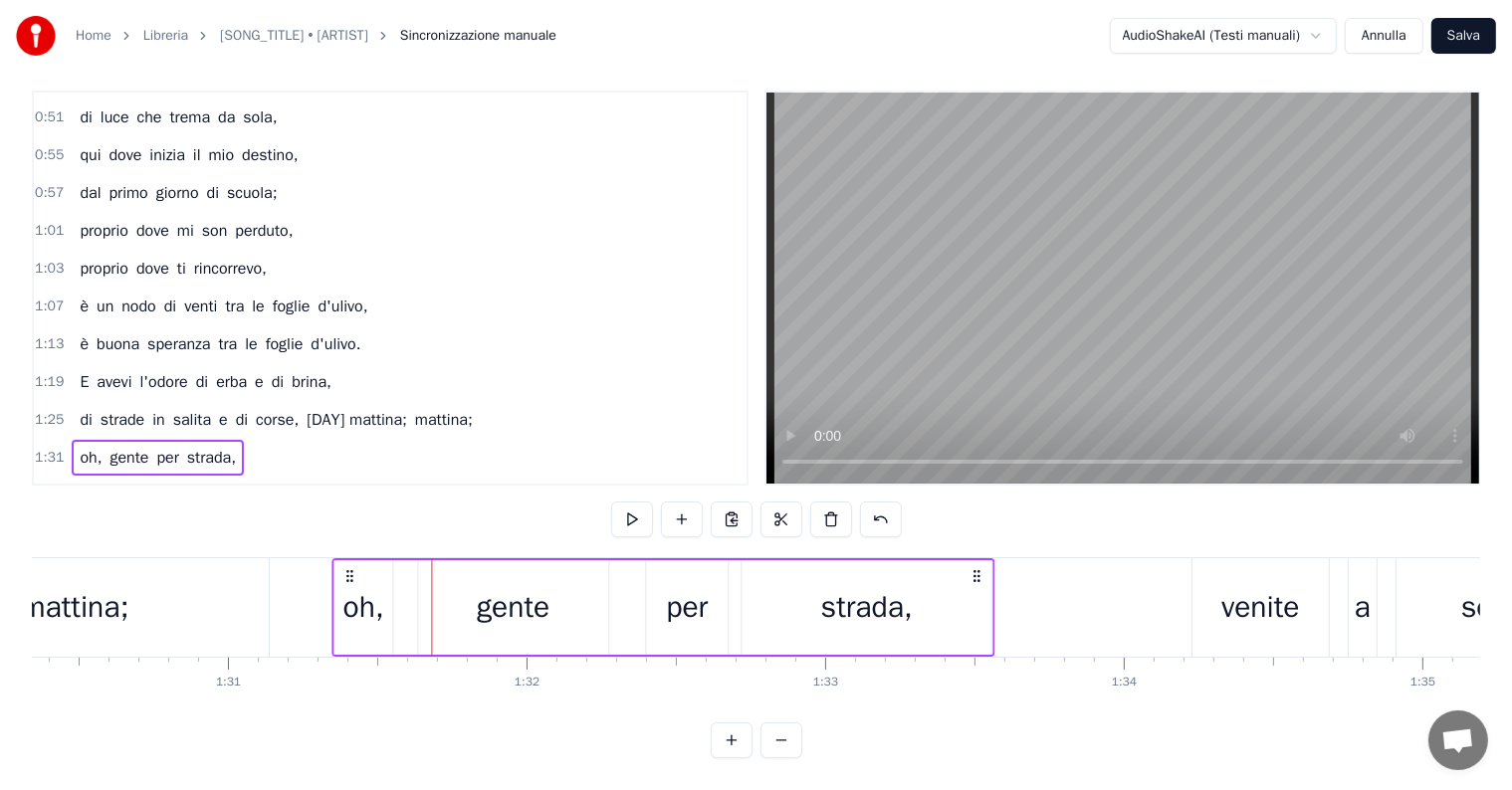 drag, startPoint x: 449, startPoint y: 564, endPoint x: 349, endPoint y: 566, distance: 100.02 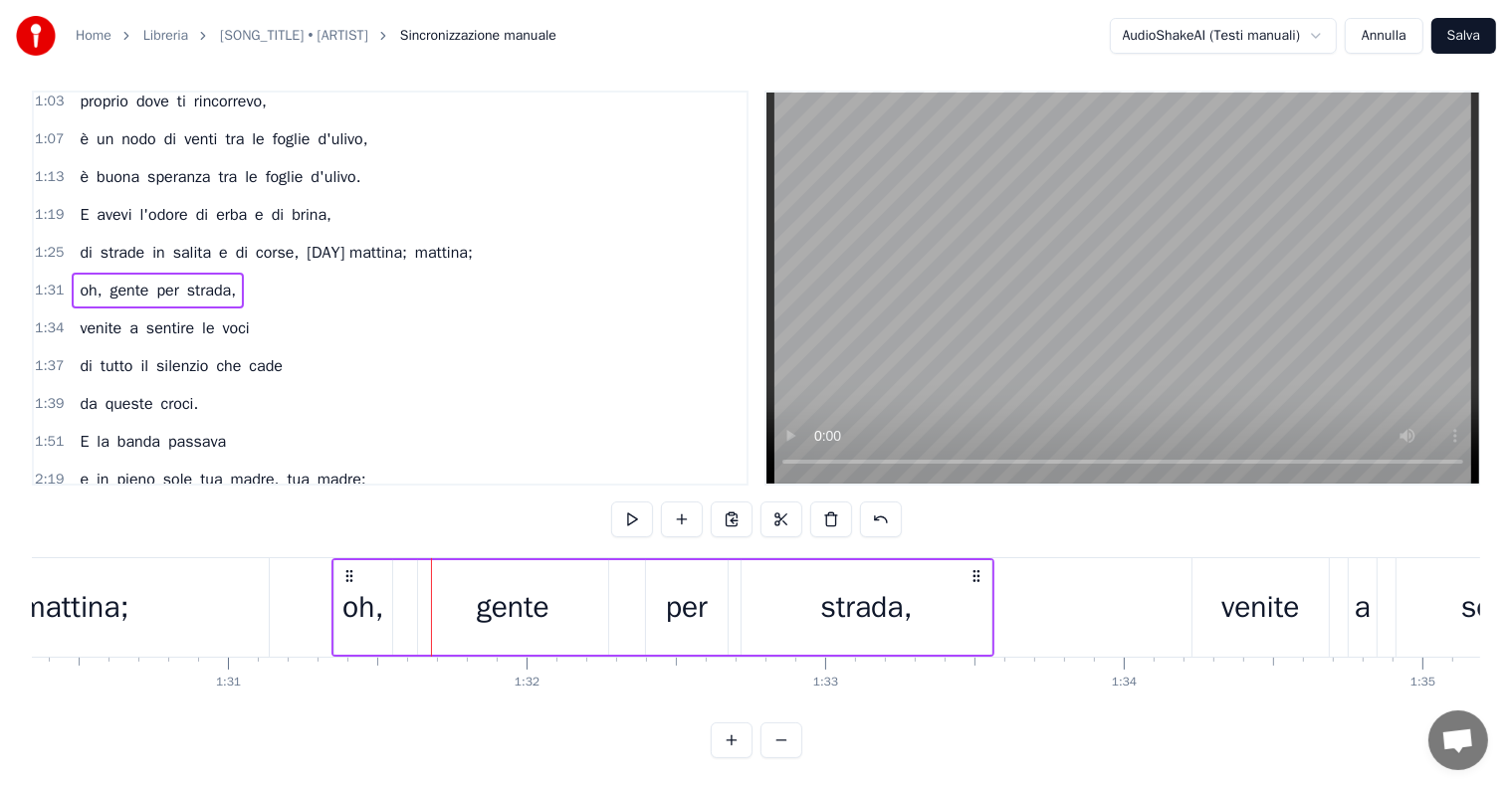 scroll, scrollTop: 533, scrollLeft: 0, axis: vertical 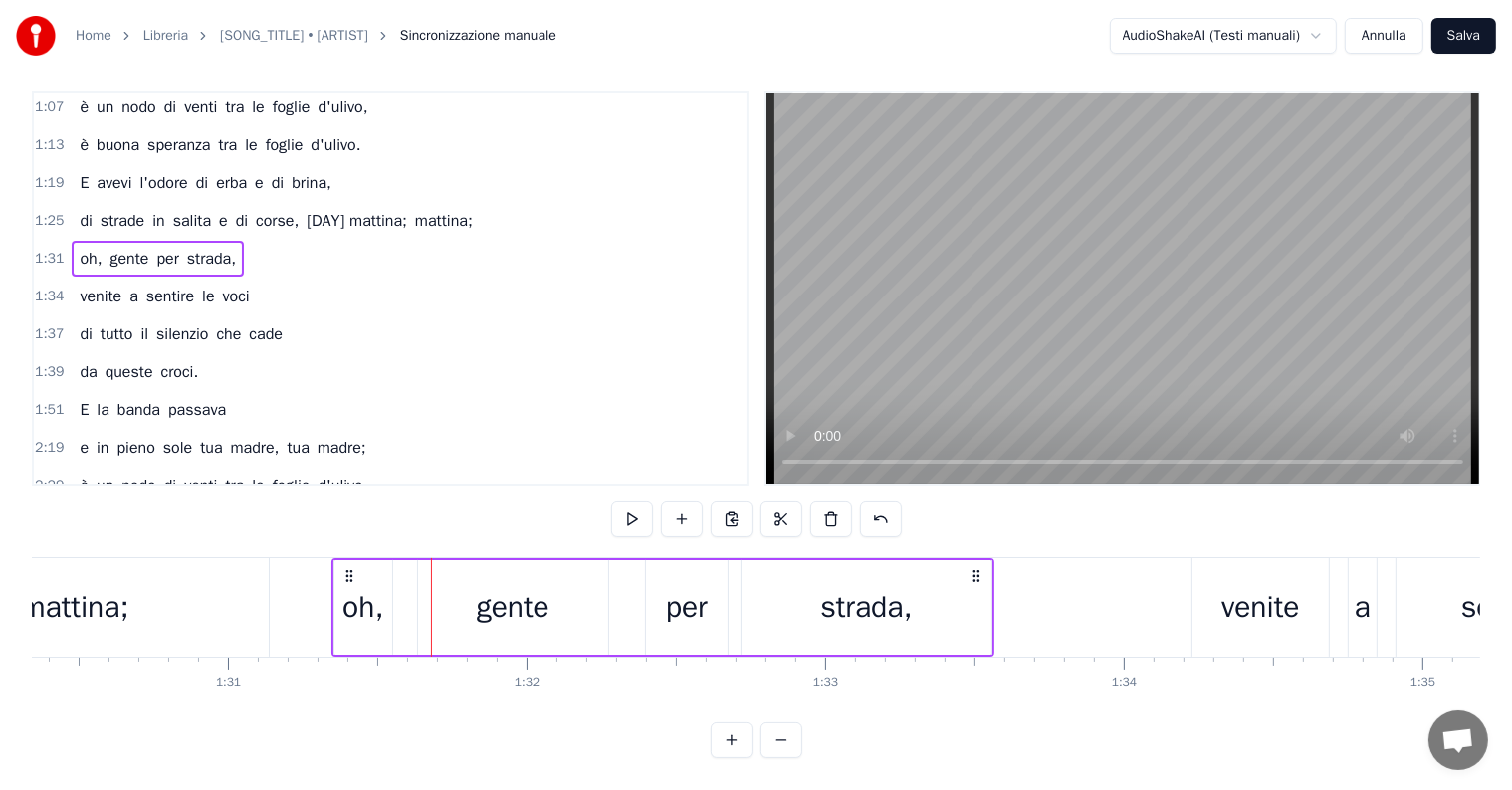 click on "venite a sentire le voci" at bounding box center (164, 296) 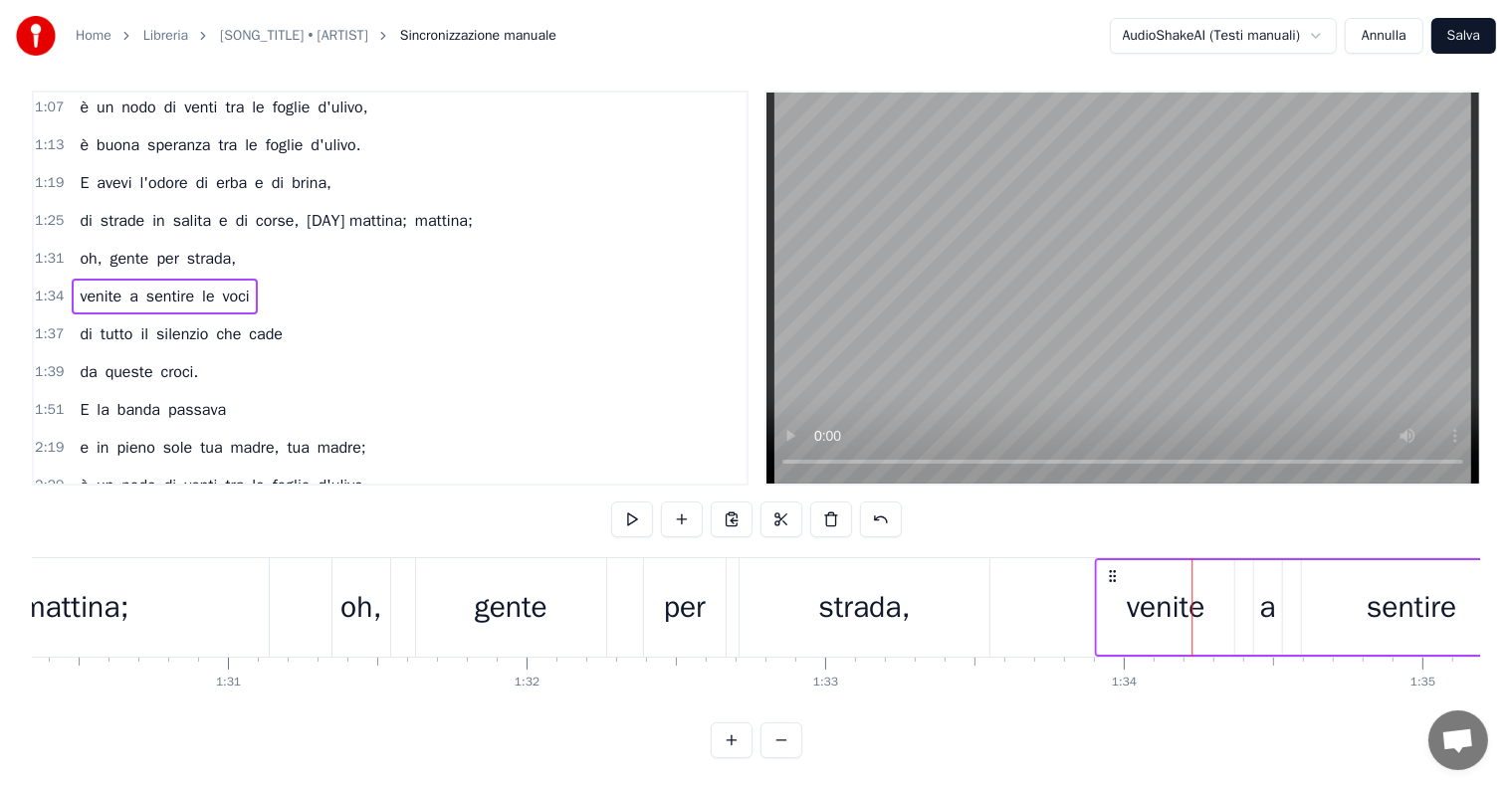 drag, startPoint x: 1207, startPoint y: 558, endPoint x: 1111, endPoint y: 557, distance: 96.00521 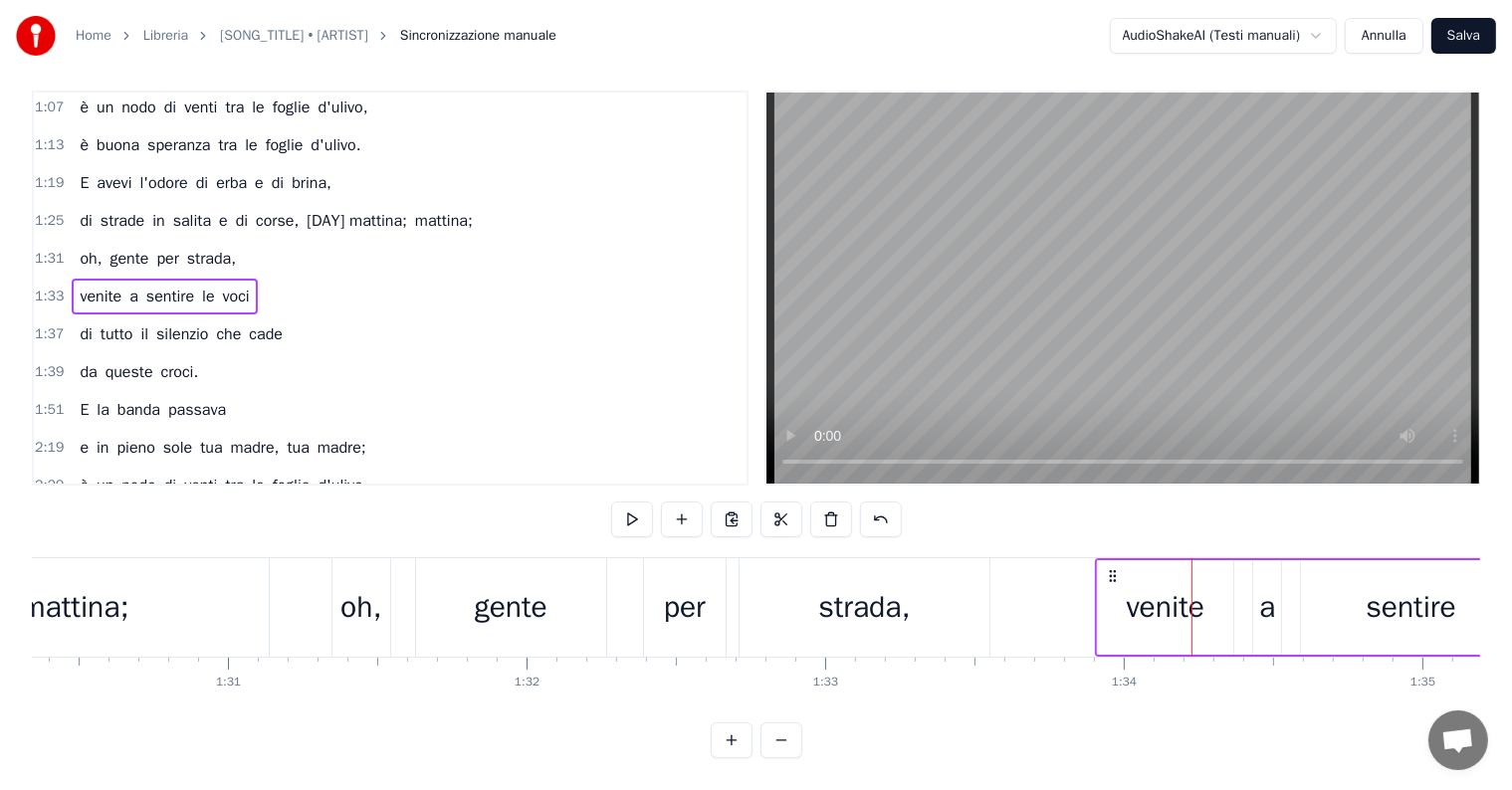 click on "di tutto il silenzio che cade" at bounding box center (181, 334) 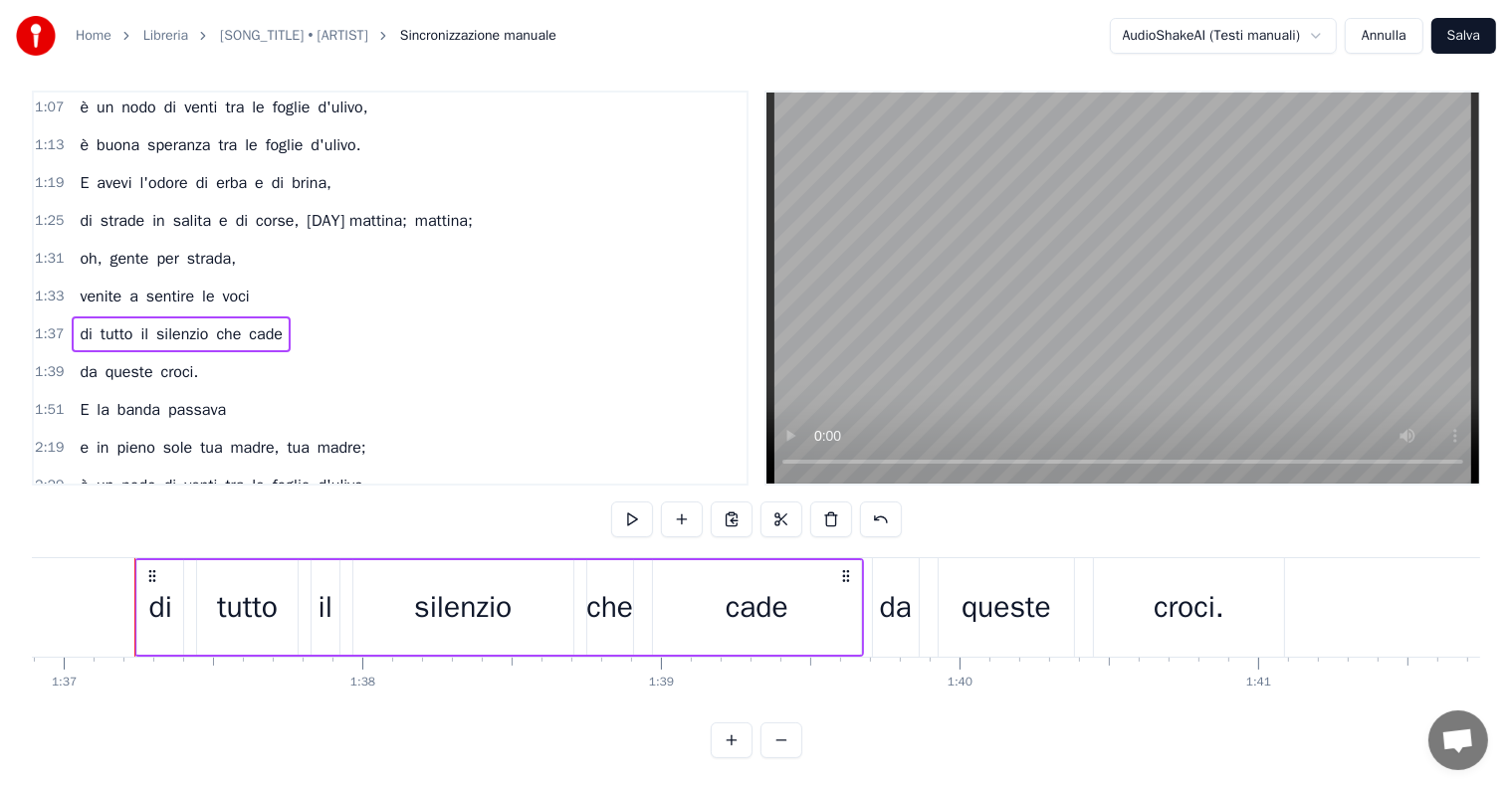 scroll, scrollTop: 0, scrollLeft: 28936, axis: horizontal 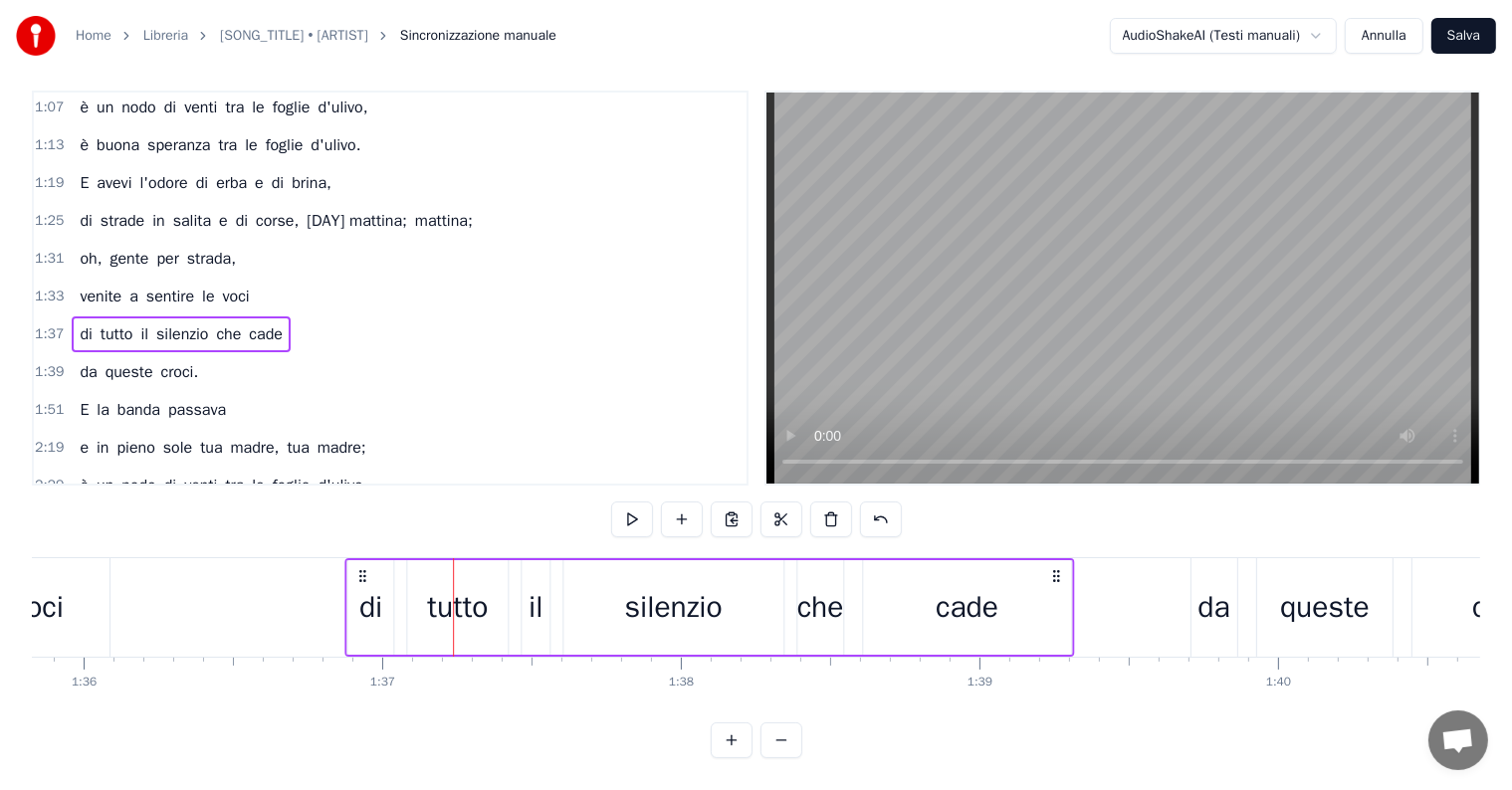 drag, startPoint x: 314, startPoint y: 562, endPoint x: 362, endPoint y: 574, distance: 49.477268 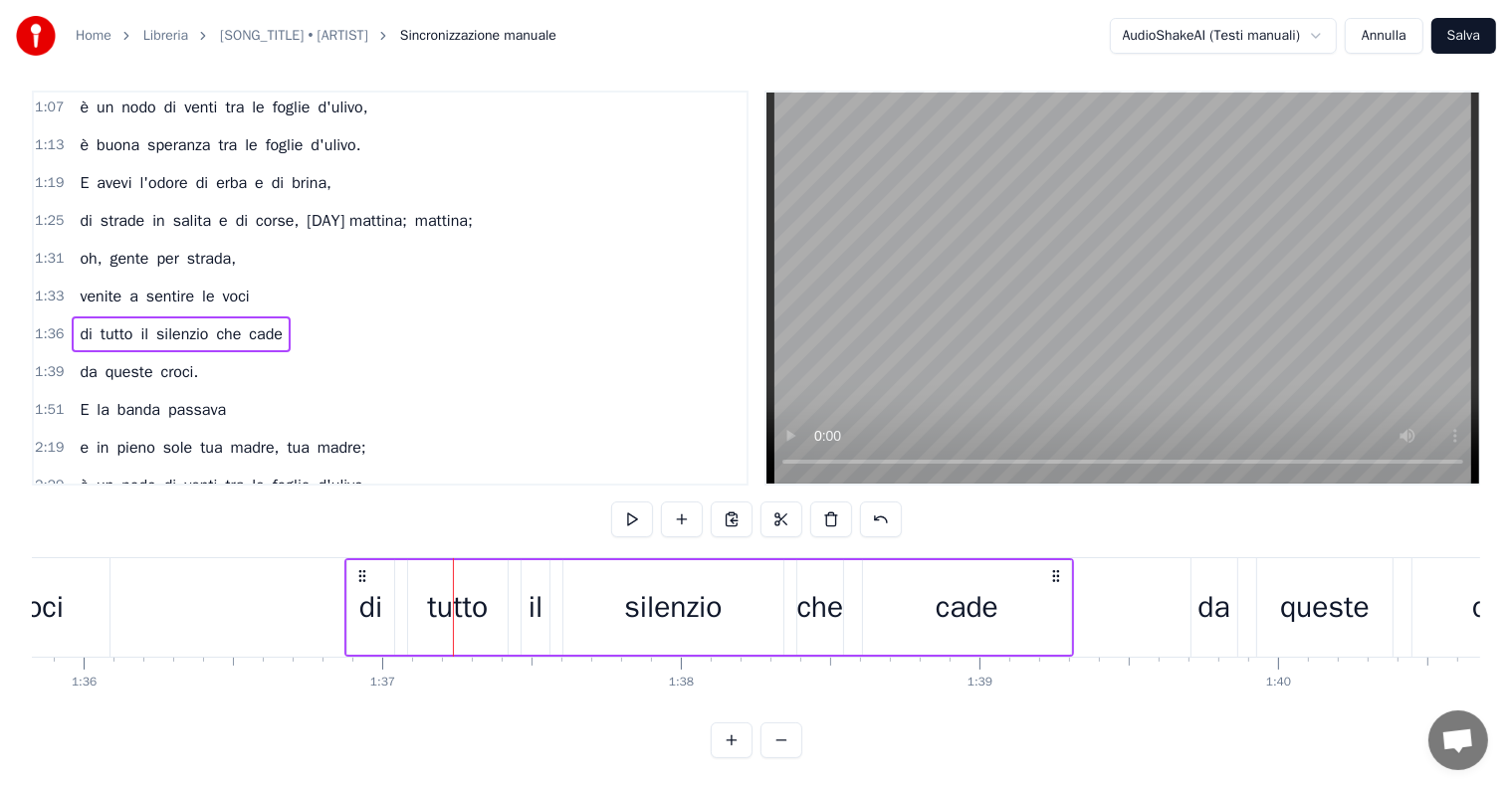click on "da queste croci." at bounding box center (138, 372) 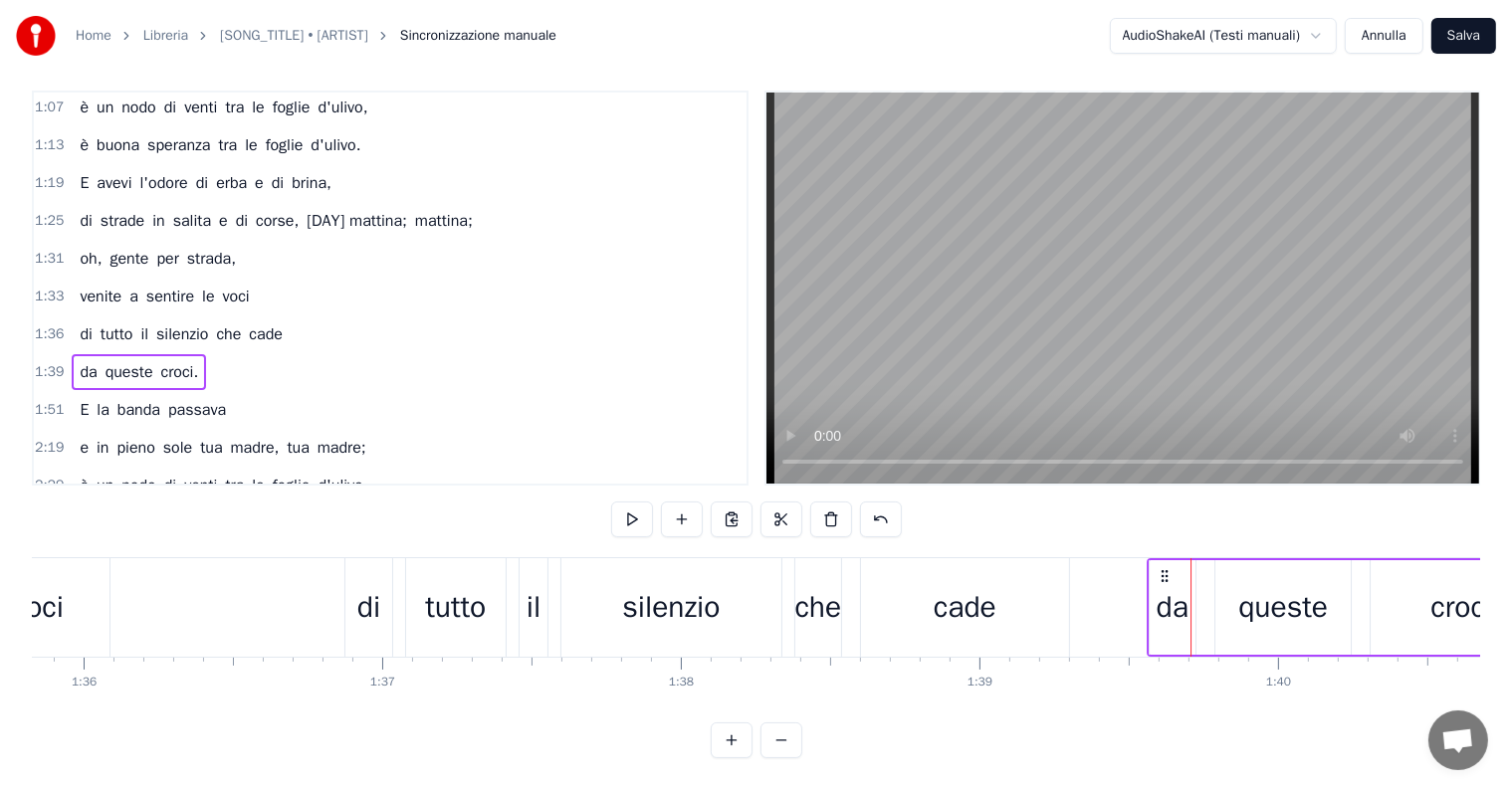 drag, startPoint x: 1206, startPoint y: 562, endPoint x: 1162, endPoint y: 562, distance: 44 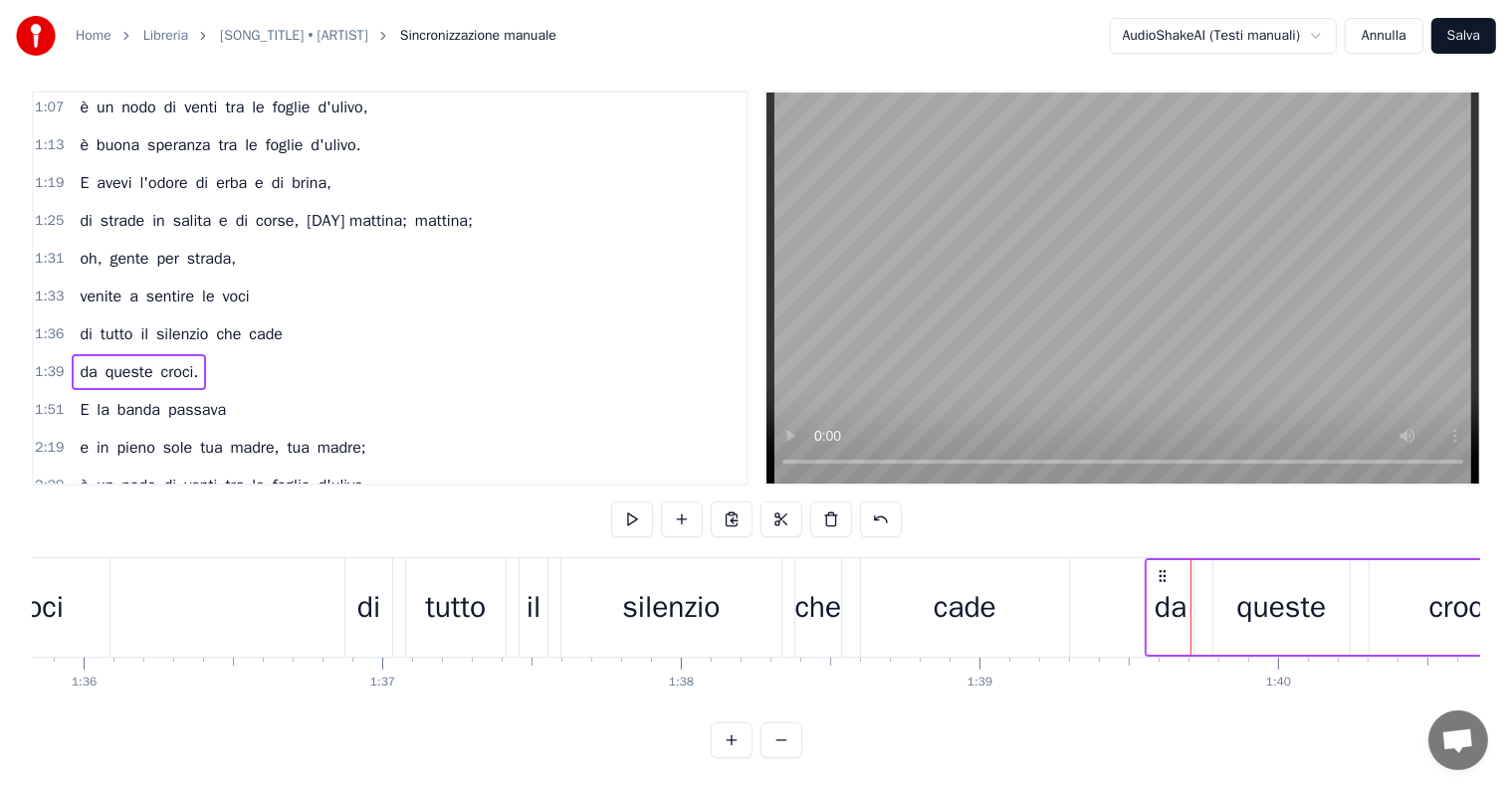 click on "E la banda passava" at bounding box center [152, 410] 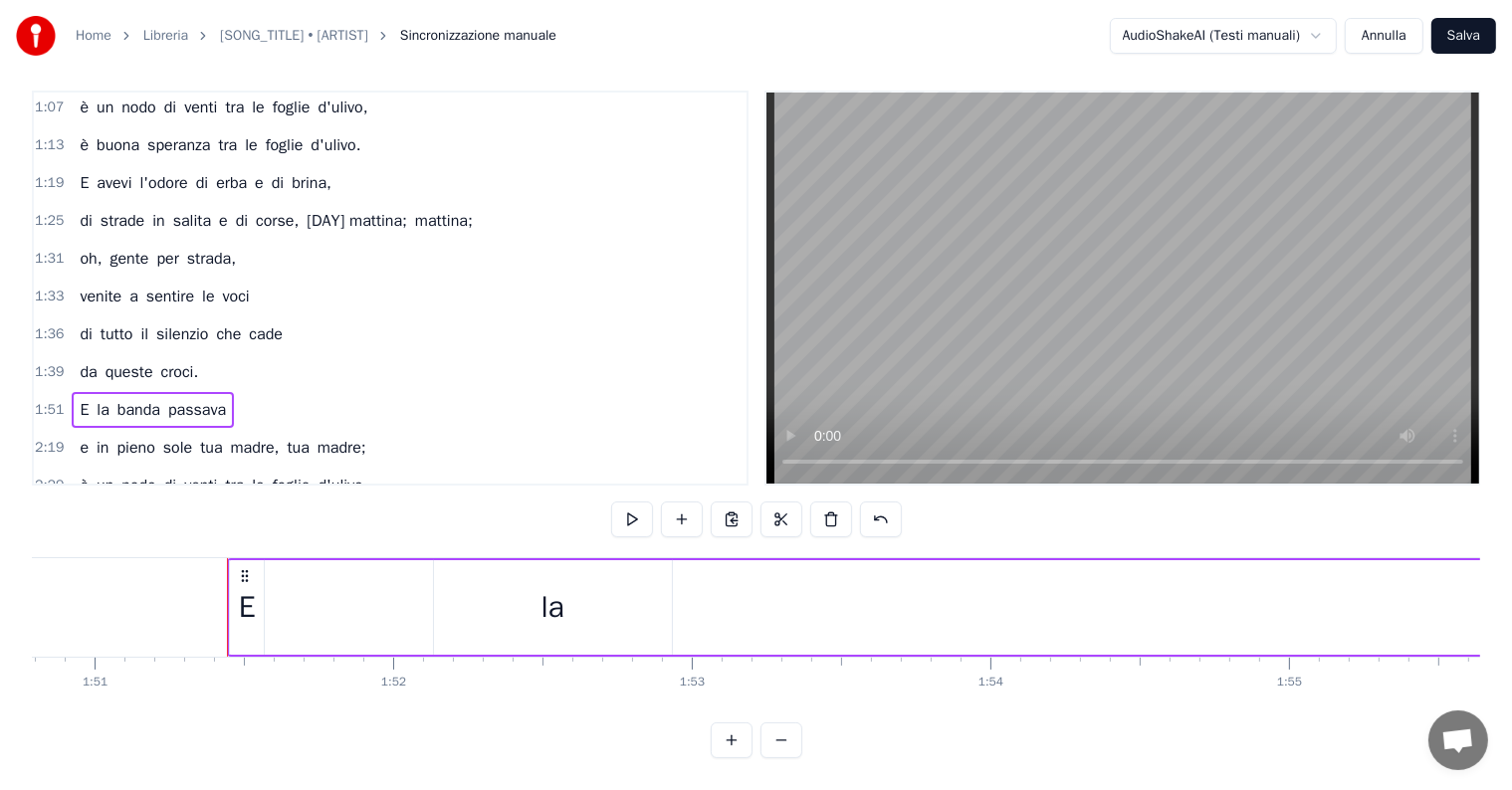 scroll, scrollTop: 0, scrollLeft: 33178, axis: horizontal 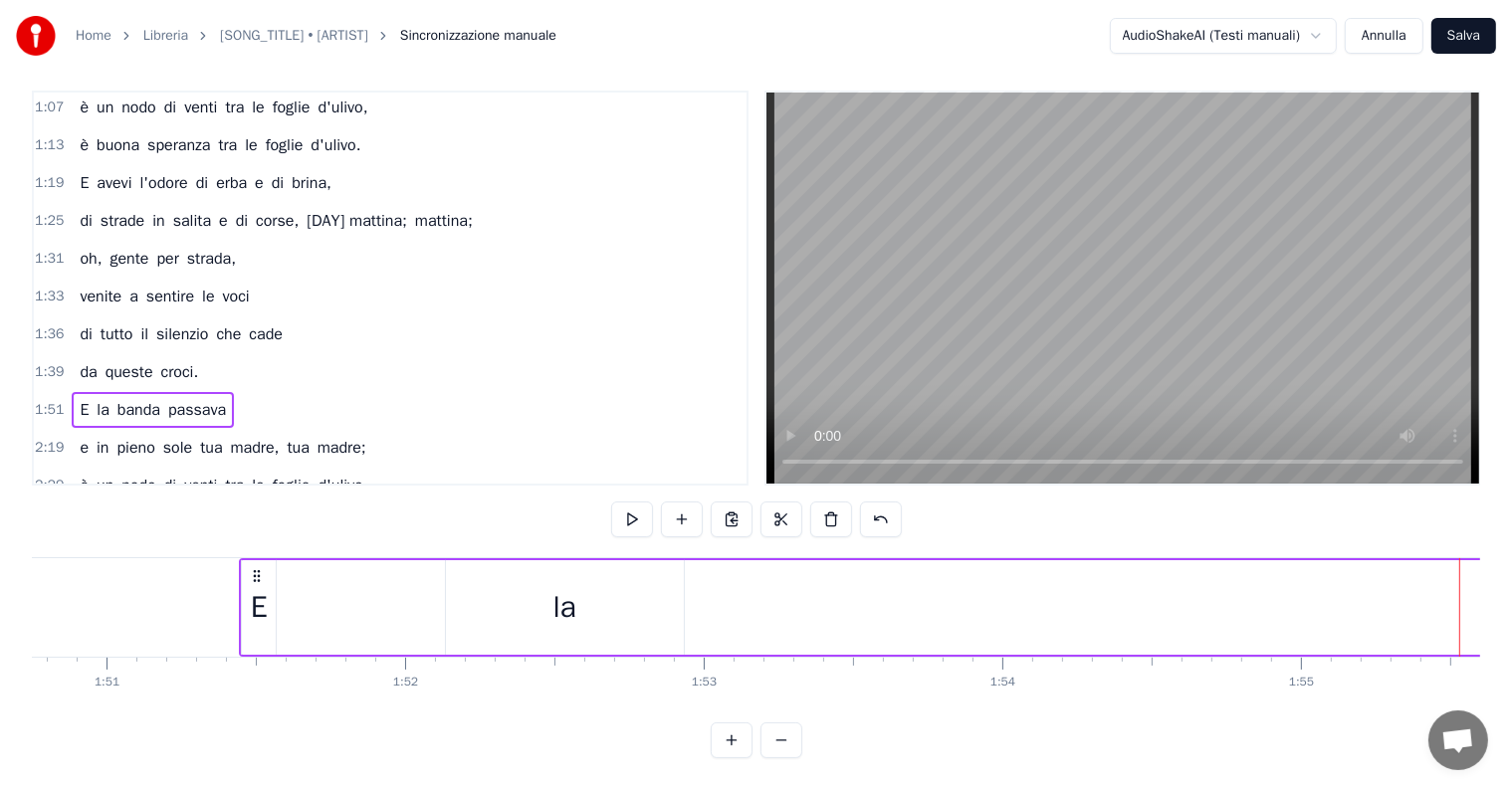 click on "la" at bounding box center [564, 607] 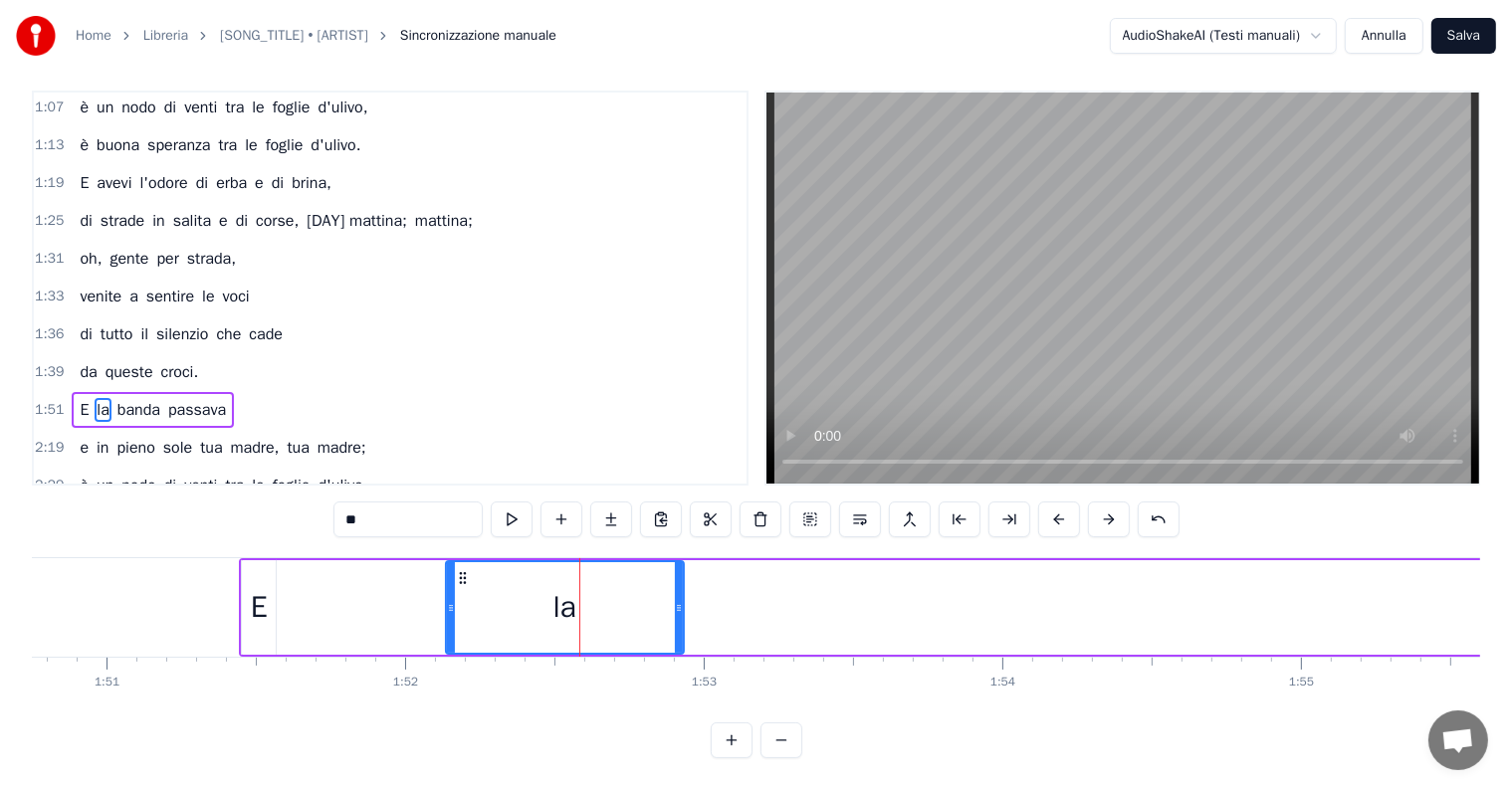 scroll, scrollTop: 0, scrollLeft: 0, axis: both 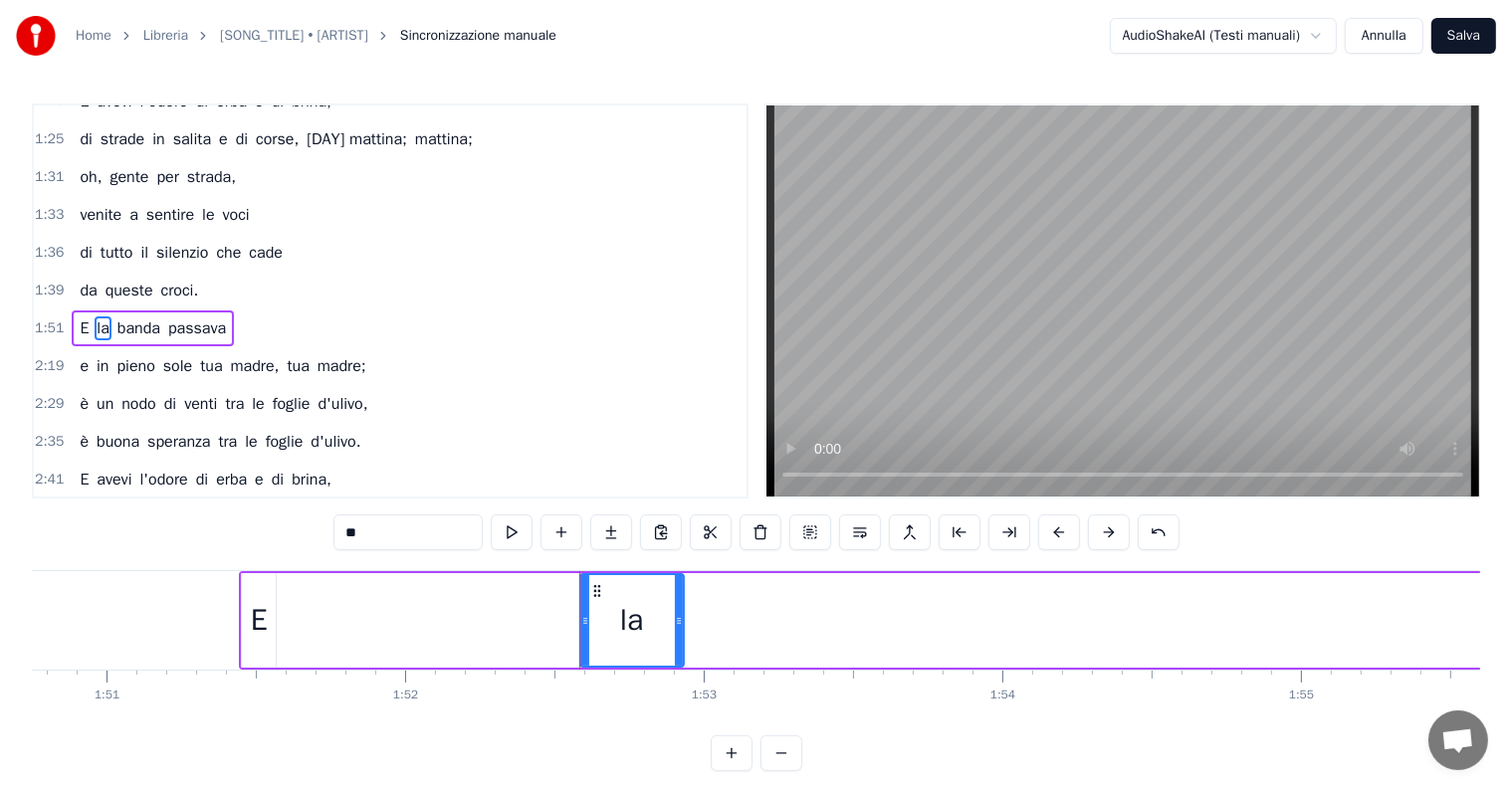 drag, startPoint x: 447, startPoint y: 619, endPoint x: 583, endPoint y: 635, distance: 136.93794 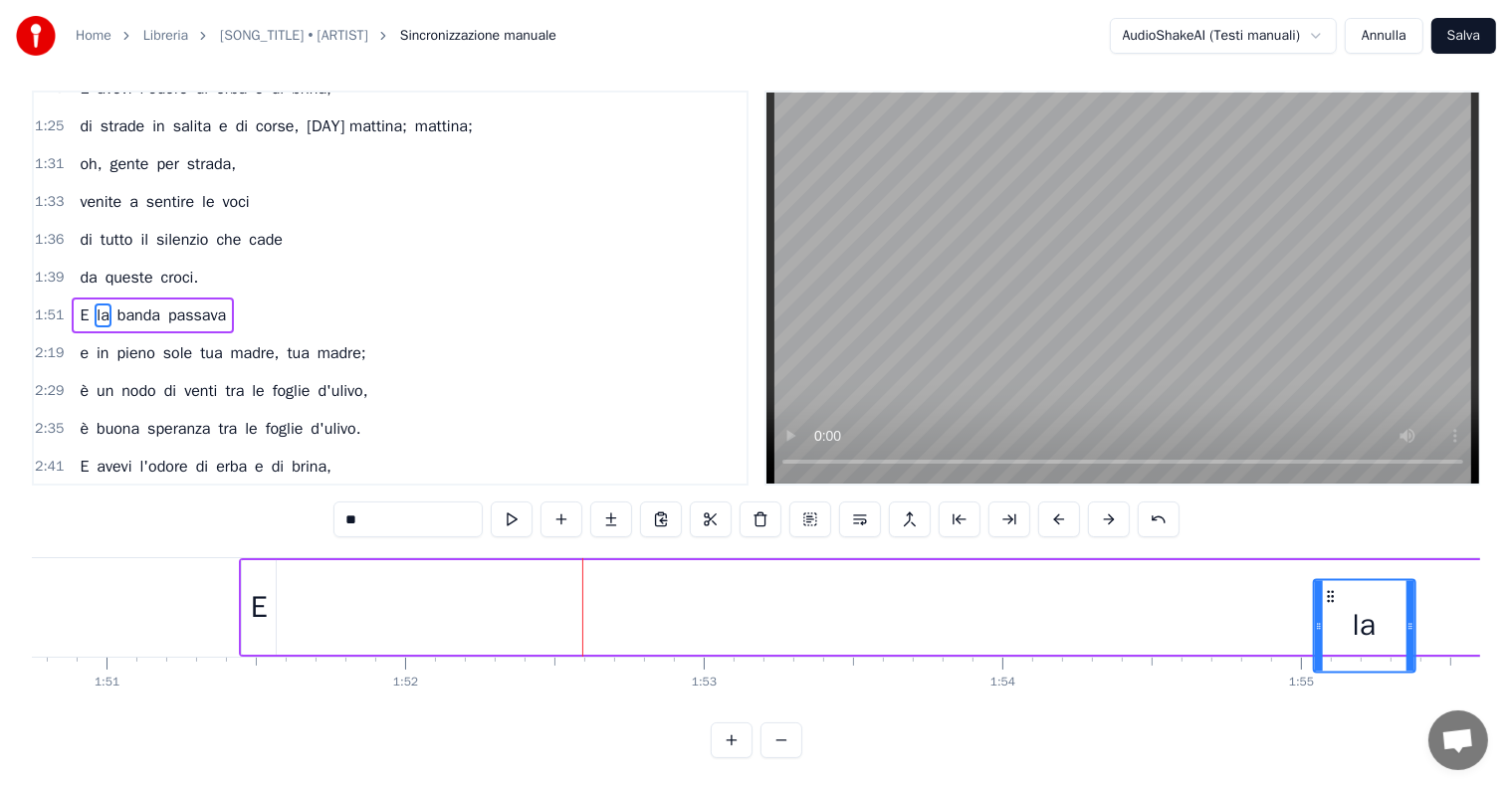 scroll, scrollTop: 30, scrollLeft: 0, axis: vertical 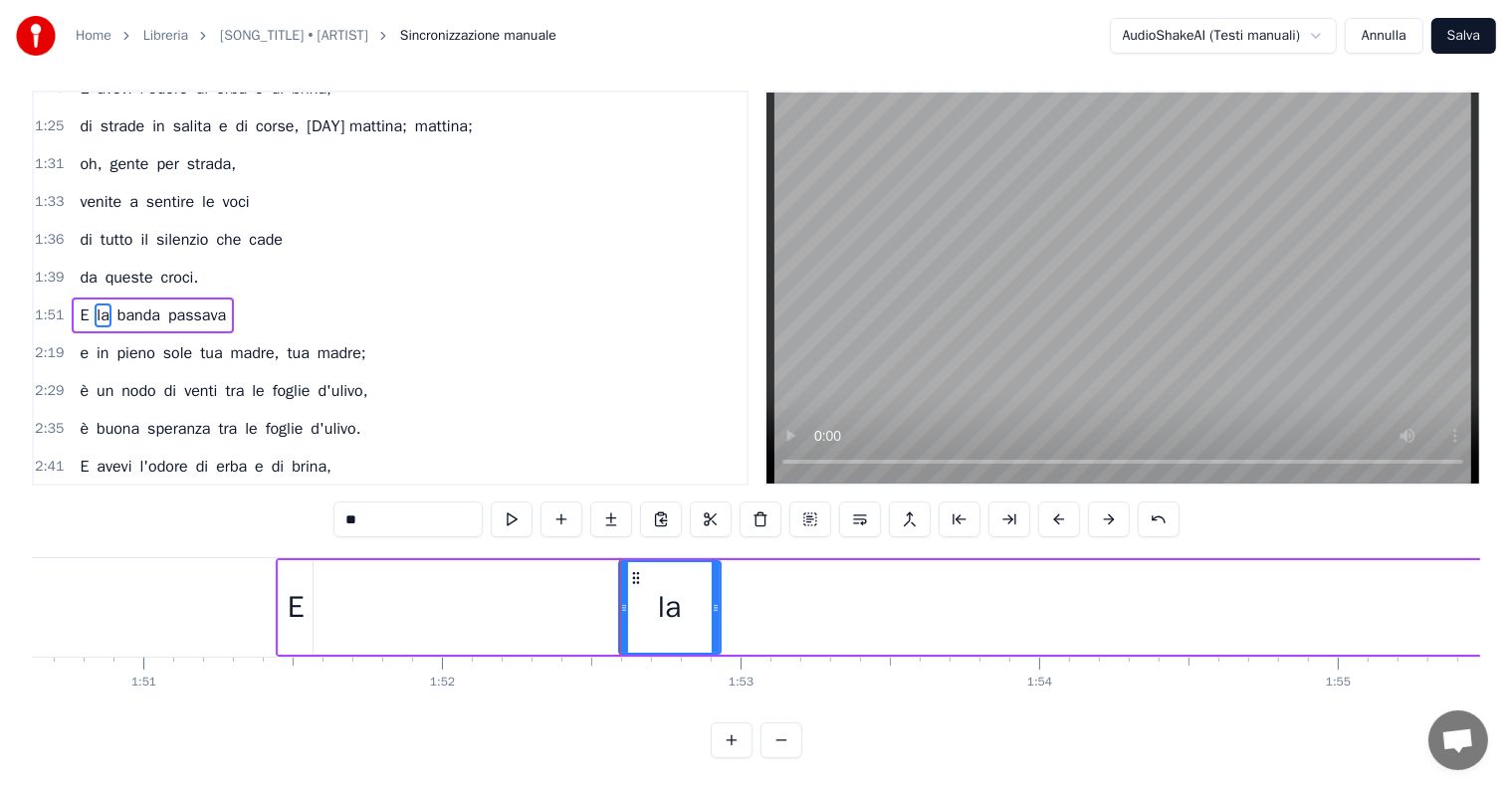 drag, startPoint x: 597, startPoint y: 589, endPoint x: 518, endPoint y: 545, distance: 90.4268 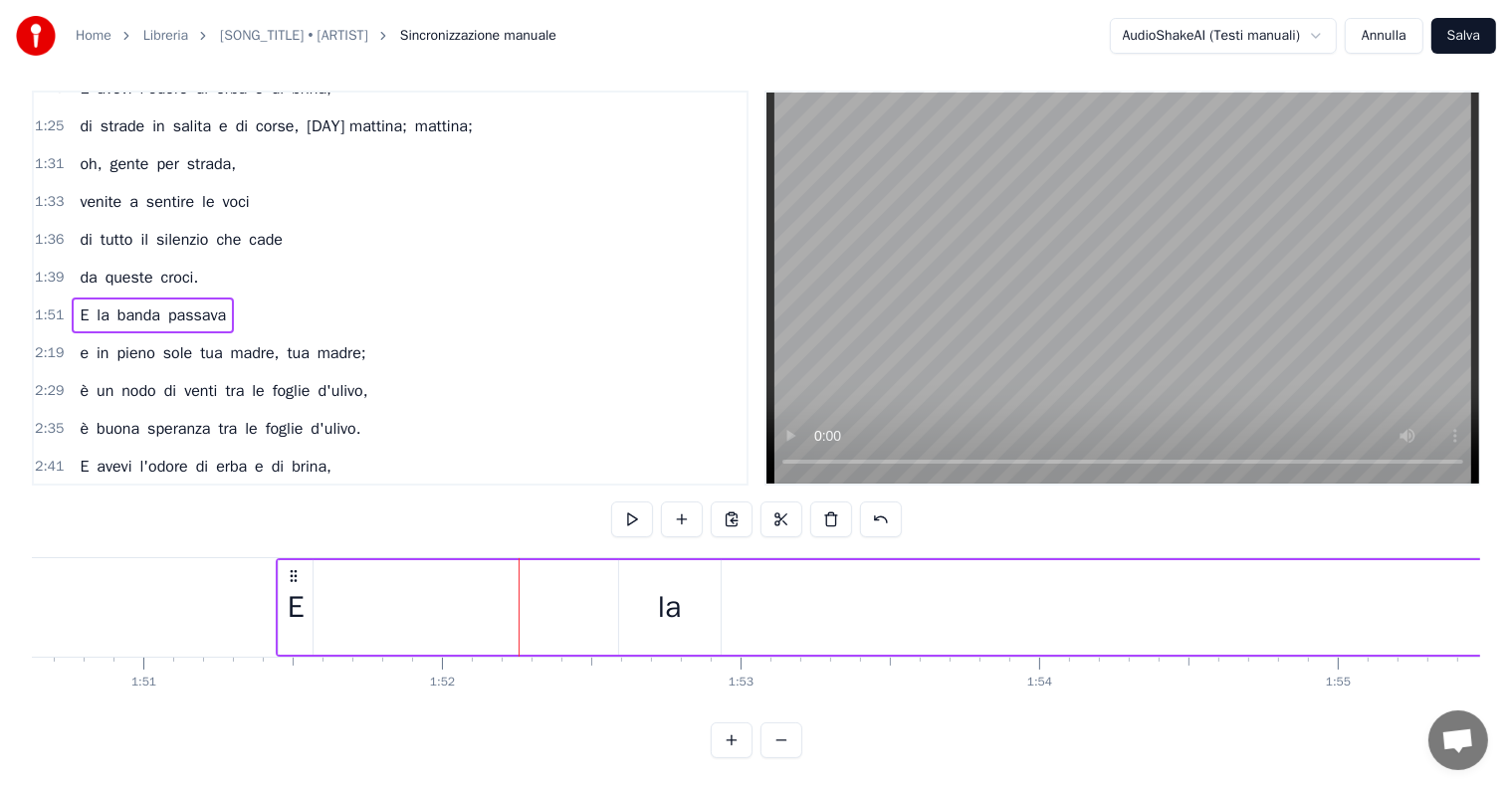 click on "la" at bounding box center (670, 607) 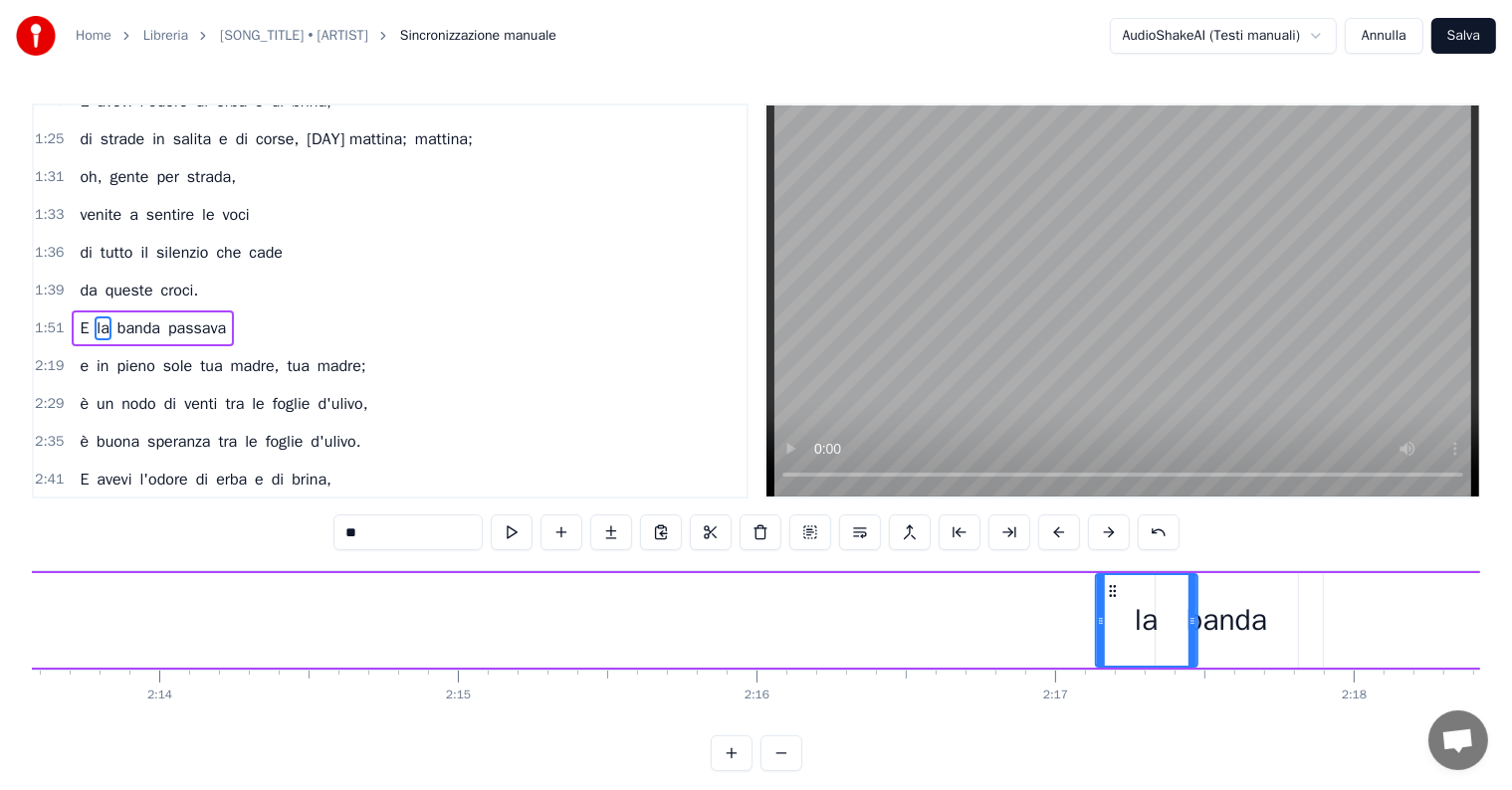 scroll, scrollTop: 0, scrollLeft: 39895, axis: horizontal 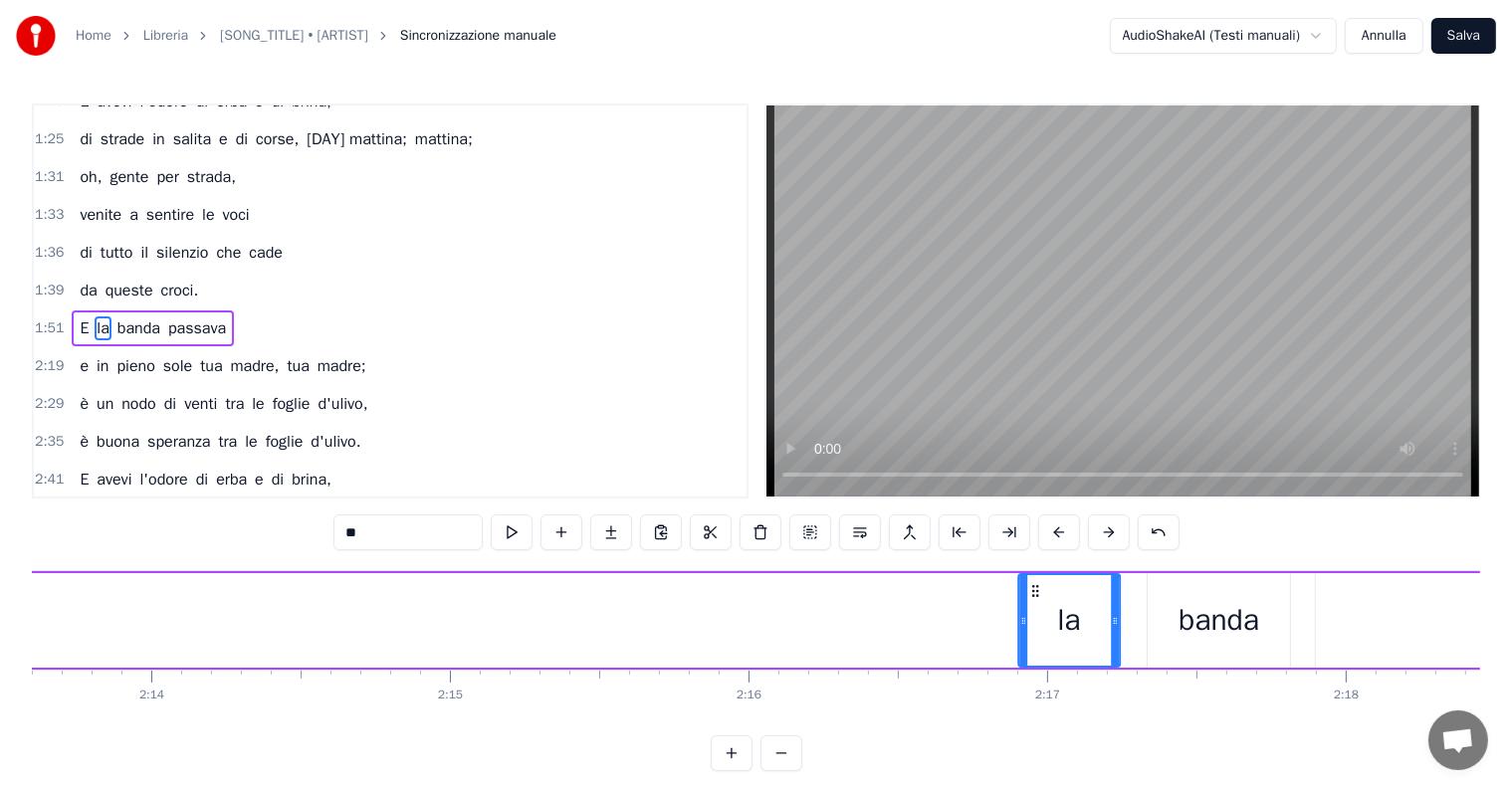 drag, startPoint x: 633, startPoint y: 586, endPoint x: 1123, endPoint y: 578, distance: 490.0653 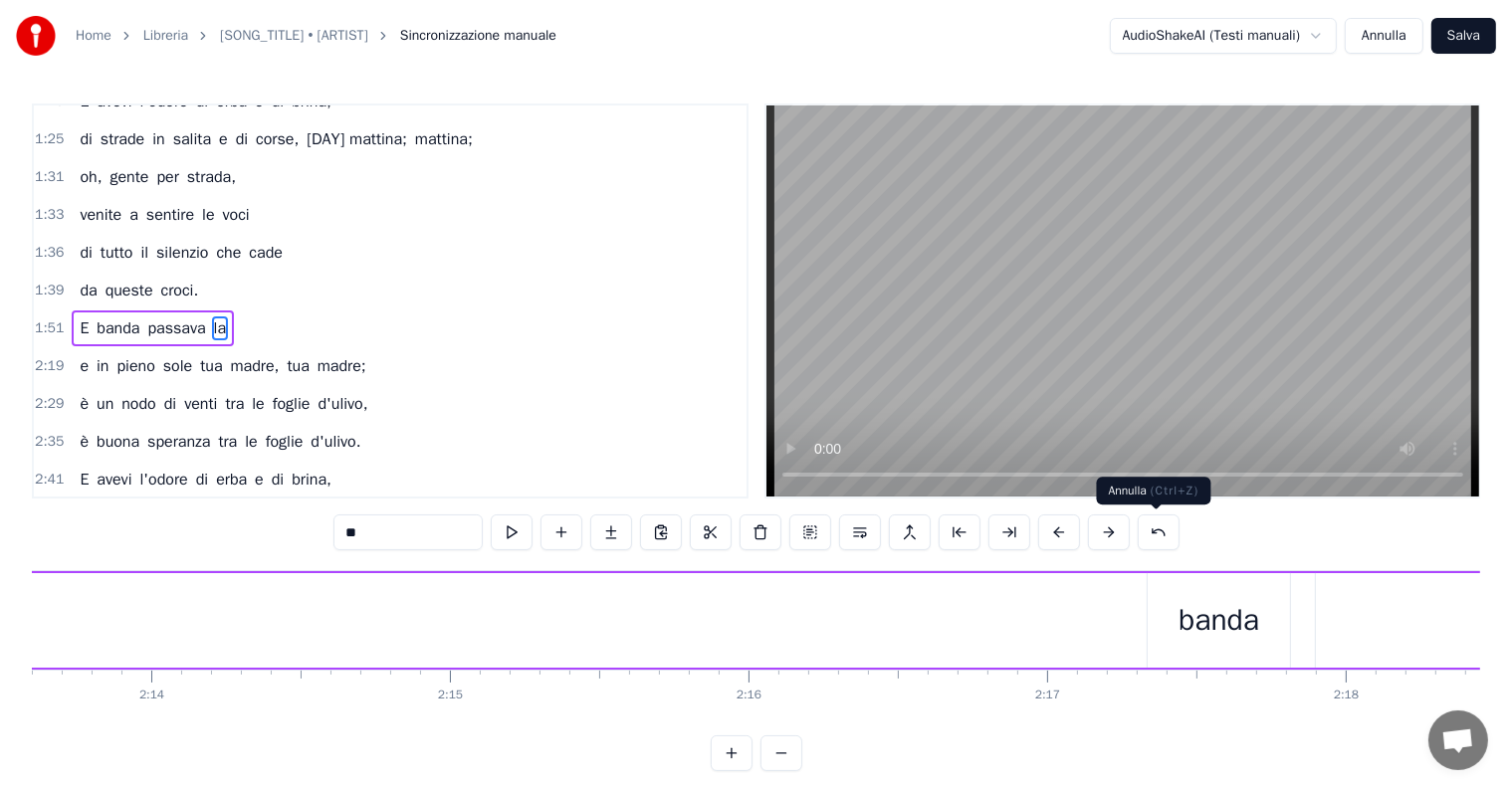 click at bounding box center [1159, 532] 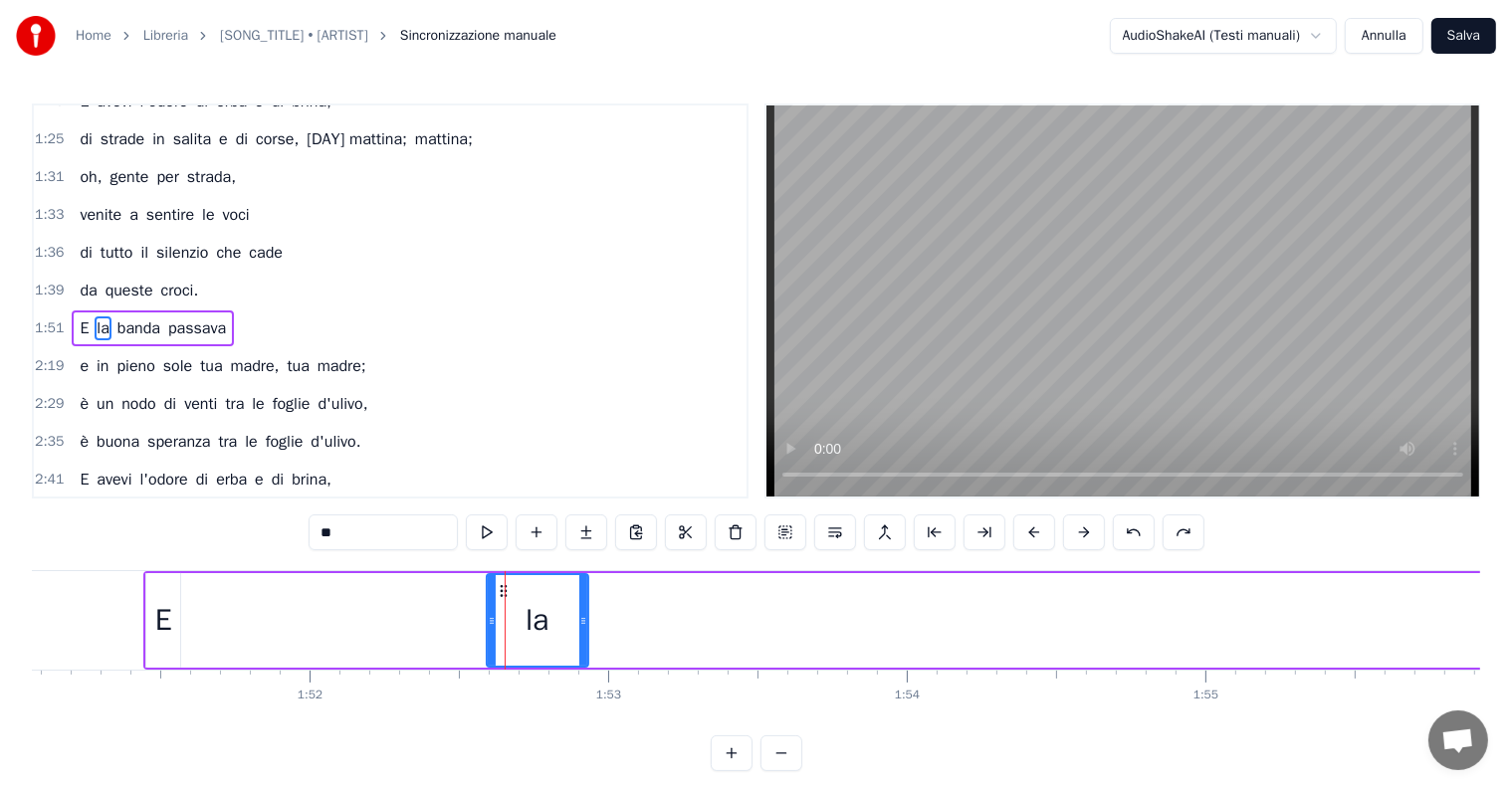 scroll, scrollTop: 0, scrollLeft: 33120, axis: horizontal 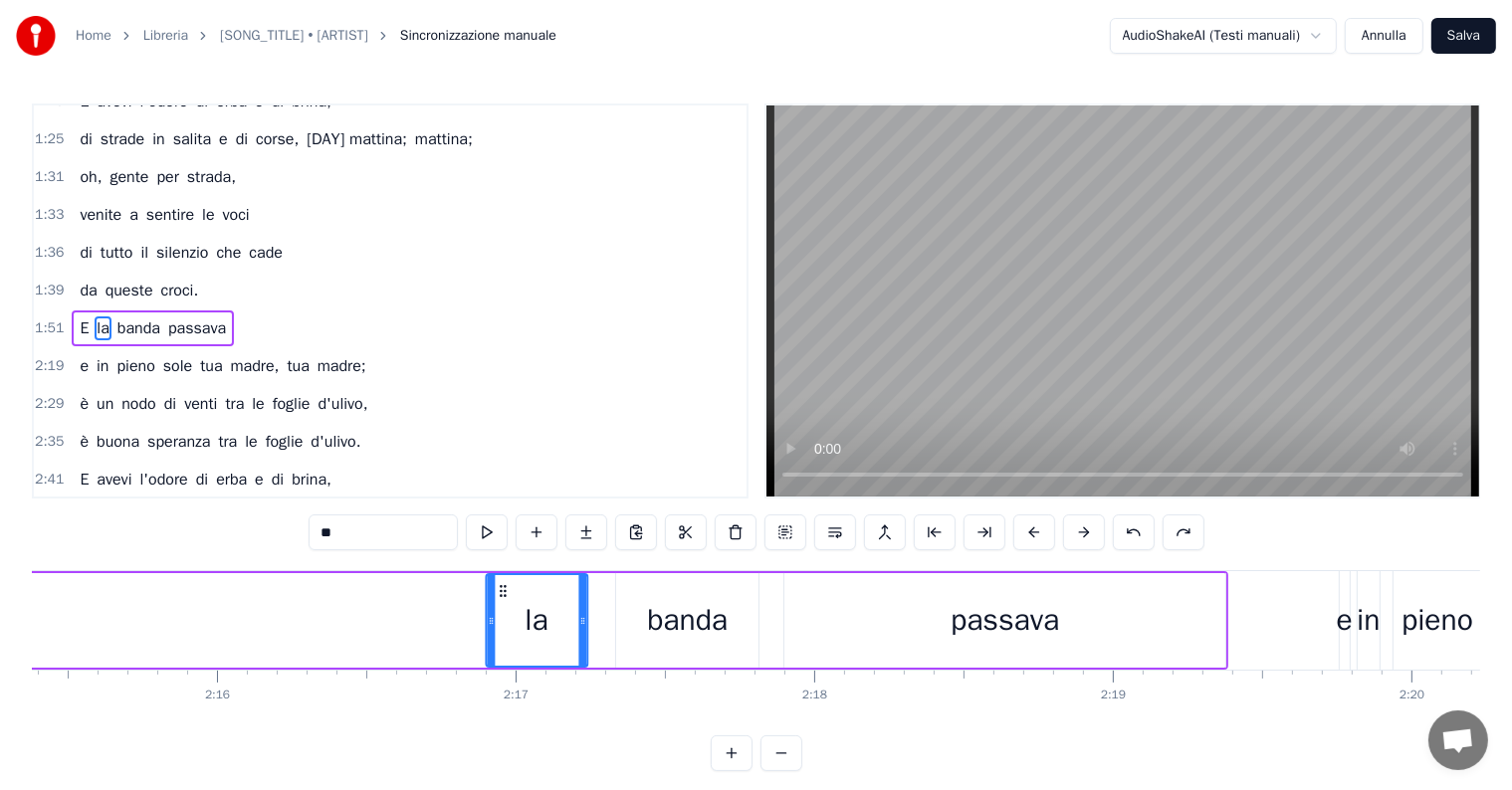 drag, startPoint x: 547, startPoint y: 588, endPoint x: 500, endPoint y: 580, distance: 47.676 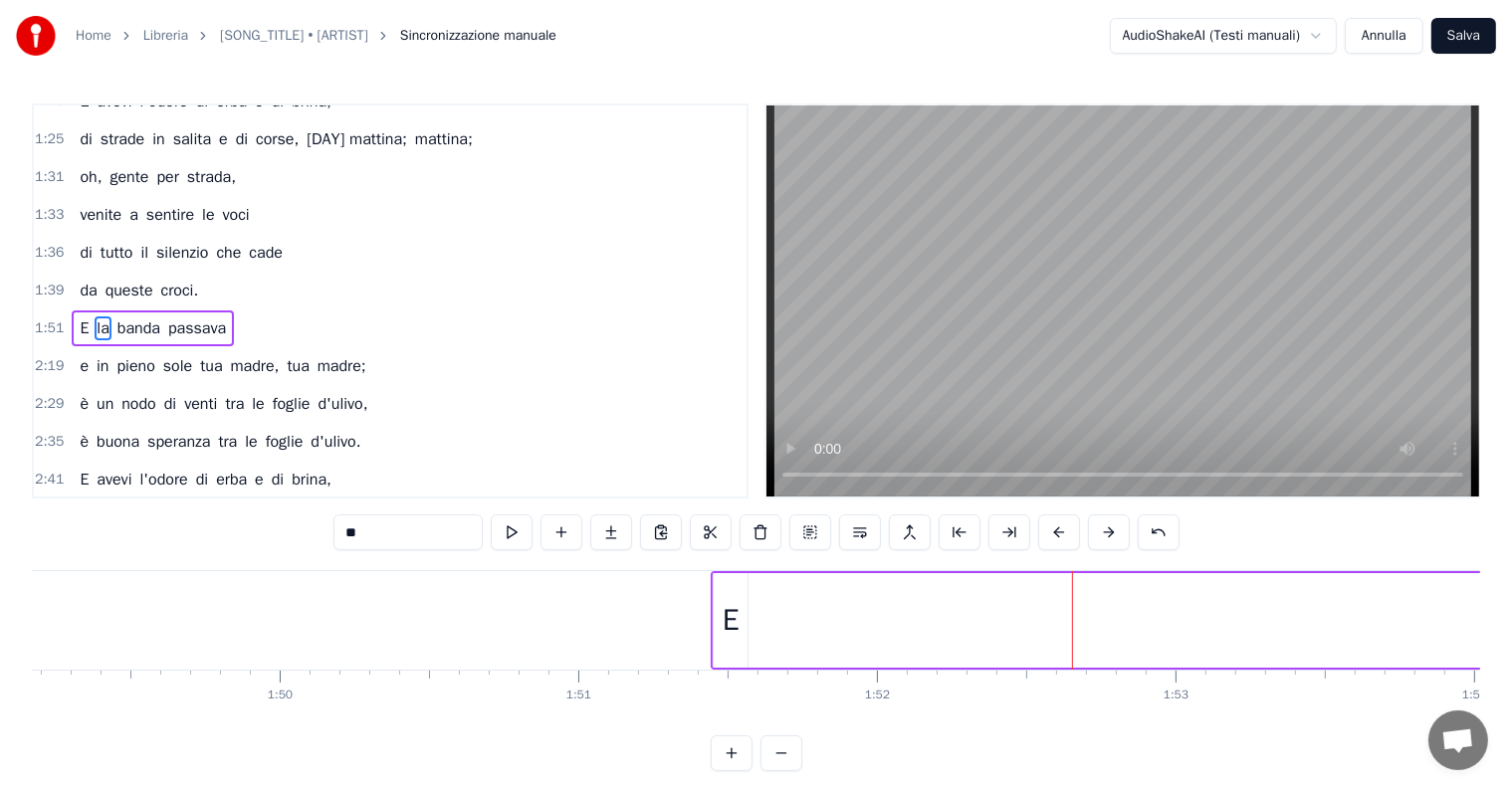 scroll, scrollTop: 0, scrollLeft: 32836, axis: horizontal 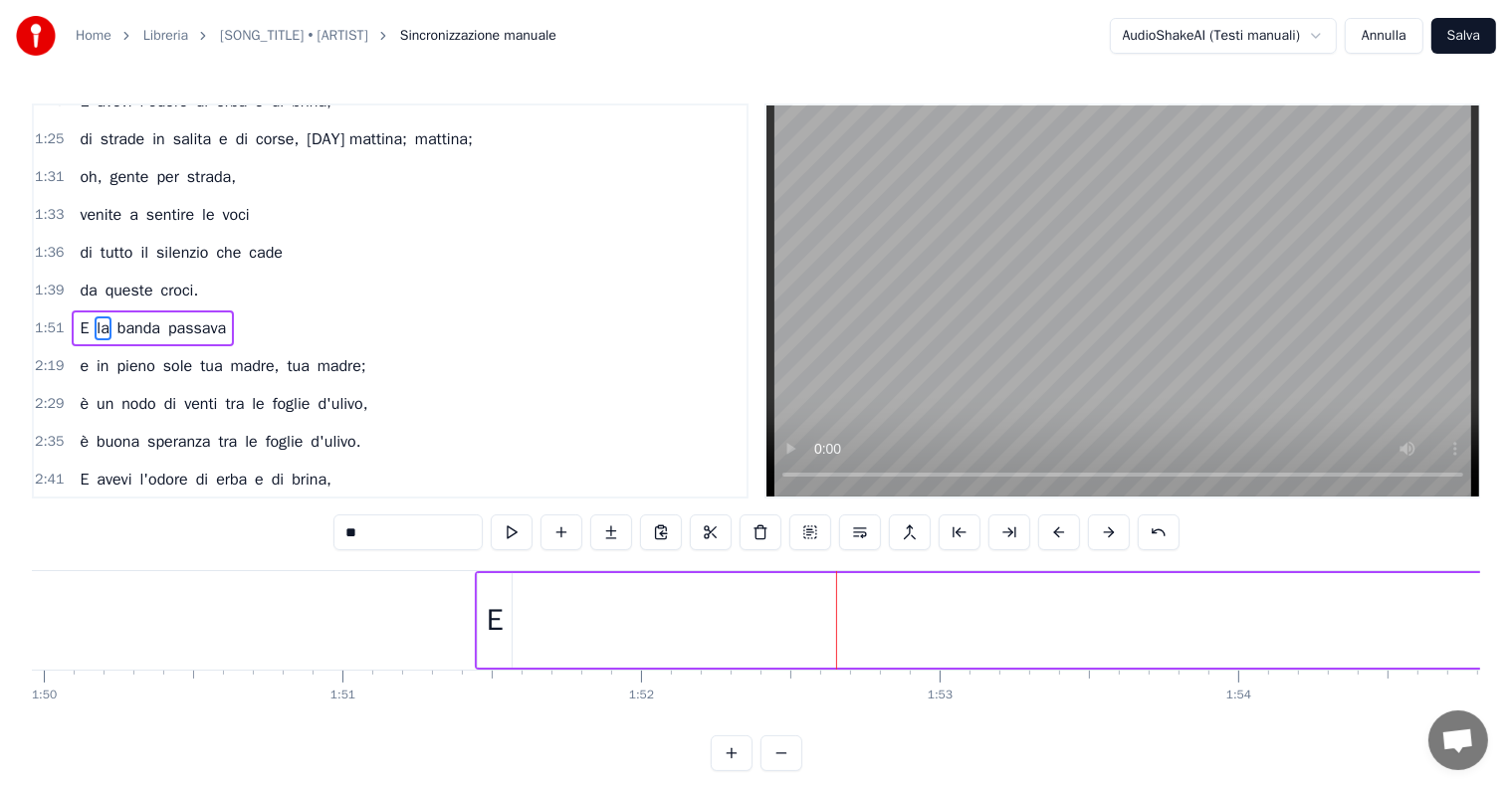 click on "E" at bounding box center (495, 620) 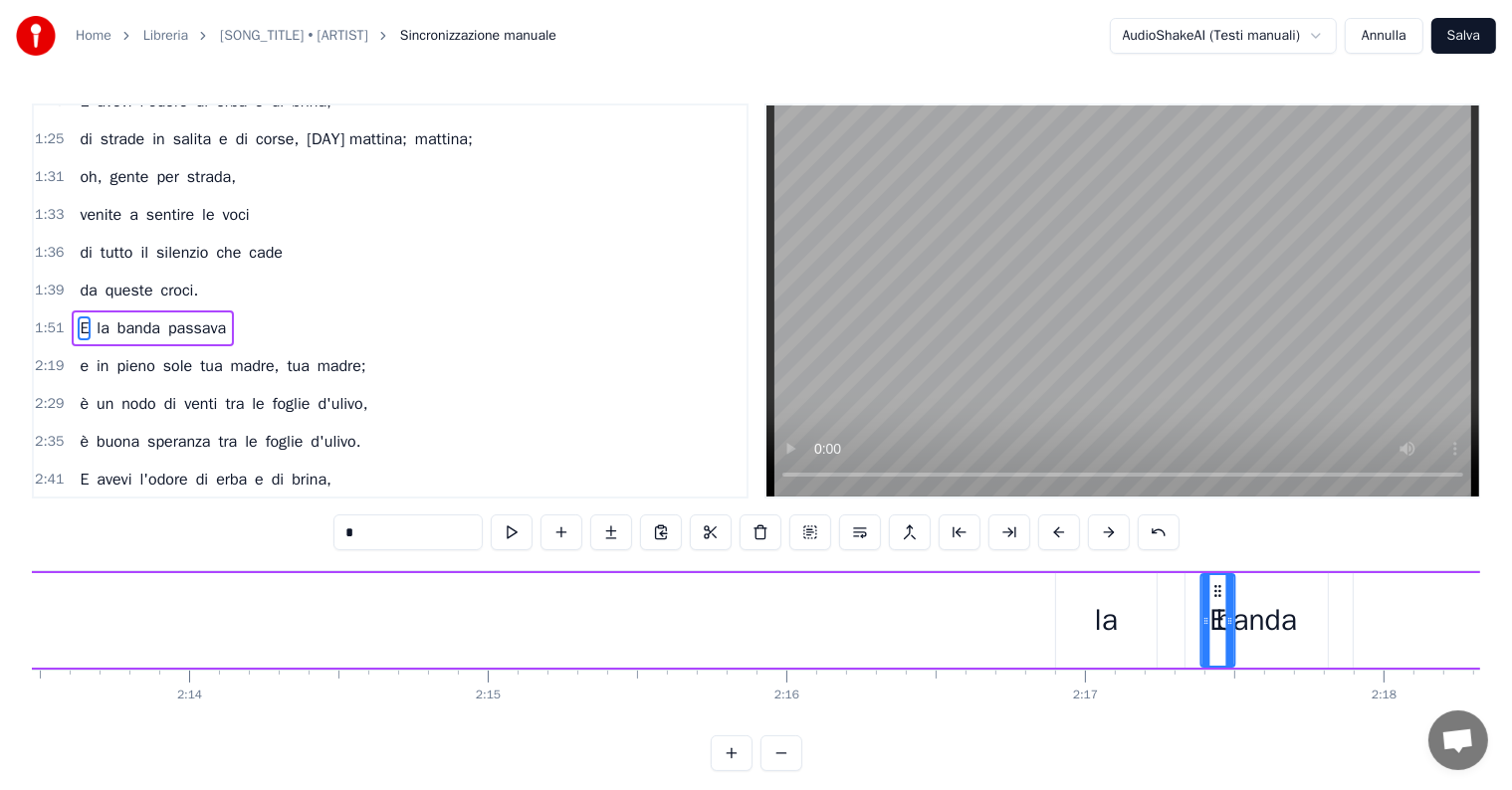 scroll, scrollTop: 0, scrollLeft: 39868, axis: horizontal 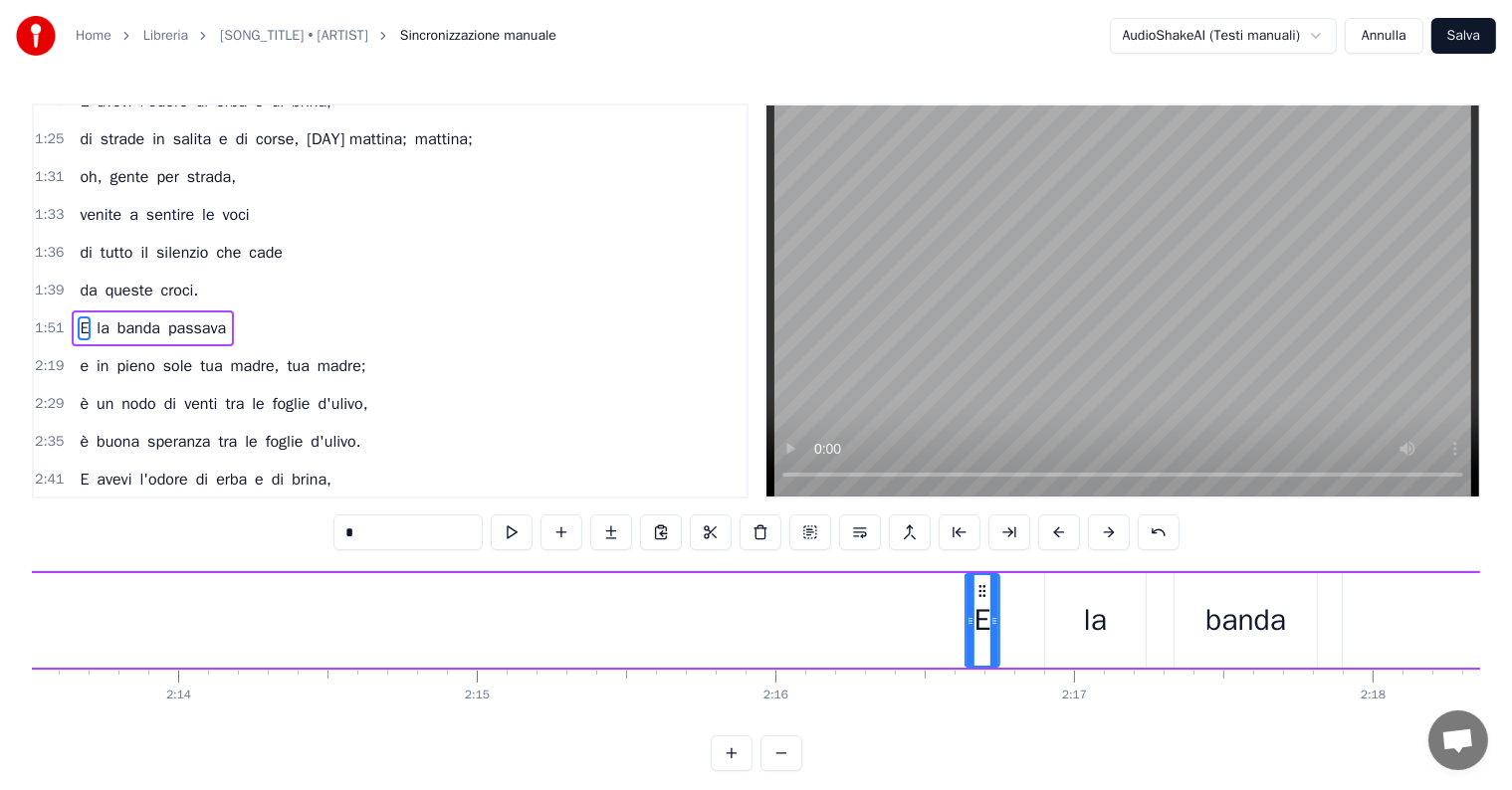 drag, startPoint x: 494, startPoint y: 587, endPoint x: 981, endPoint y: 588, distance: 487.001 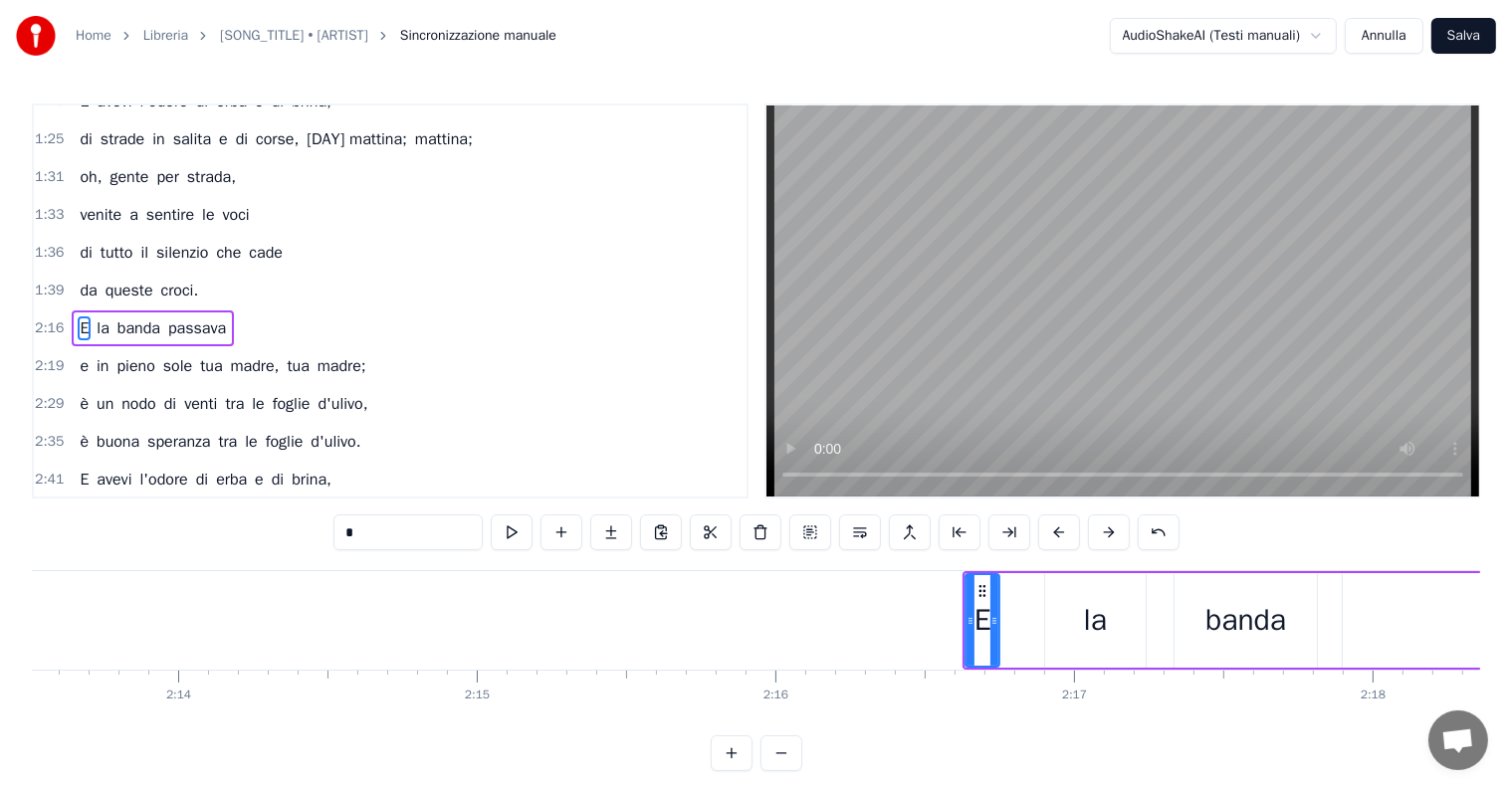 click on "E la banda passava" at bounding box center [152, 328] 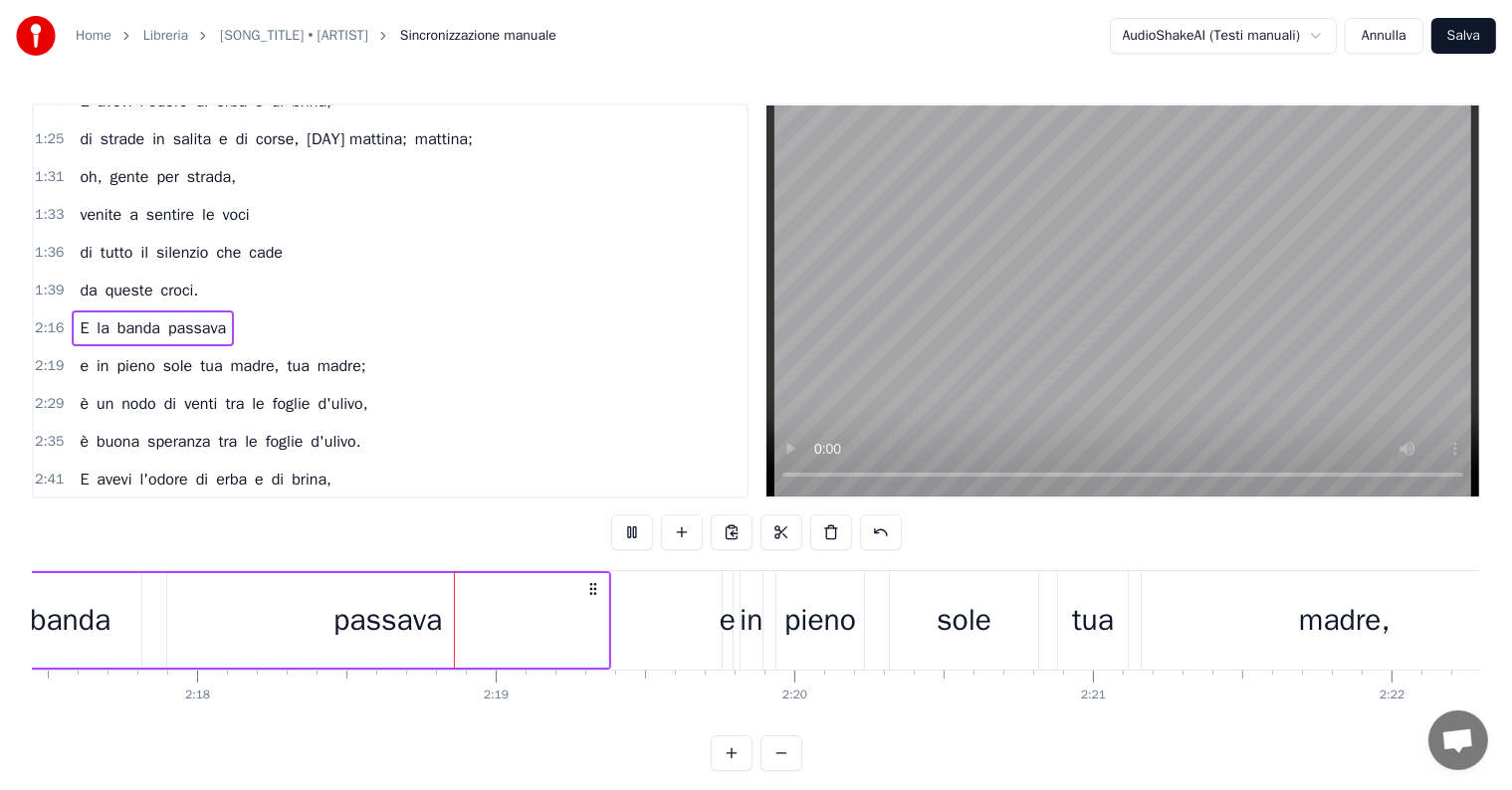 scroll, scrollTop: 0, scrollLeft: 41152, axis: horizontal 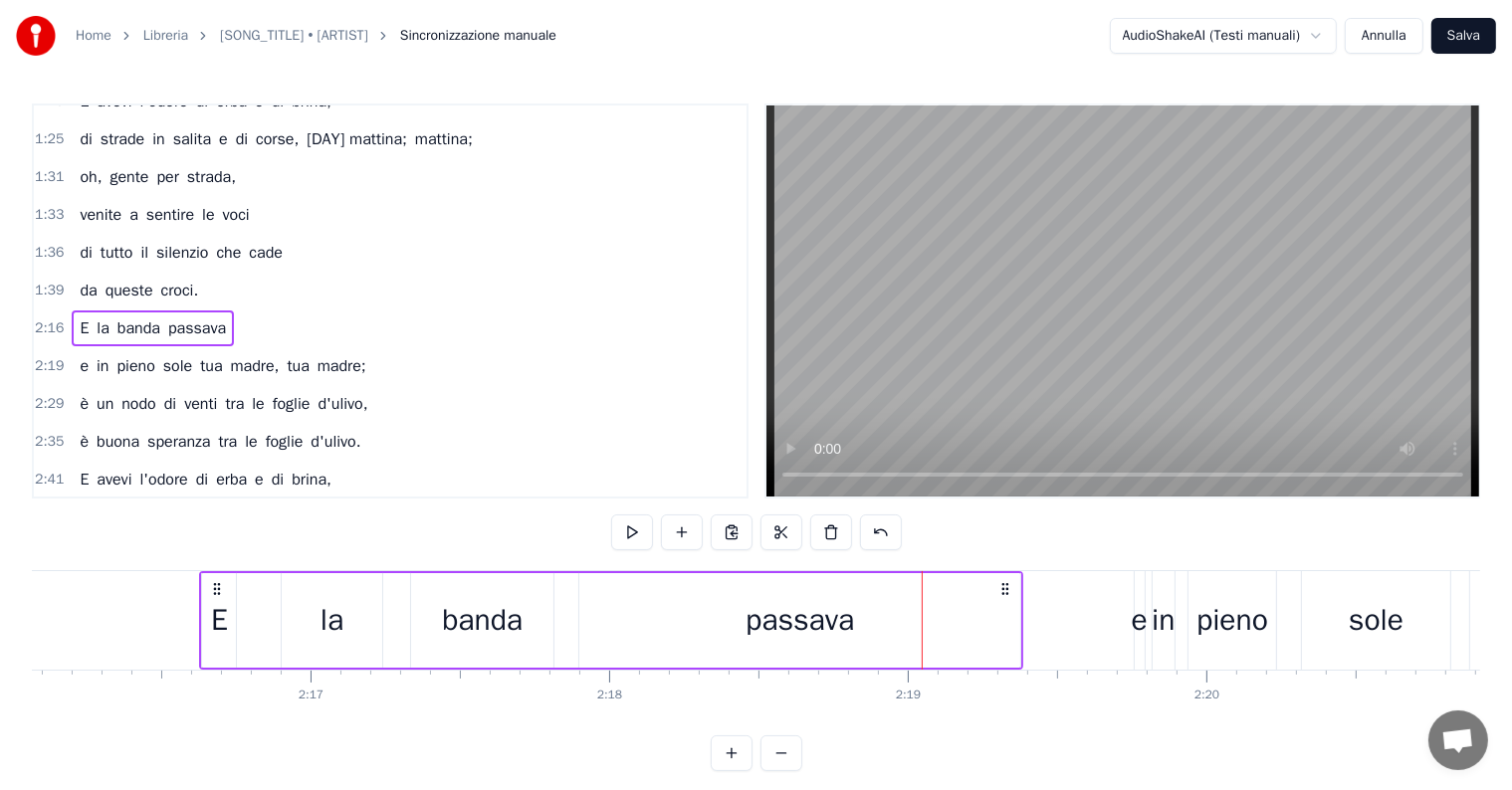 click on "passava" at bounding box center [799, 620] 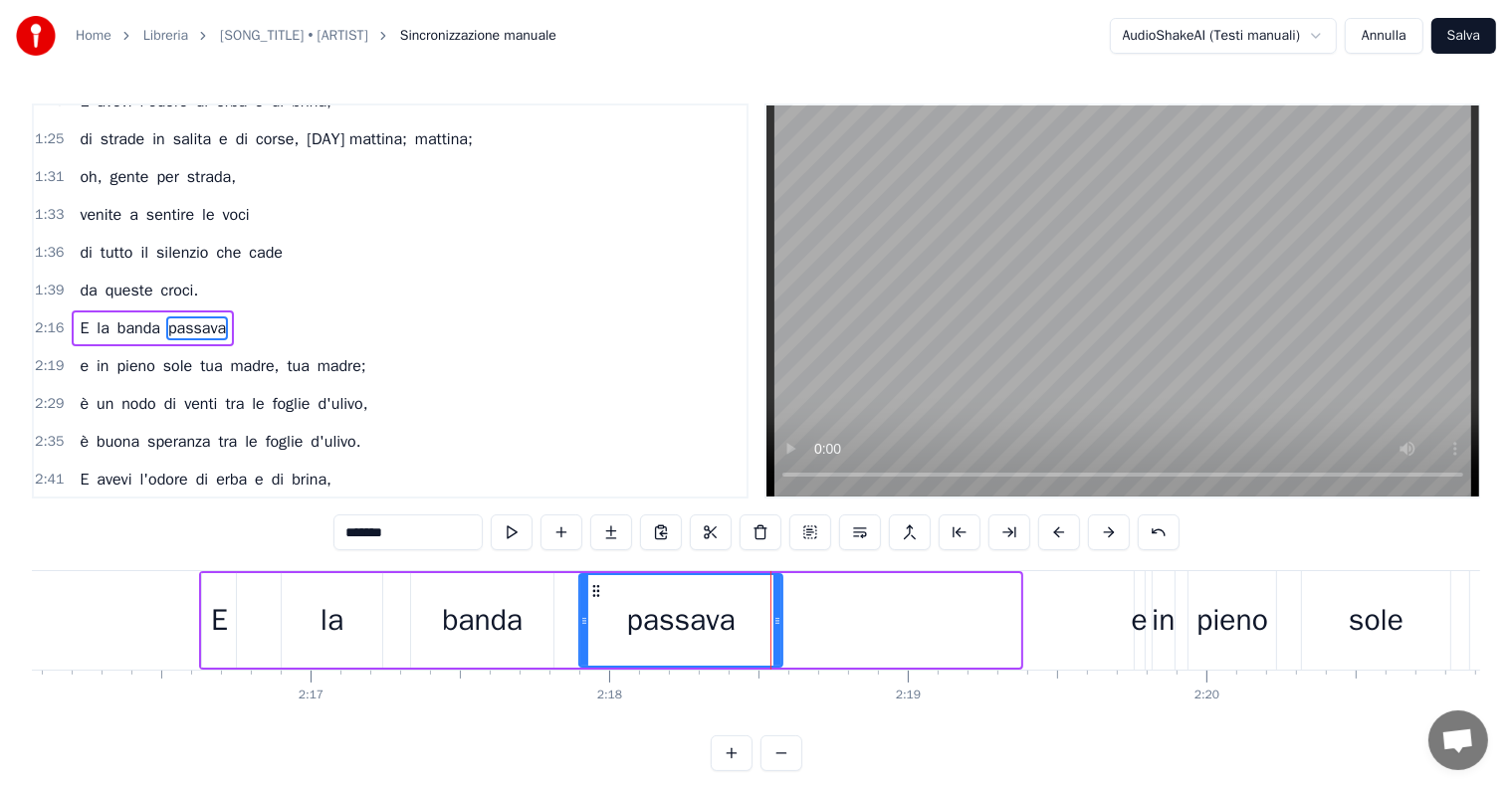 drag, startPoint x: 1015, startPoint y: 621, endPoint x: 777, endPoint y: 620, distance: 238.0021 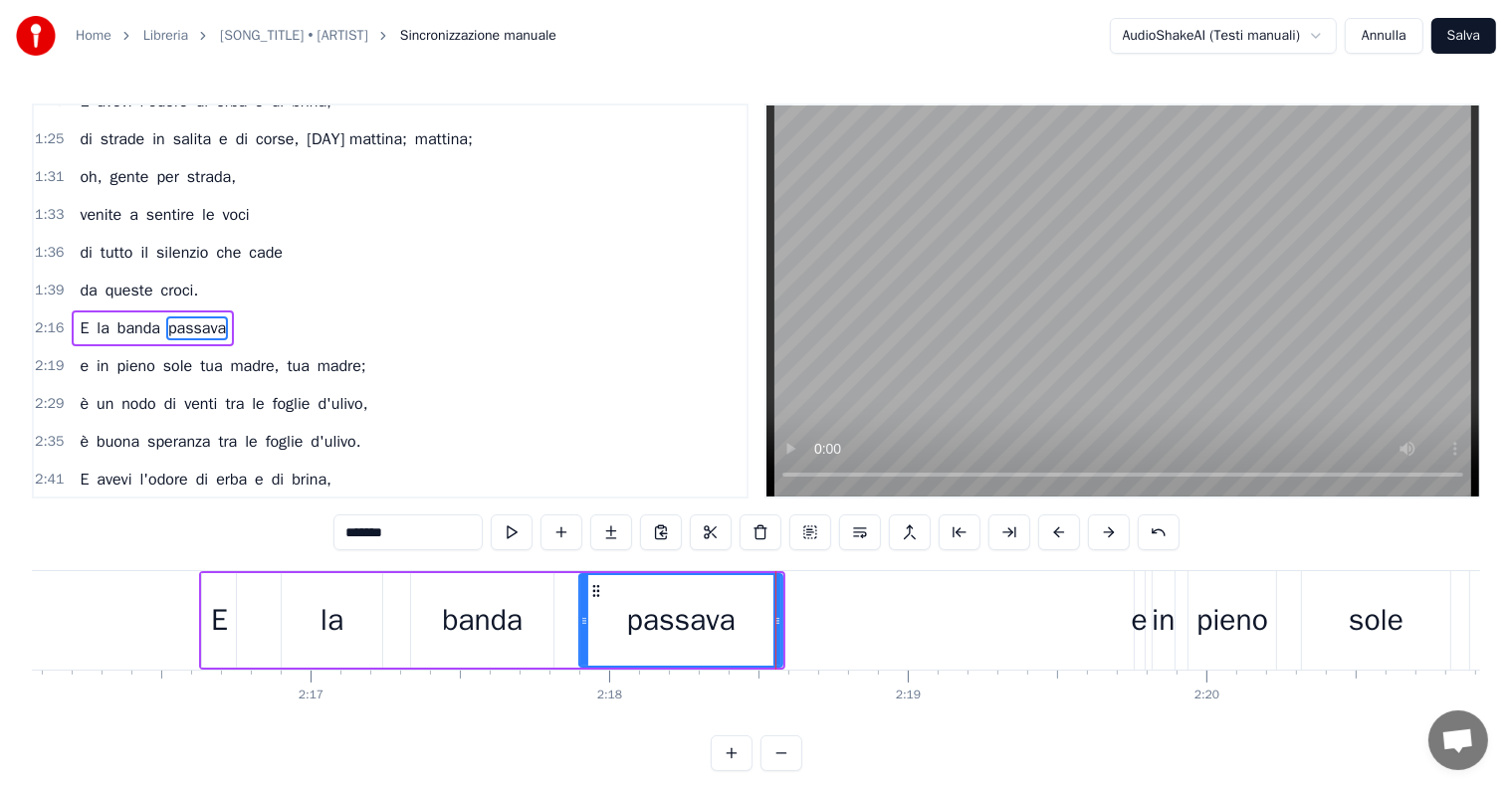 click on "la" at bounding box center [332, 620] 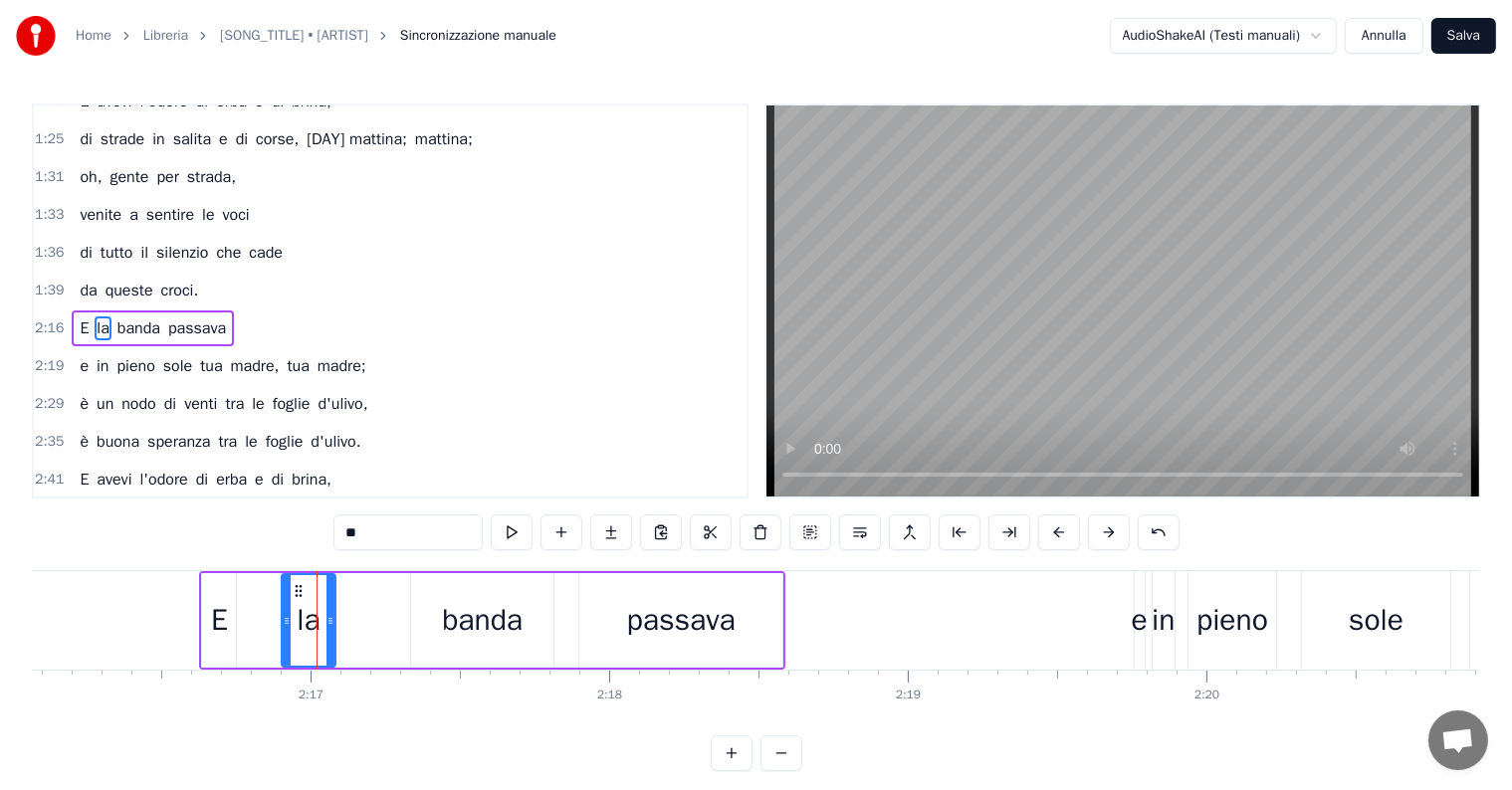 drag, startPoint x: 380, startPoint y: 624, endPoint x: 333, endPoint y: 629, distance: 47.26521 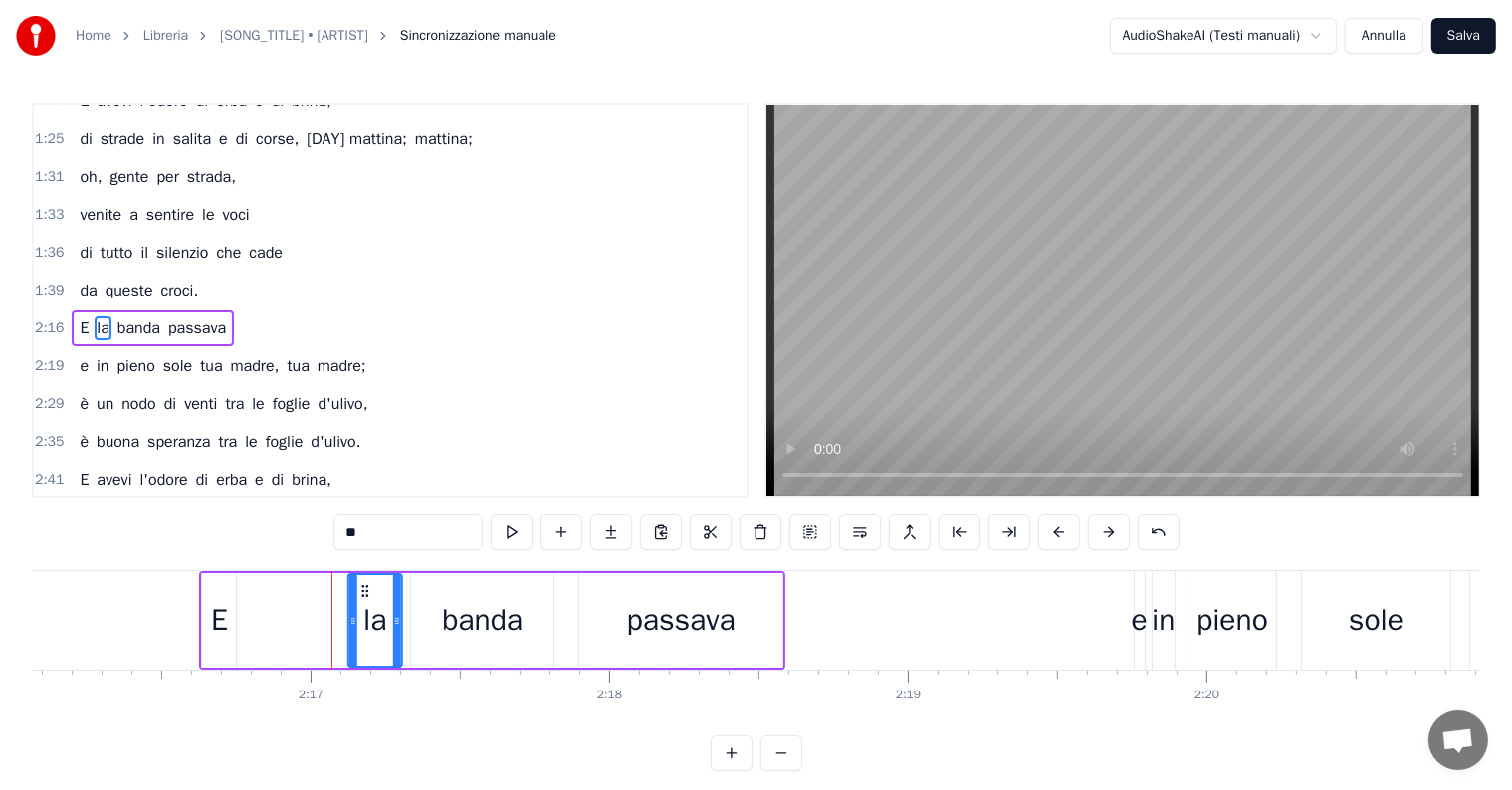 drag, startPoint x: 296, startPoint y: 584, endPoint x: 362, endPoint y: 593, distance: 66.61081 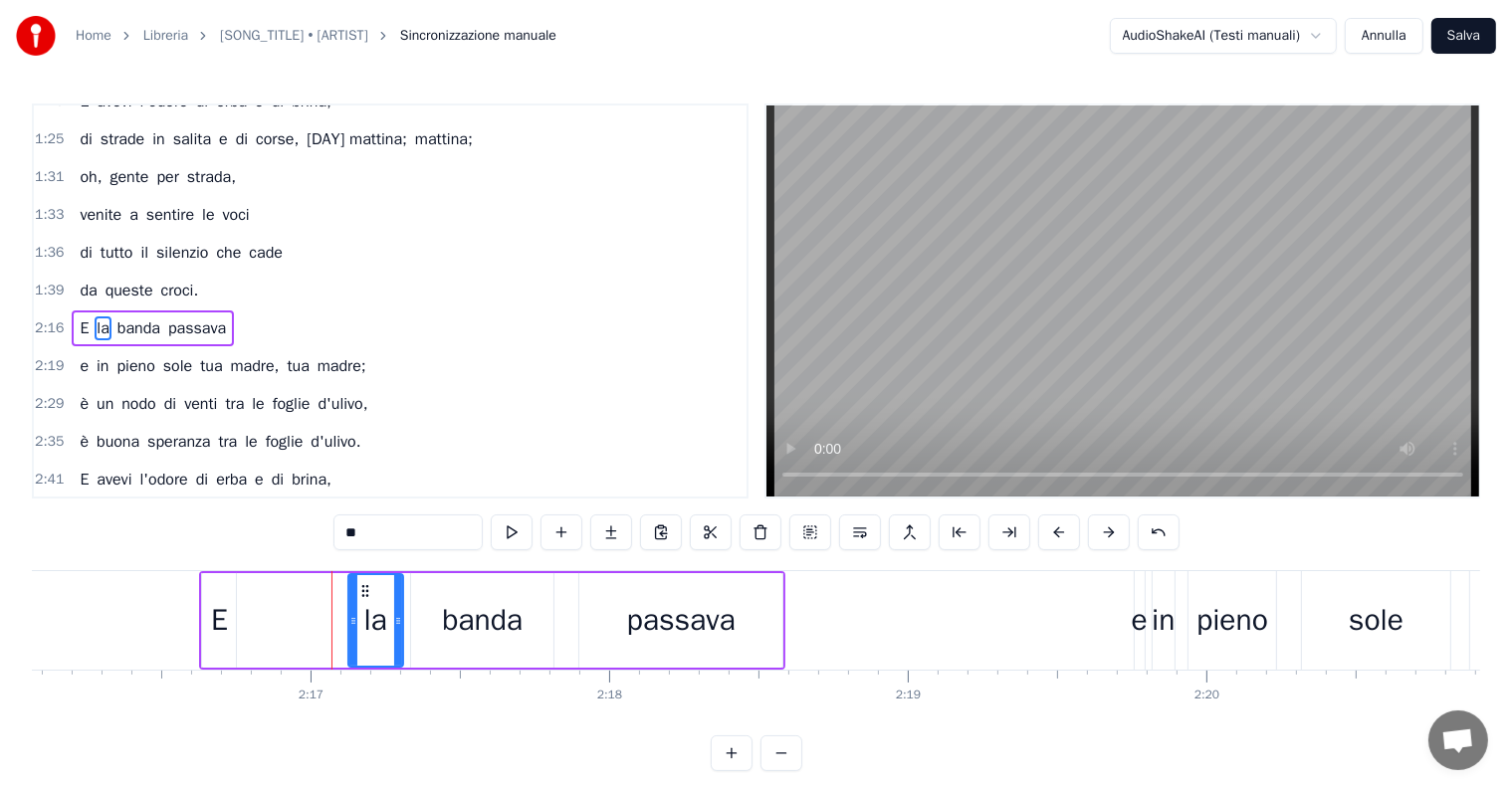 click on "E" at bounding box center [219, 620] 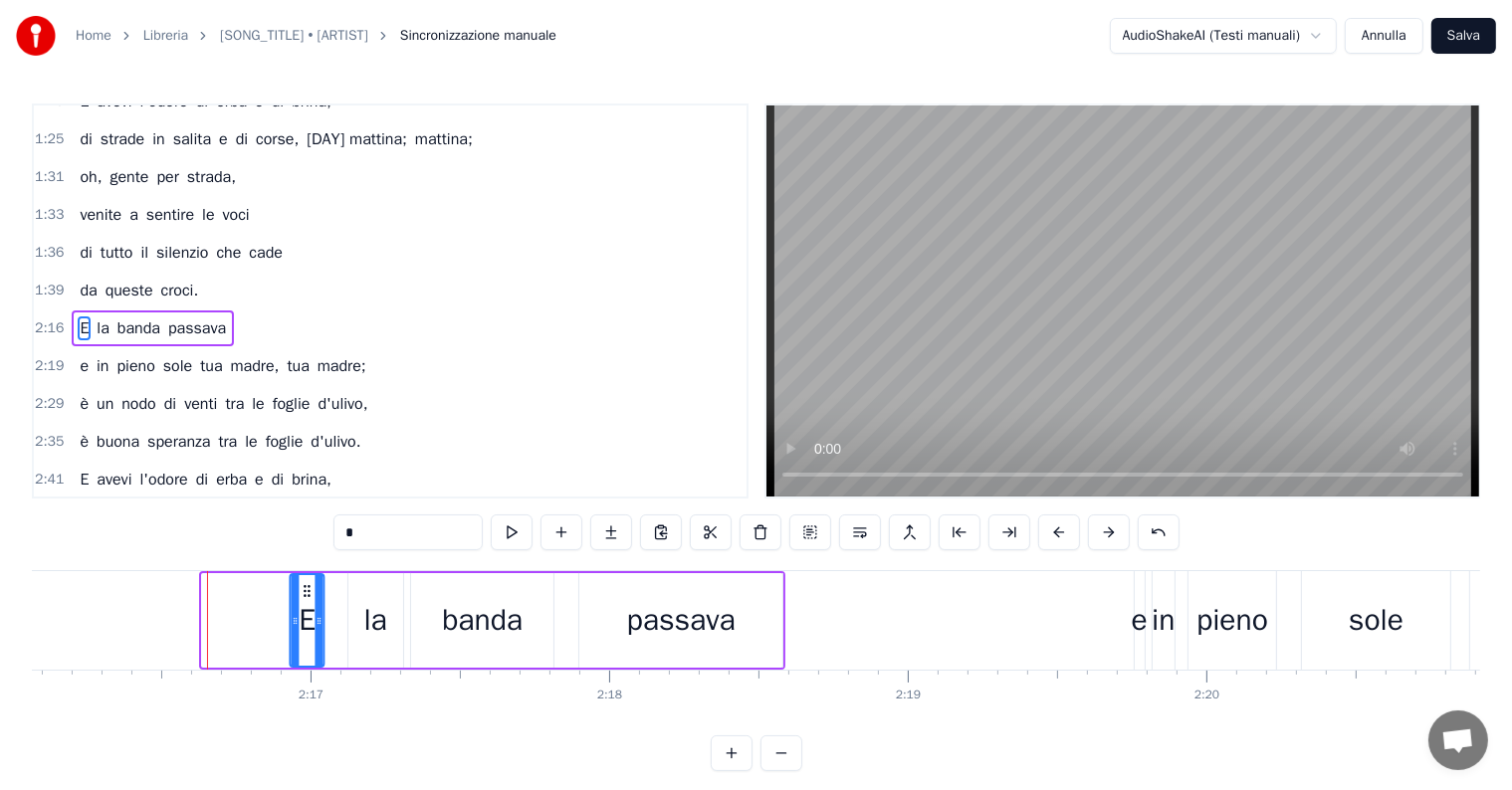 drag, startPoint x: 218, startPoint y: 589, endPoint x: 307, endPoint y: 597, distance: 89.358827 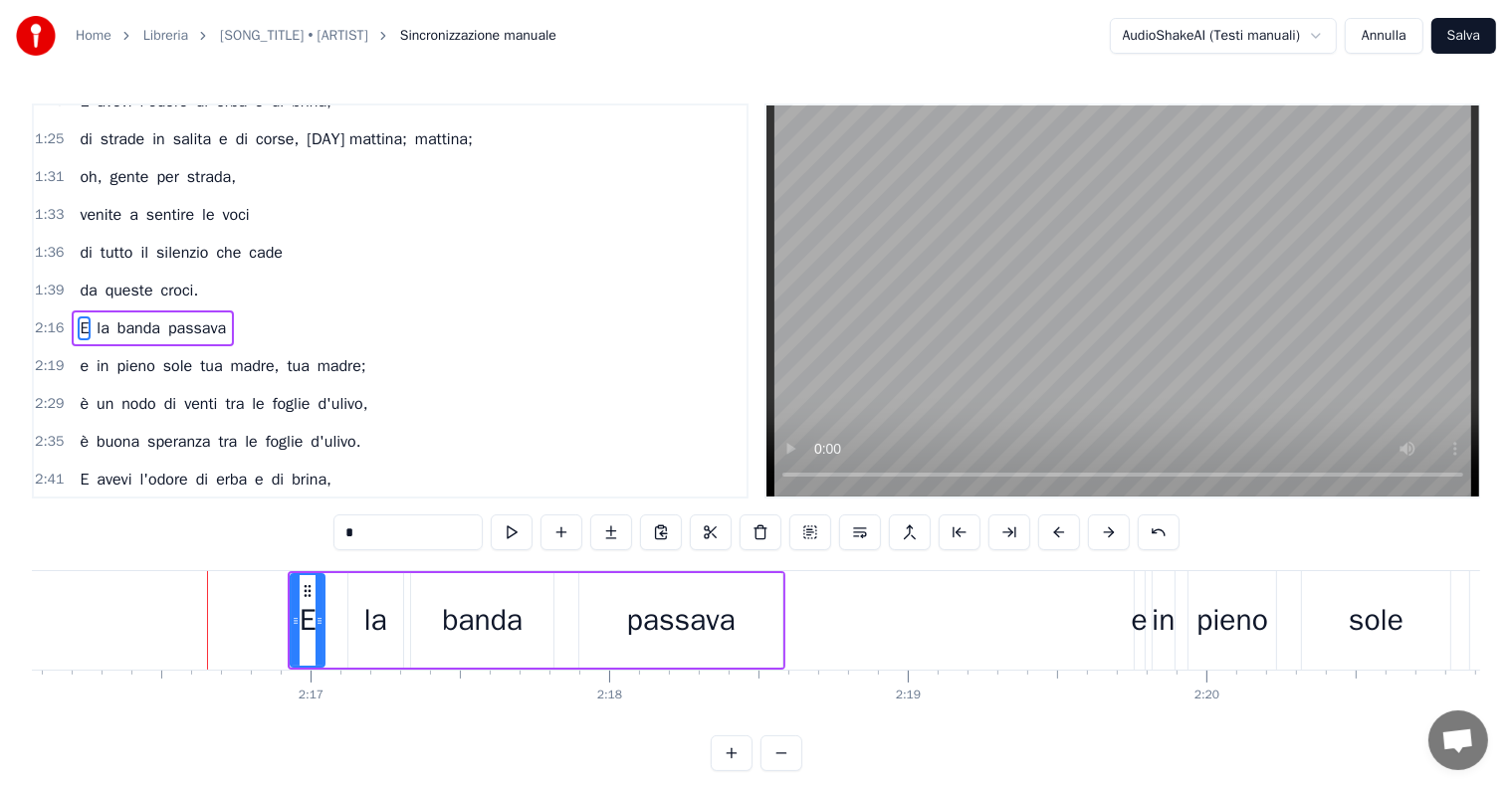 click on "E la banda passava" at bounding box center (152, 328) 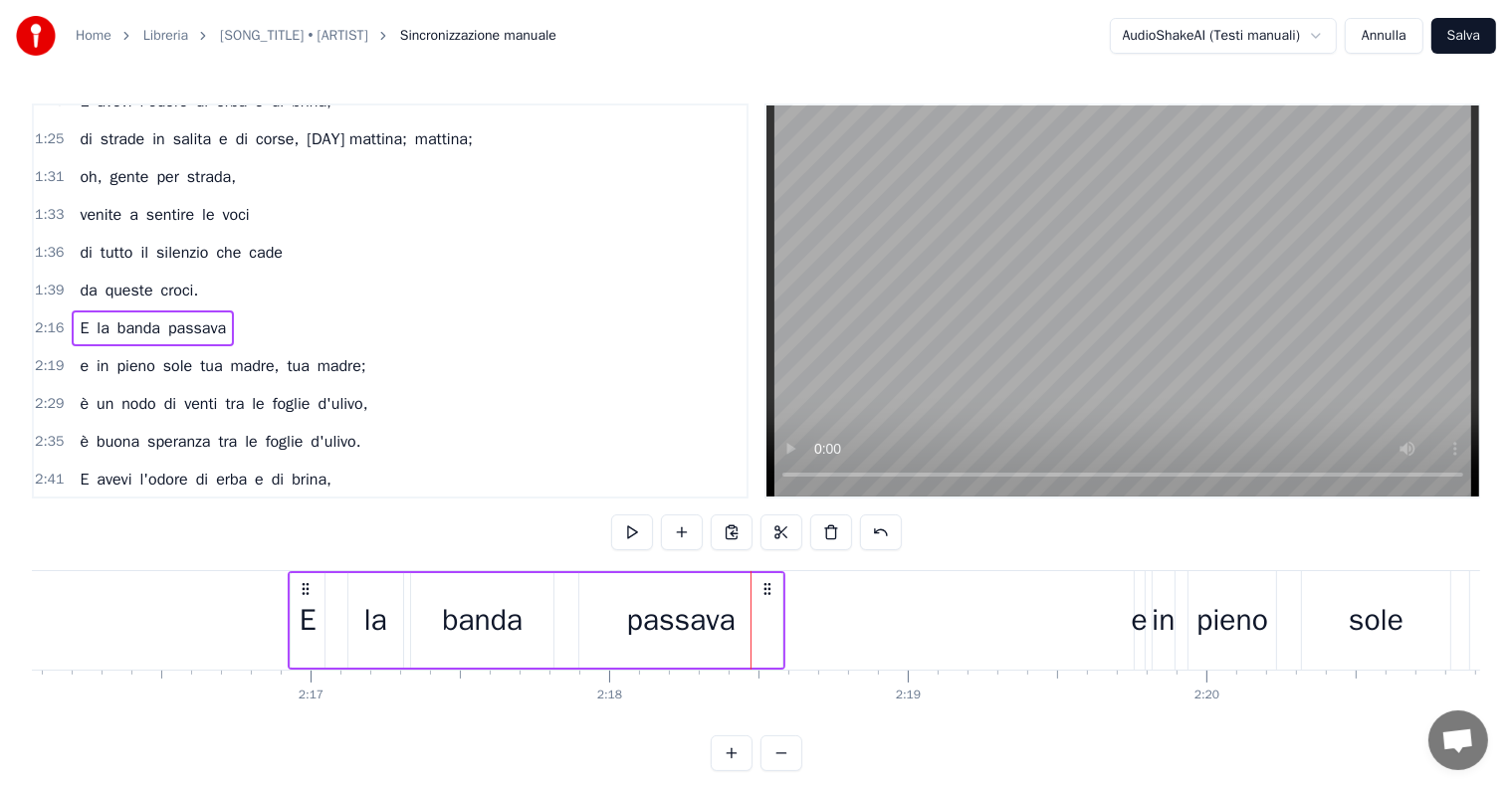 type 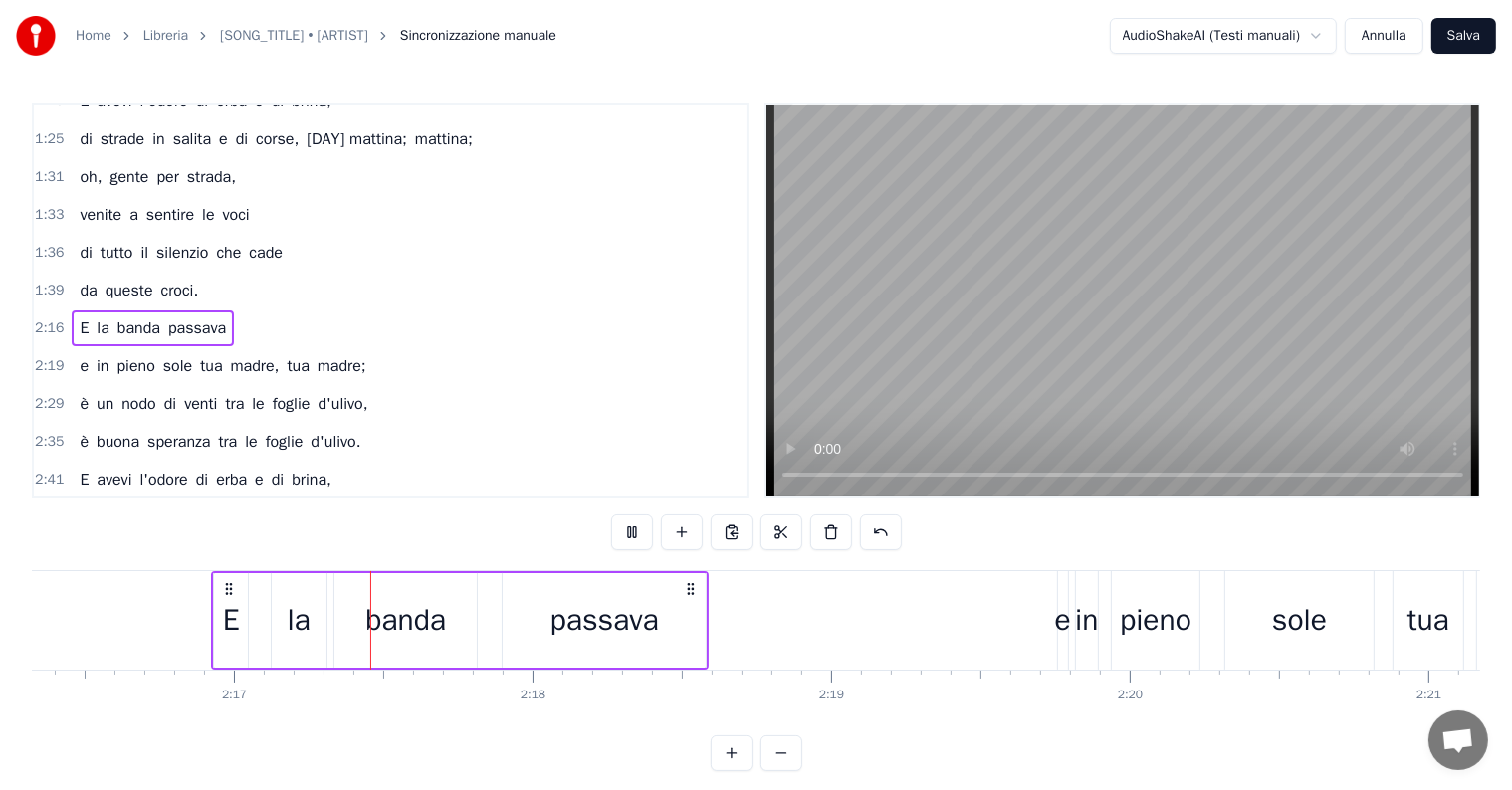 scroll, scrollTop: 0, scrollLeft: 40763, axis: horizontal 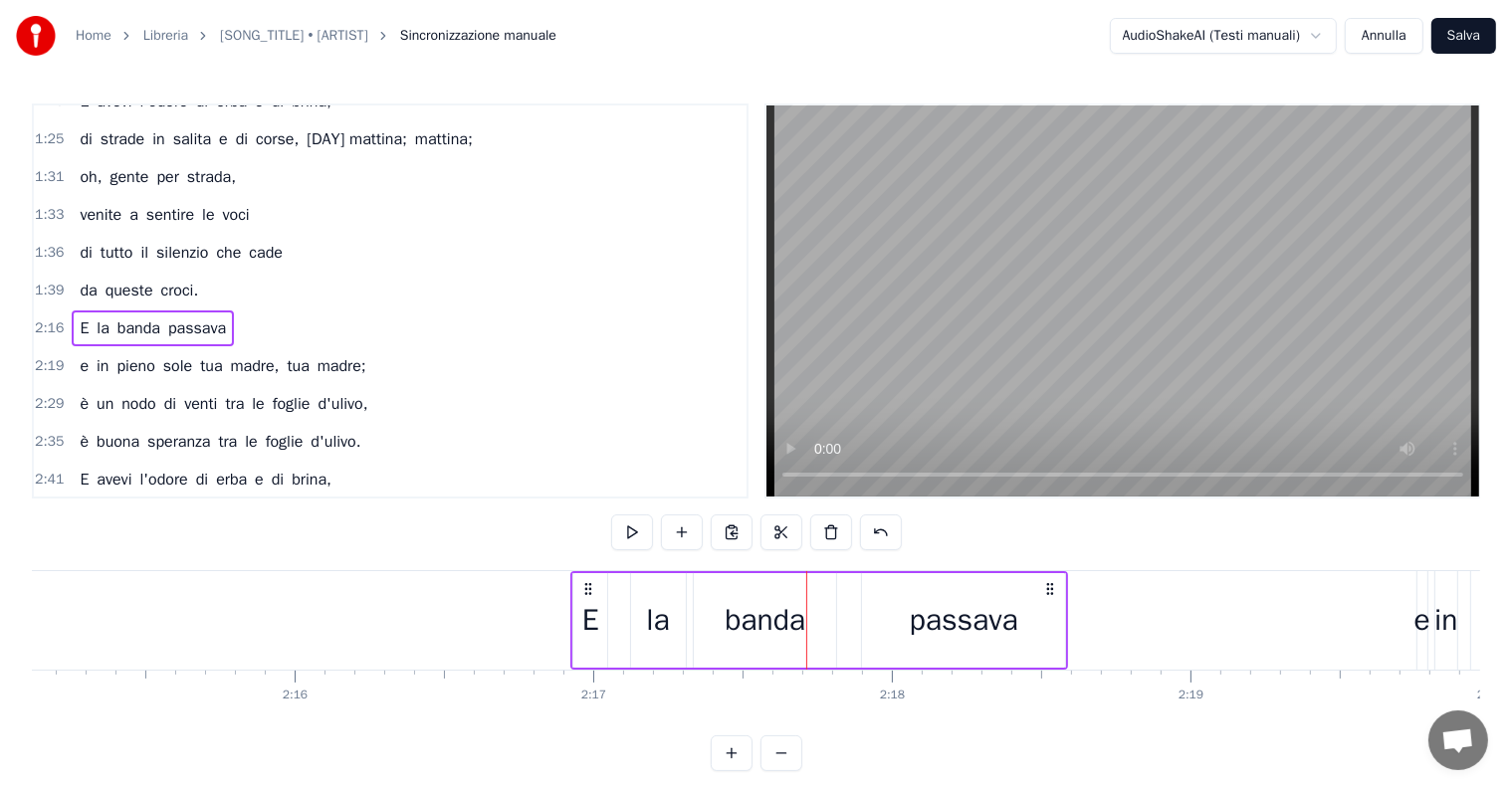 click on "E" at bounding box center (590, 620) 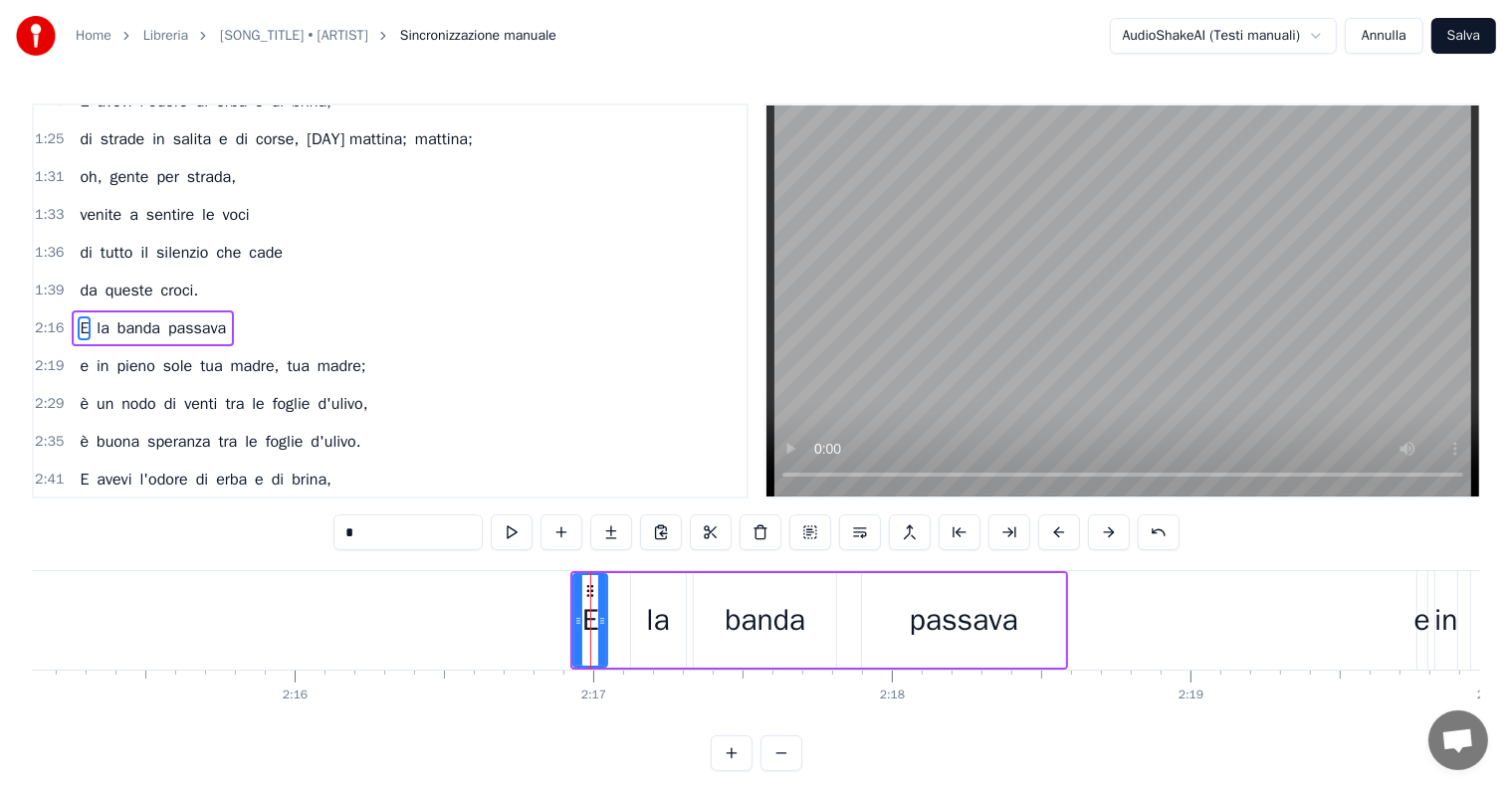 click on "Sento i ricordi salire dal cuore fino a dentro agli occhi, tra le linee della mia mano un riflesso di specchi; al vapore di un sole di grano sudore rassegnato, è un nodo di venti tra le foglie d'ulivo, è buona speranza tra le foglie d'ulivo. Eri respiro di terra scura, di luce che trema da sola, qui dove inizia il mio destino, dal primo giorno di scuola; proprio dove mi son perduto, proprio dove ti rincorrevo, è un nodo di venti tra le foglie d'ulivo, è buona speranza tra le foglie d'ulivo. E avevi l'odore di erba e di brina, di strade in salita e di corse, [DAY] mattina; oh, gente per strada, venite a sentire le voci di tutto il silenzio che cade da queste croci. E la banda passava e in pieno sole tua madre, tua madre; è un nodo di venti tra le foglie d'ulivo, è buona speranza tra le foglie d'ulivo. E avevi l'odore di erba e di brina, di strade in salita e di corse, [DAY] mattina; oh, gente per strada, venite a sentire le voci di tutto il silenzio che cade da queste croci, da queste croci, da E'" at bounding box center [1653, 620] 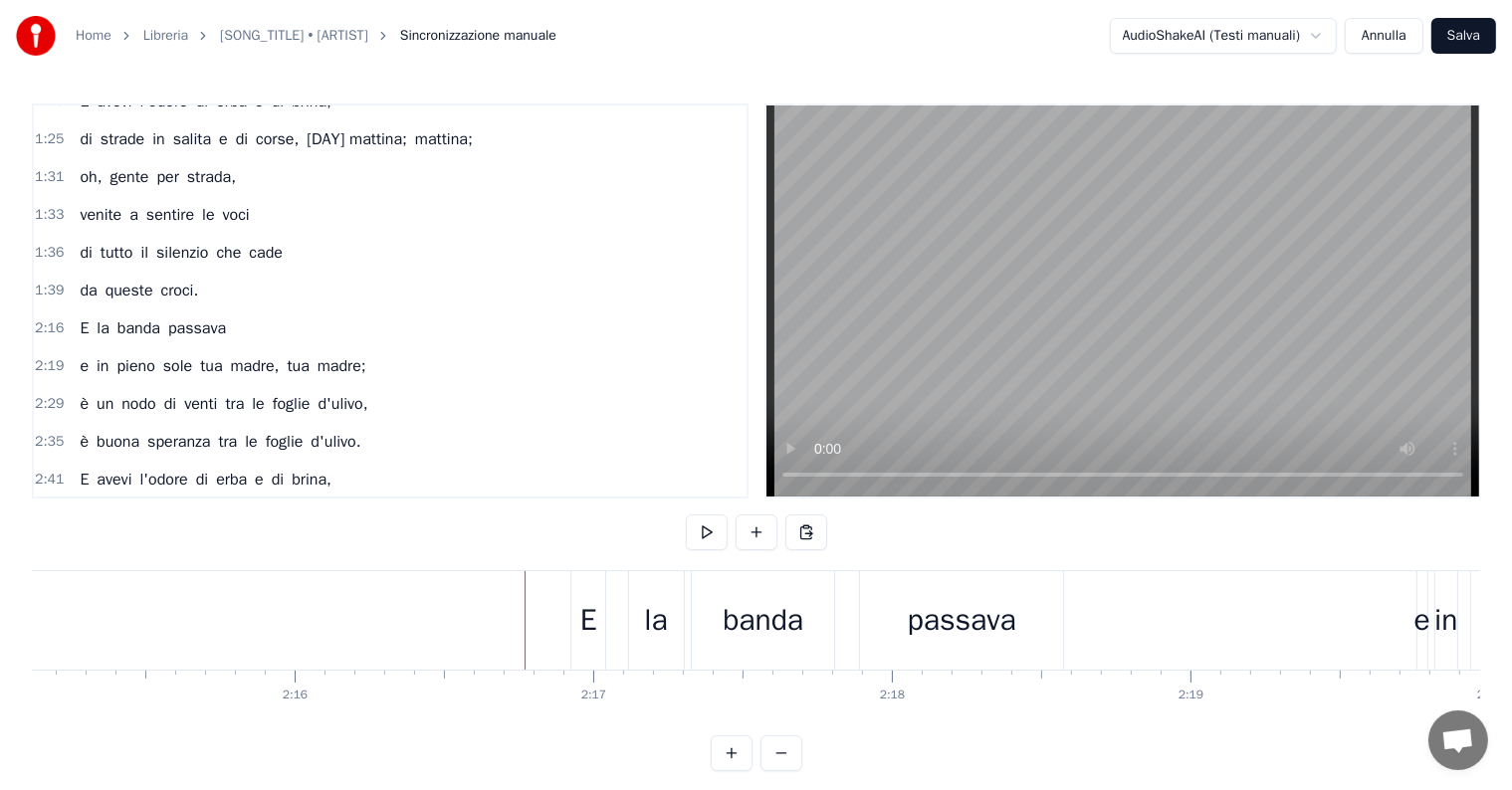 click on "E" at bounding box center (588, 620) 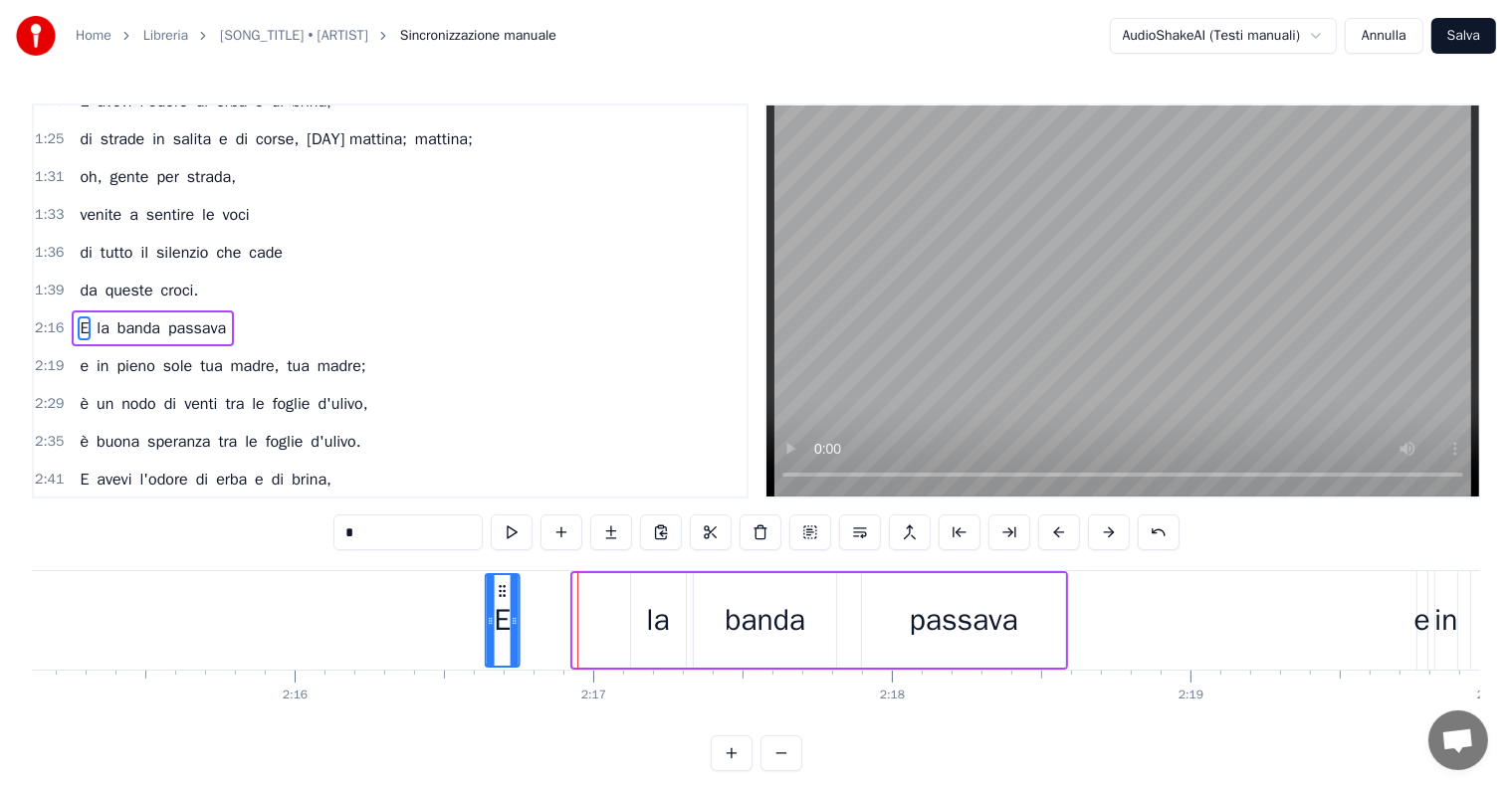 drag, startPoint x: 586, startPoint y: 593, endPoint x: 499, endPoint y: 598, distance: 87.14356 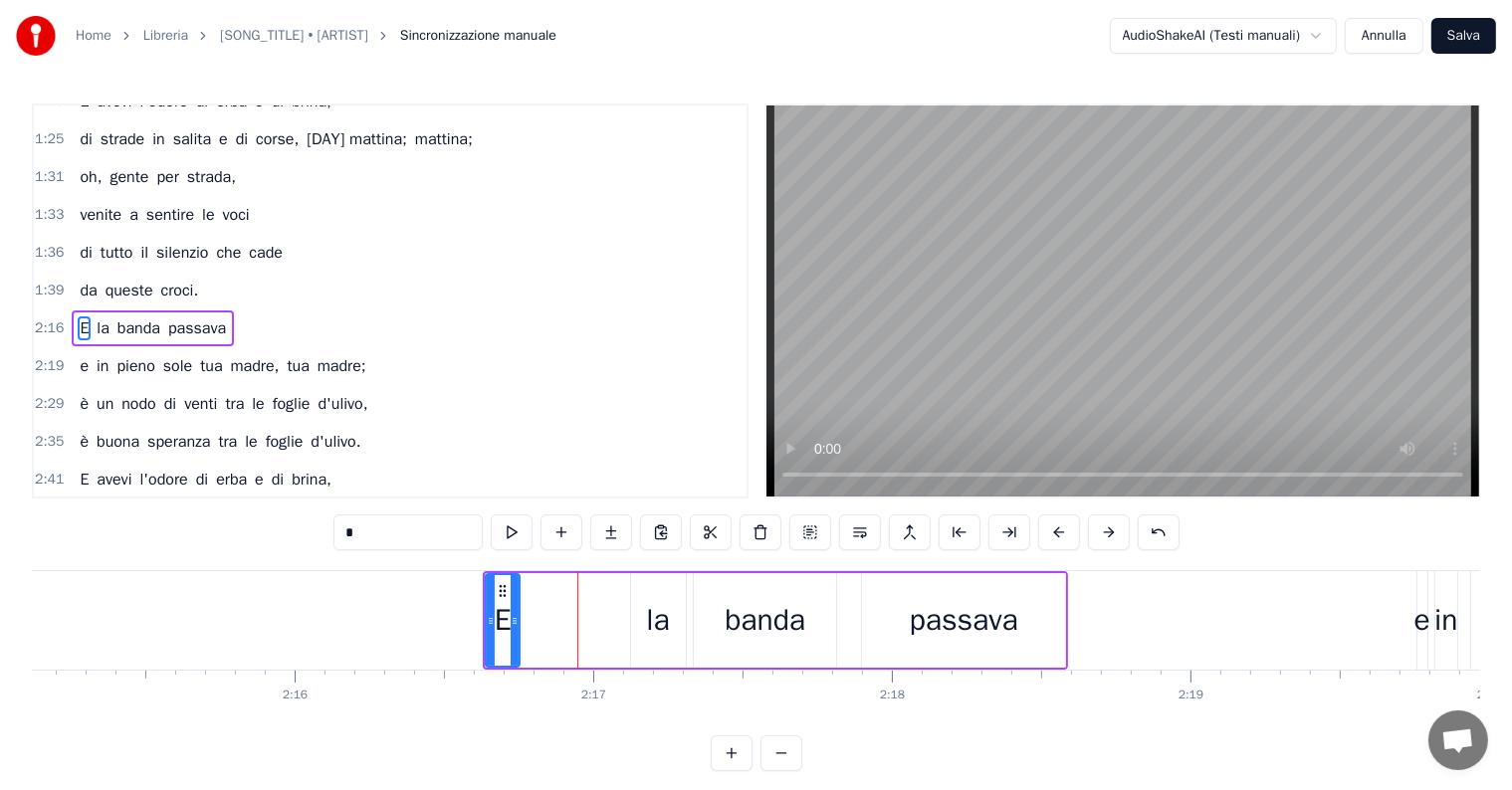 click on "la" at bounding box center (657, 620) 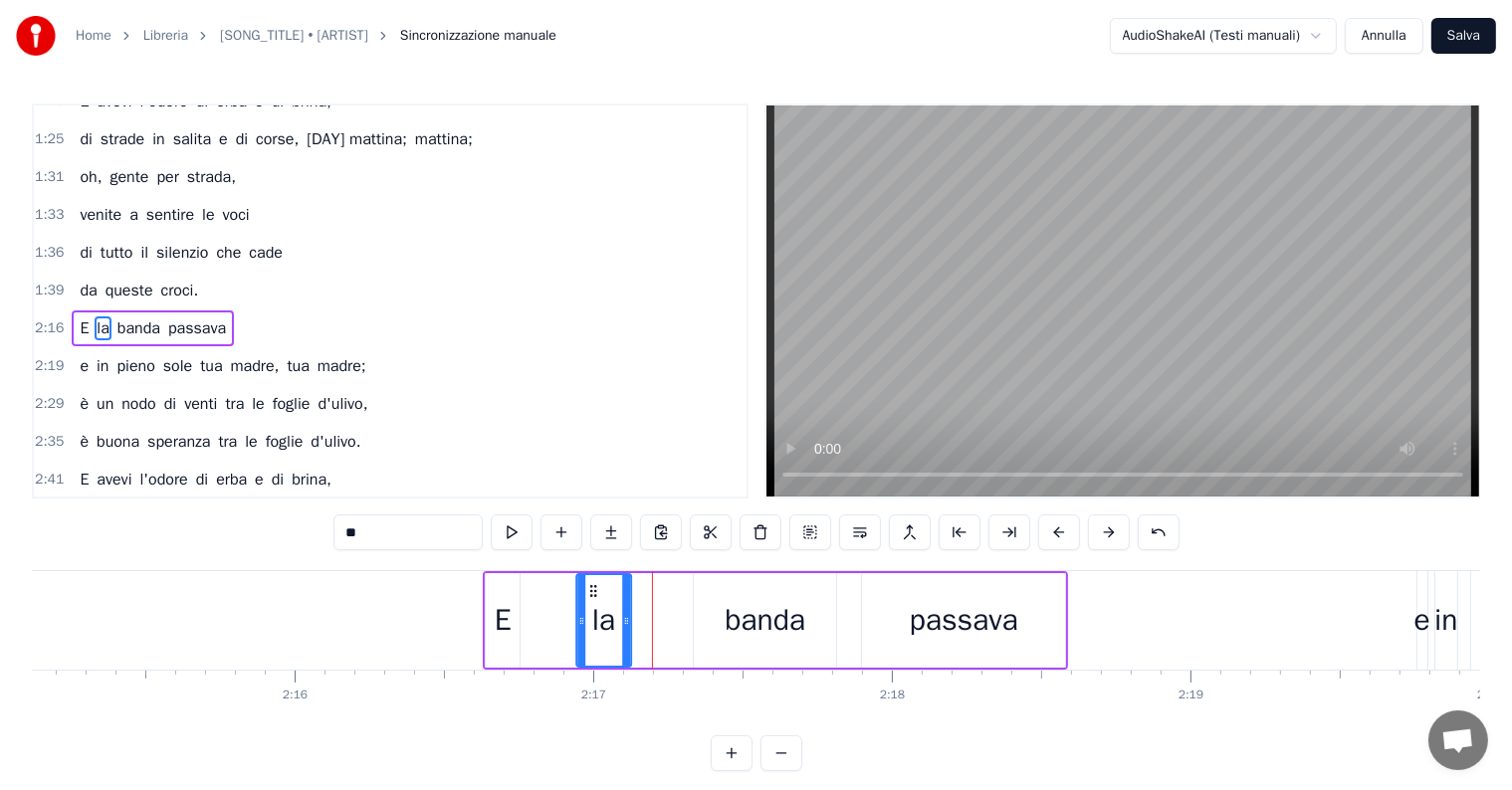 drag, startPoint x: 646, startPoint y: 588, endPoint x: 591, endPoint y: 595, distance: 55.443665 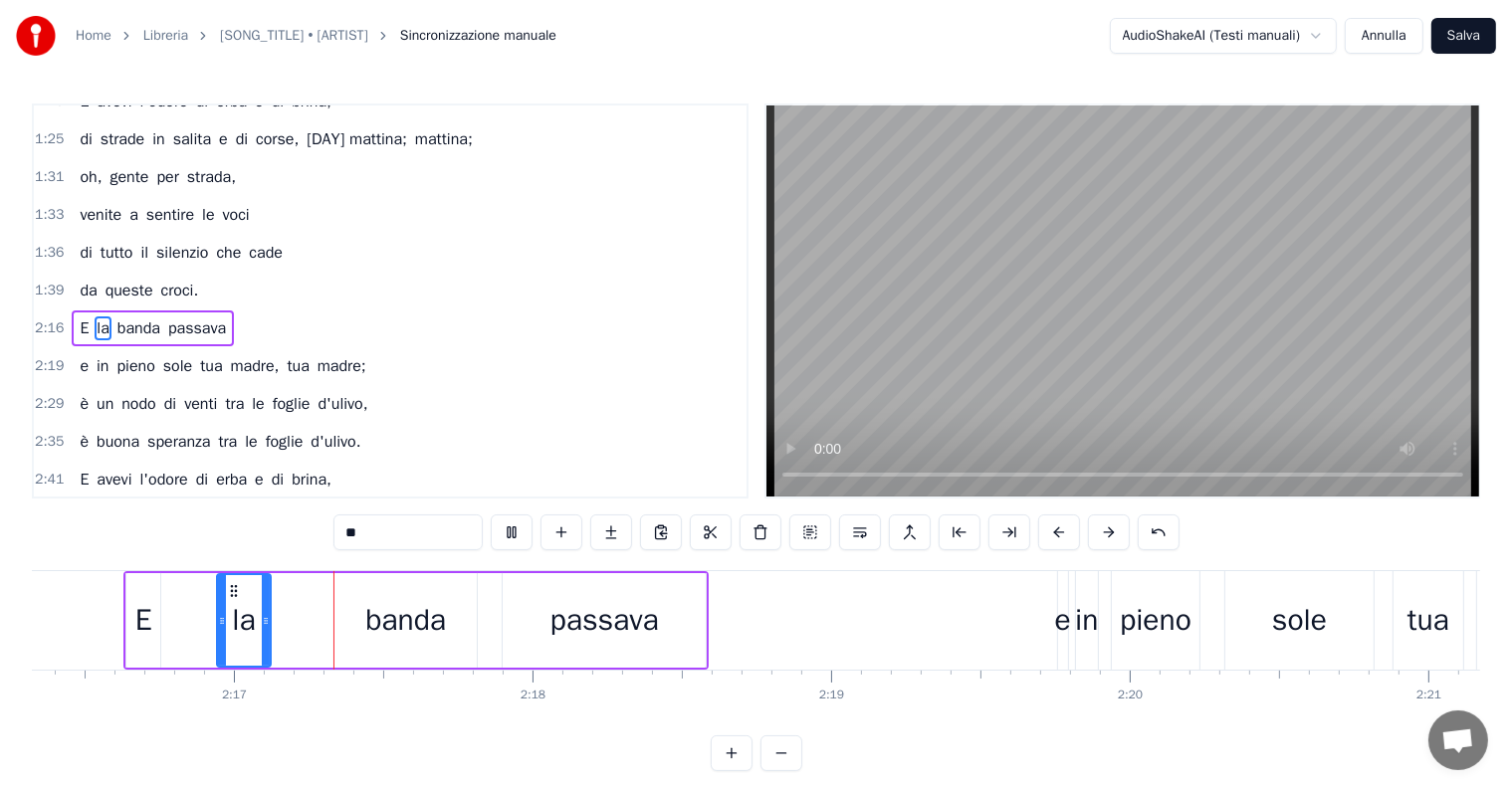 scroll, scrollTop: 0, scrollLeft: 40710, axis: horizontal 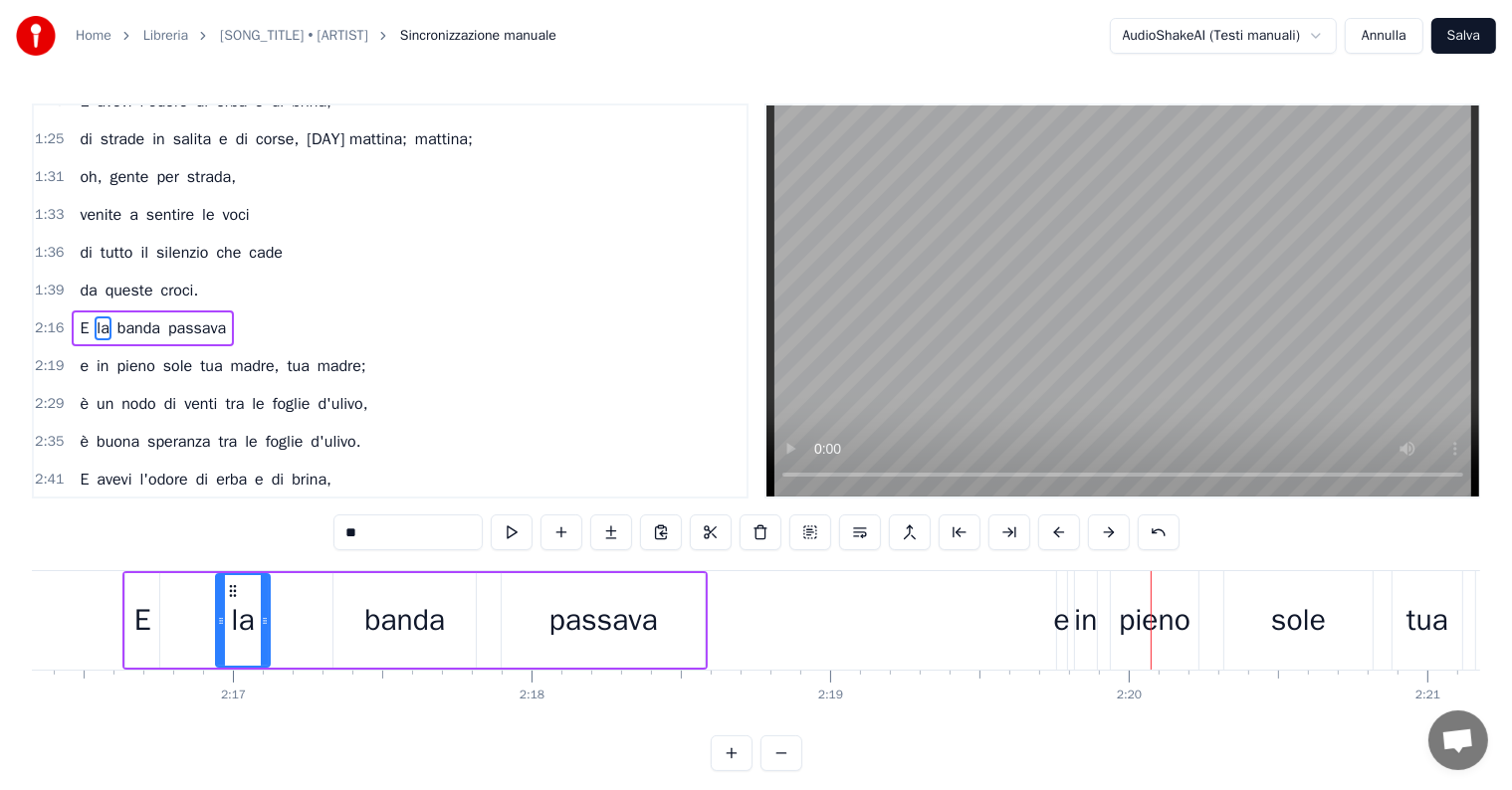 click on "e in pieno sole tua madre, tua madre;" at bounding box center (222, 366) 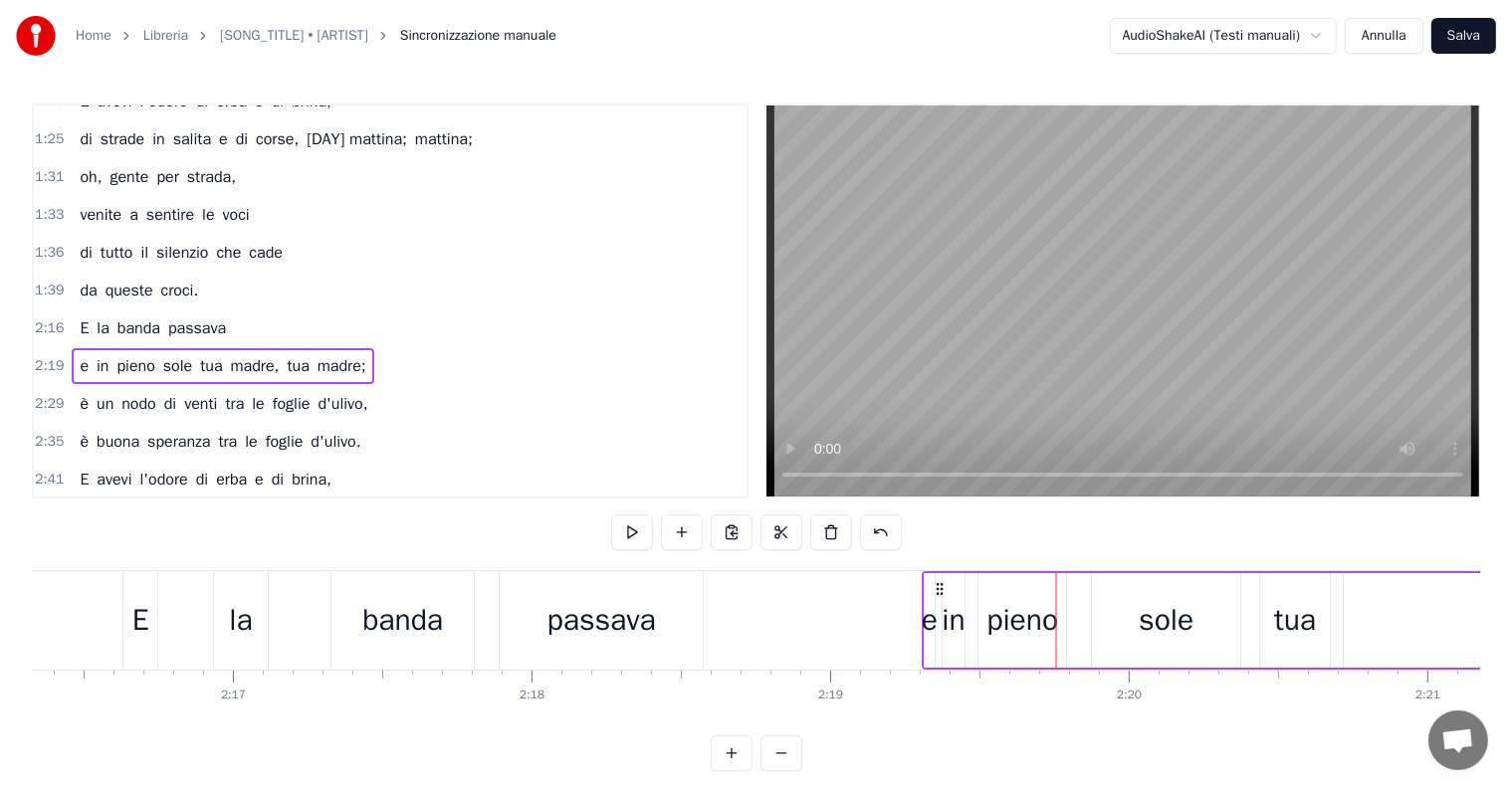 drag, startPoint x: 1076, startPoint y: 587, endPoint x: 943, endPoint y: 584, distance: 133.03383 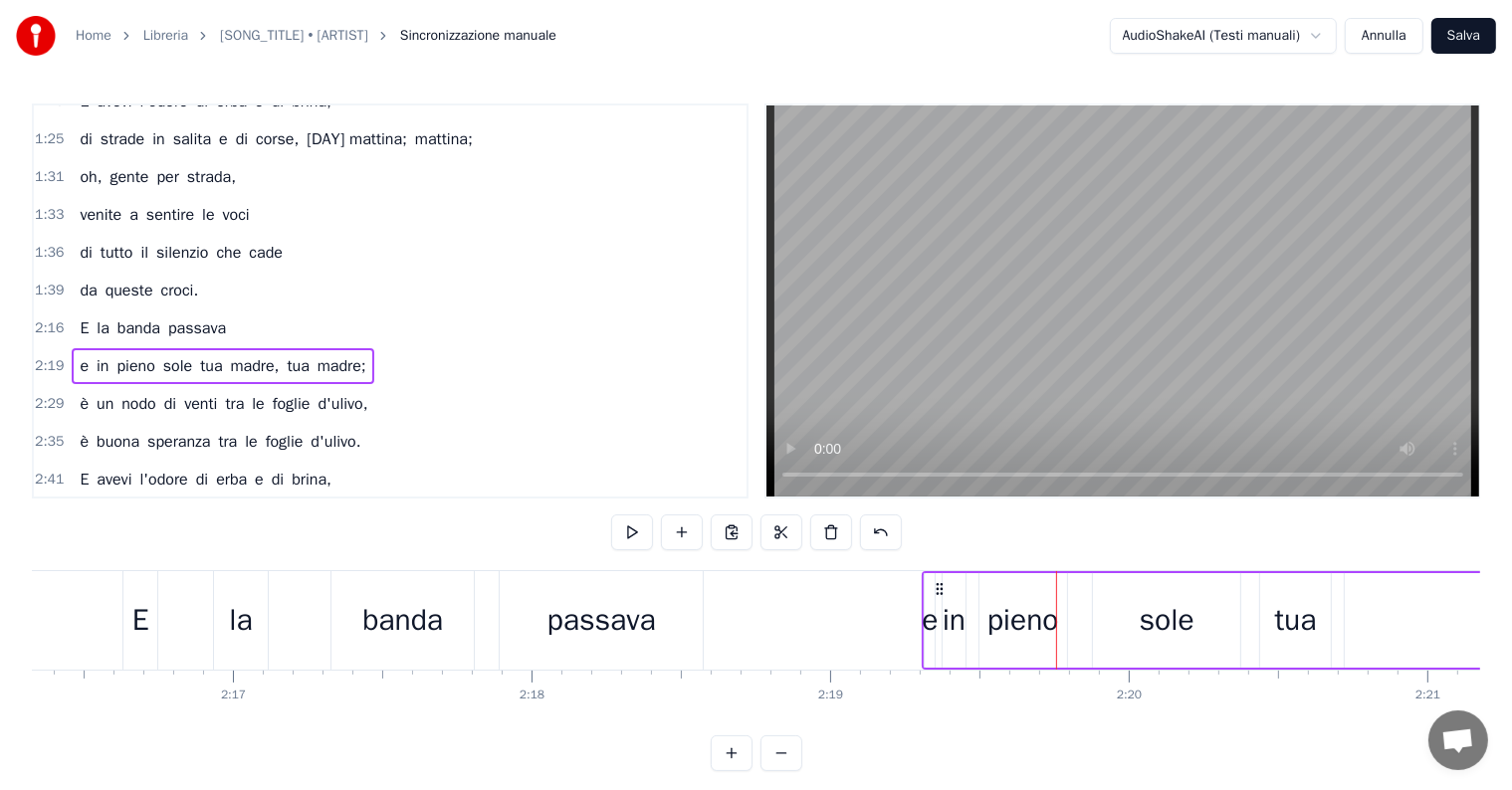 click on "è un nodo di venti tra le foglie d'ulivo," at bounding box center [223, 404] 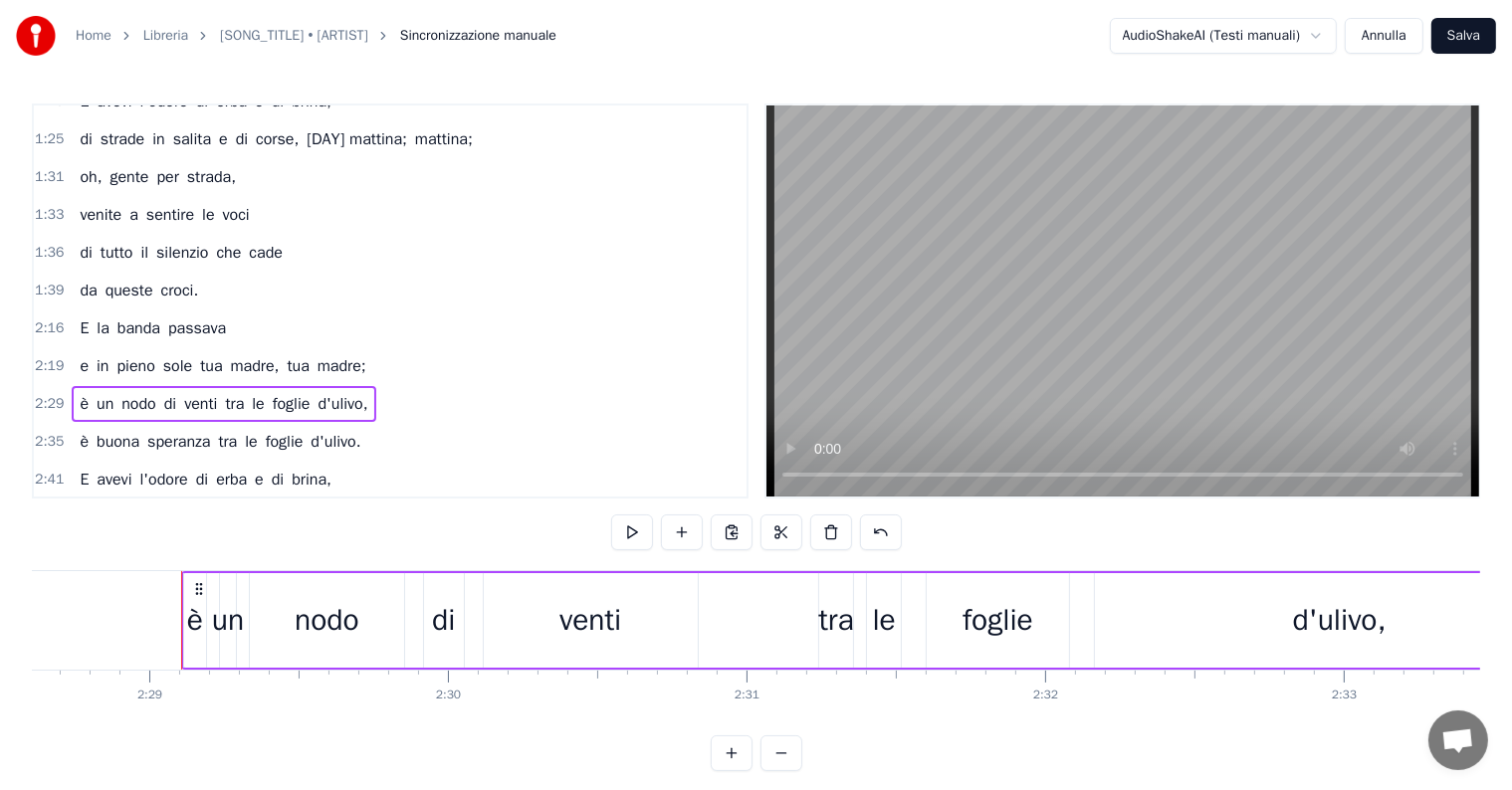 scroll, scrollTop: 0, scrollLeft: 44425, axis: horizontal 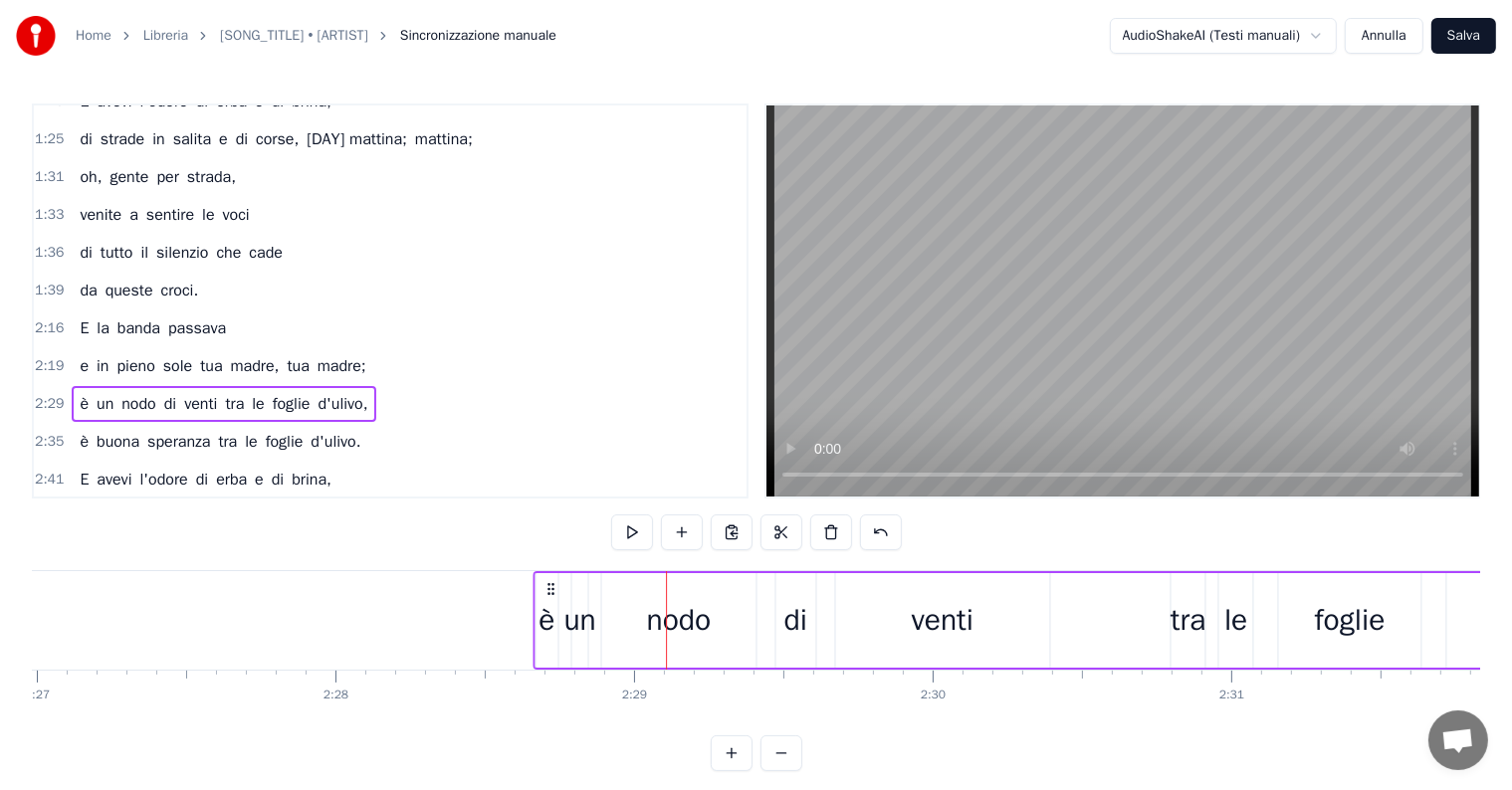 drag, startPoint x: 681, startPoint y: 585, endPoint x: 548, endPoint y: 585, distance: 133 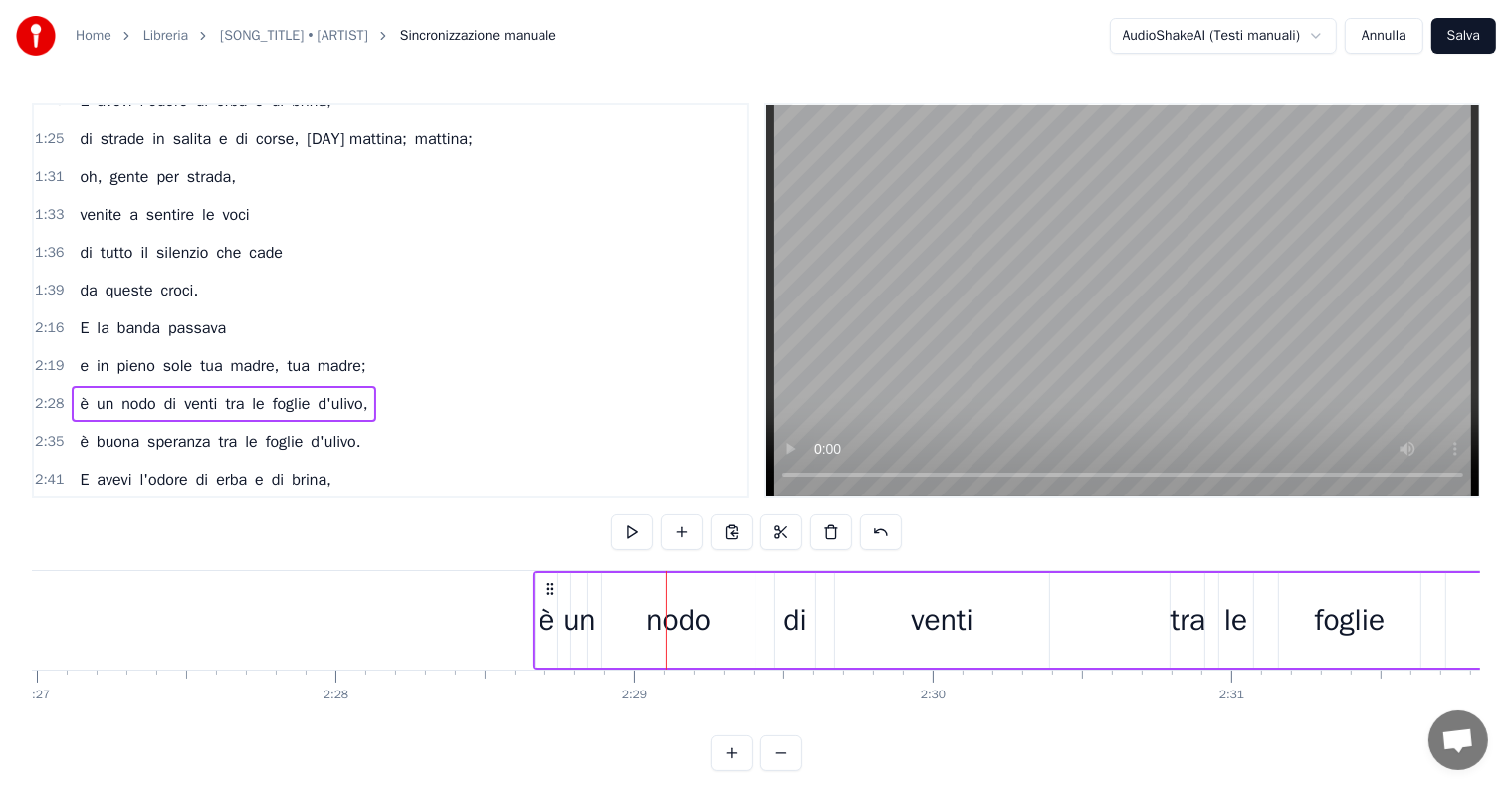 click on "è buona speranza tra le foglie d'ulivo." at bounding box center (220, 442) 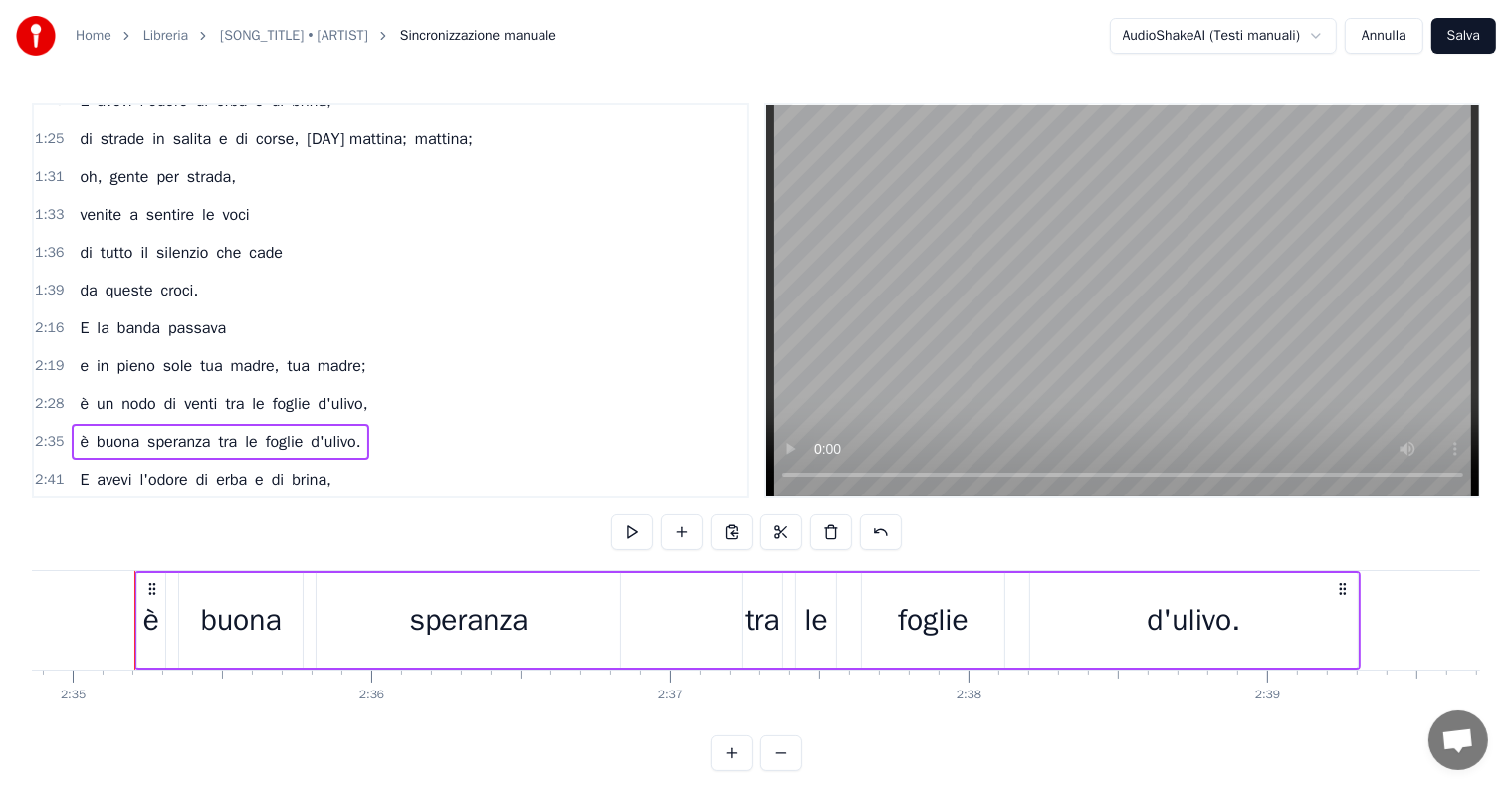 scroll, scrollTop: 0, scrollLeft: 46247, axis: horizontal 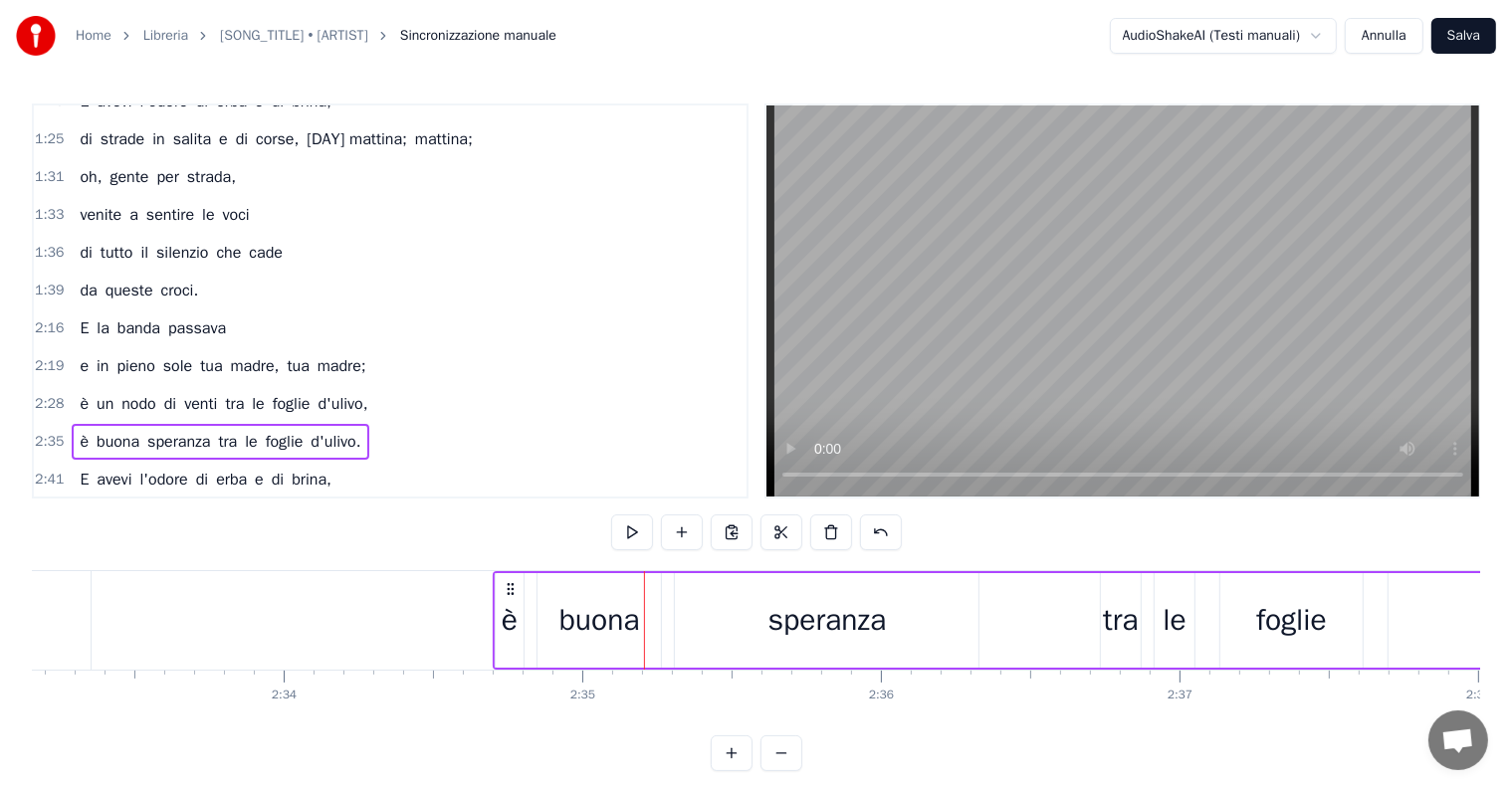 drag, startPoint x: 661, startPoint y: 590, endPoint x: 510, endPoint y: 591, distance: 151.0033 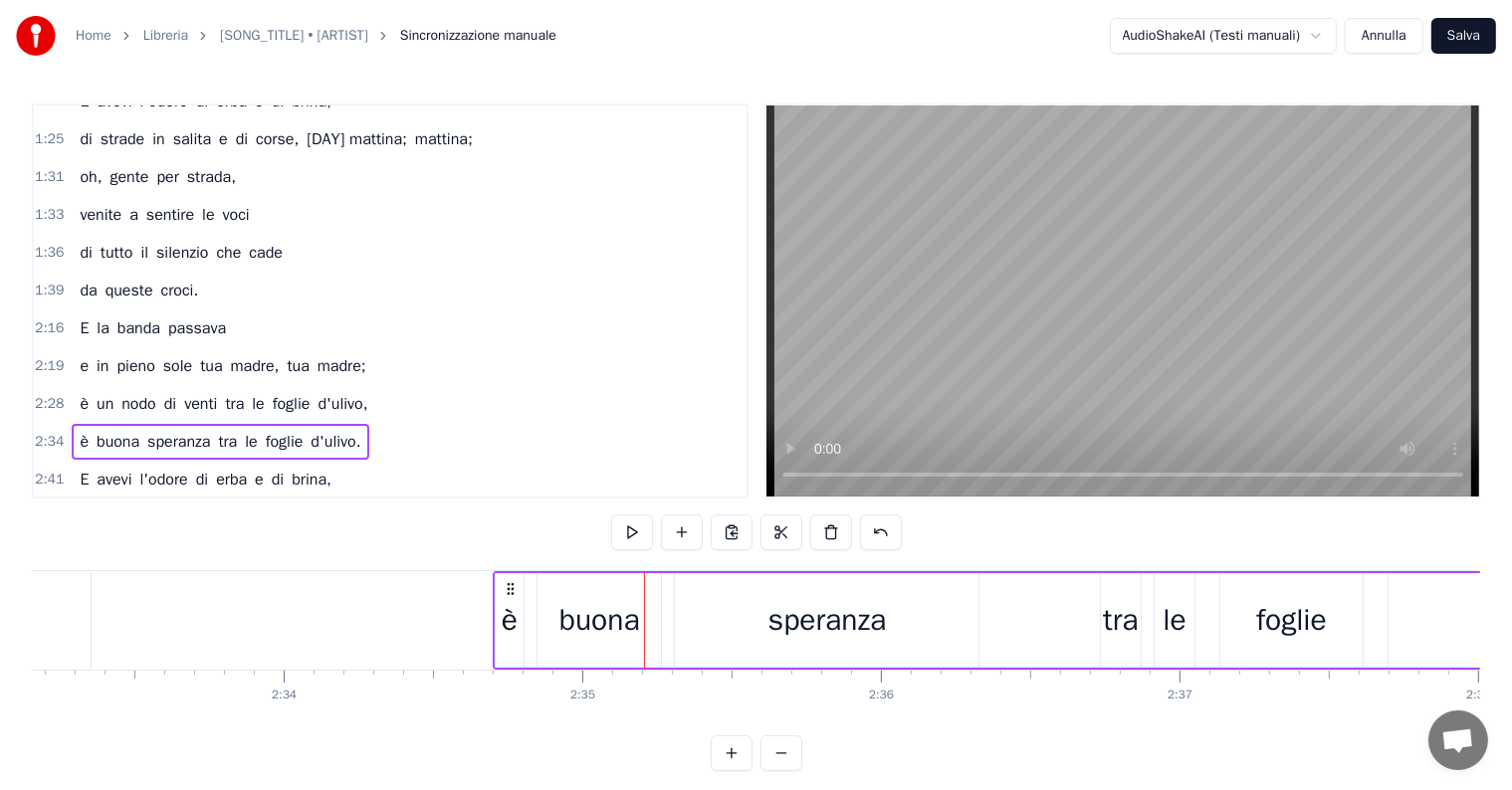 click on "E avevi l'odore di erba e di brina, di strade in salita e di corse, [DAY] mattina;" at bounding box center [205, 480] 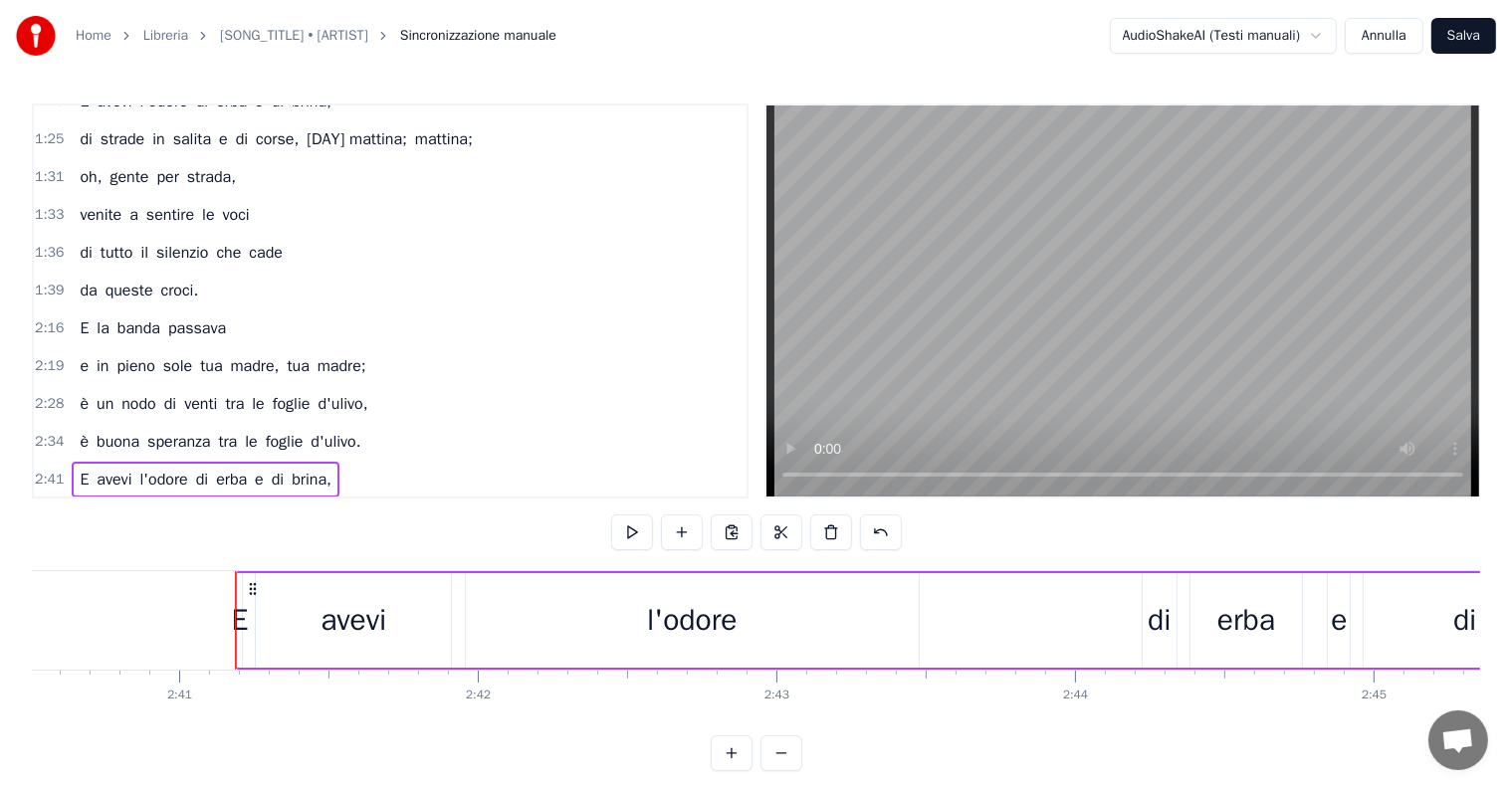 scroll, scrollTop: 0, scrollLeft: 48033, axis: horizontal 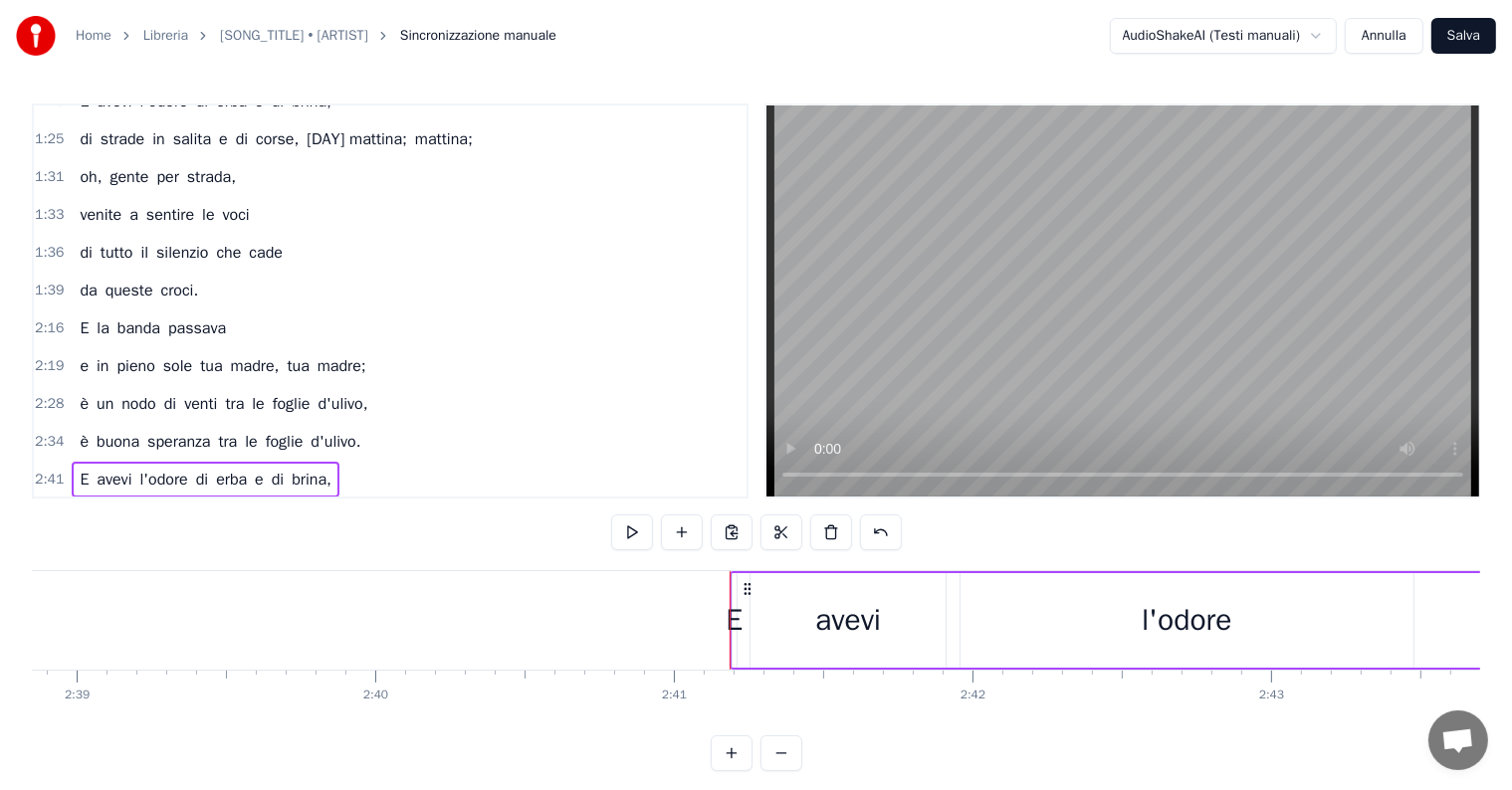 click on "E" at bounding box center (735, 620) 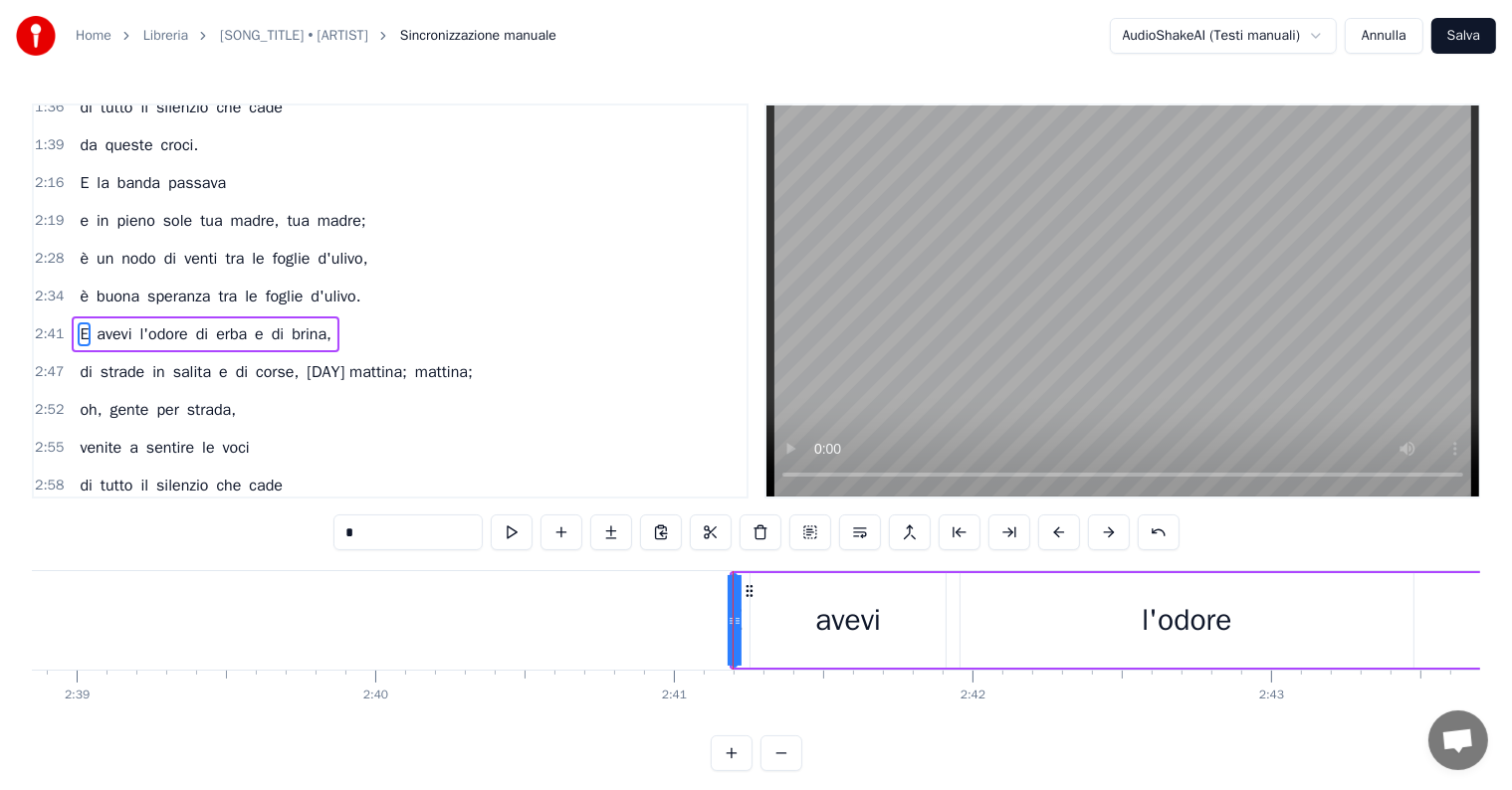 scroll, scrollTop: 774, scrollLeft: 0, axis: vertical 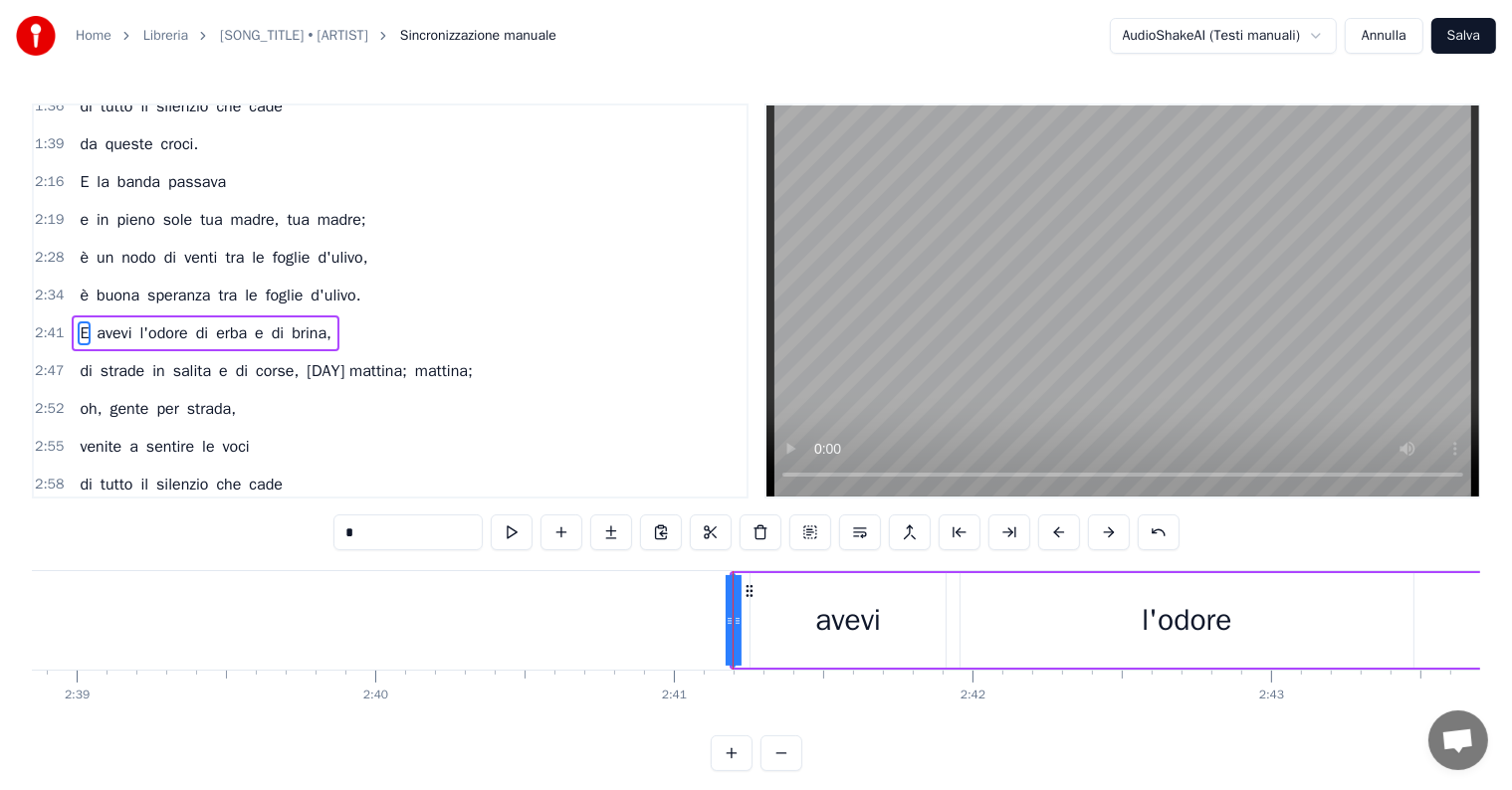 click on "Sento i ricordi salire dal cuore fino a dentro agli occhi, tra le linee della mia mano un riflesso di specchi; al vapore di un sole di grano sudore rassegnato, è un nodo di venti tra le foglie d'ulivo, è buona speranza tra le foglie d'ulivo. Eri respiro di terra scura, di luce che trema da sola, qui dove inizia il mio destino, dal primo giorno di scuola; proprio dove mi son perduto, proprio dove ti rincorrevo, è un nodo di venti tra le foglie d'ulivo, è buona speranza tra le foglie d'ulivo. E avevi l'odore di erba e di brina, di strade in salita e di corse, [DAY] mattina; oh, gente per strada, venite a sentire le voci di tutto il silenzio che cade da queste croci. E la banda passava e in pieno sole tua madre, tua madre; è un nodo di venti tra le foglie d'ulivo, è buona speranza tra le foglie d'ulivo. E avevi l'odore di erba e di brina, di strade in salita e di corse, [DAY] mattina; oh, gente per strada, venite a sentire le voci di tutto il silenzio che cade da queste croci, da queste croci, da E'" at bounding box center [-5433, 620] 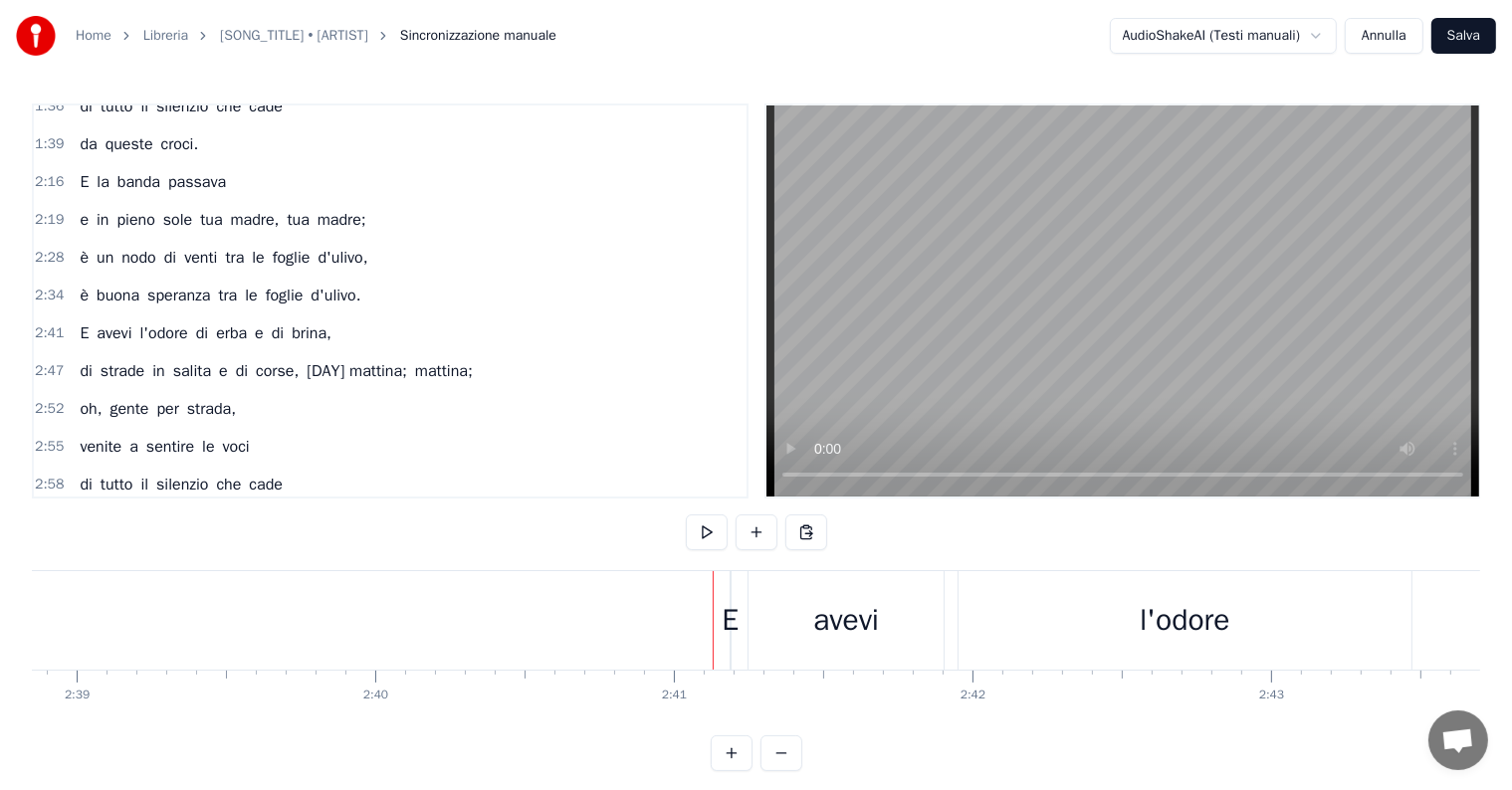 click on "E" at bounding box center (730, 620) 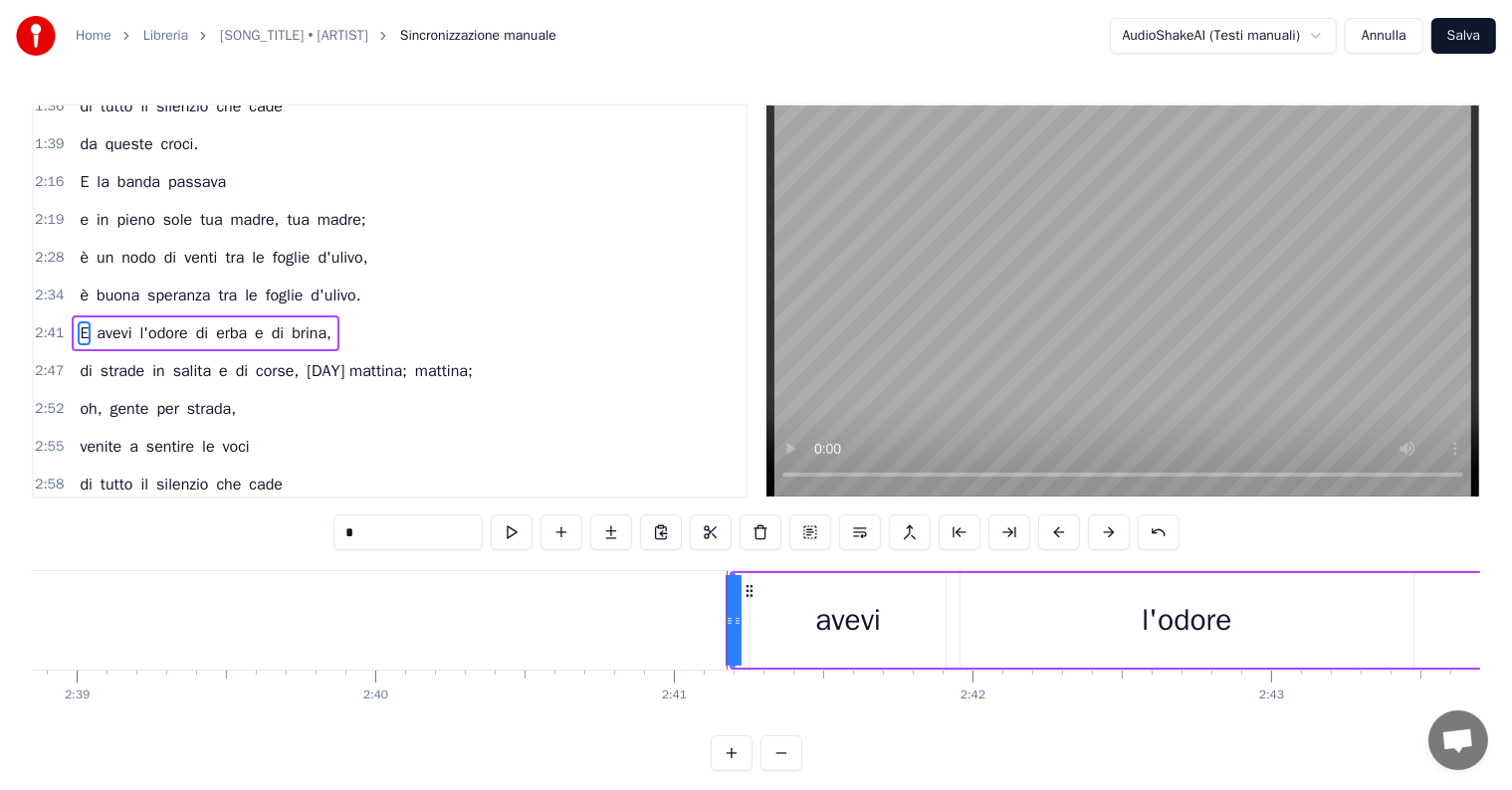 drag, startPoint x: 739, startPoint y: 622, endPoint x: 755, endPoint y: 621, distance: 16.03122 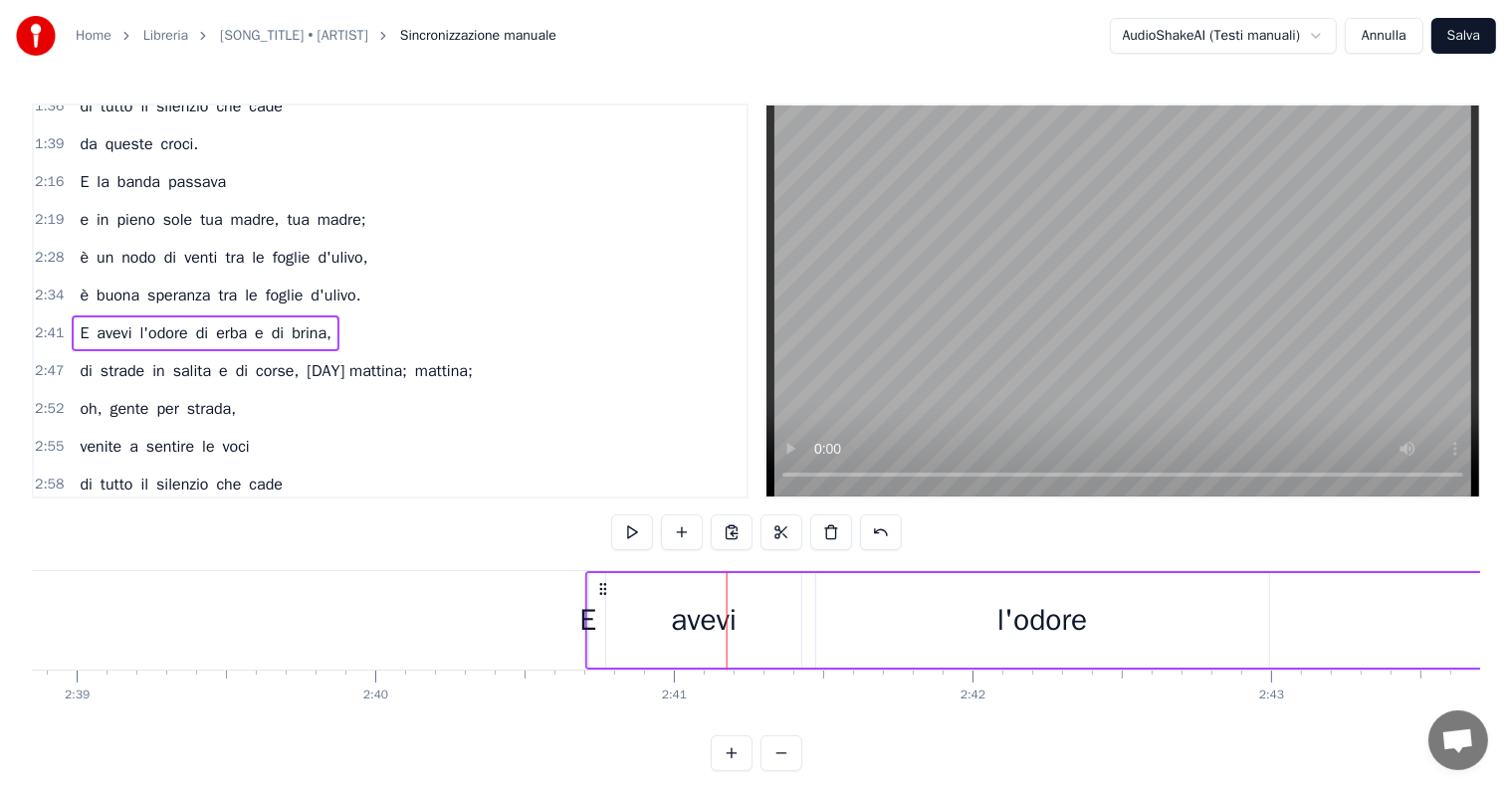 drag, startPoint x: 749, startPoint y: 591, endPoint x: 604, endPoint y: 591, distance: 145 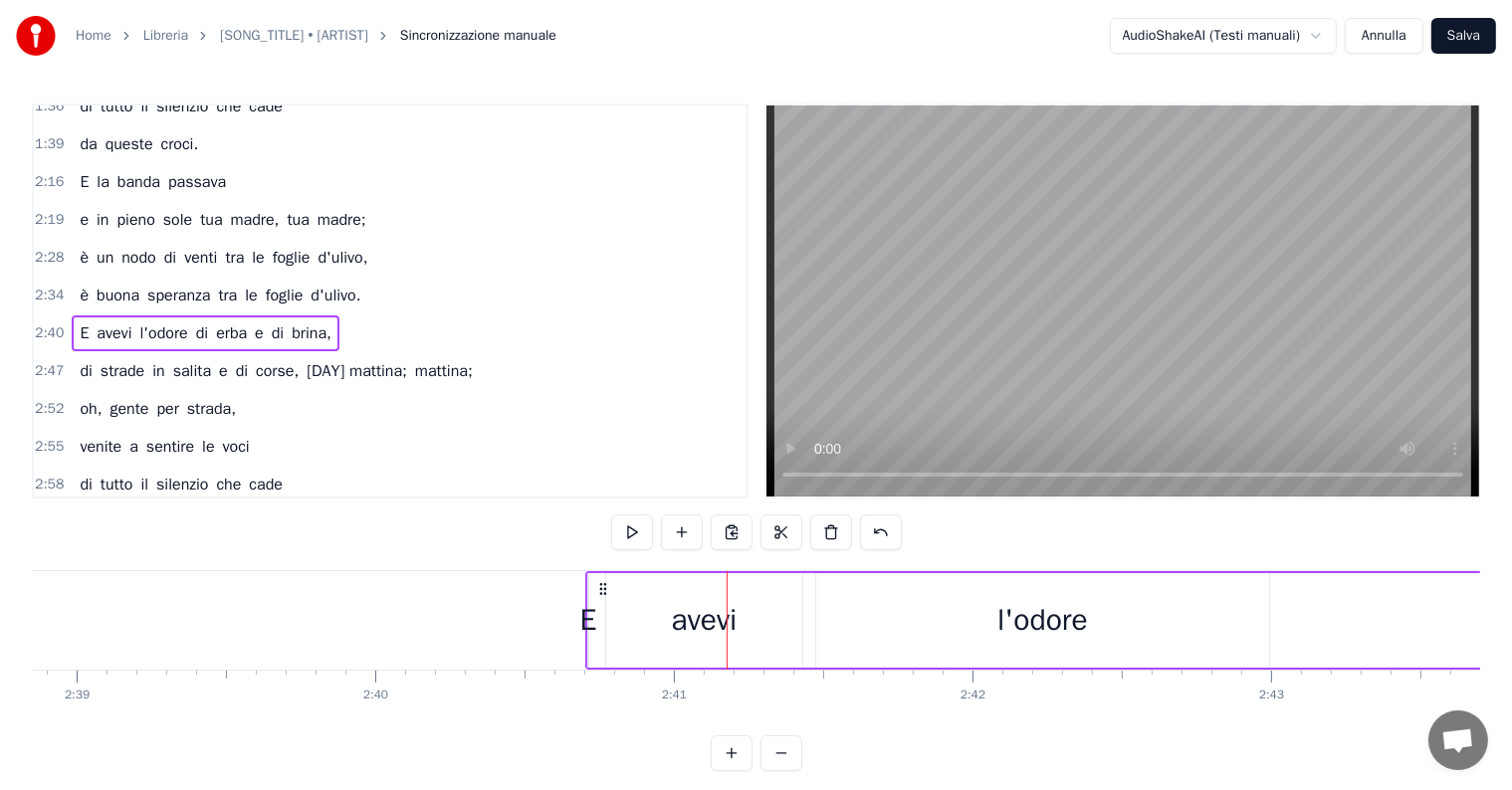 click on "E avevi l'odore di erba e di brina, di strade in salita e di corse, [DAY] mattina;" at bounding box center (205, 333) 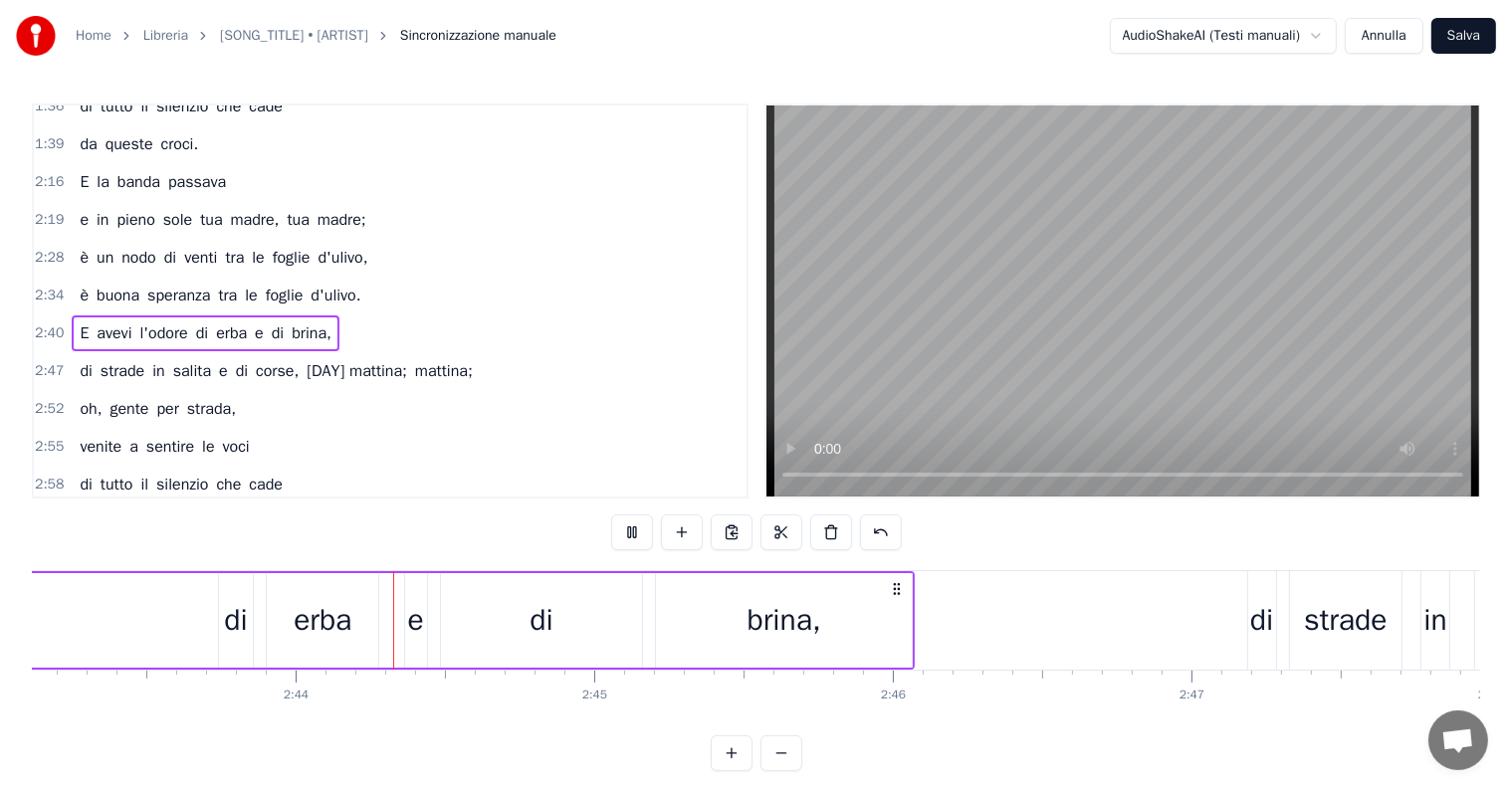 scroll, scrollTop: 0, scrollLeft: 48741, axis: horizontal 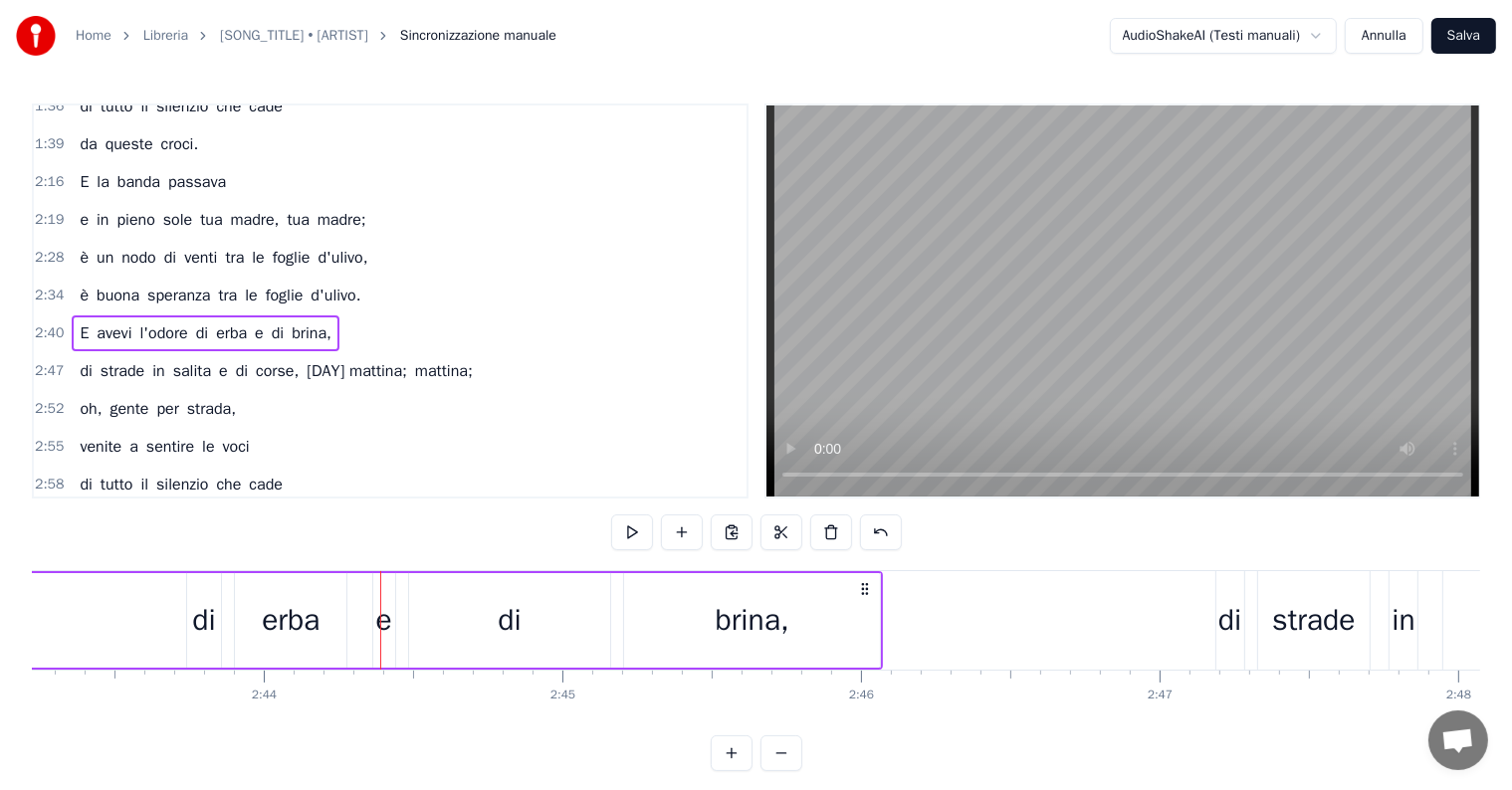 click on "di strade in salita e di corse, [DAY] mattina;" at bounding box center [276, 371] 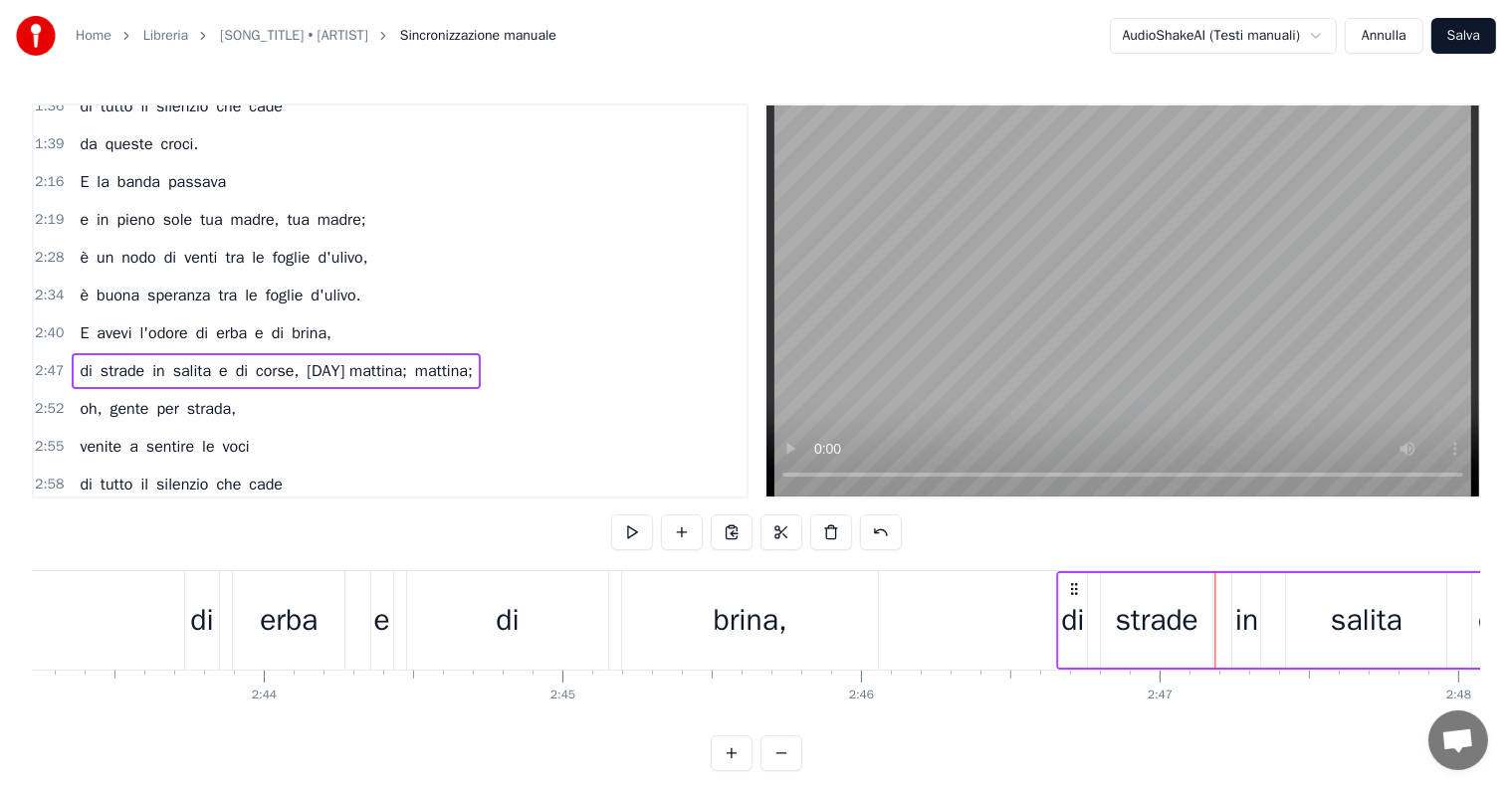 drag, startPoint x: 1233, startPoint y: 588, endPoint x: 1075, endPoint y: 590, distance: 158.01266 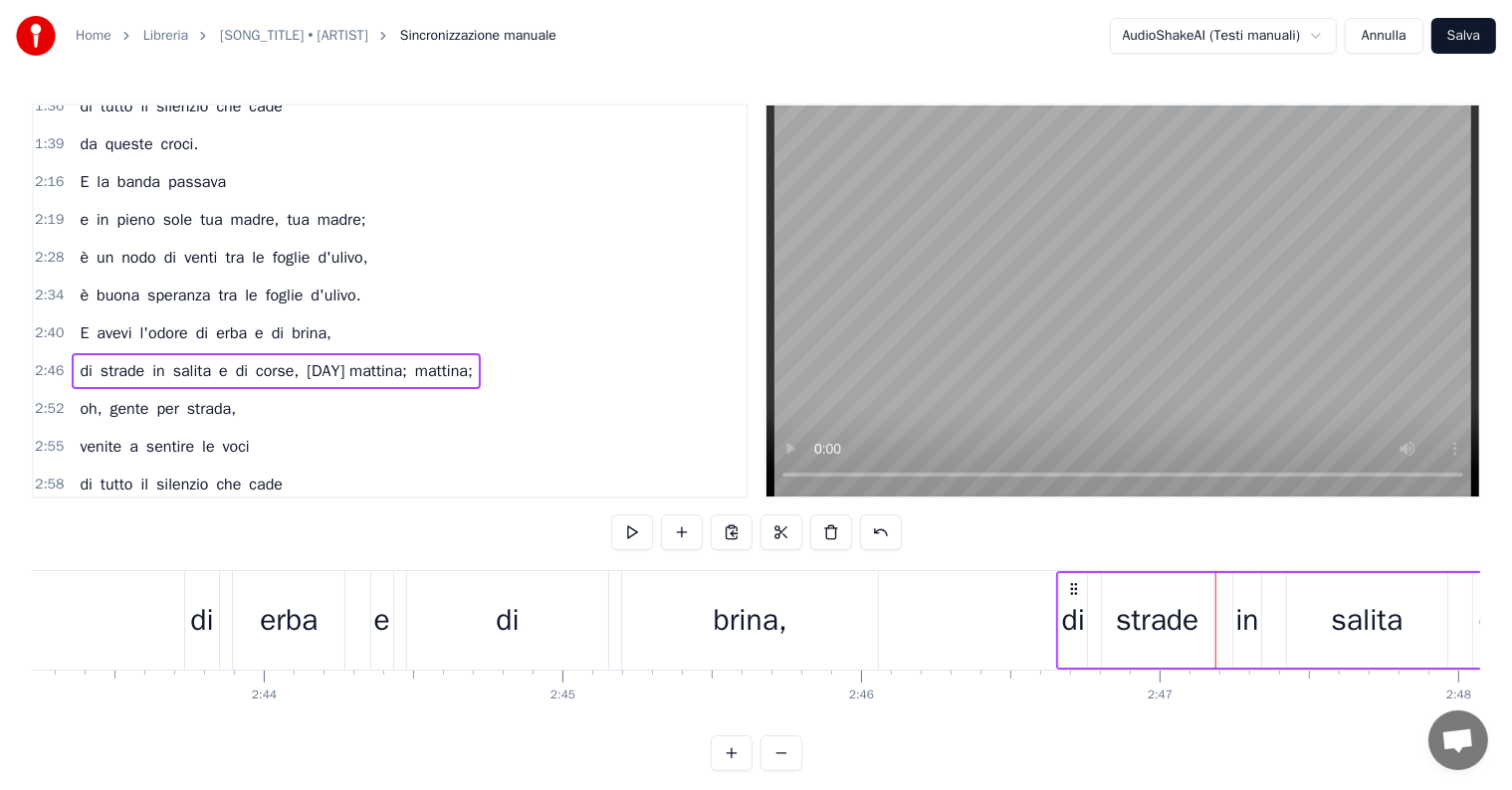 click on "oh, gente per strada, venite a sentire le voci" at bounding box center (157, 409) 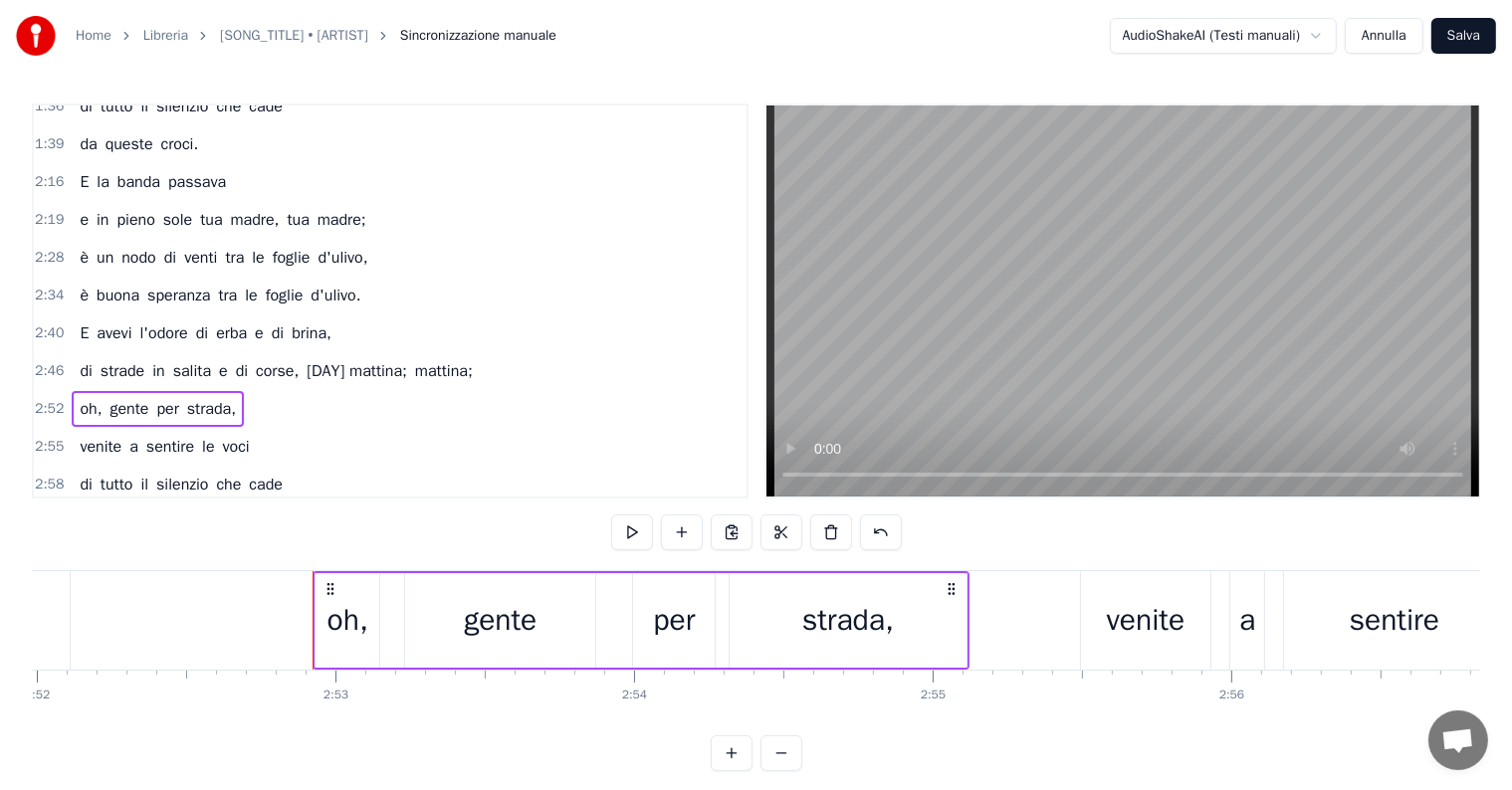 scroll, scrollTop: 0, scrollLeft: 51263, axis: horizontal 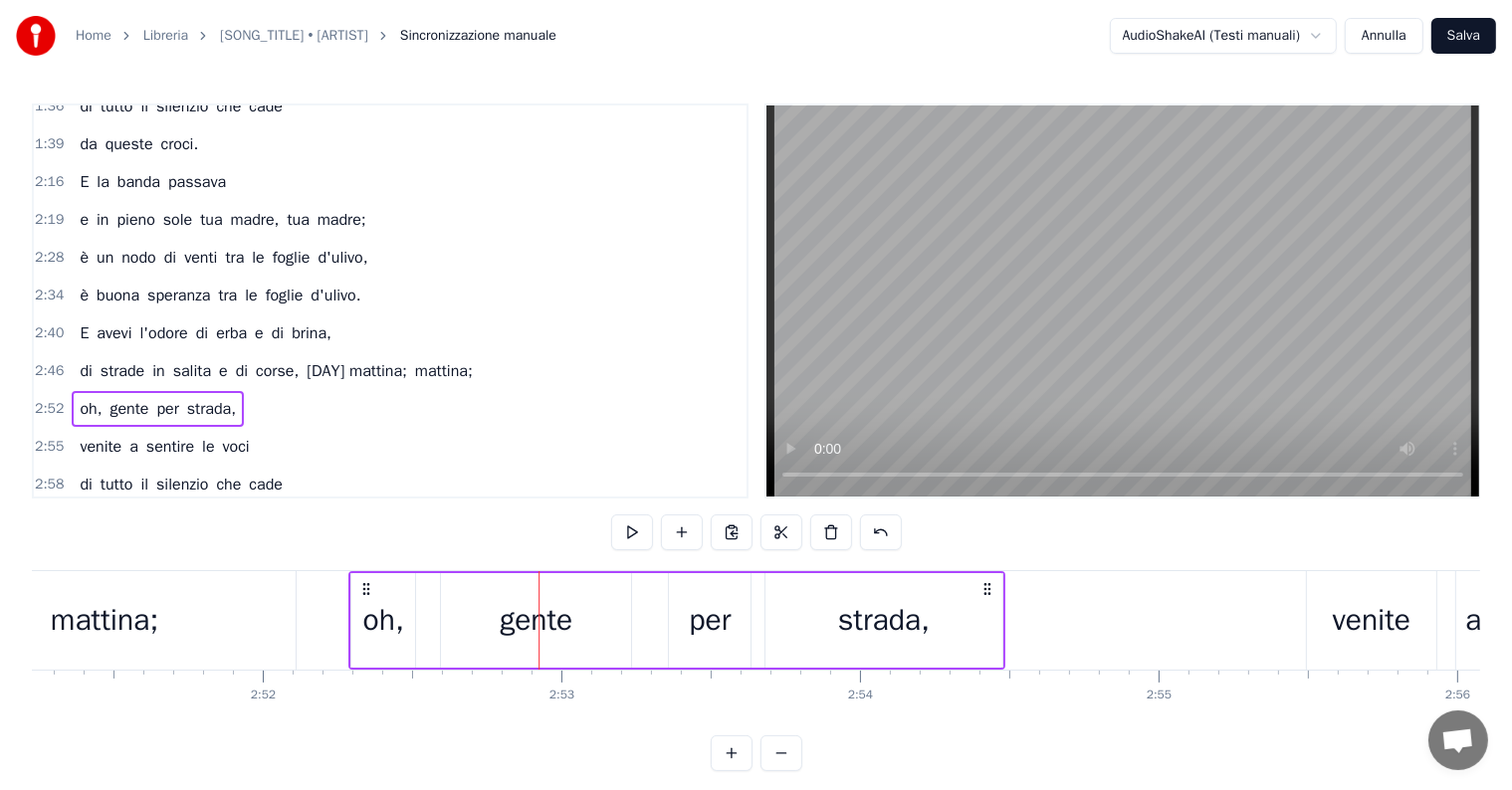 drag, startPoint x: 422, startPoint y: 587, endPoint x: 362, endPoint y: 577, distance: 60.827625 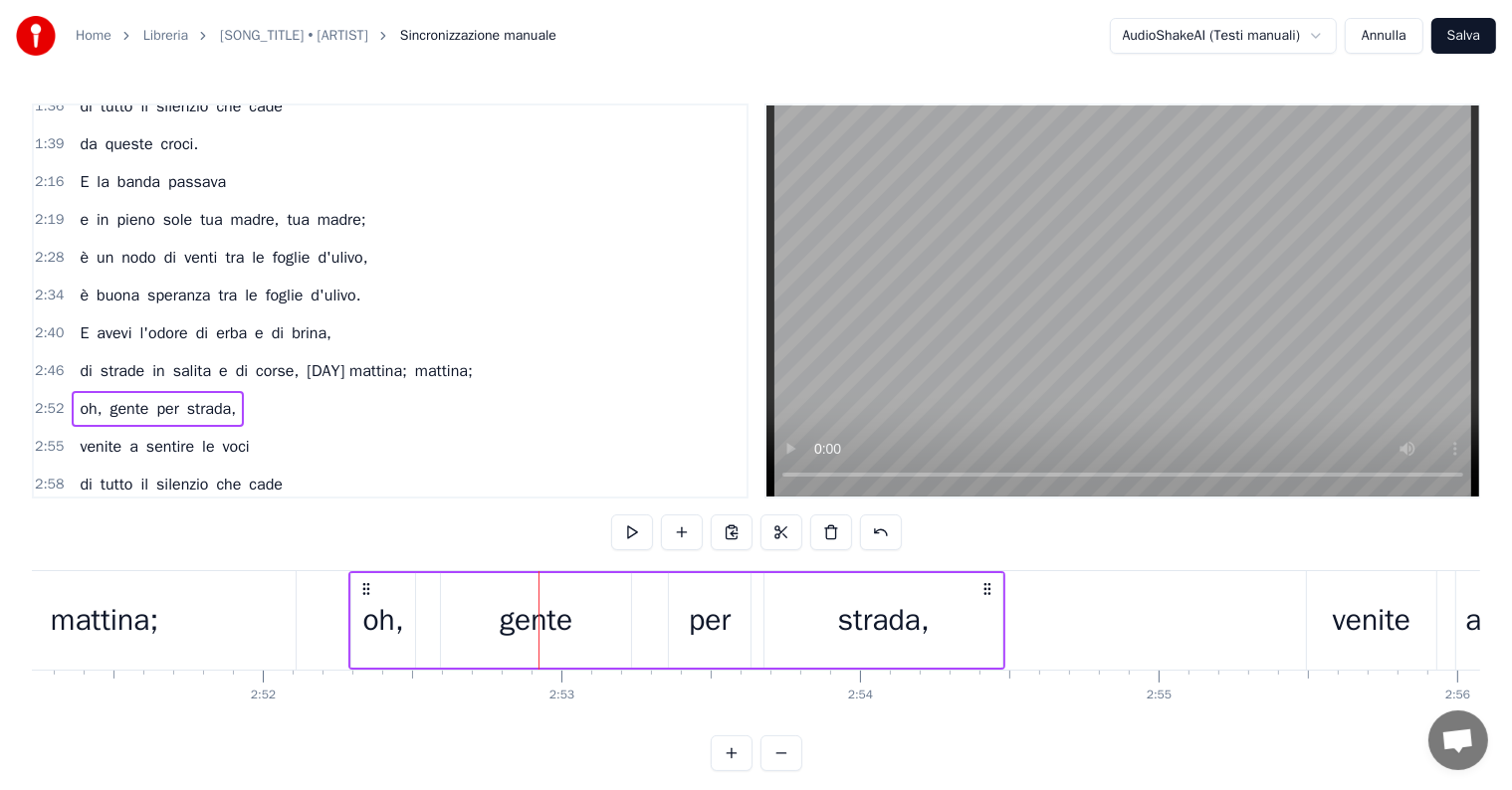 click on "venite a sentire le voci" at bounding box center (164, 447) 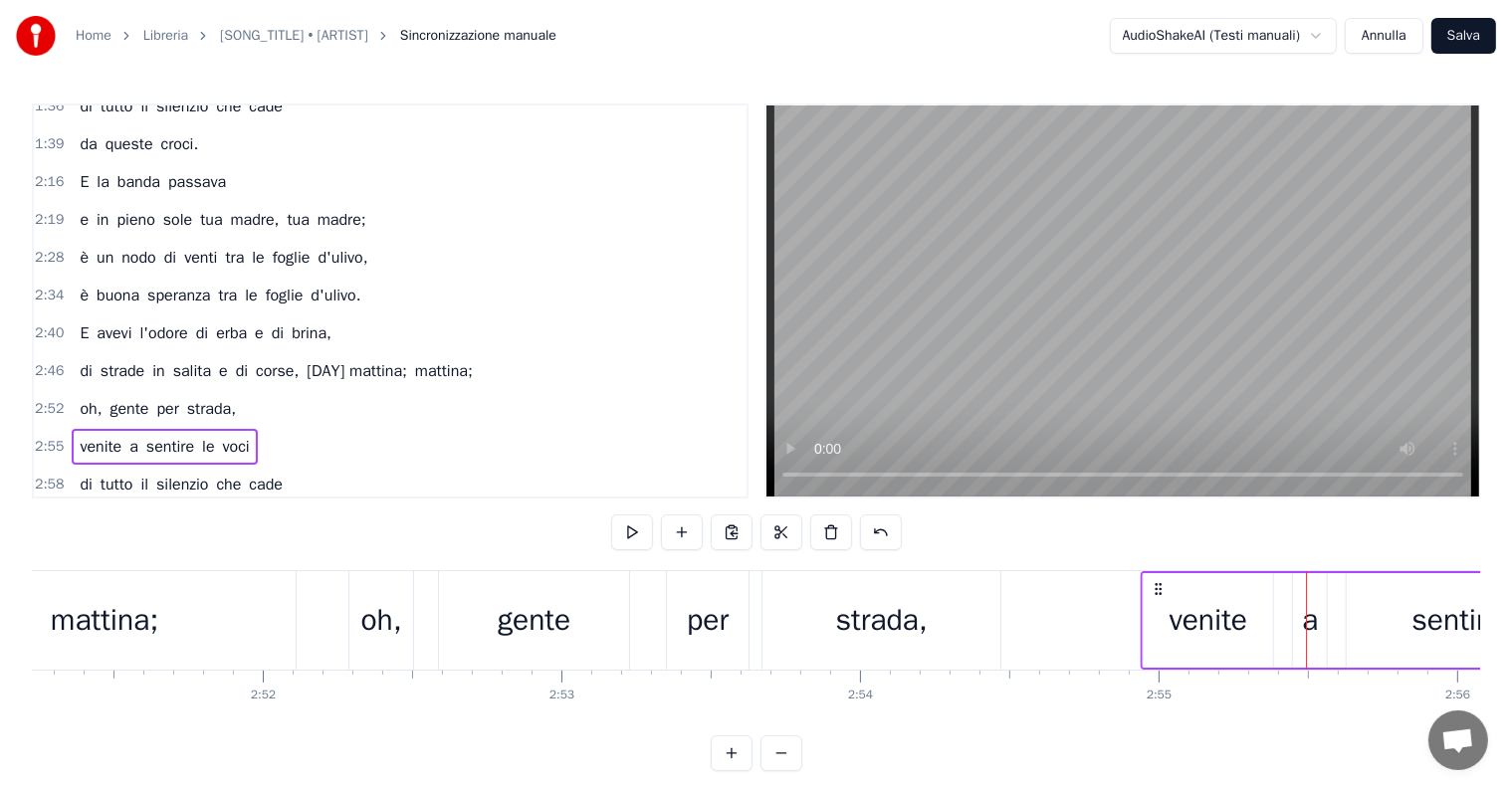 drag, startPoint x: 1322, startPoint y: 585, endPoint x: 1157, endPoint y: 586, distance: 165.003 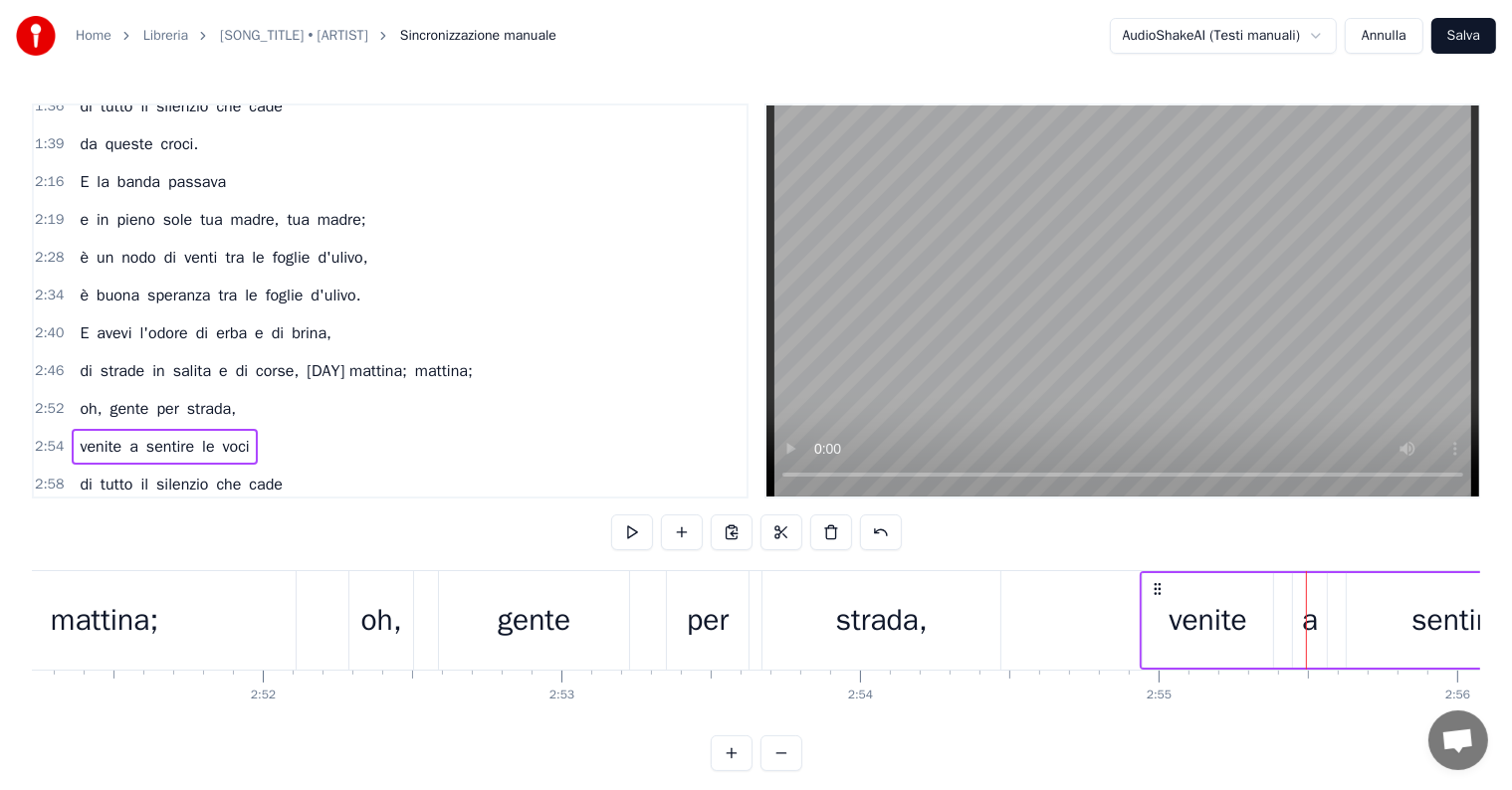 click on "[TIME] di tutto il silenzio che cade" at bounding box center (390, 485) 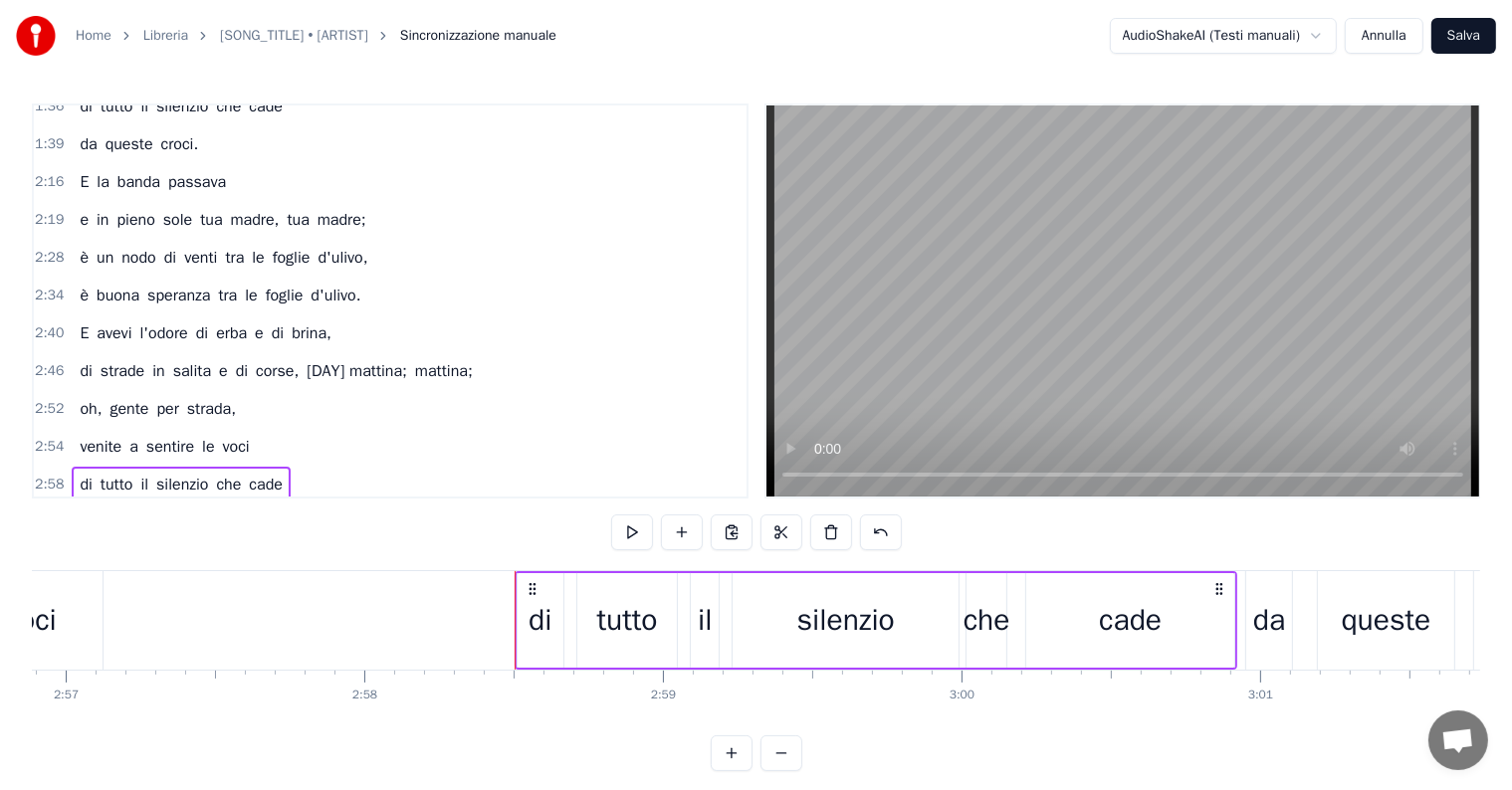 scroll, scrollTop: 0, scrollLeft: 52585, axis: horizontal 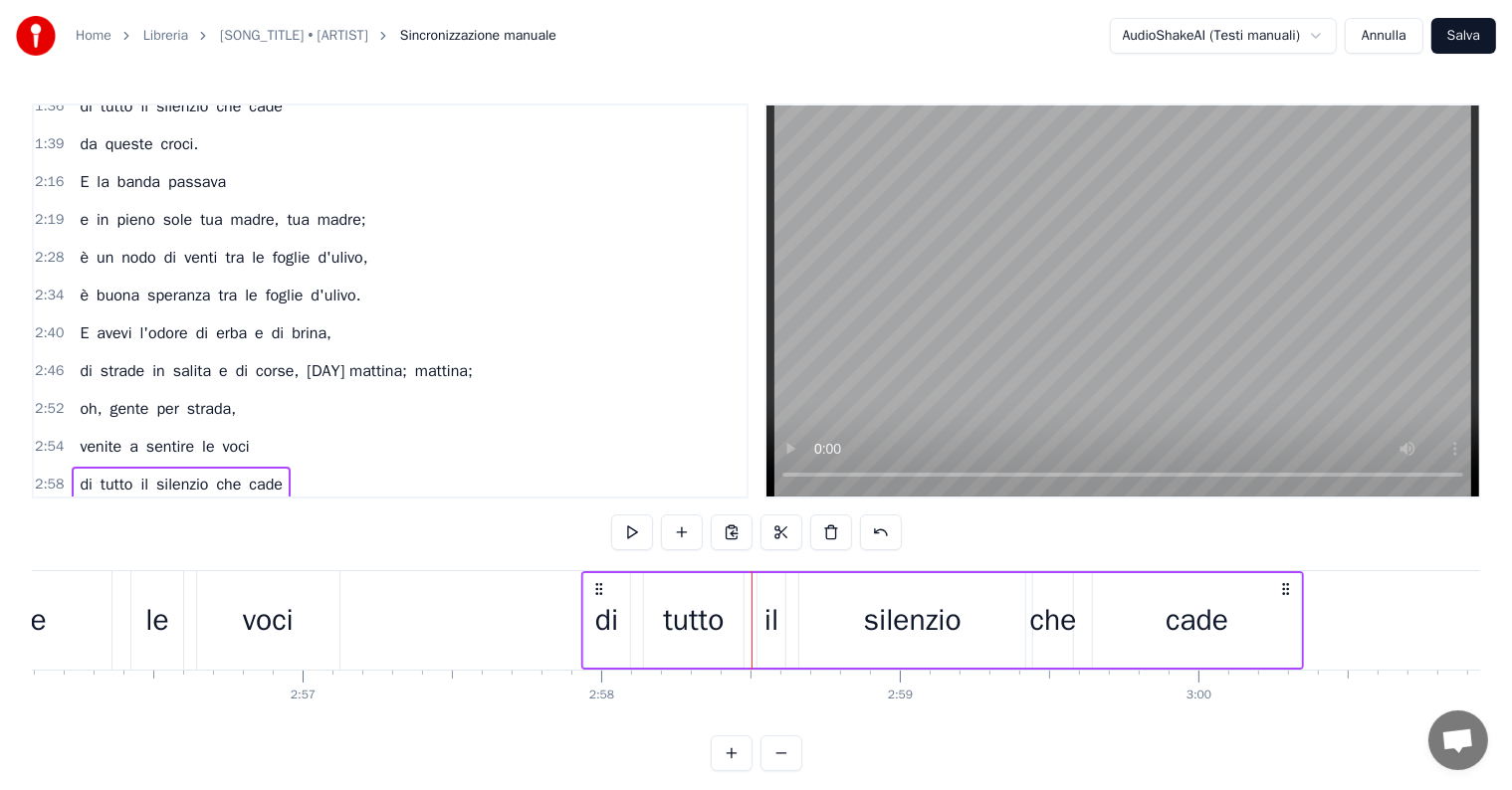 drag, startPoint x: 768, startPoint y: 589, endPoint x: 598, endPoint y: 591, distance: 170.01176 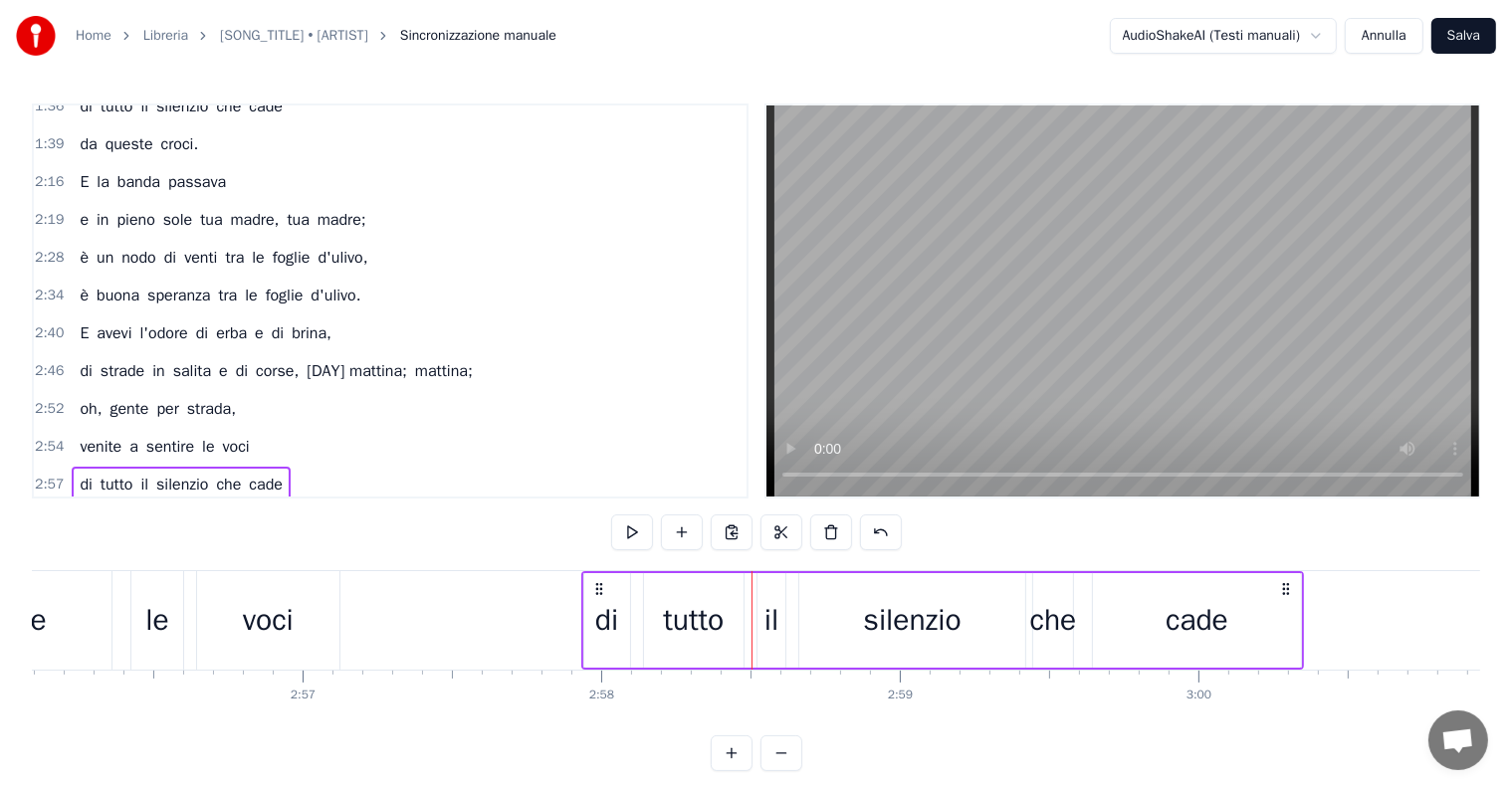 click on "da queste croci," at bounding box center (138, 522) 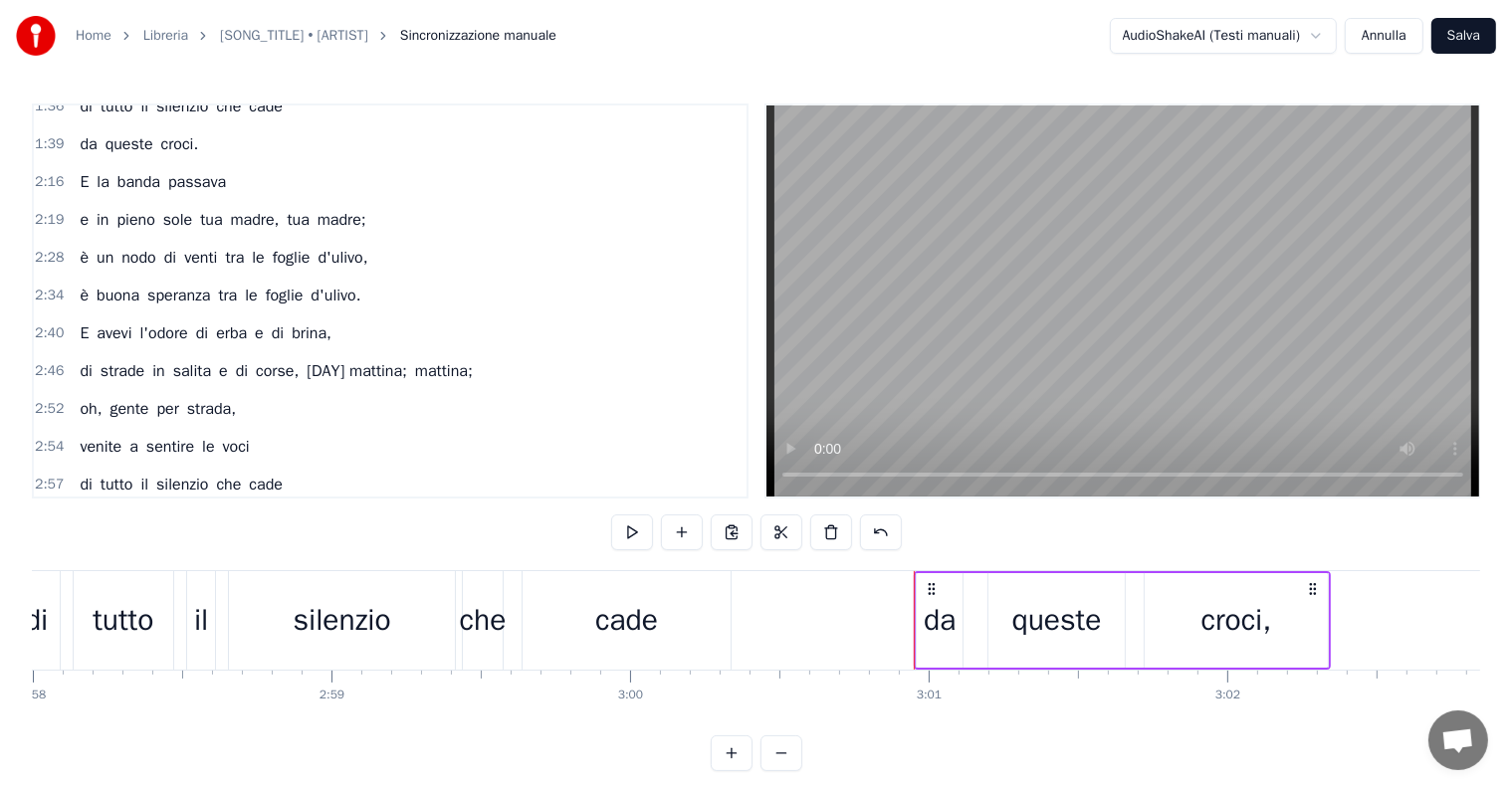 scroll, scrollTop: 0, scrollLeft: 53200, axis: horizontal 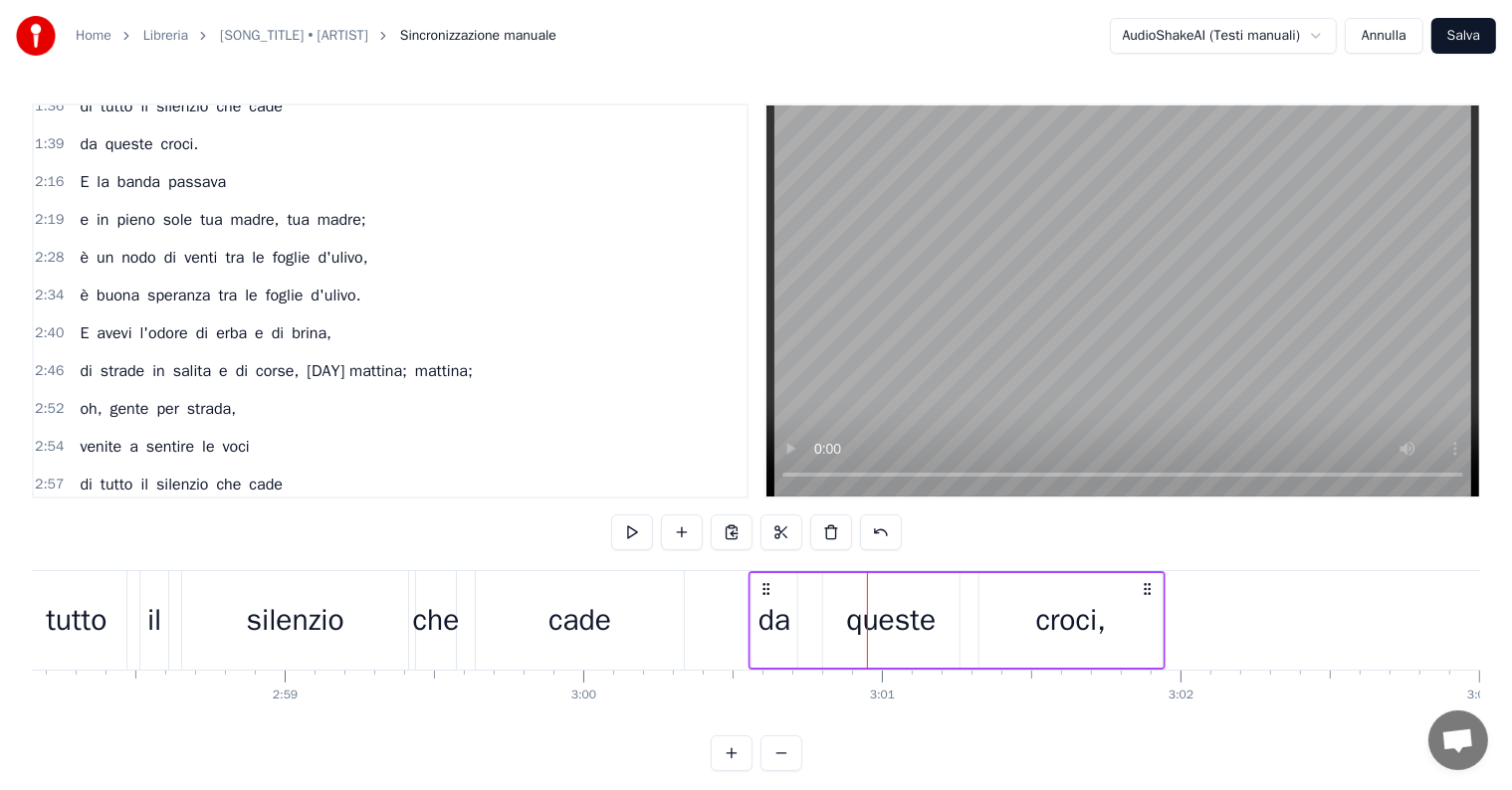drag, startPoint x: 885, startPoint y: 584, endPoint x: 766, endPoint y: 585, distance: 119.0042 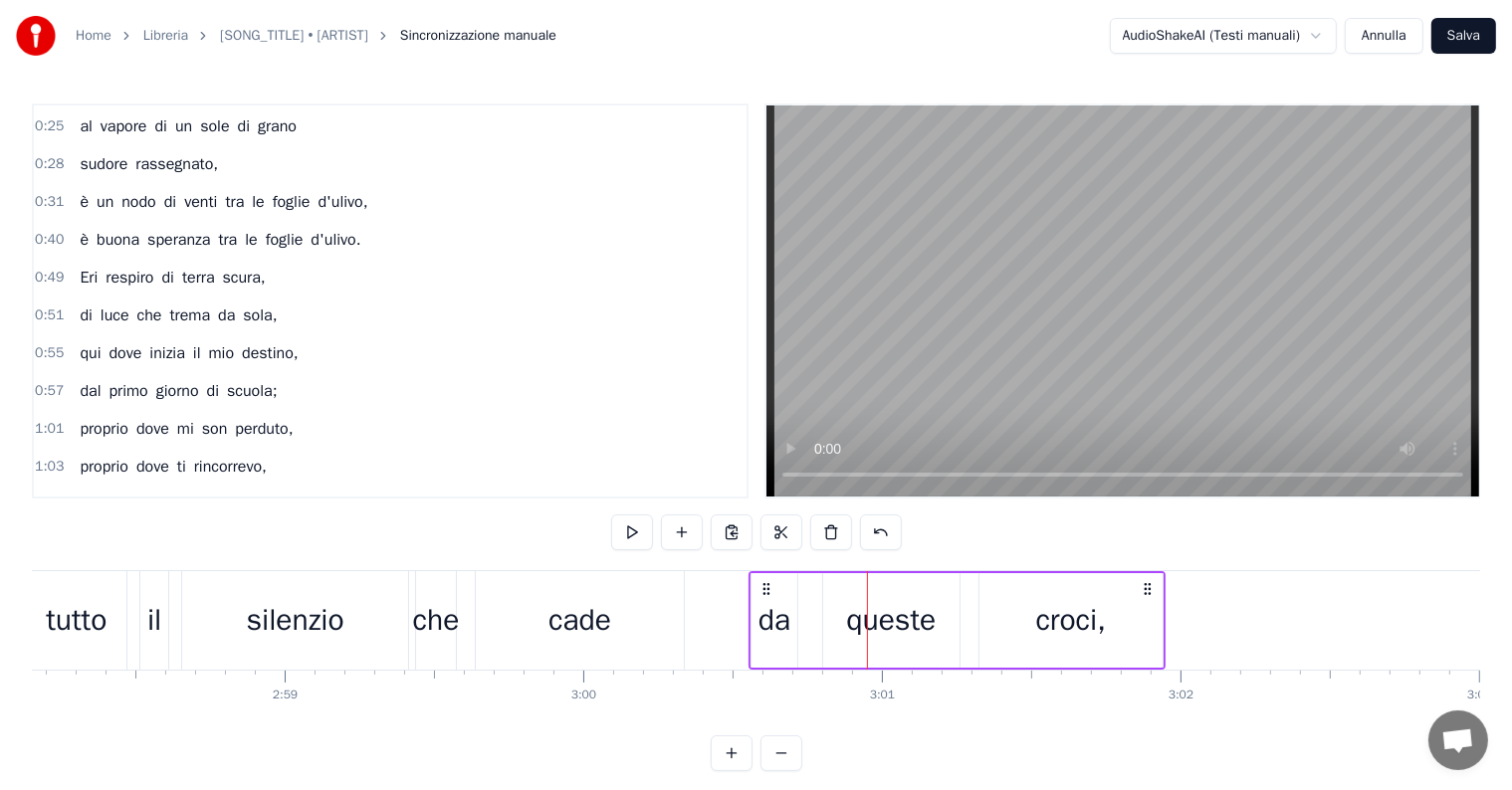 scroll, scrollTop: 0, scrollLeft: 0, axis: both 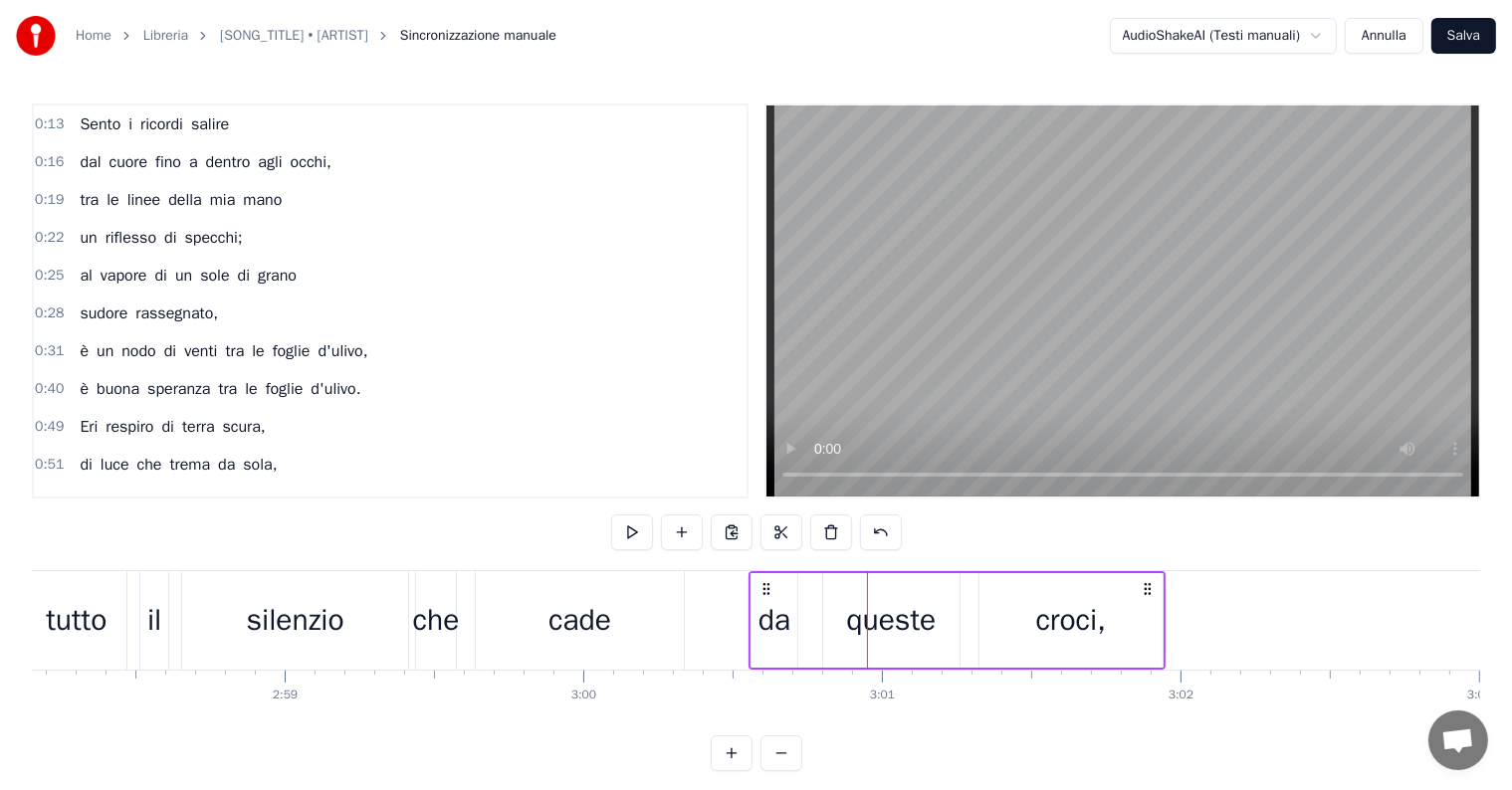 click on "Sento i ricordi salire" at bounding box center [154, 124] 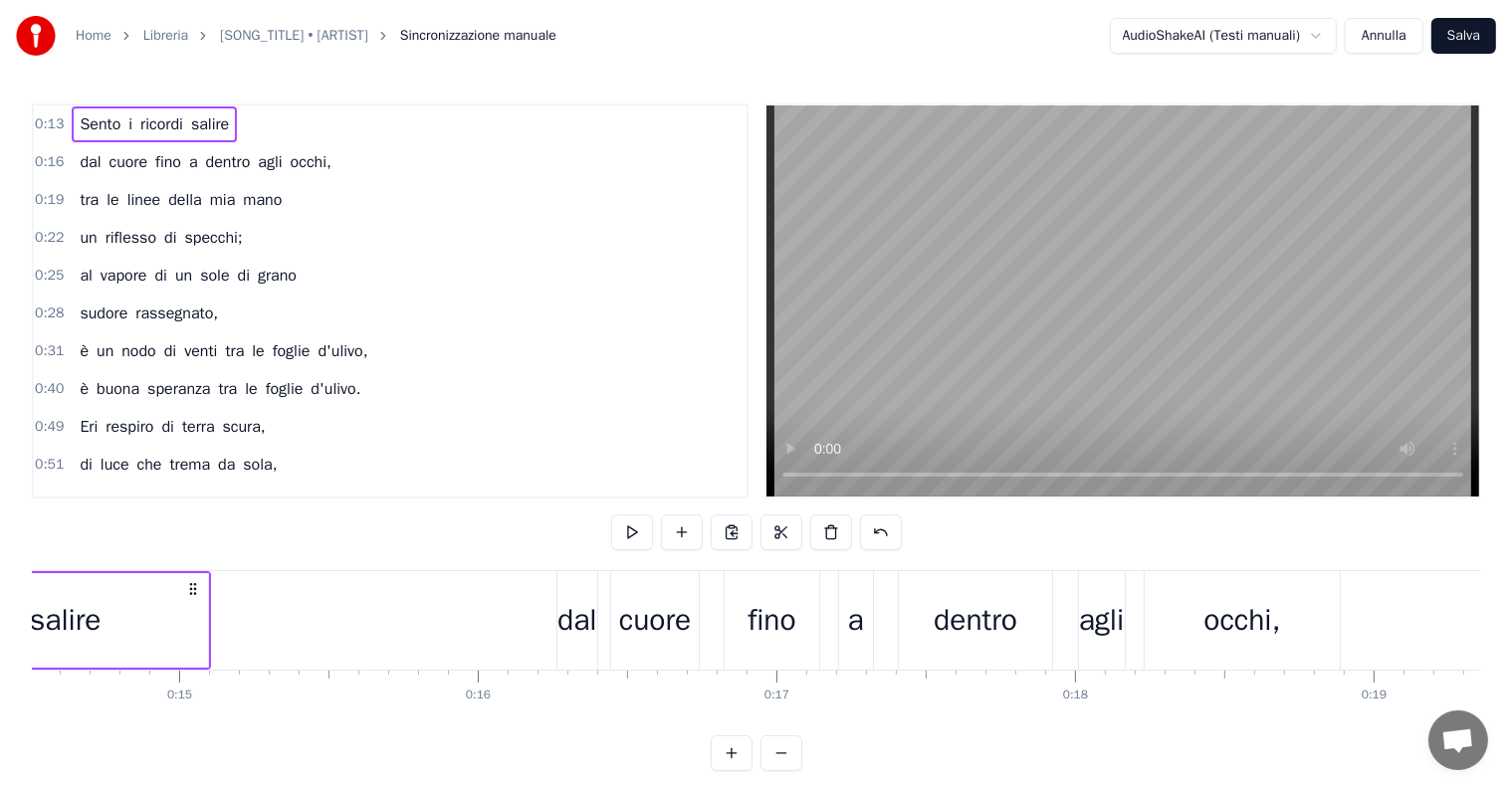 scroll, scrollTop: 0, scrollLeft: 3843, axis: horizontal 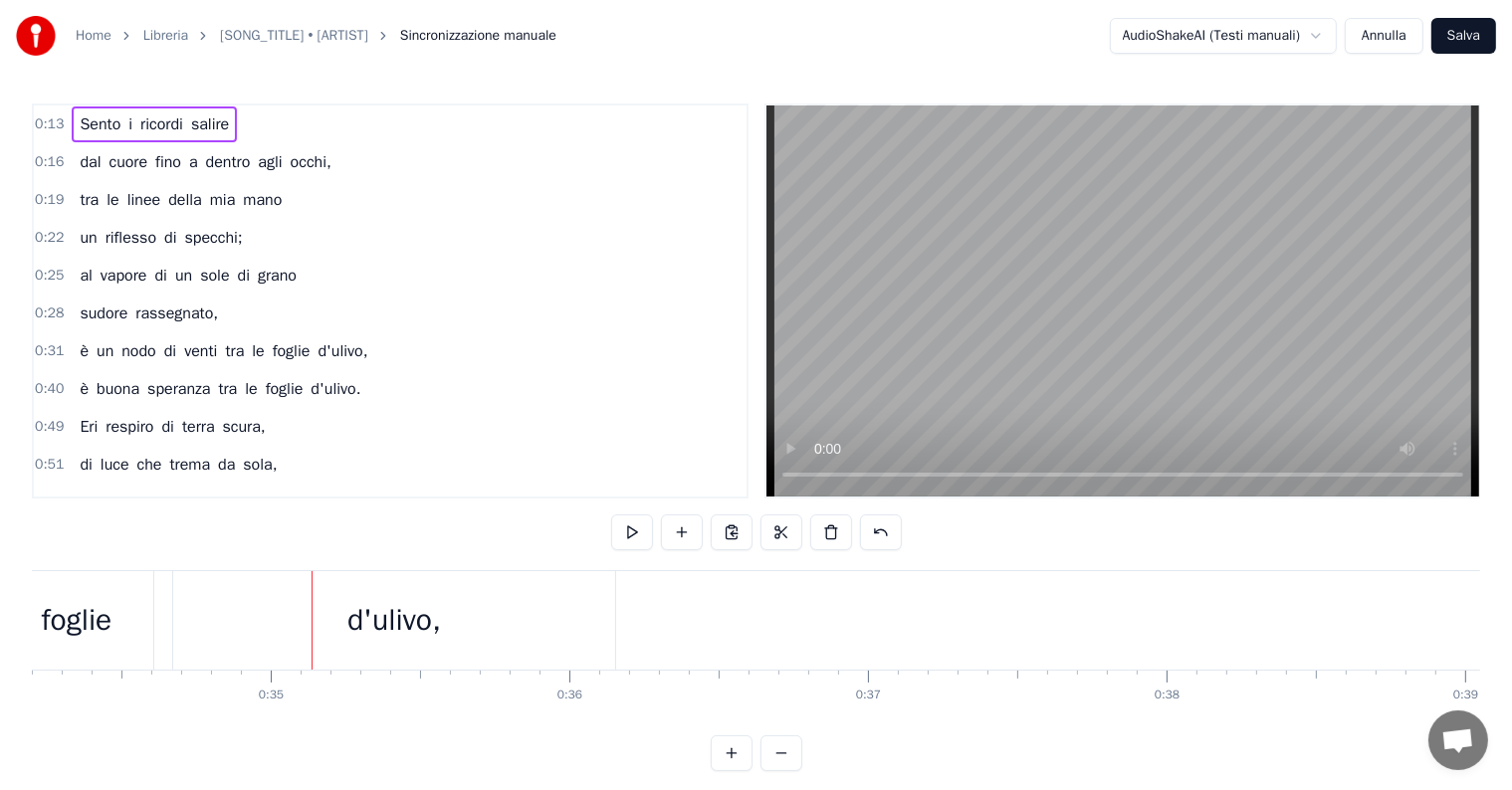 click on "è un nodo di venti tra le foglie d'ulivo," at bounding box center (223, 351) 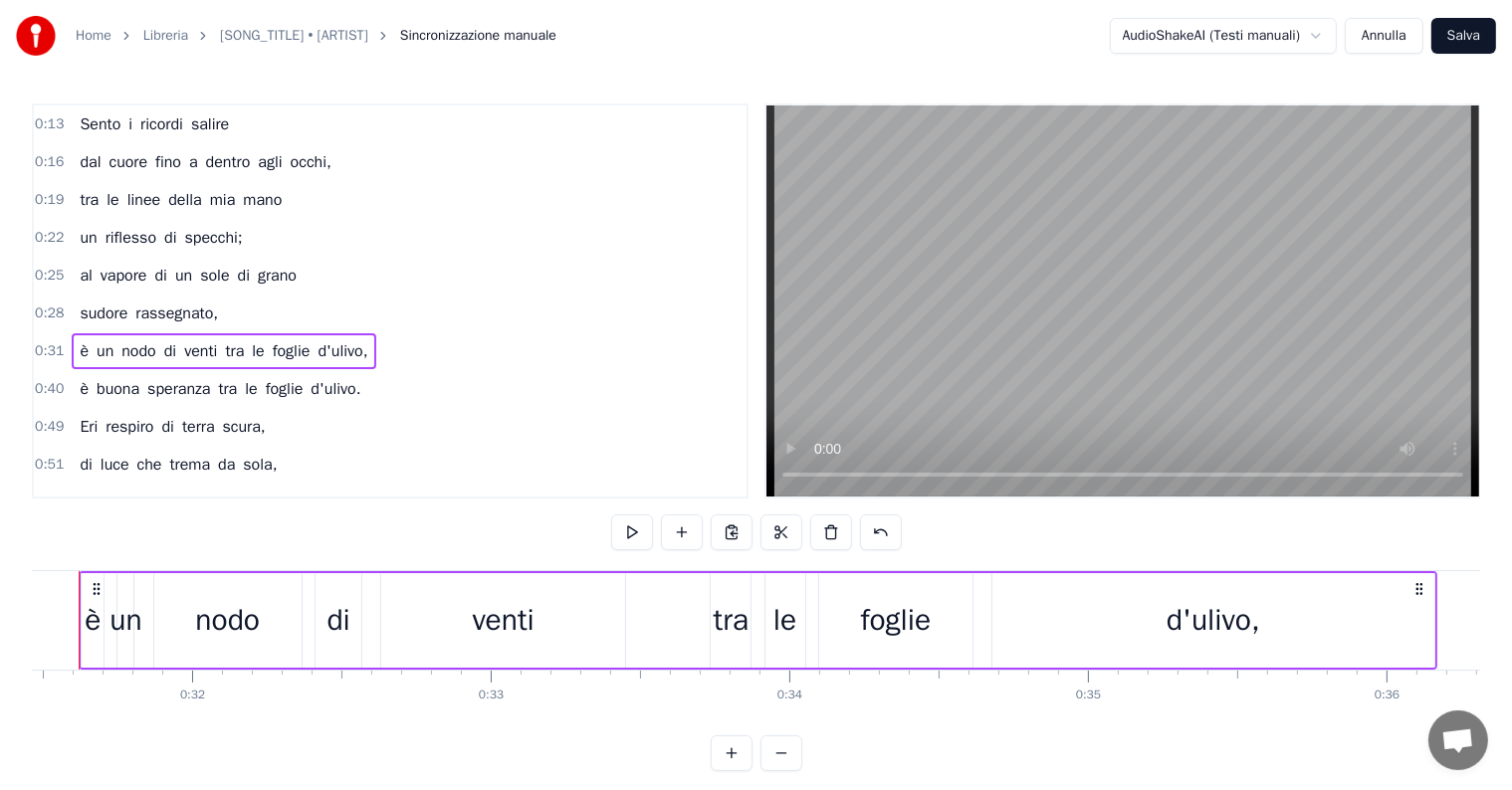 scroll, scrollTop: 0, scrollLeft: 9342, axis: horizontal 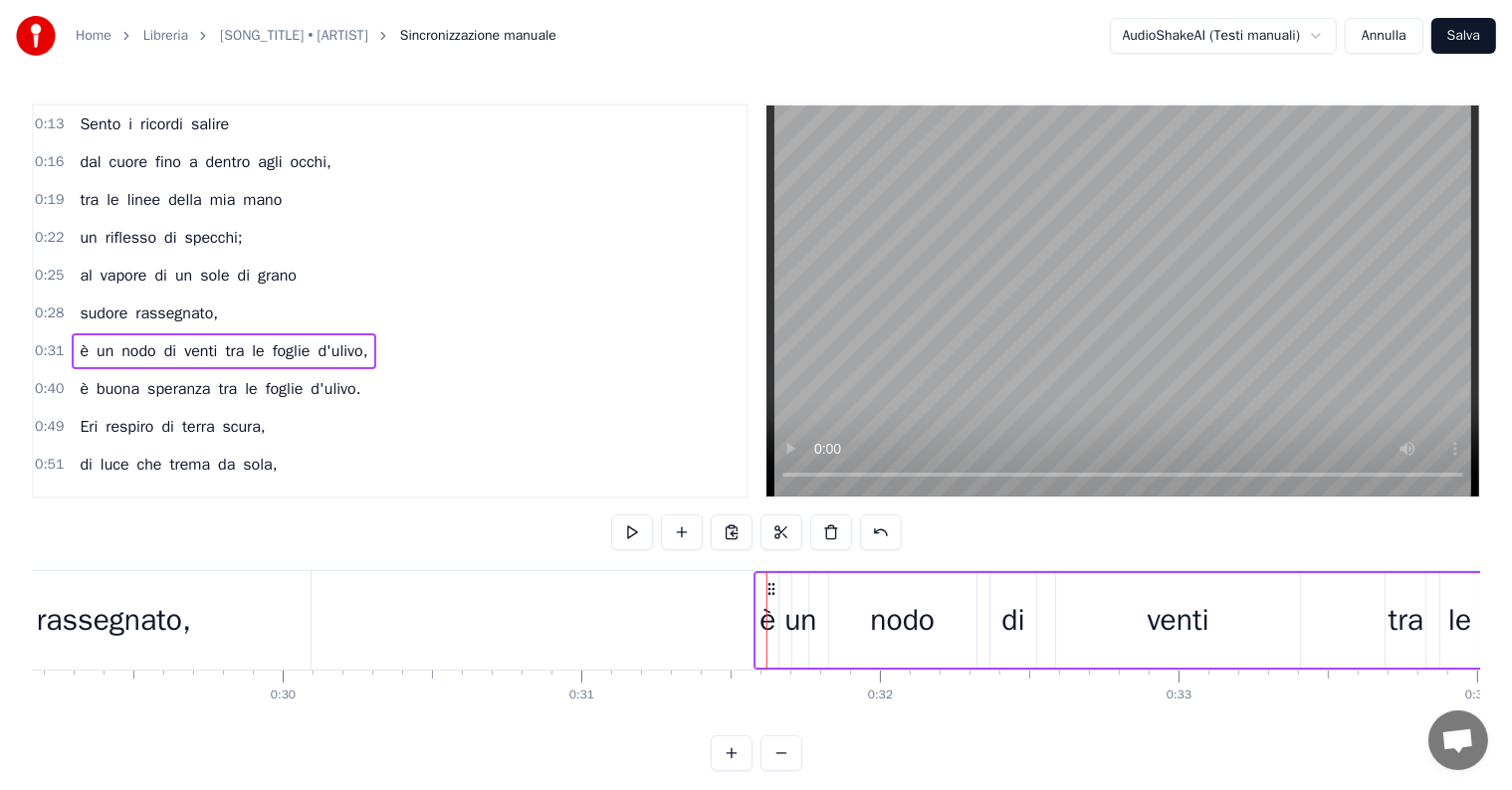 drag, startPoint x: 148, startPoint y: 585, endPoint x: 769, endPoint y: 573, distance: 621.11593 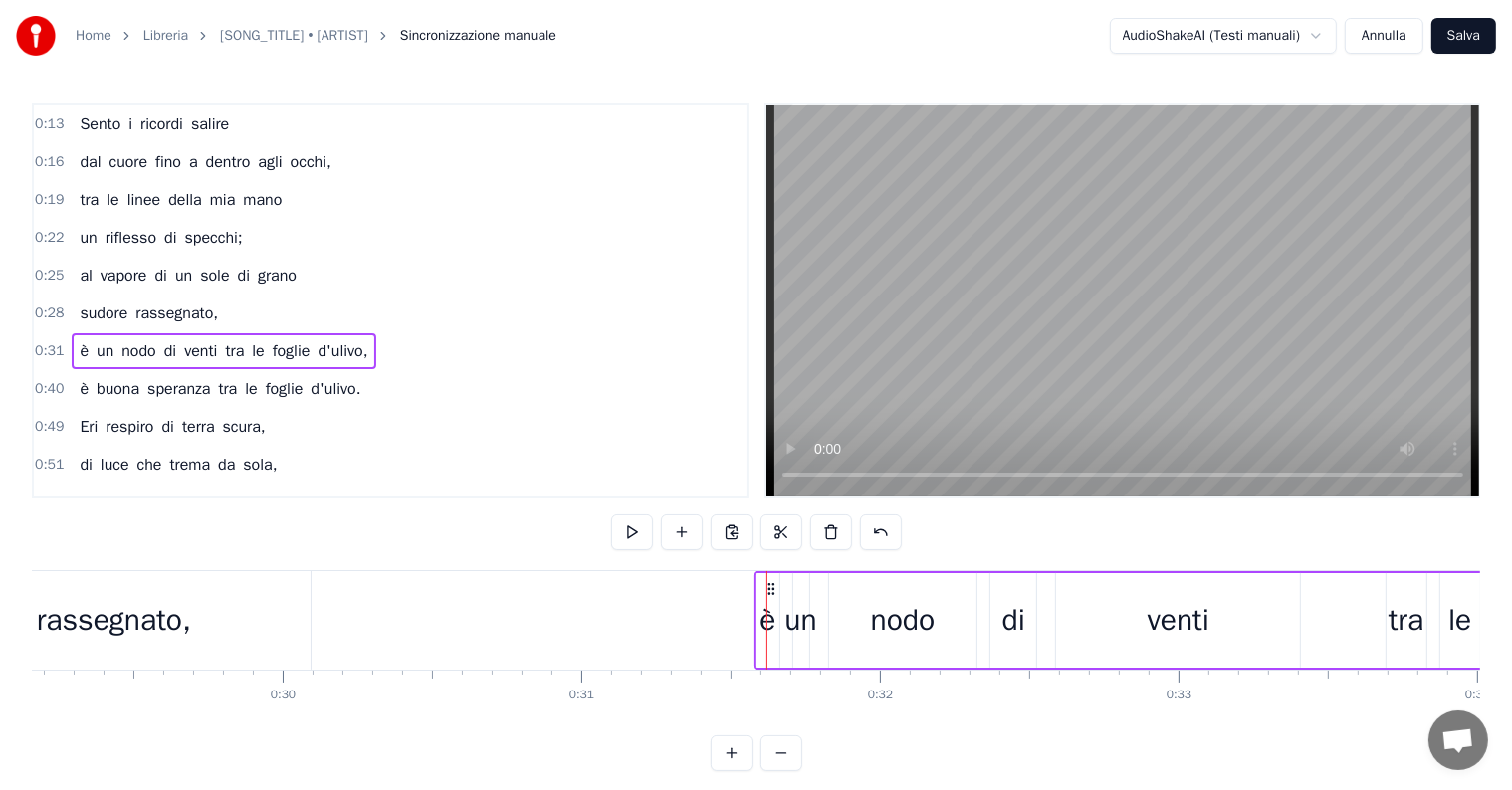 click on "sudore rassegnato," at bounding box center [148, 313] 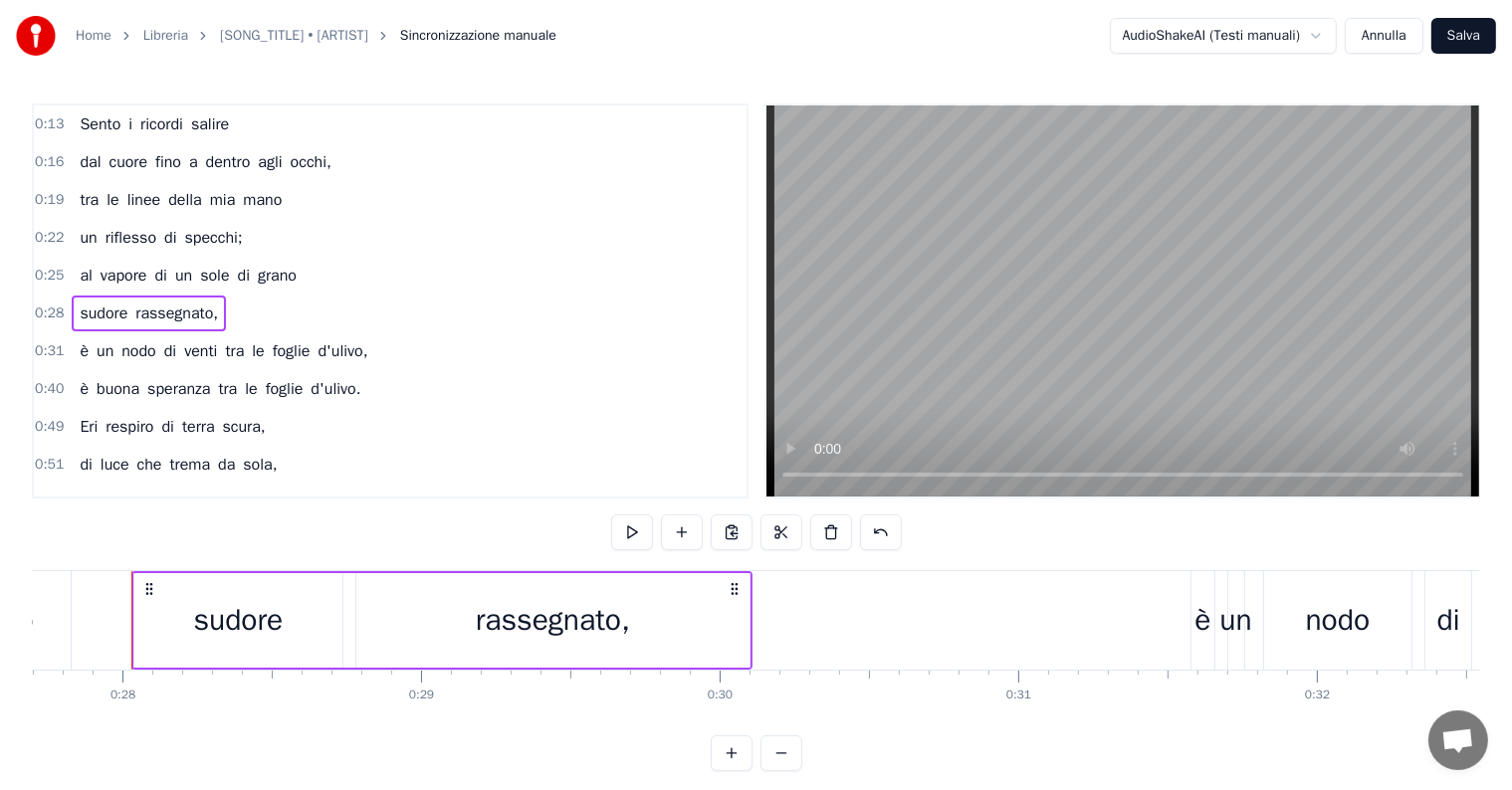 scroll, scrollTop: 0, scrollLeft: 8270, axis: horizontal 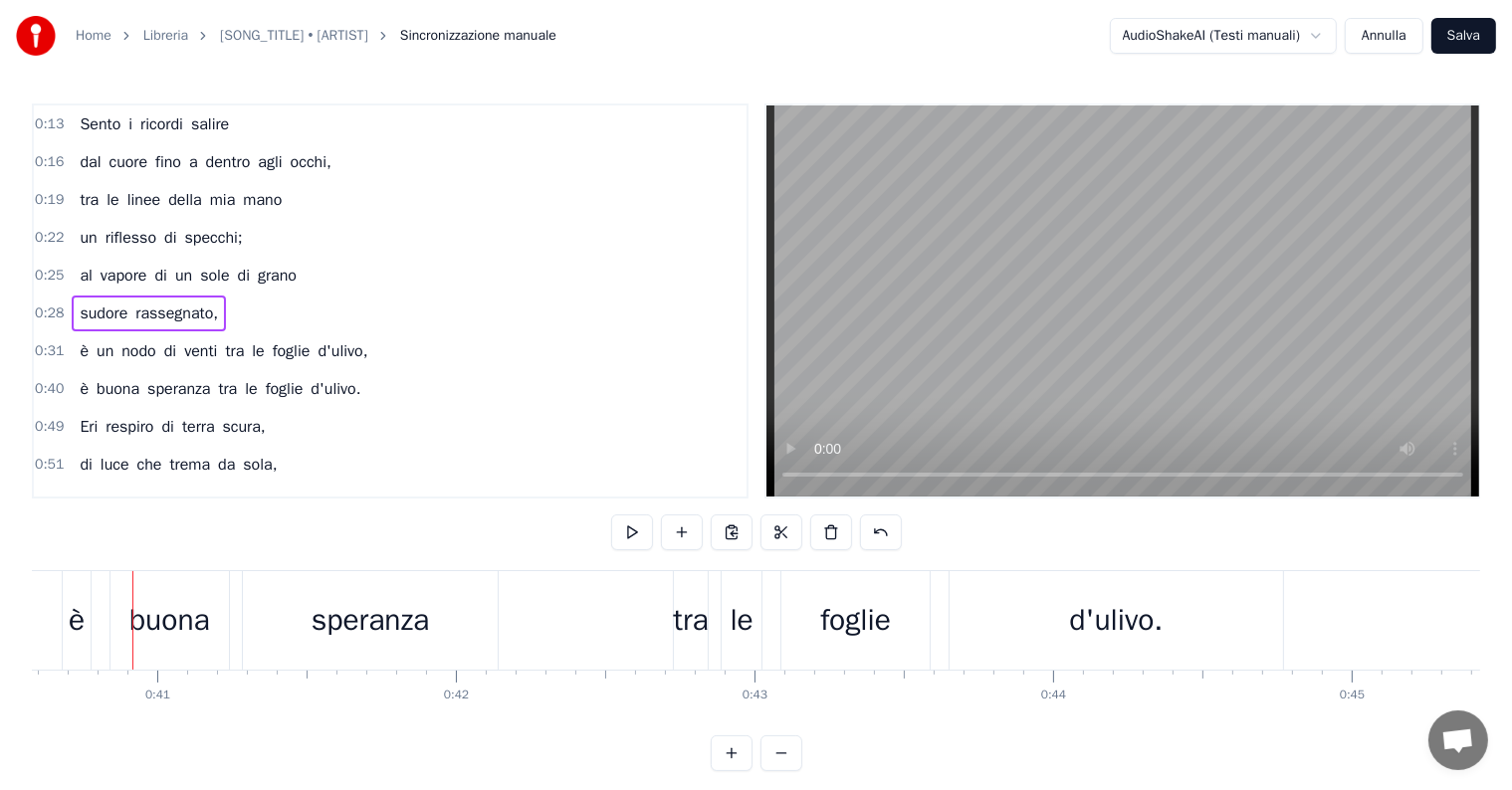 click on "è buona speranza tra le foglie d'ulivo." at bounding box center (220, 389) 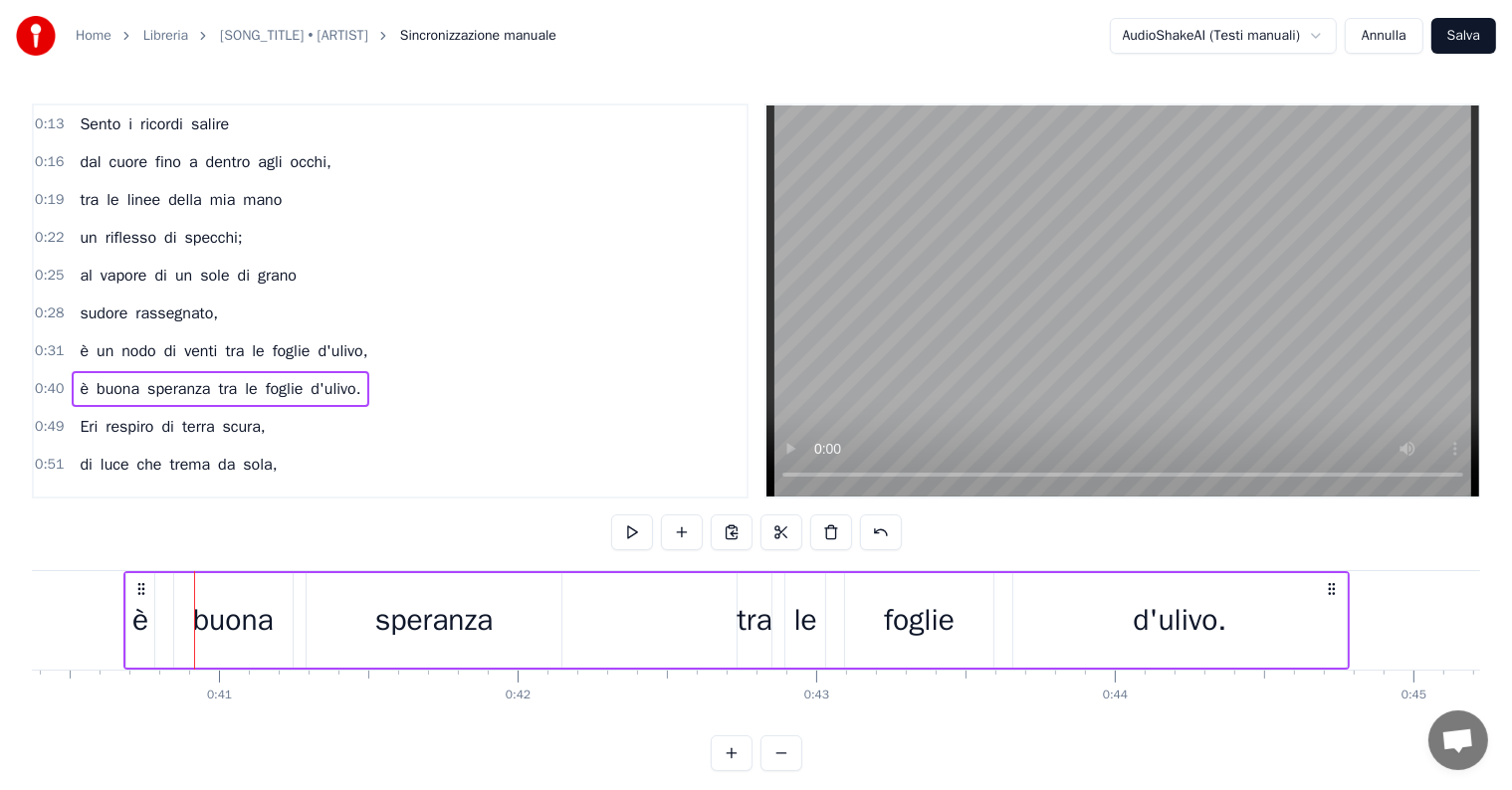 scroll, scrollTop: 0, scrollLeft: 12047, axis: horizontal 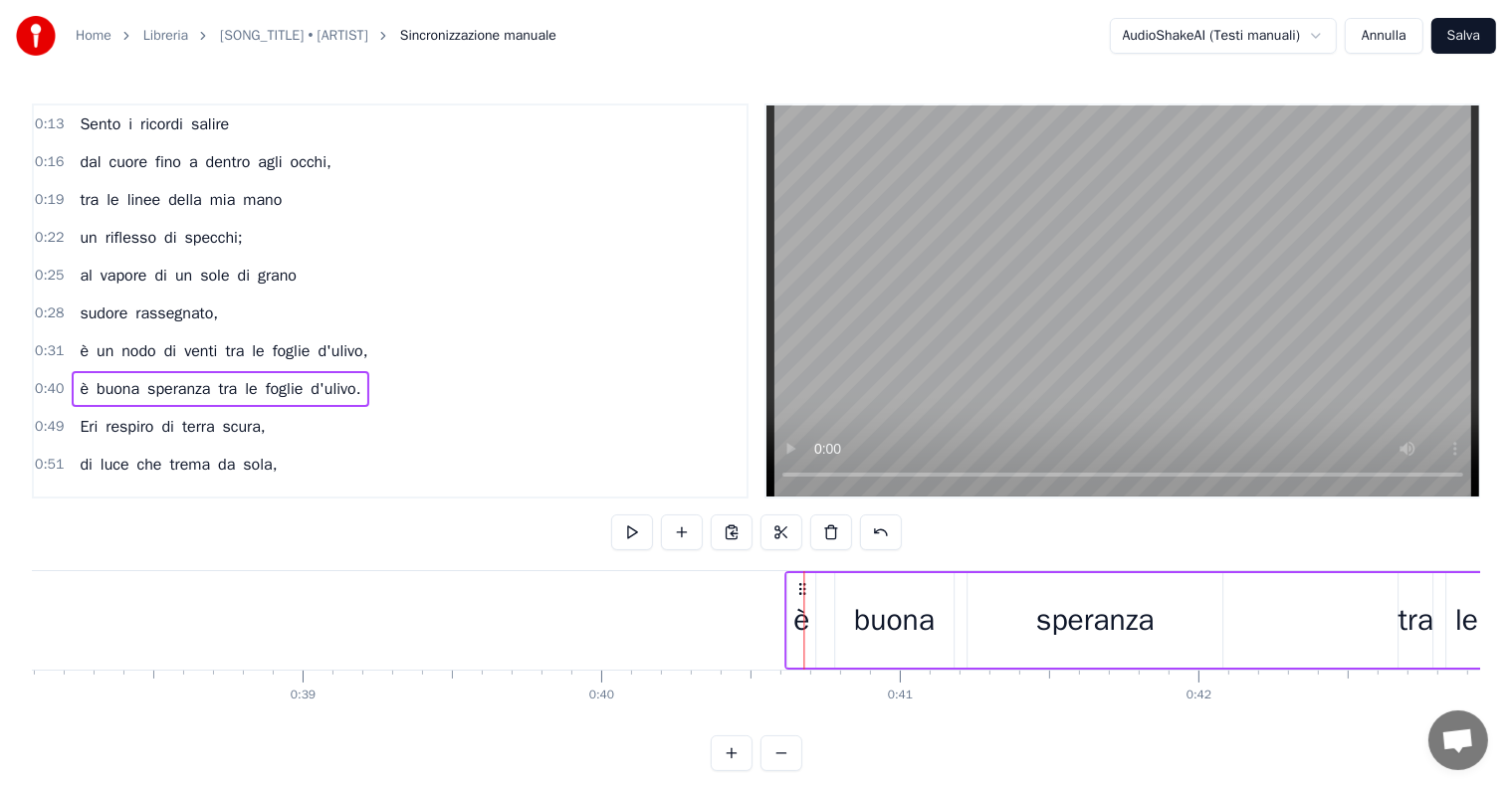 drag, startPoint x: 149, startPoint y: 588, endPoint x: 802, endPoint y: 573, distance: 653.17226 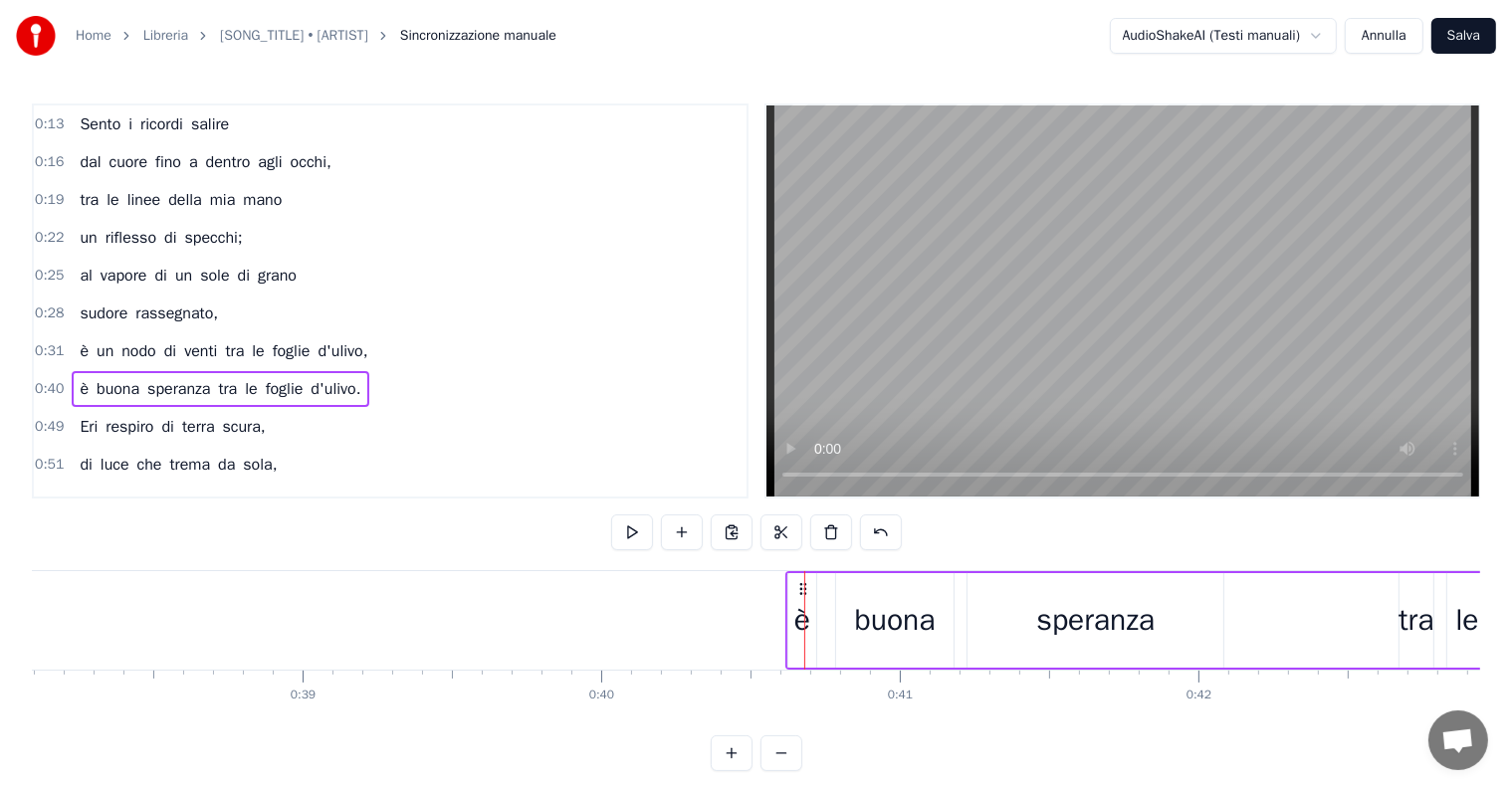 click on "è un nodo di venti tra le foglie d'ulivo," at bounding box center (223, 351) 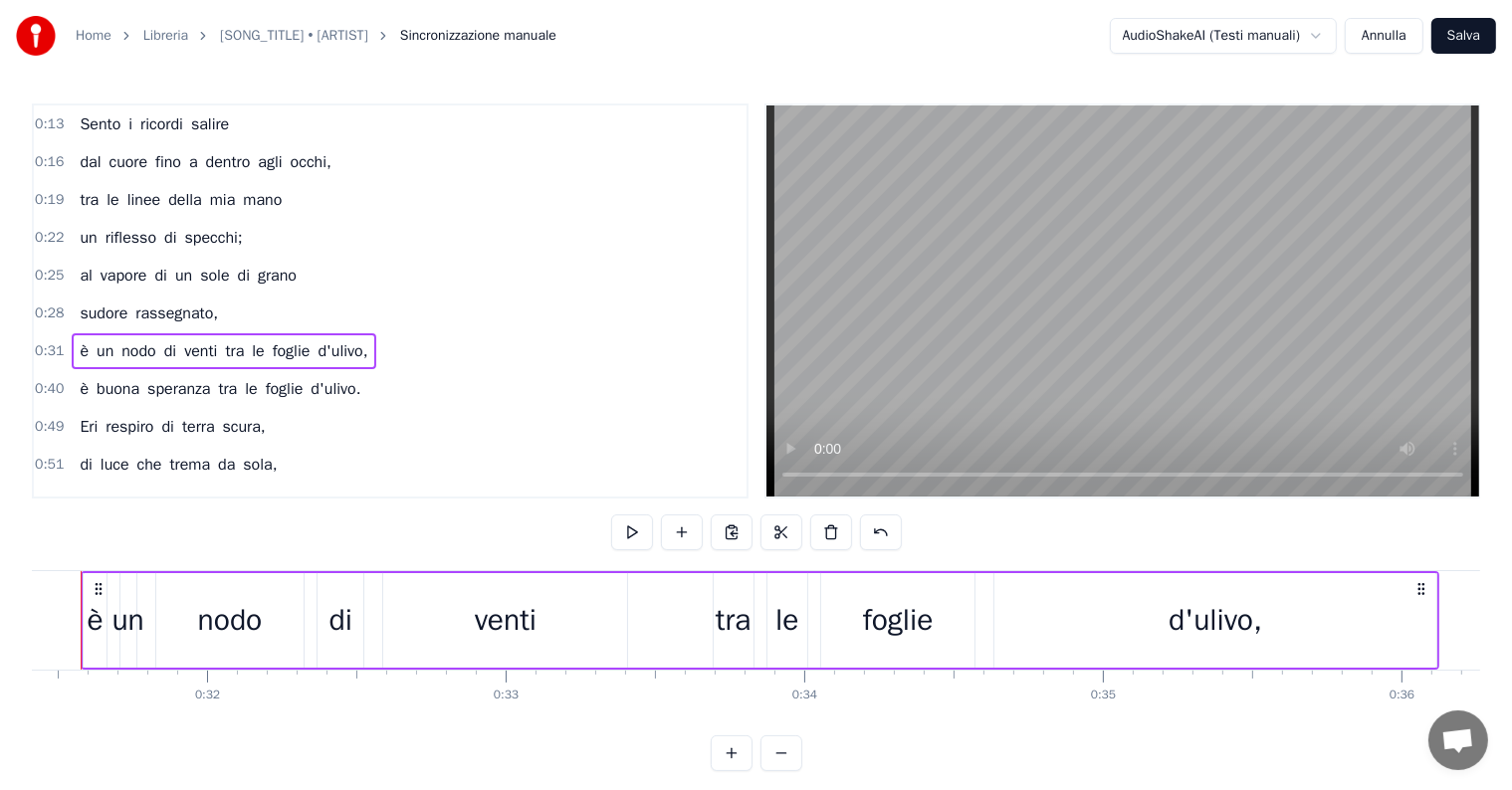 scroll, scrollTop: 0, scrollLeft: 9329, axis: horizontal 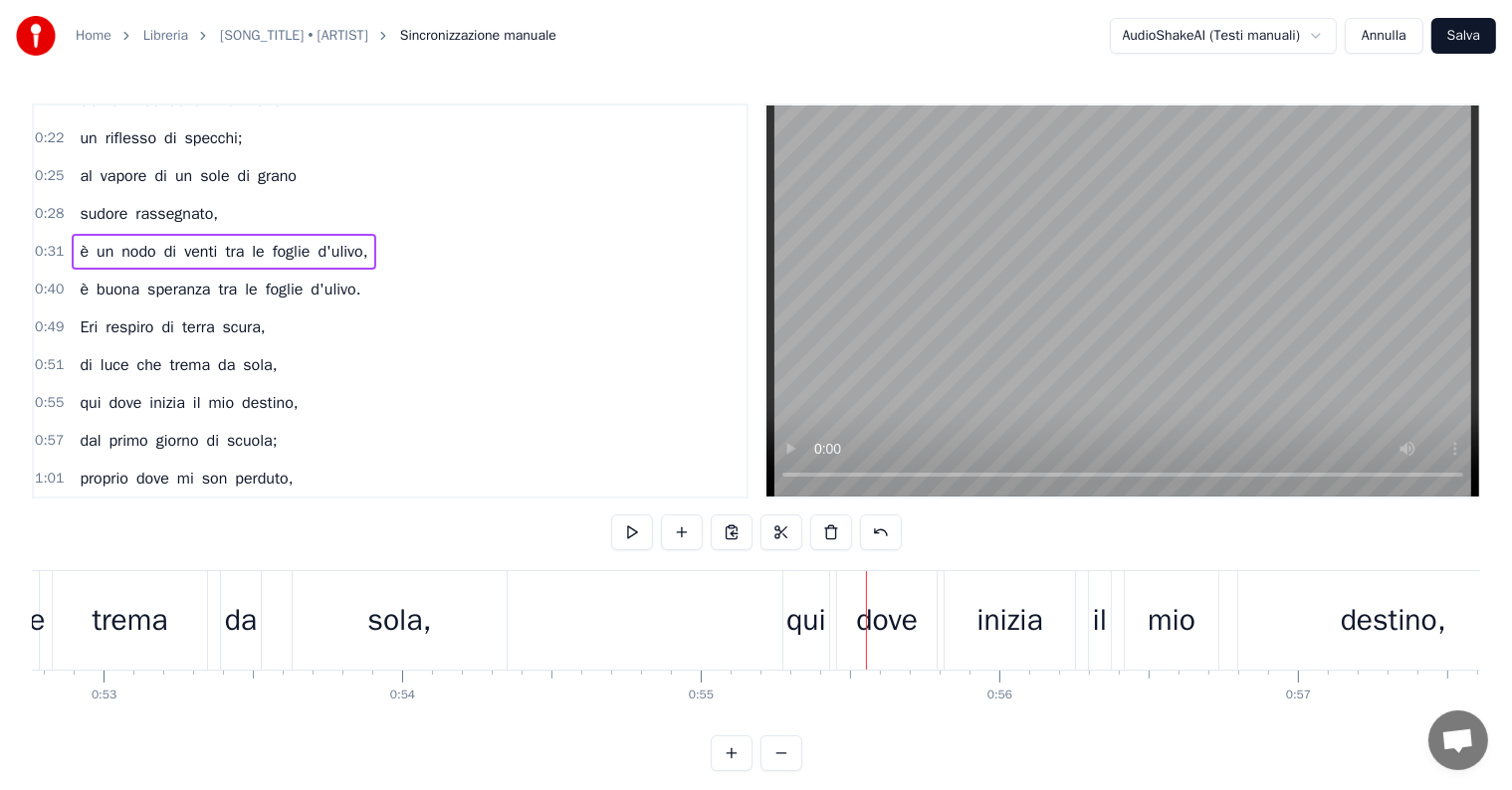 click on "qui dove inizia il mio destino," at bounding box center (188, 403) 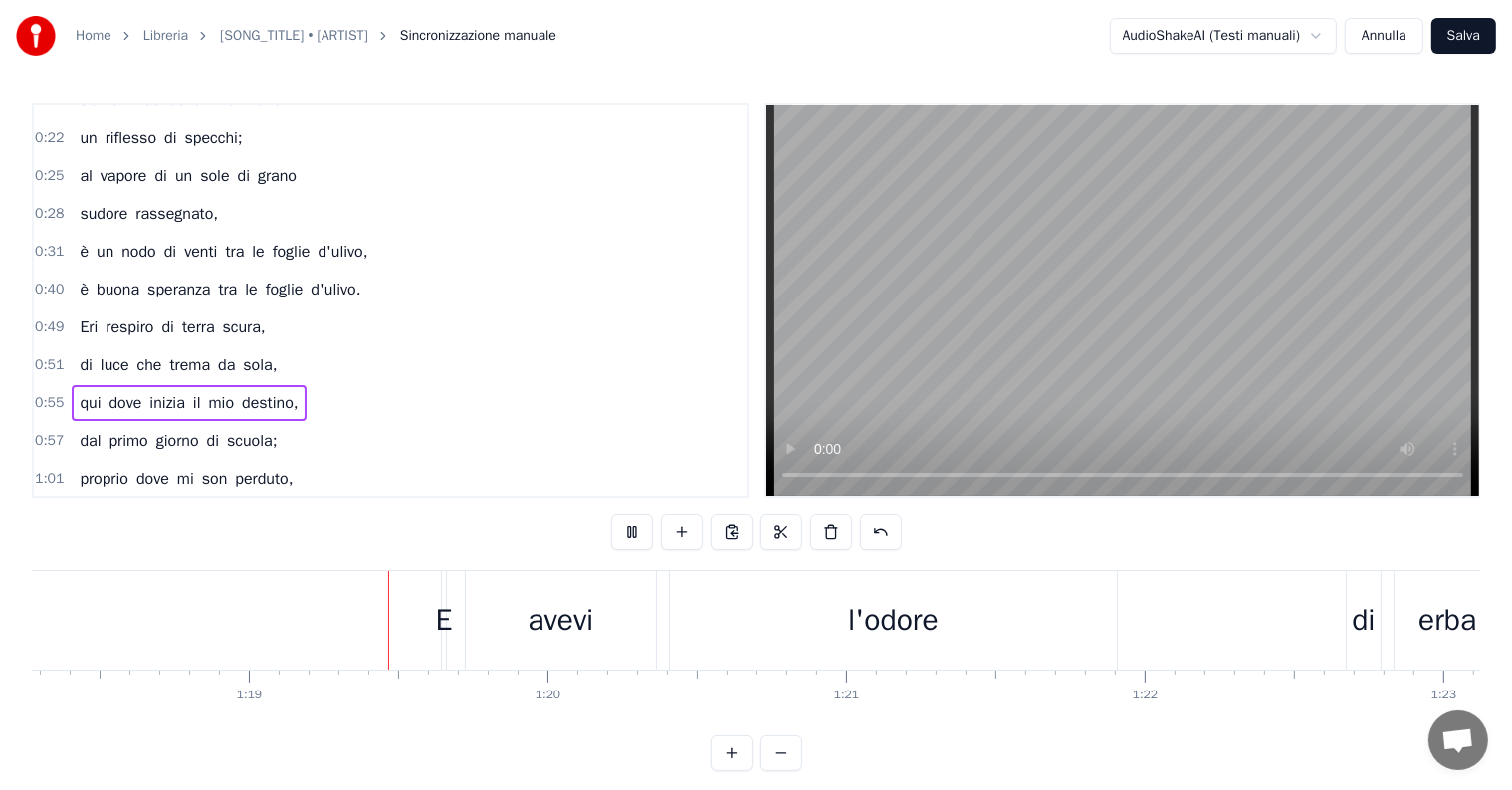 scroll, scrollTop: 0, scrollLeft: 23395, axis: horizontal 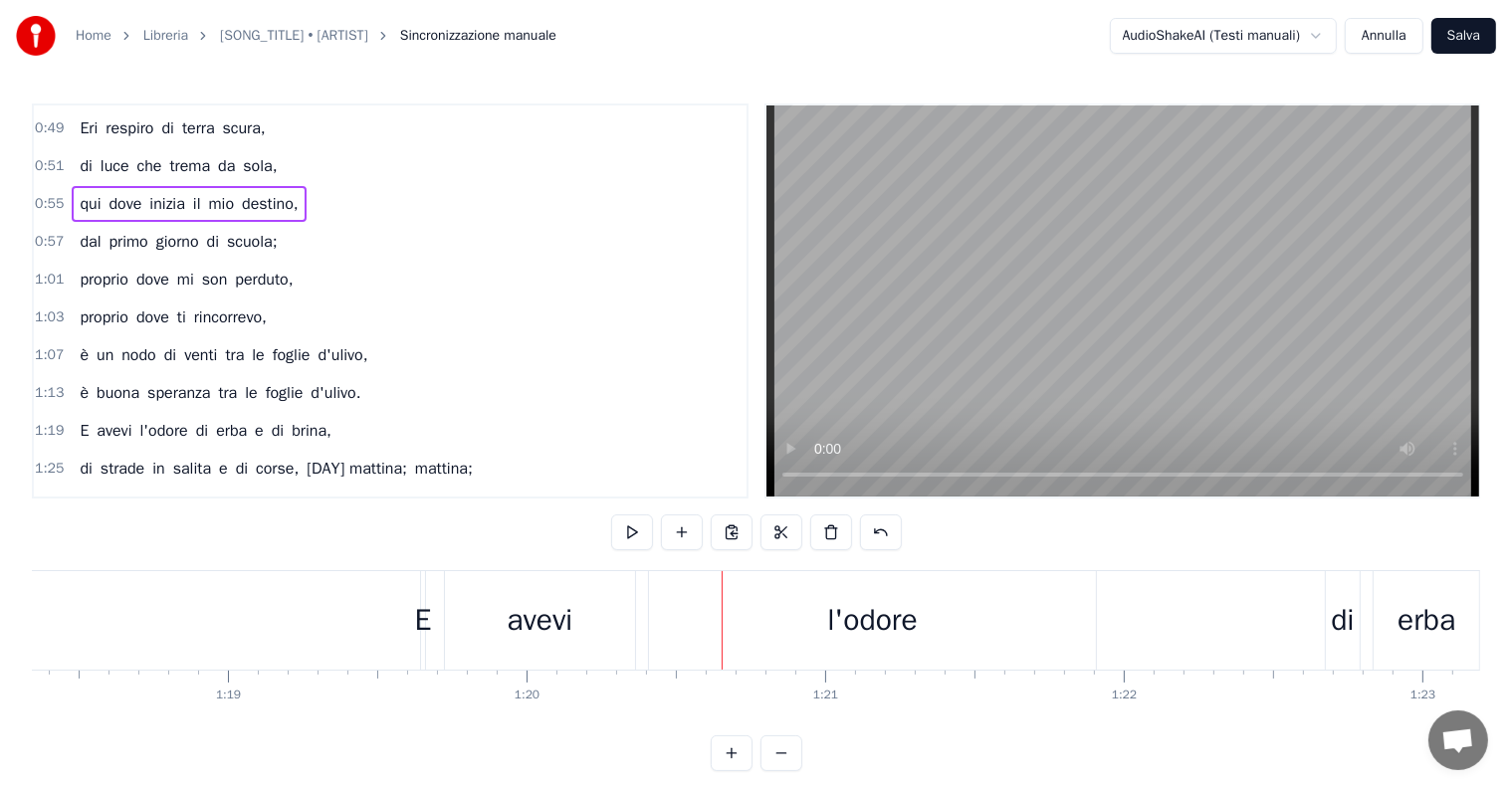 click on "E avevi l'odore di erba e di brina, di strade in salita e di corse, [DAY] mattina;" at bounding box center (205, 431) 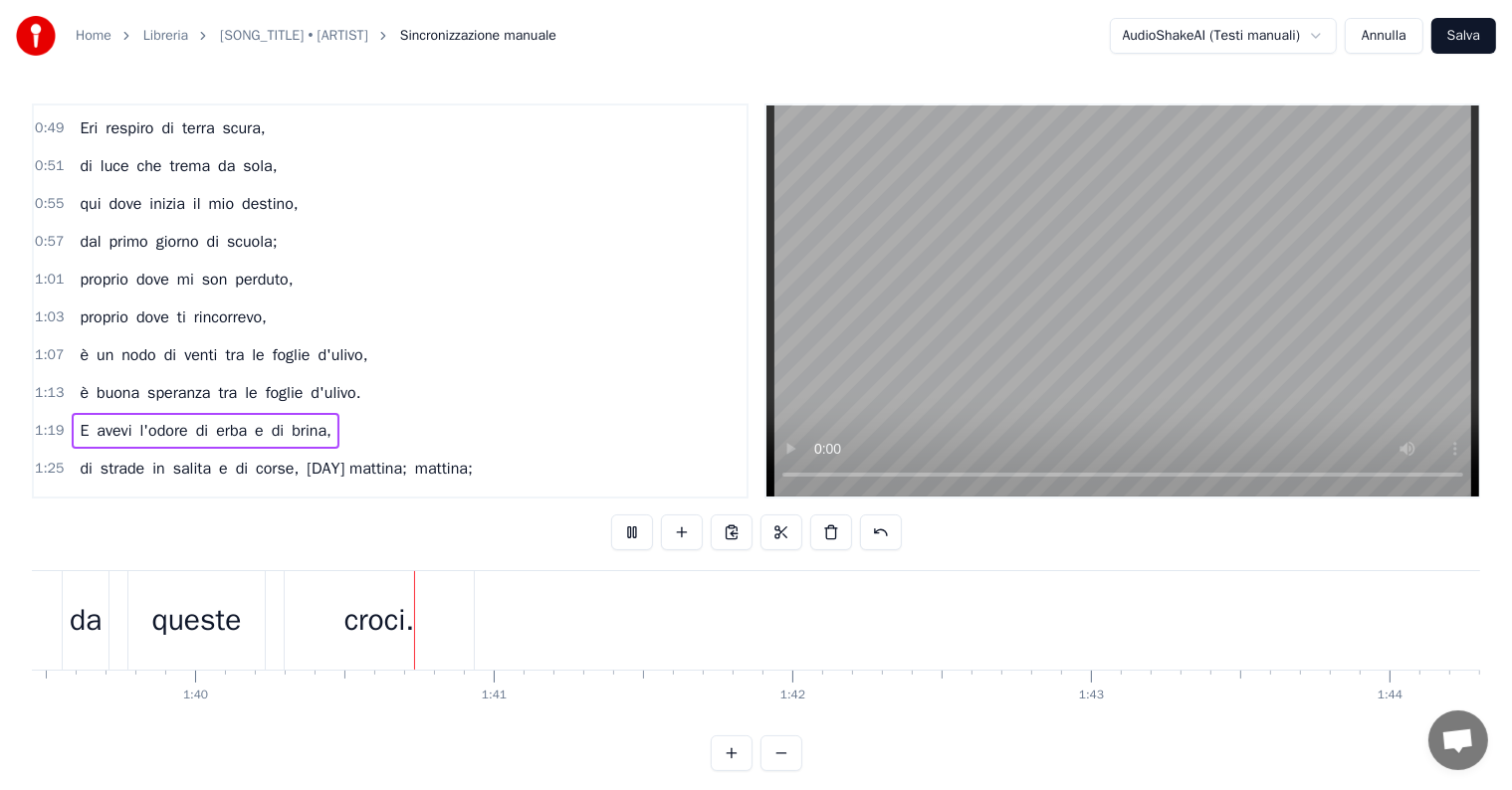 scroll, scrollTop: 0, scrollLeft: 29754, axis: horizontal 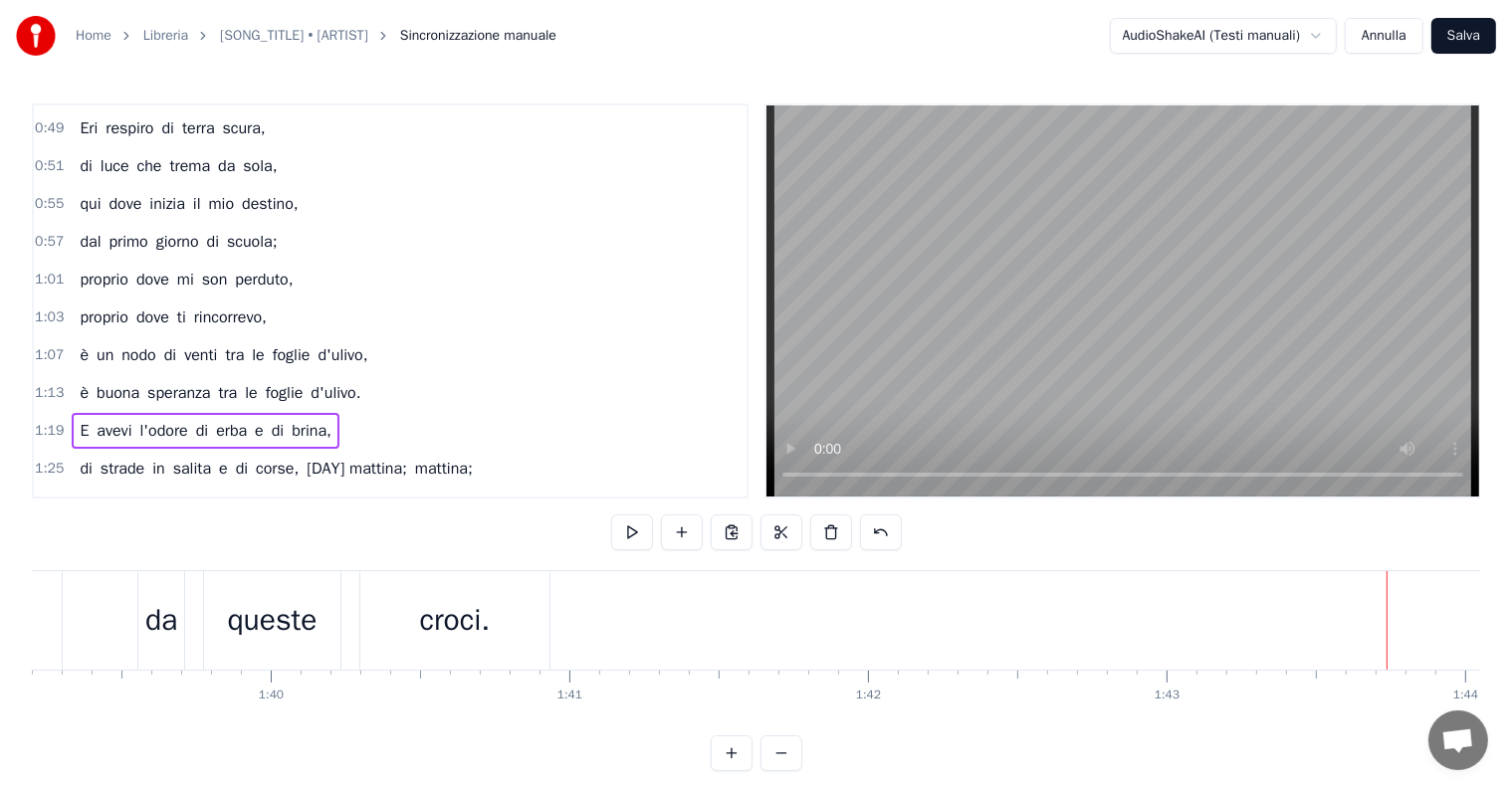 click on "croci." at bounding box center [455, 620] 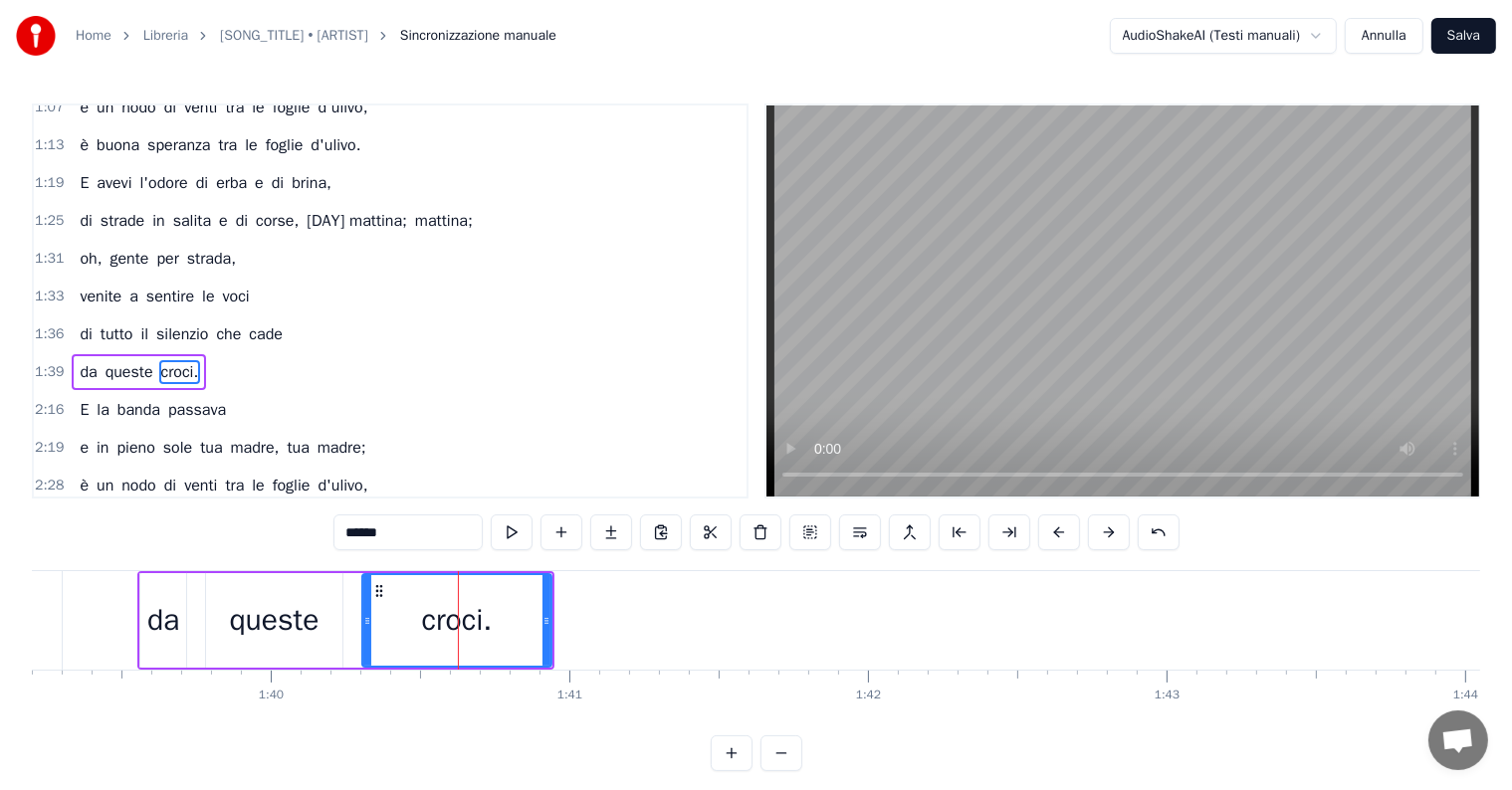 scroll, scrollTop: 591, scrollLeft: 0, axis: vertical 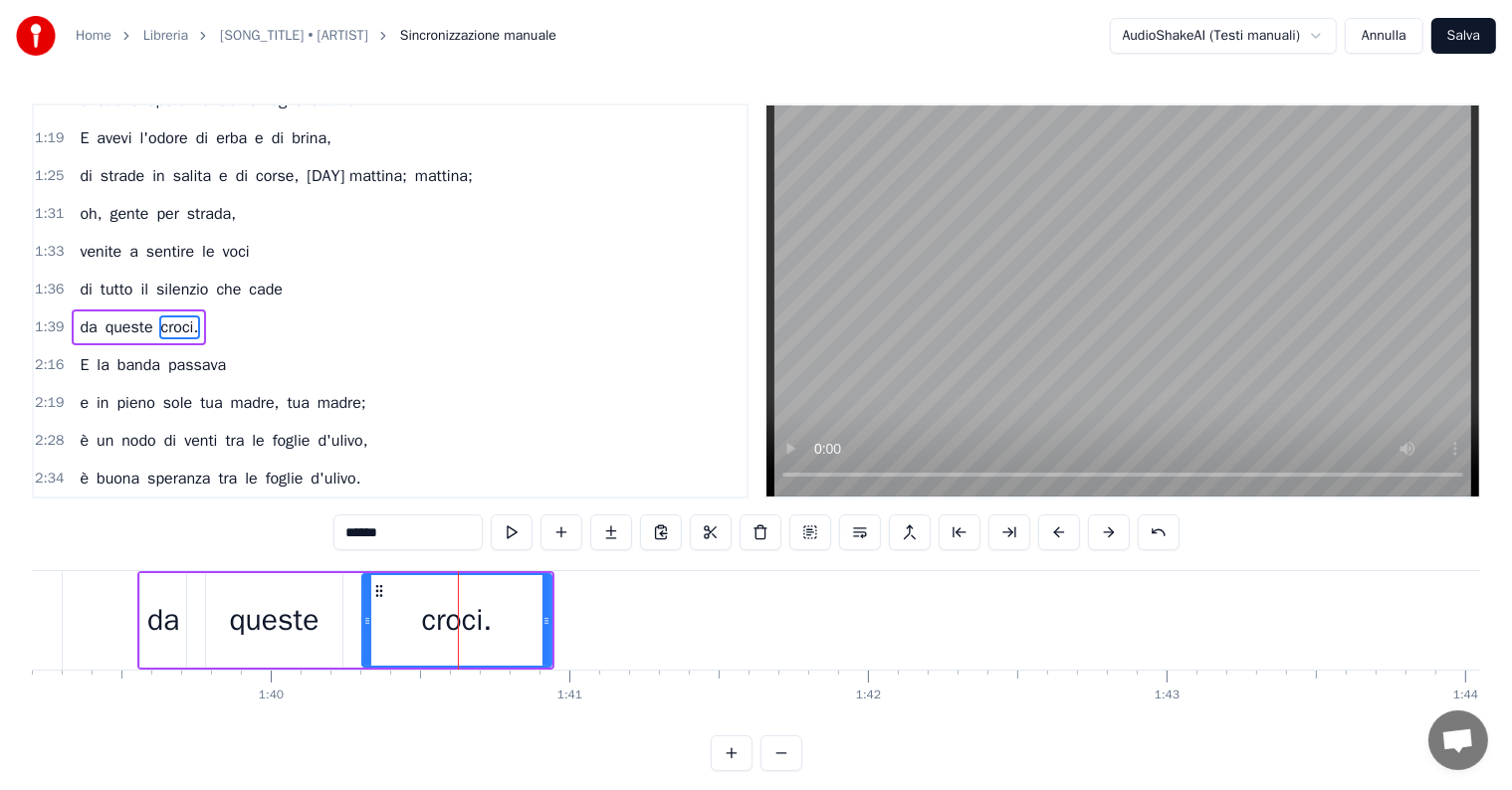 click on "queste" at bounding box center (274, 620) 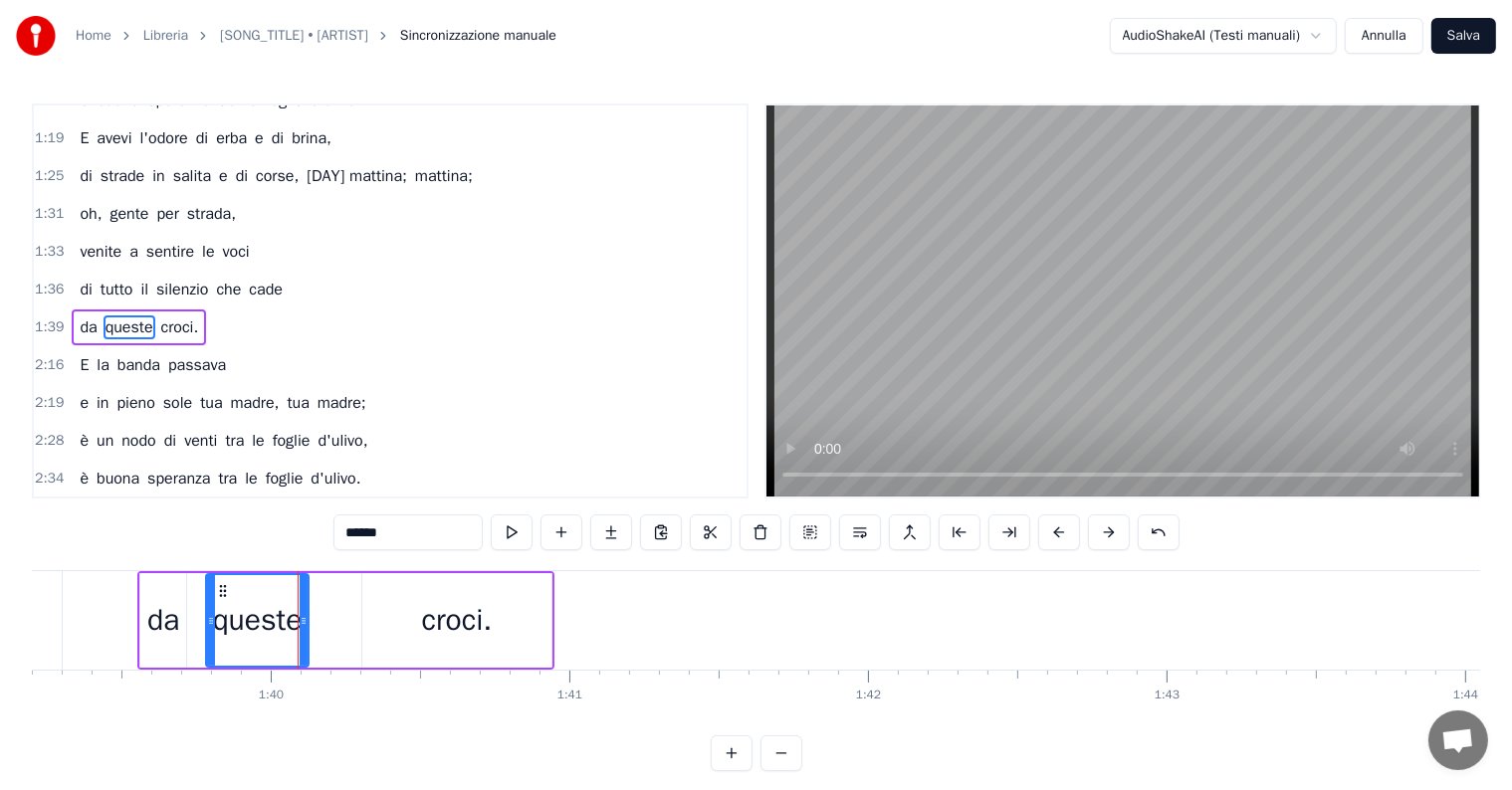 drag, startPoint x: 337, startPoint y: 621, endPoint x: 304, endPoint y: 623, distance: 33.060551 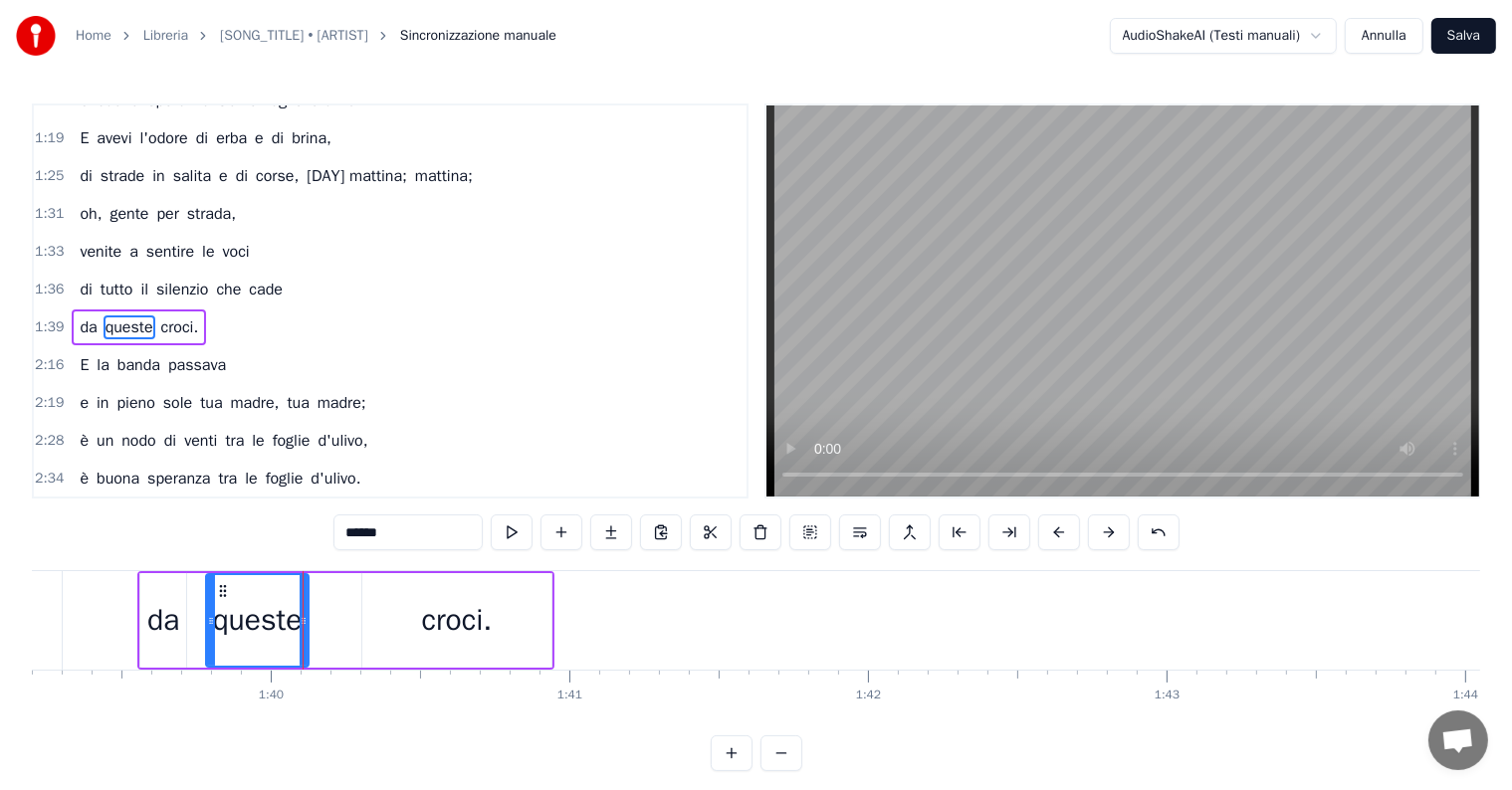 click on "croci." at bounding box center [457, 620] 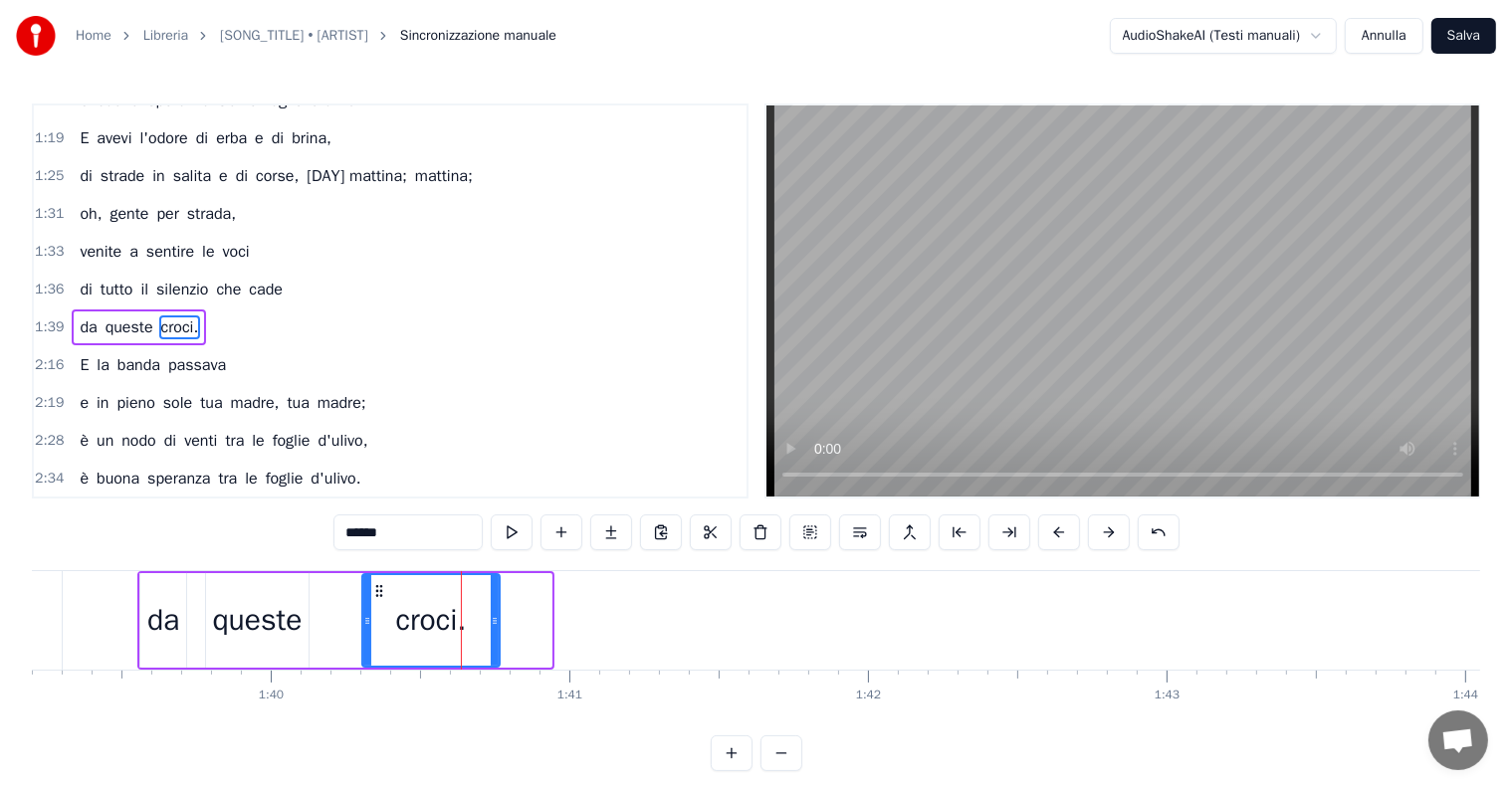 drag, startPoint x: 547, startPoint y: 620, endPoint x: 496, endPoint y: 620, distance: 51 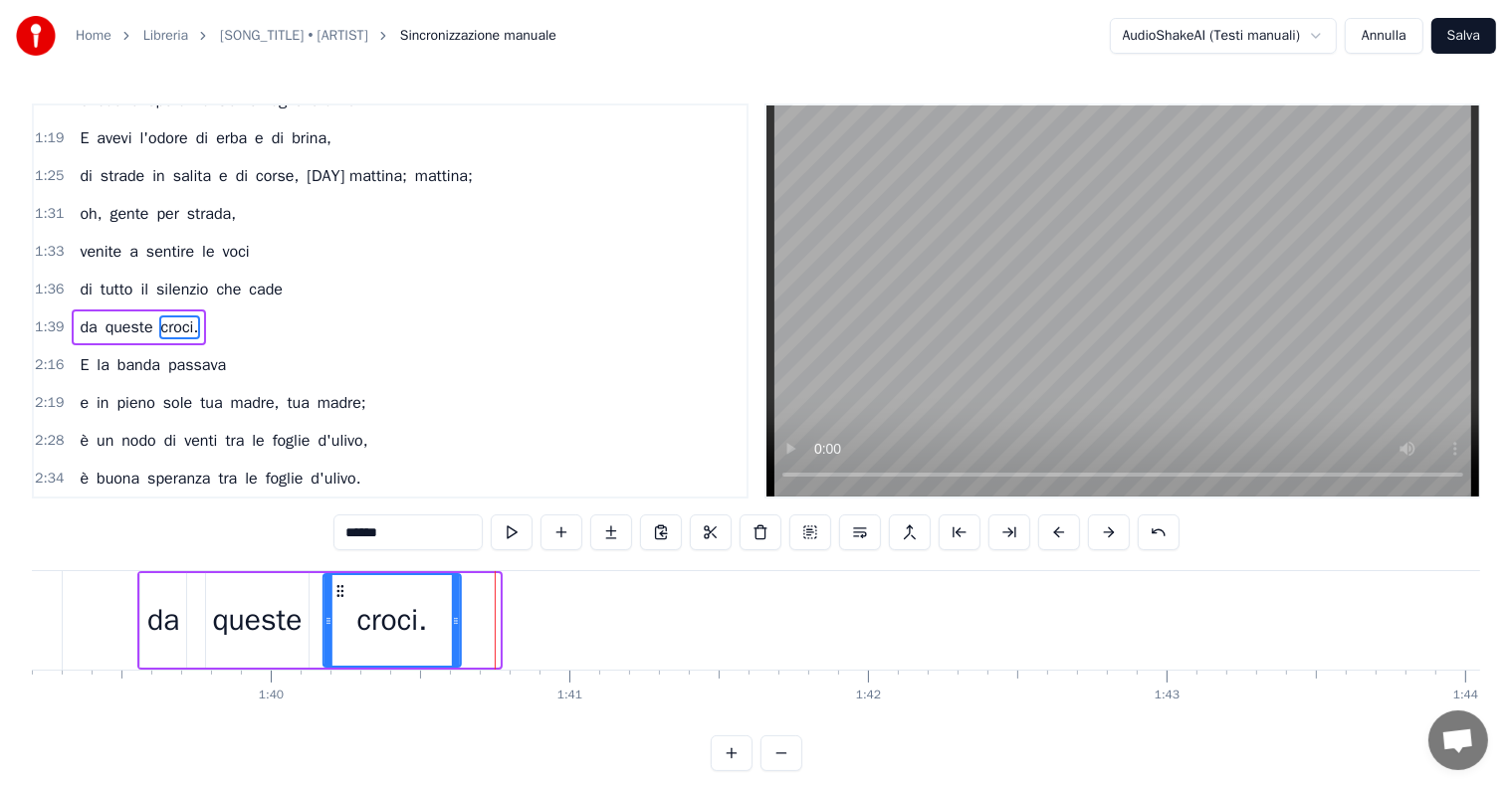 drag, startPoint x: 378, startPoint y: 587, endPoint x: 339, endPoint y: 587, distance: 39 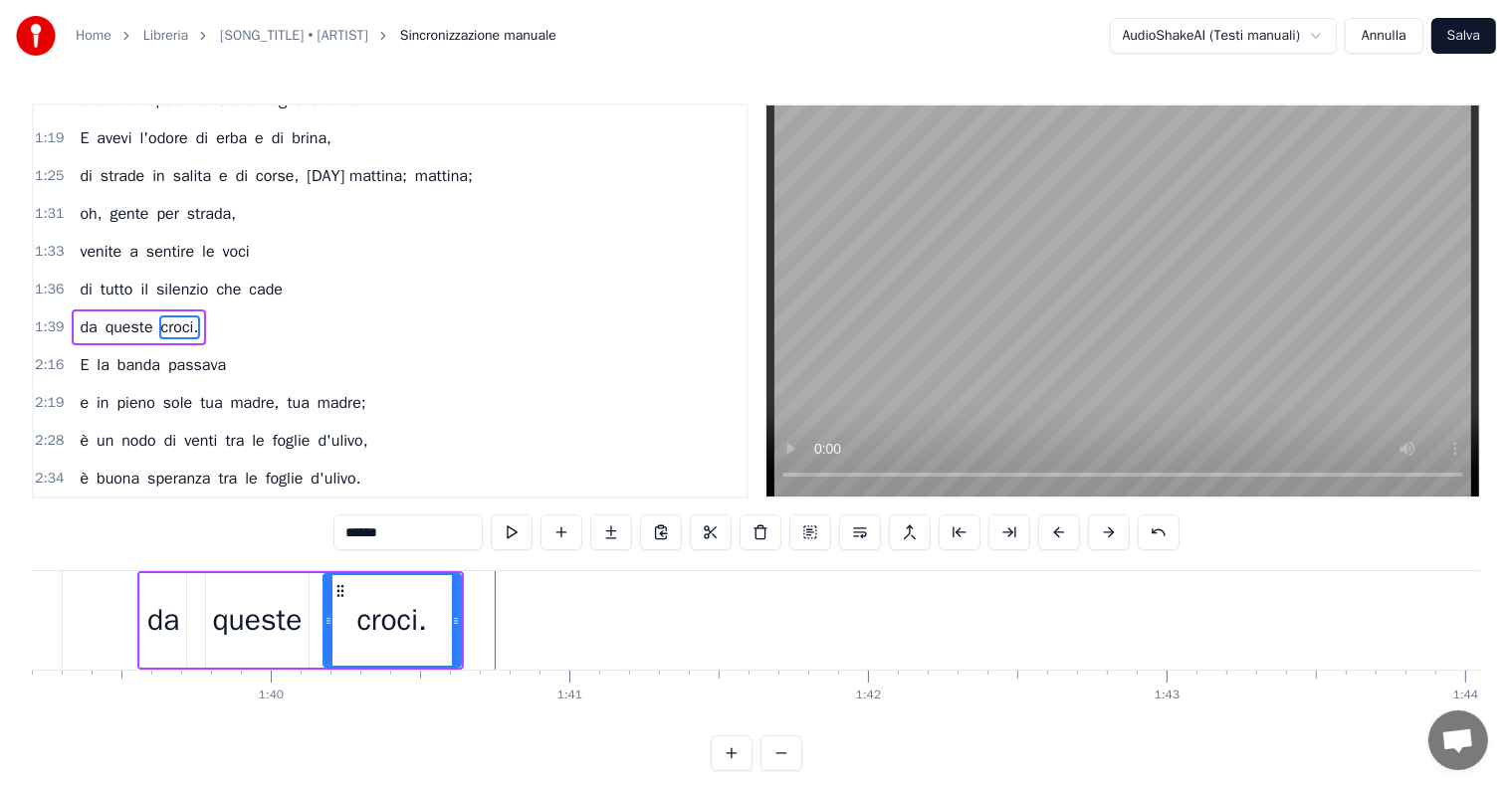 click on "Sento i ricordi salire dal cuore fino a dentro agli occhi, tra le linee della mia mano un riflesso di specchi; al vapore di un sole di grano sudore rassegnato, è un nodo di venti tra le foglie d'ulivo, è buona speranza tra le foglie d'ulivo. Eri respiro di terra scura, di luce che trema da sola, qui dove inizia il mio destino, dal primo giorno di scuola; proprio dove mi son perduto, proprio dove ti rincorrevo, è un nodo di venti tra le foglie d'ulivo, è buona speranza tra le foglie d'ulivo. E avevi l'odore di erba e di brina, di strade in salita e di corse, [DAY] mattina; oh, gente per strada, venite a sentire le voci di tutto il silenzio che cade da queste croci. E la banda passava e in pieno sole tua madre, tua madre; è un nodo di venti tra le foglie d'ulivo, è buona speranza tra le foglie d'ulivo. E avevi l'odore di erba e di brina, di strade in salita e di corse, [DAY] mattina; oh, gente per strada, venite a sentire le voci di tutto il silenzio che cade da queste croci, da queste croci, da E'" at bounding box center [12380, 620] 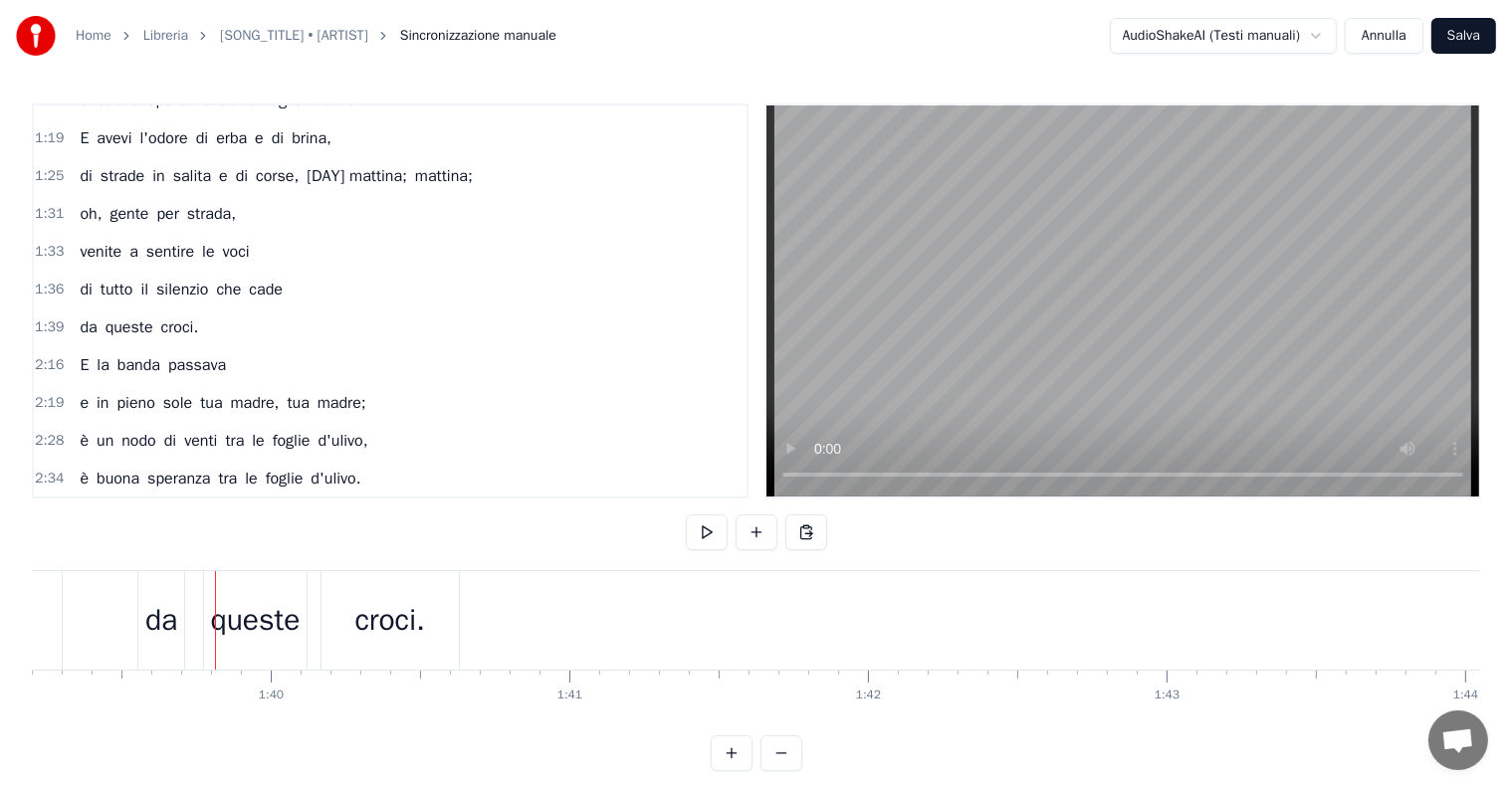 click on "da queste croci." at bounding box center (138, 327) 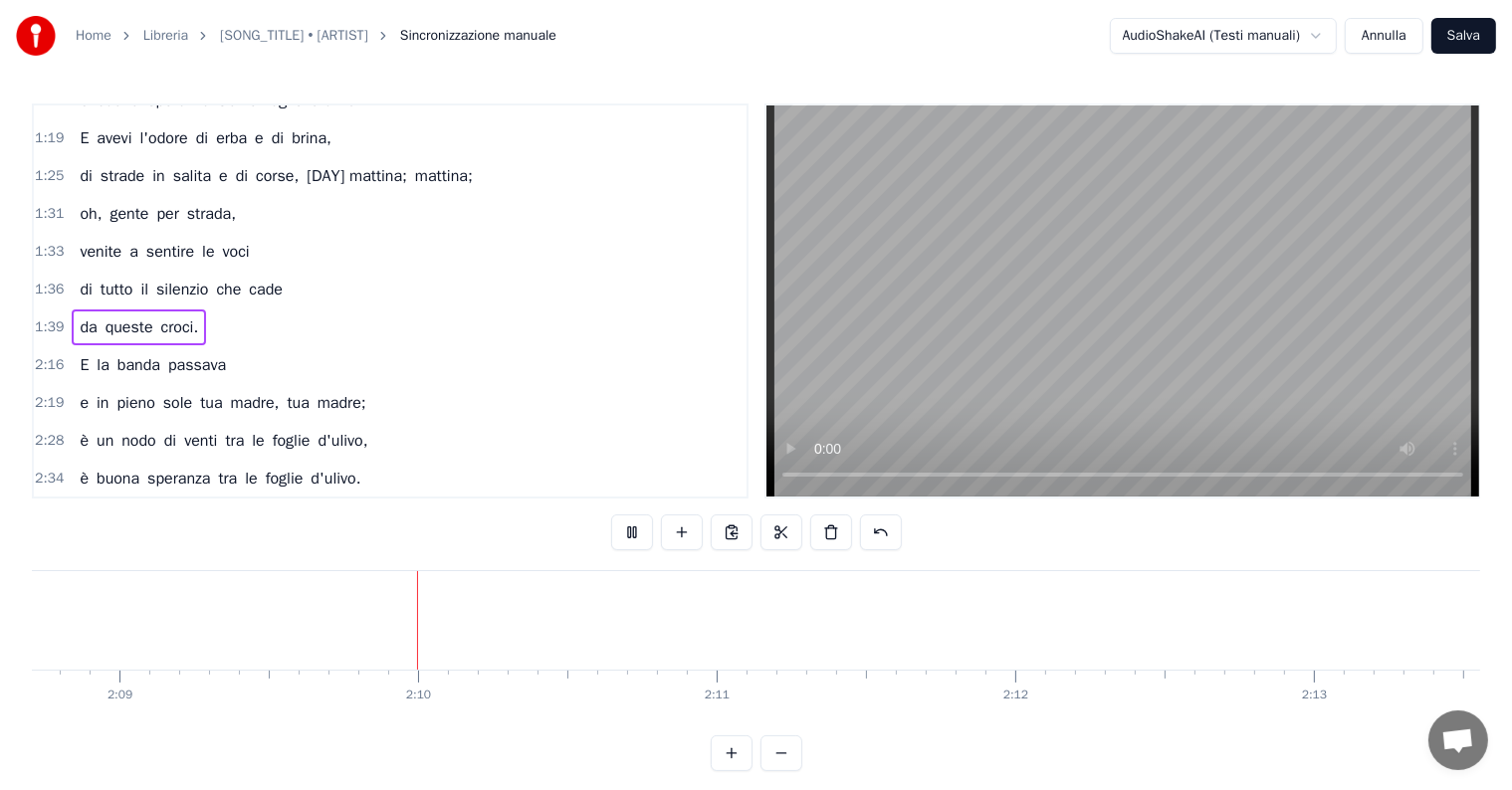 scroll, scrollTop: 0, scrollLeft: 38490, axis: horizontal 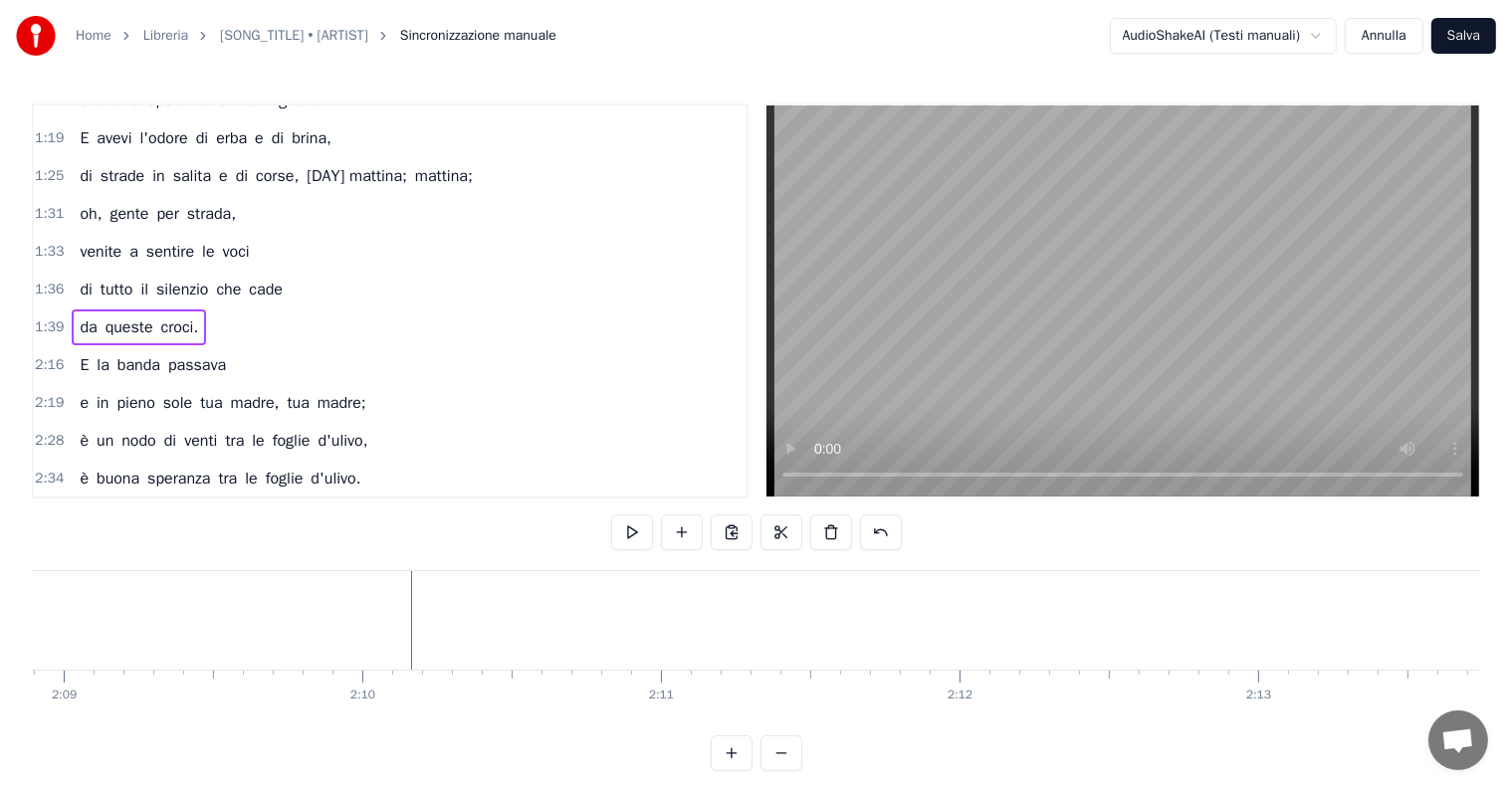 click on "Salva" at bounding box center (1463, 36) 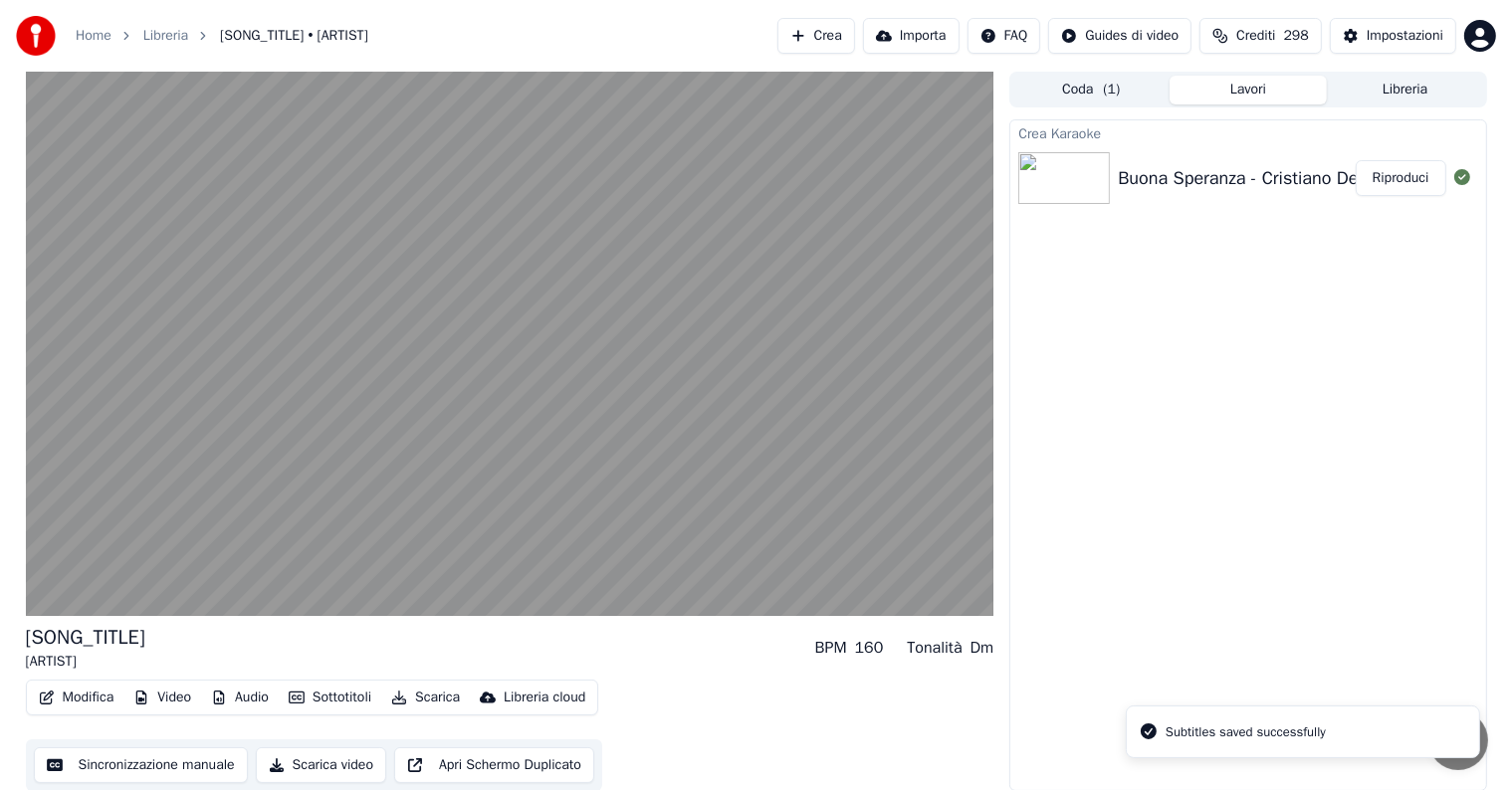 click on "Riproduci" at bounding box center [1401, 178] 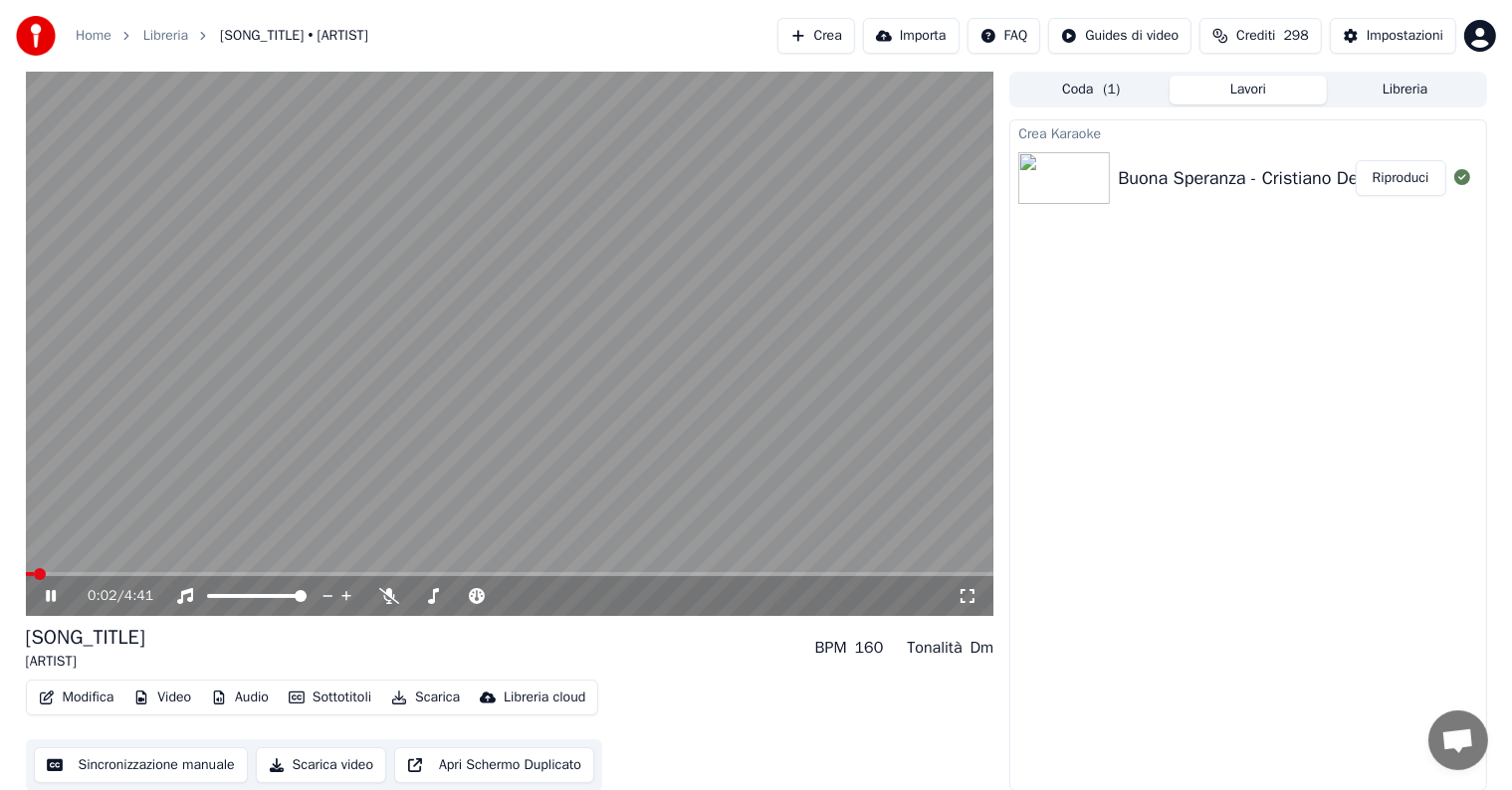 click 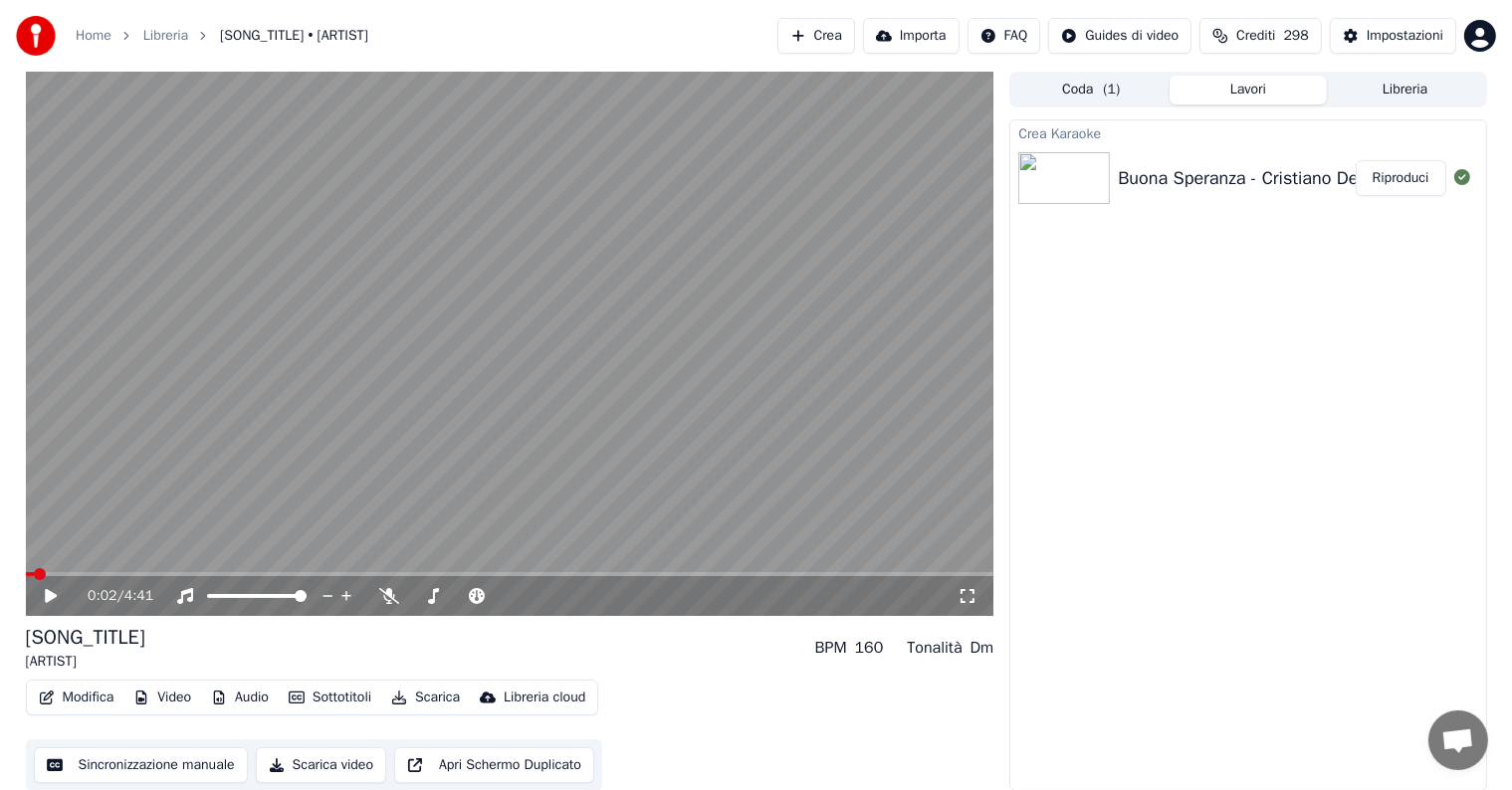 click 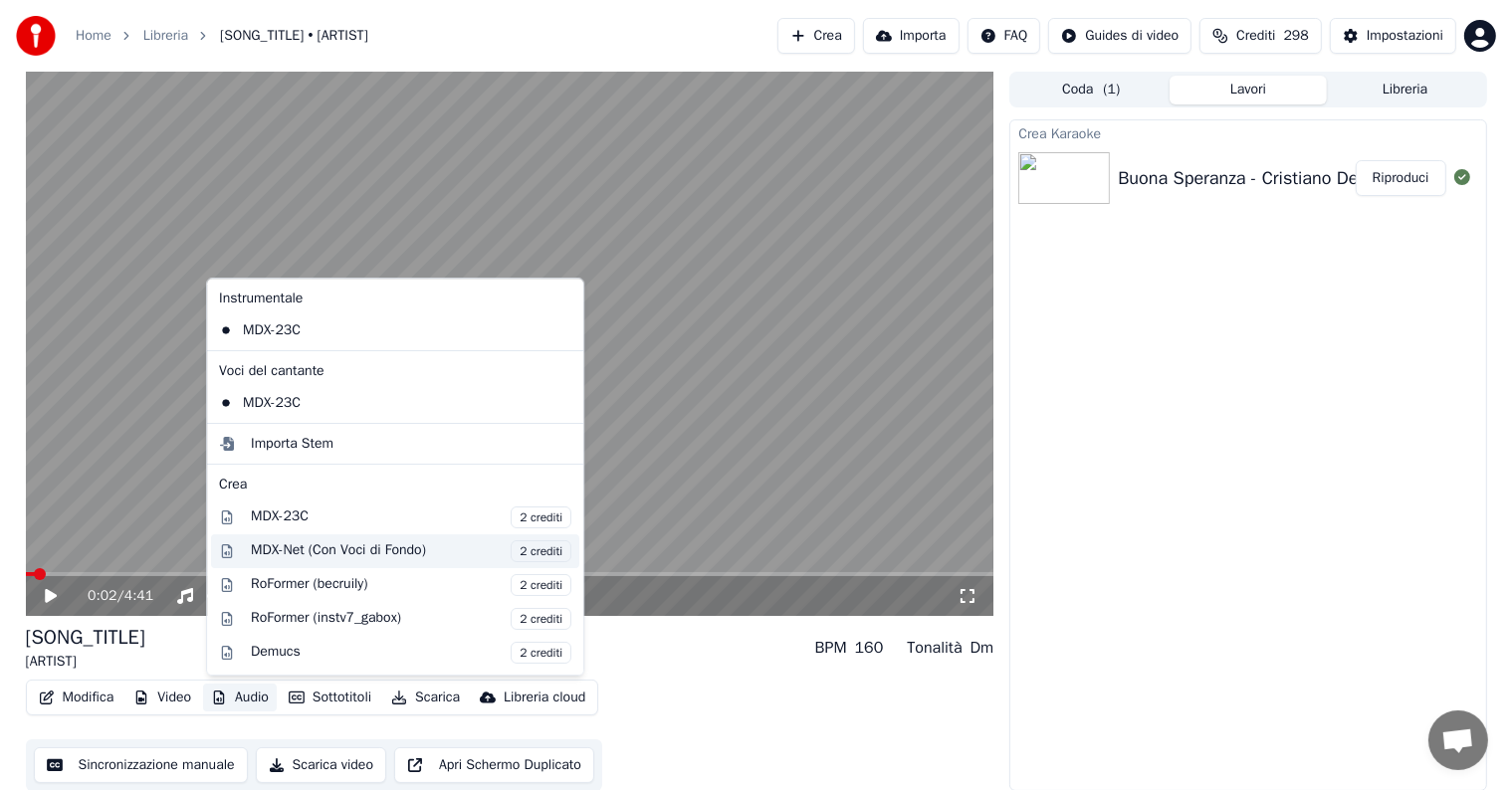click on "MDX-Net (Con Voci di Fondo) 2 crediti" at bounding box center [411, 551] 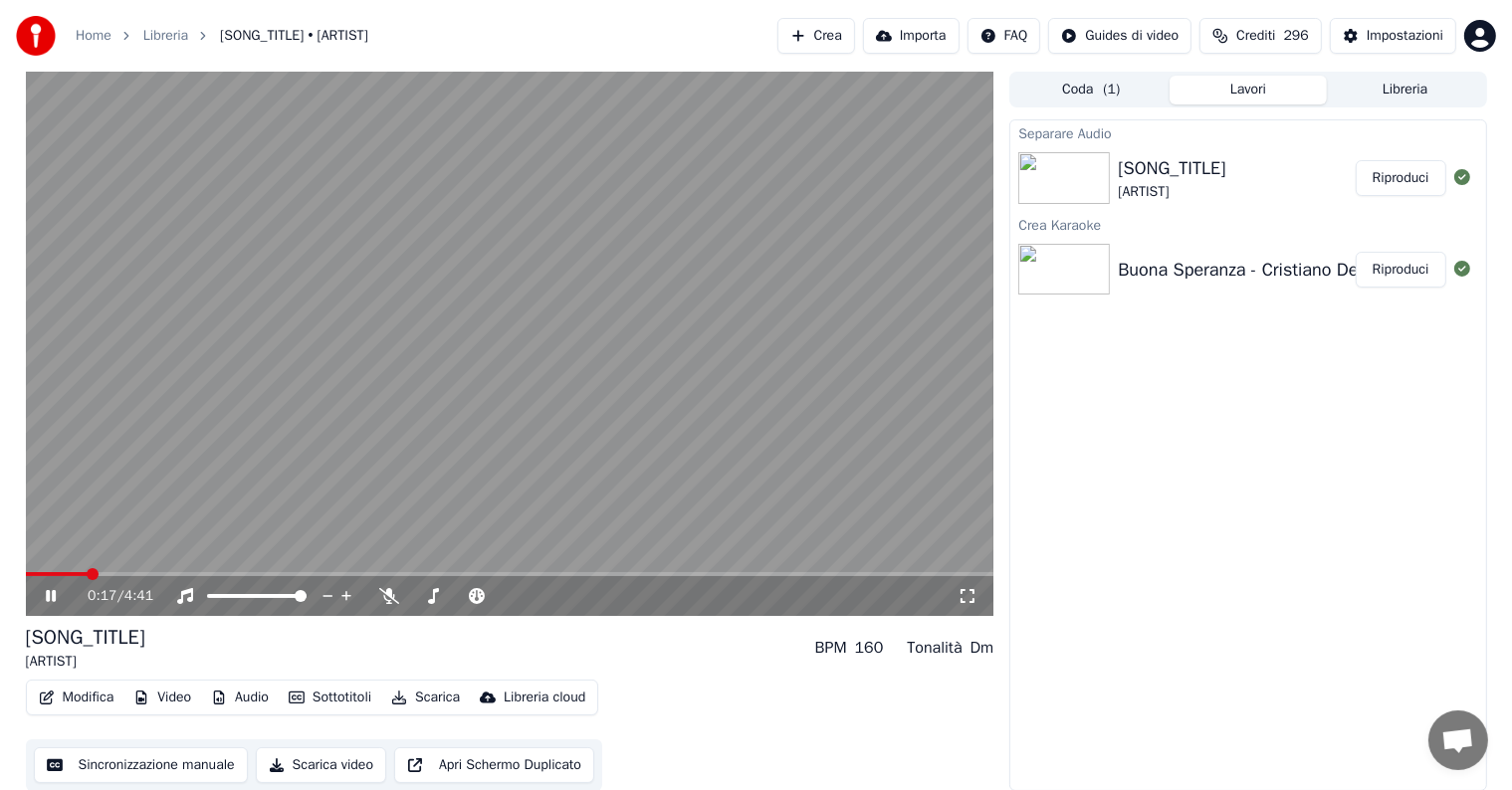 click 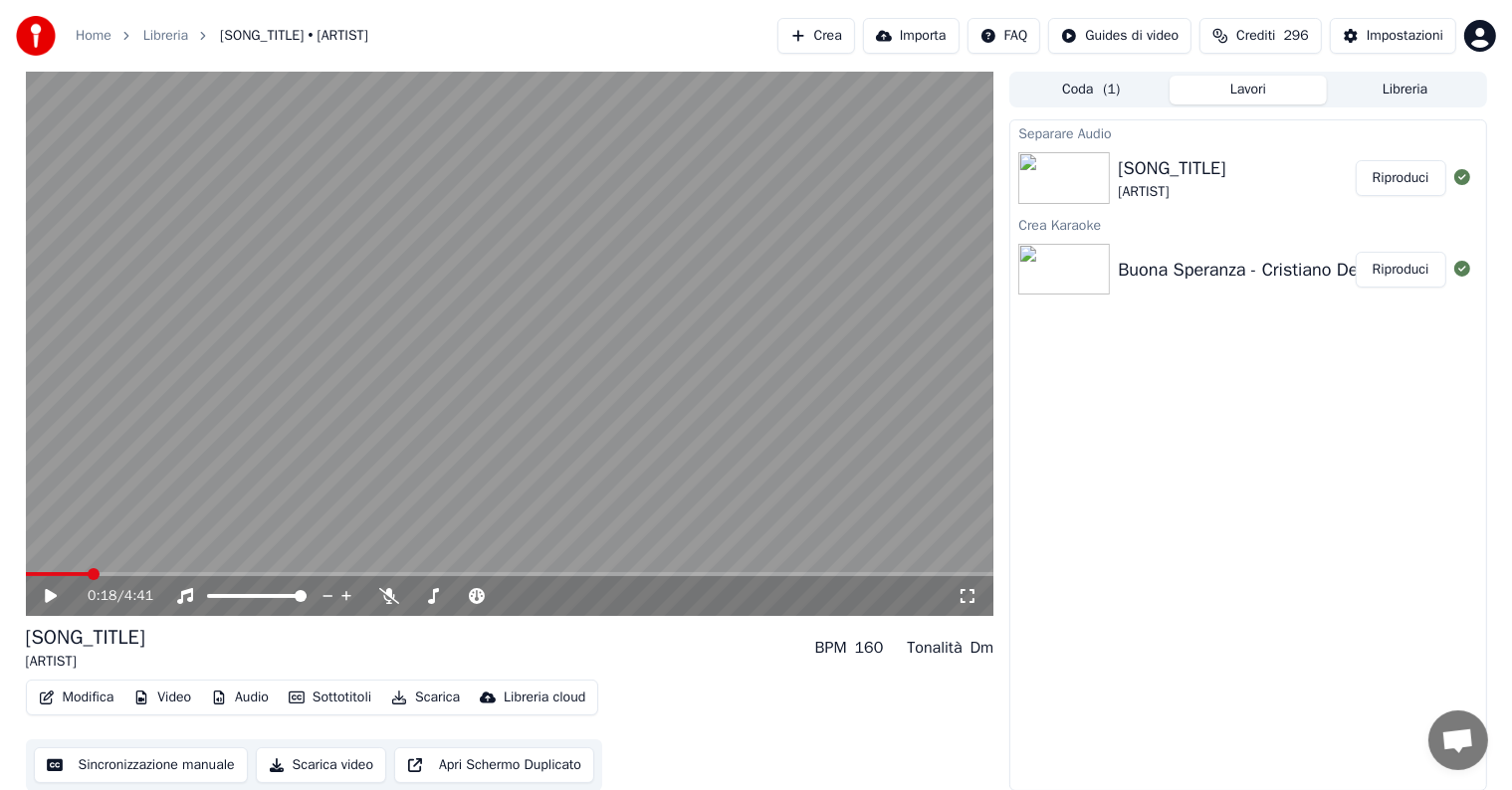 click on "Riproduci" at bounding box center (1401, 178) 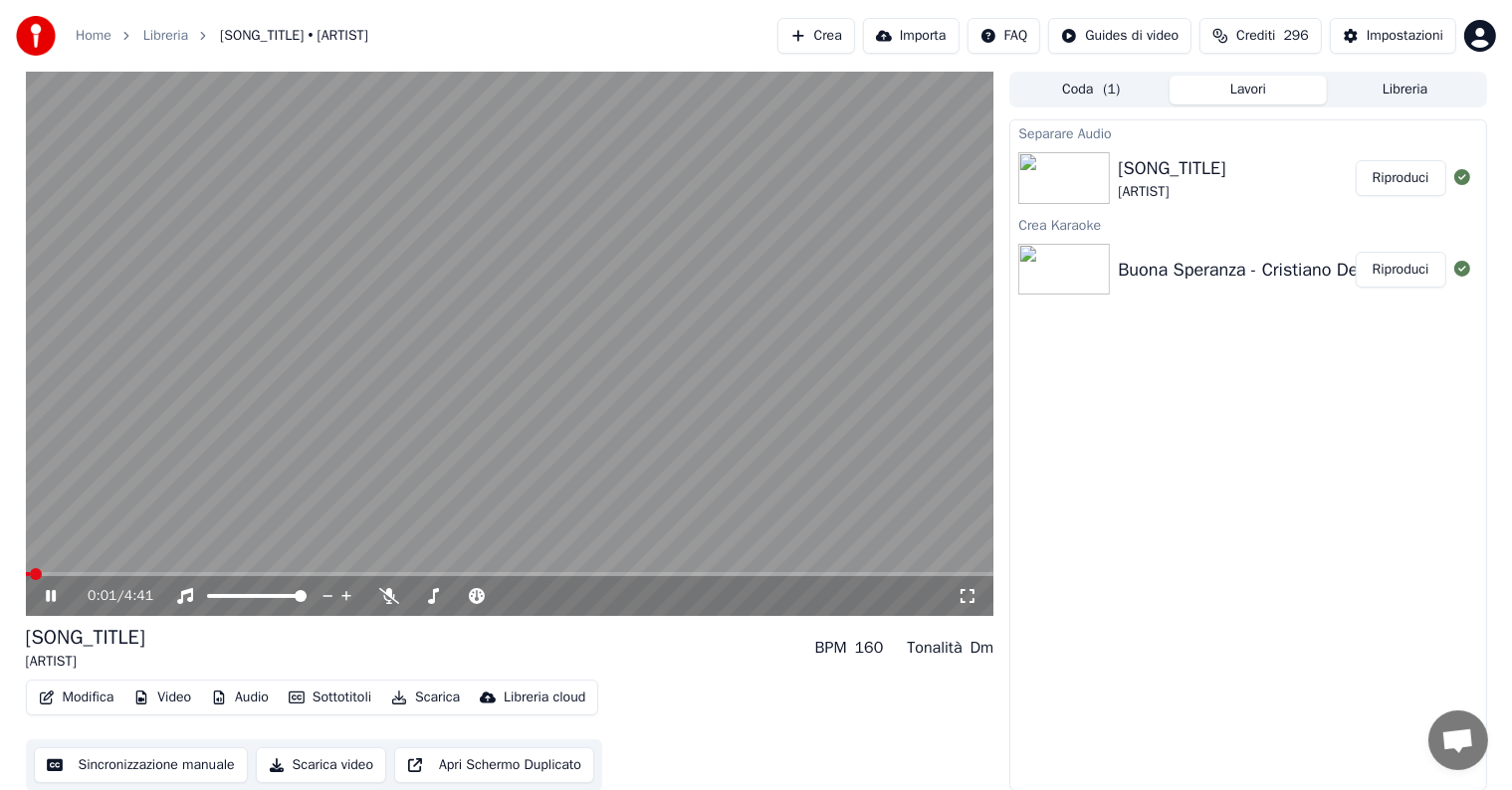 click 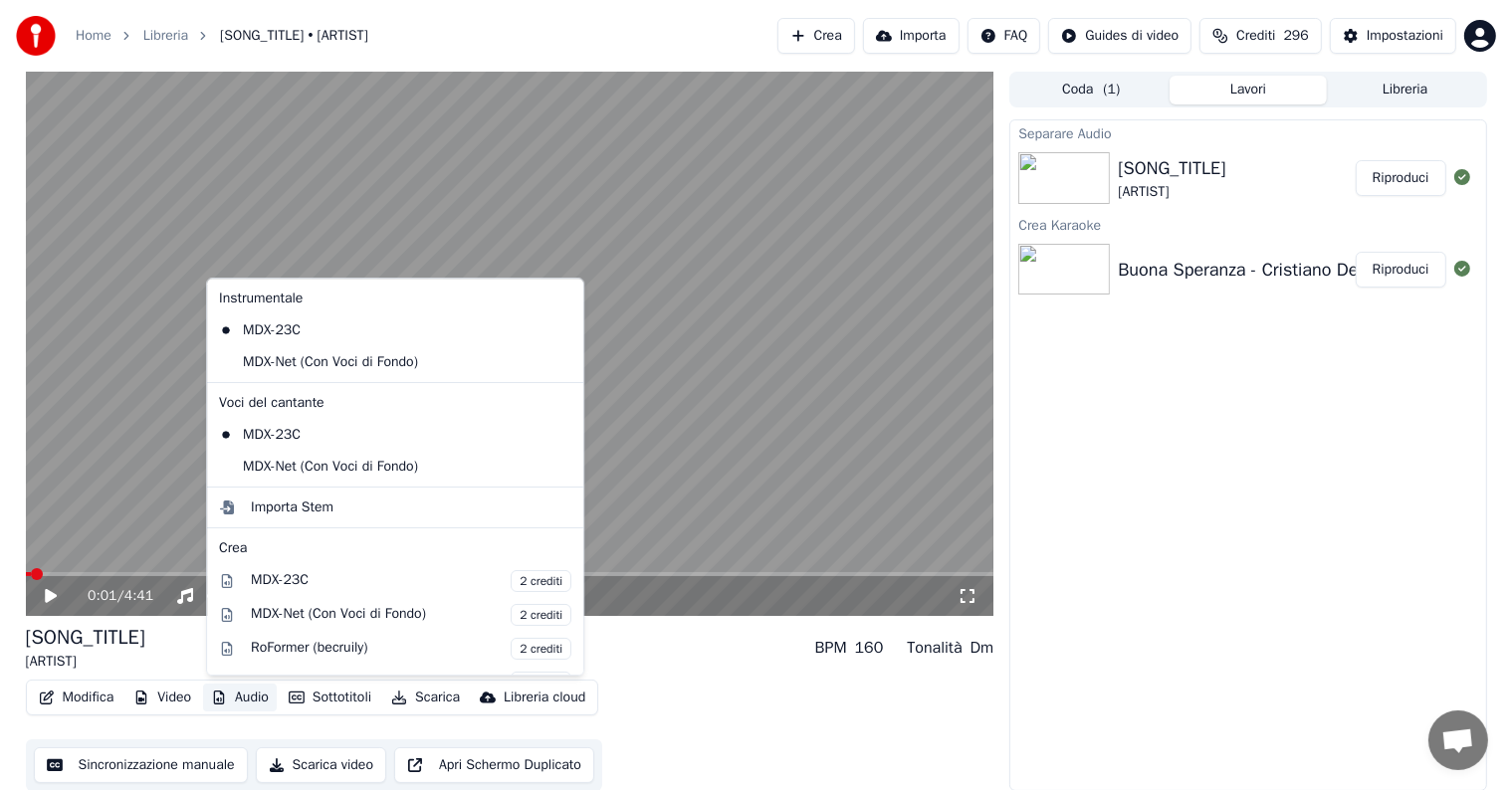 click on "Audio" at bounding box center [240, 697] 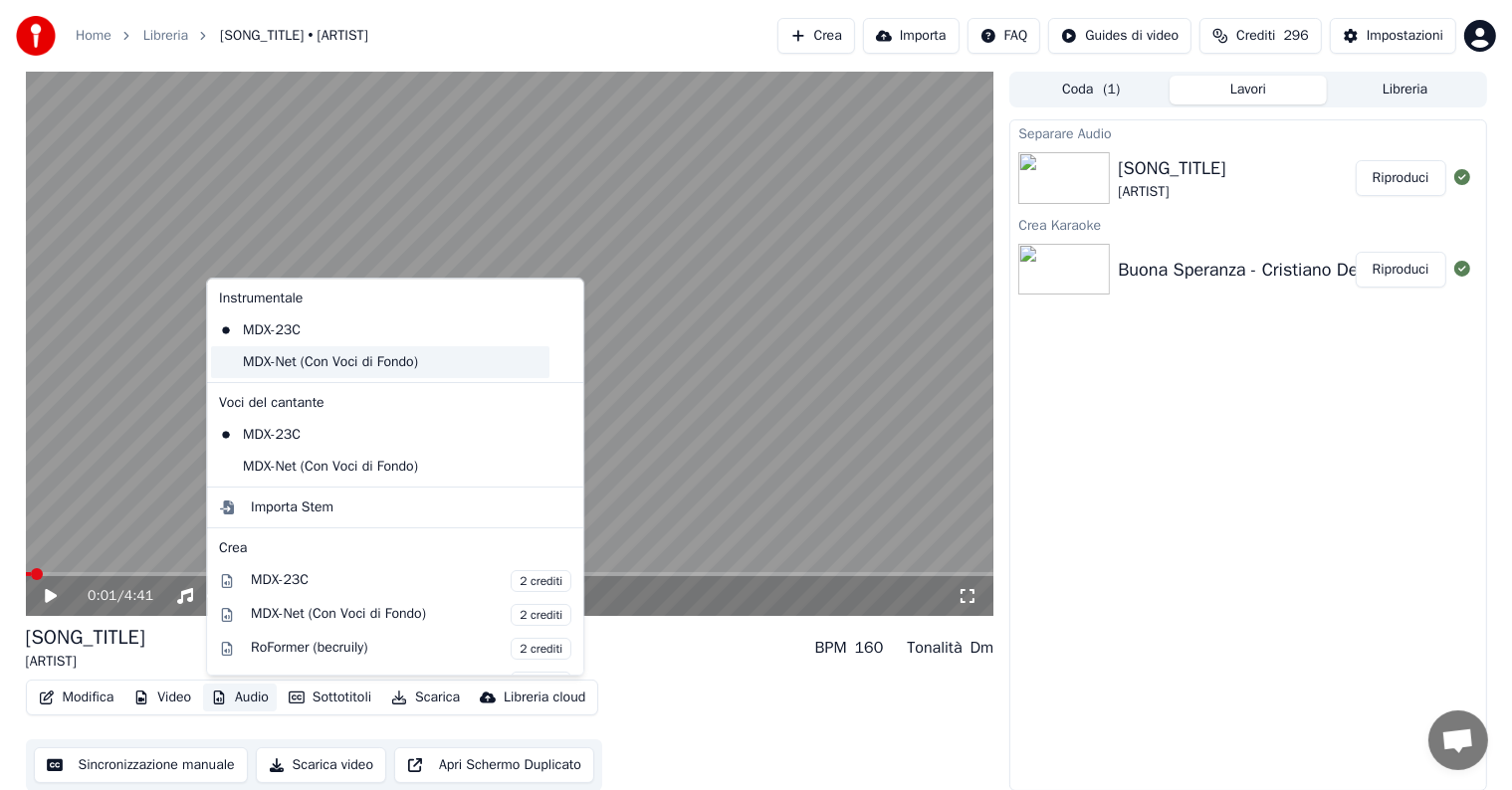 click on "MDX-Net (Con Voci di Fondo)" at bounding box center (380, 362) 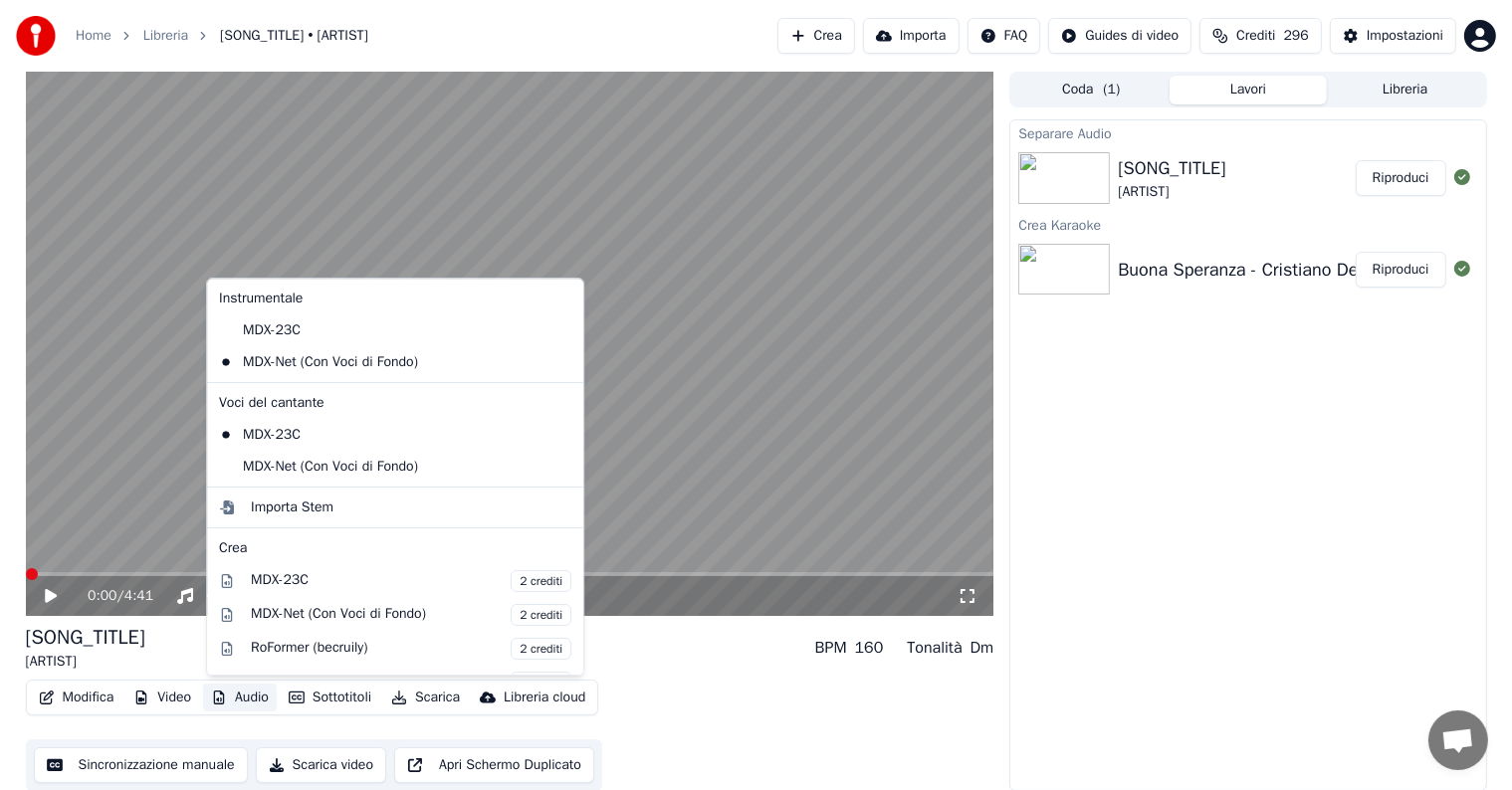 click on "Audio" at bounding box center (240, 697) 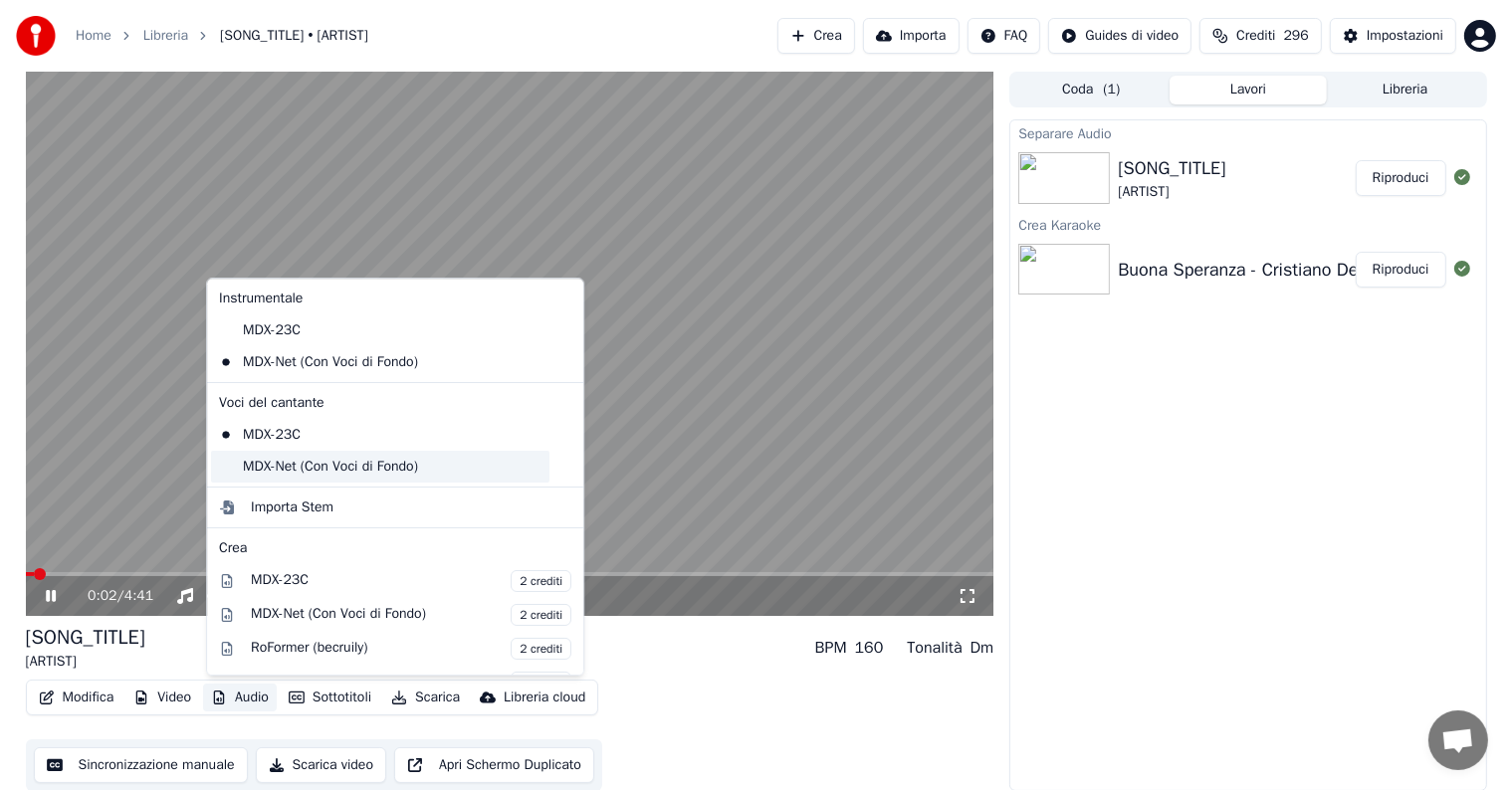 click on "MDX-Net (Con Voci di Fondo)" at bounding box center (380, 467) 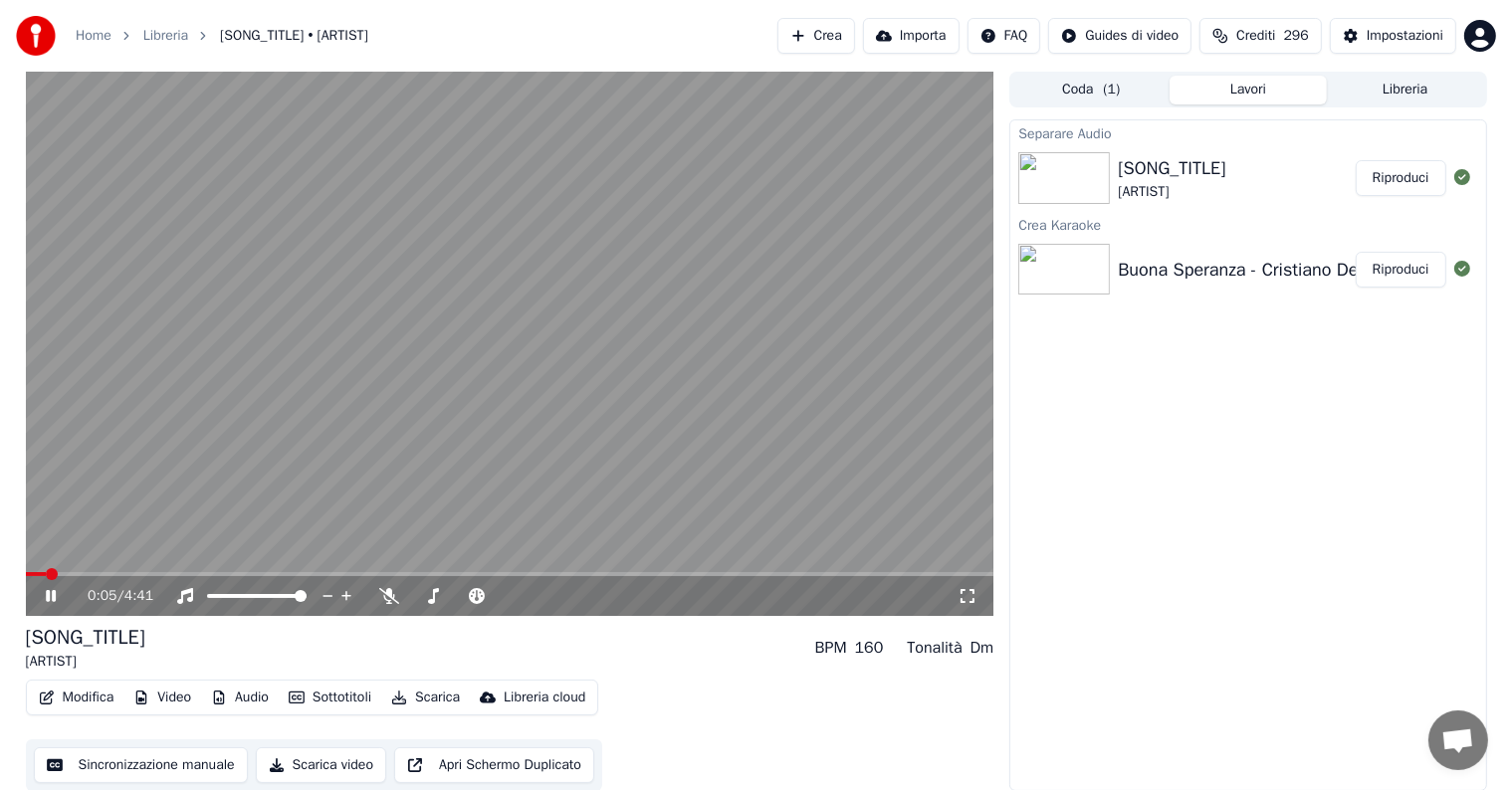click 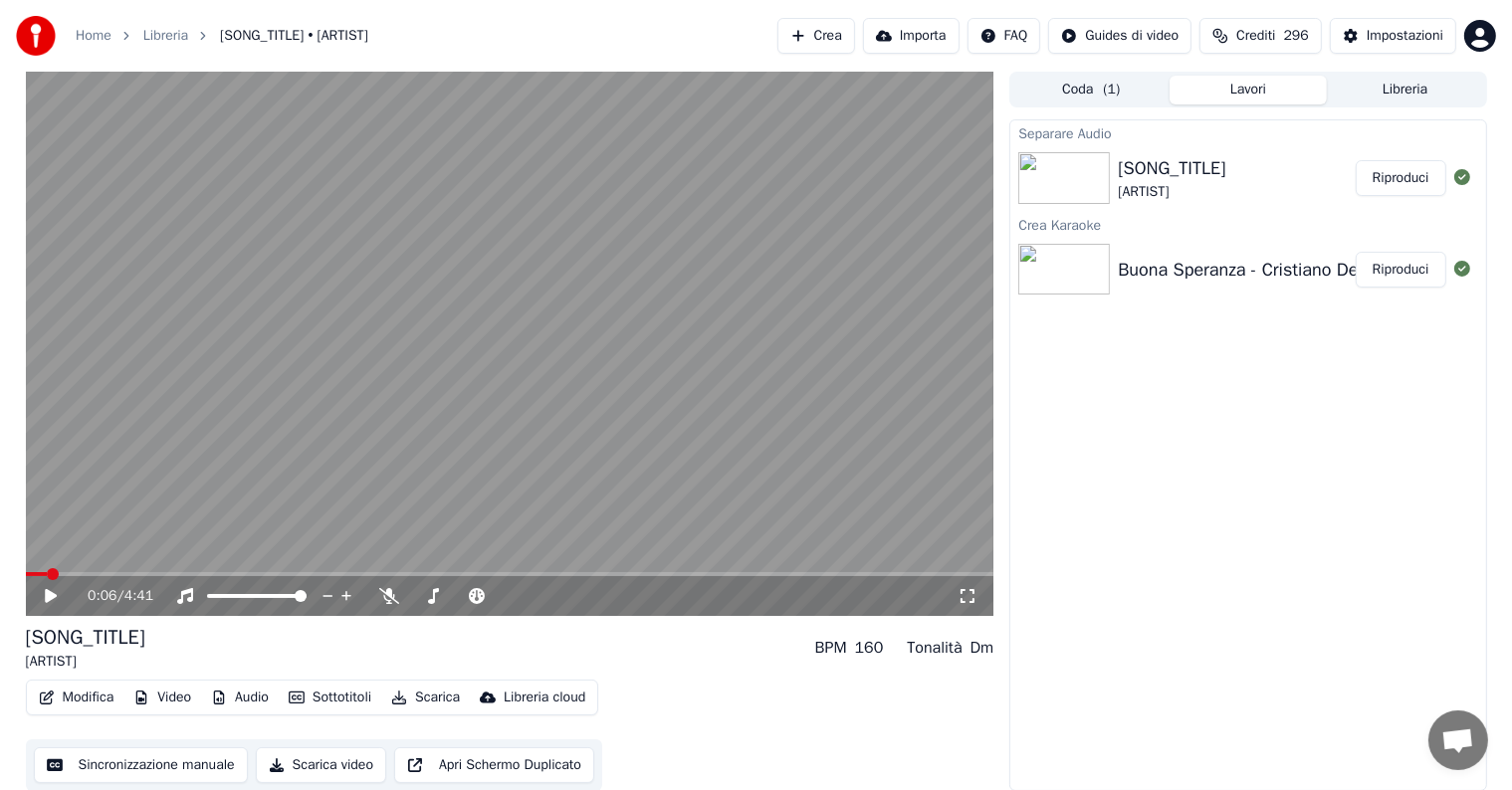 click on "Scarica" at bounding box center (425, 697) 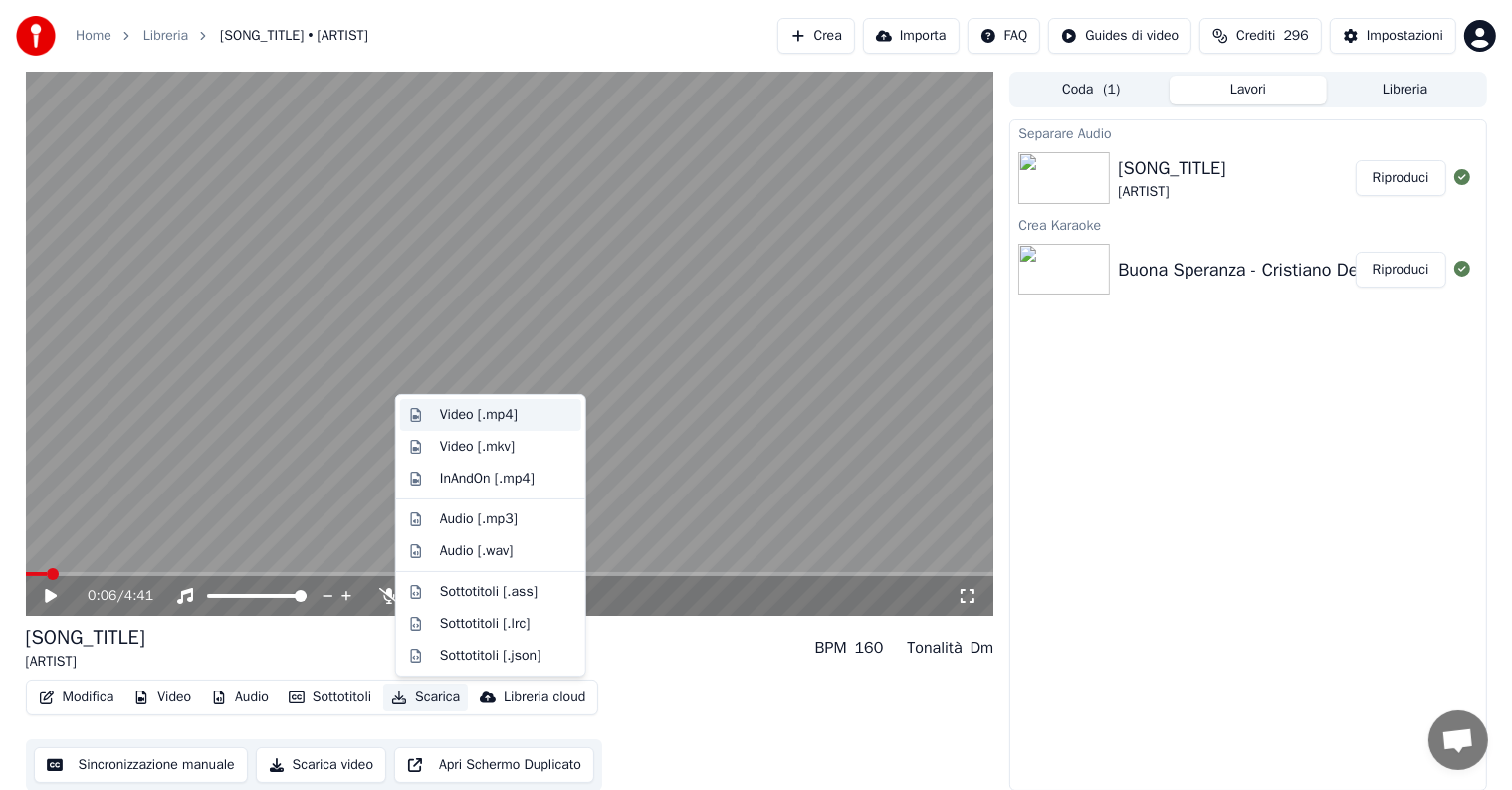 click on "Video [.mp4]" at bounding box center (479, 415) 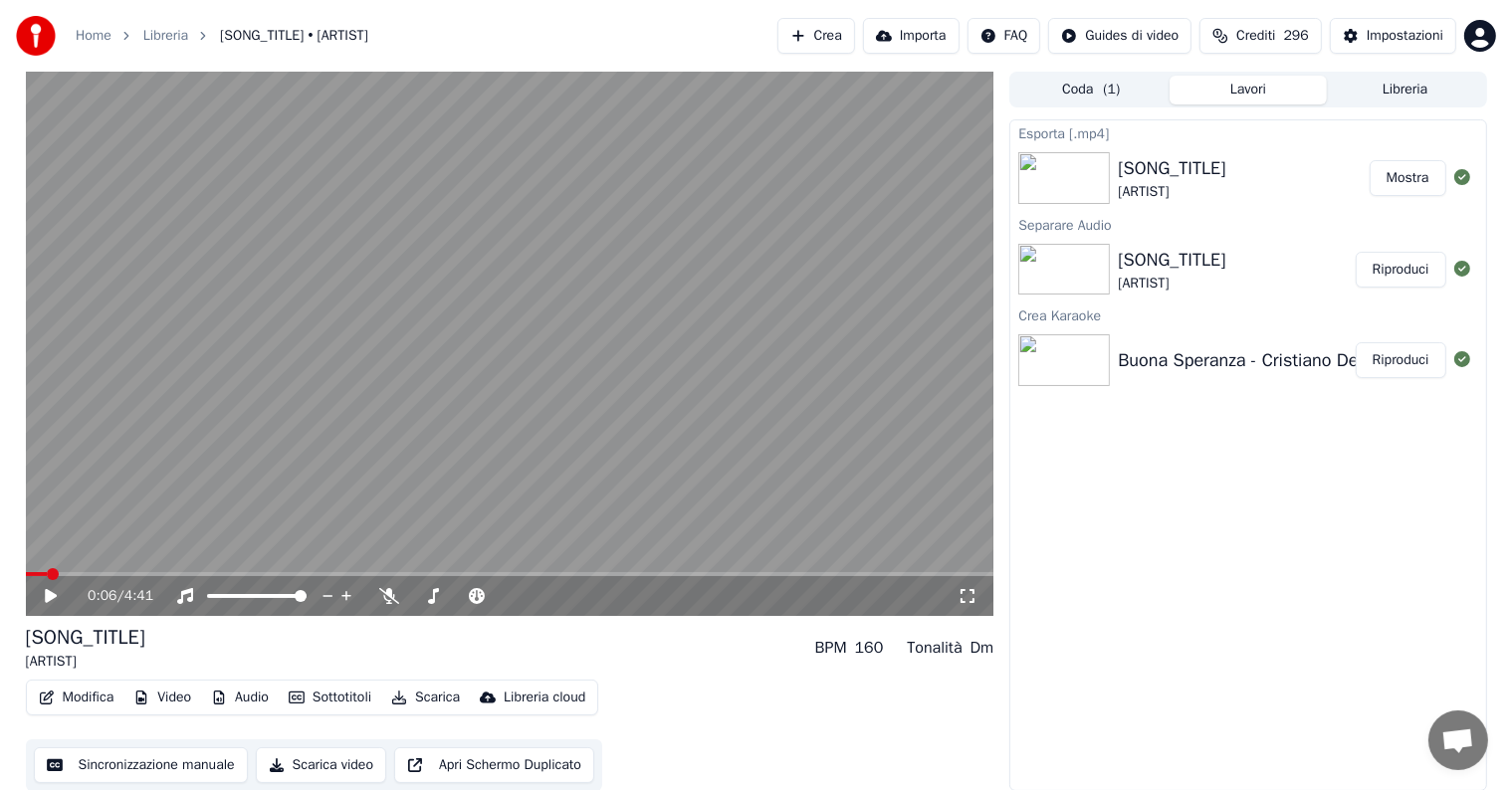 click on "Mostra" at bounding box center [1407, 178] 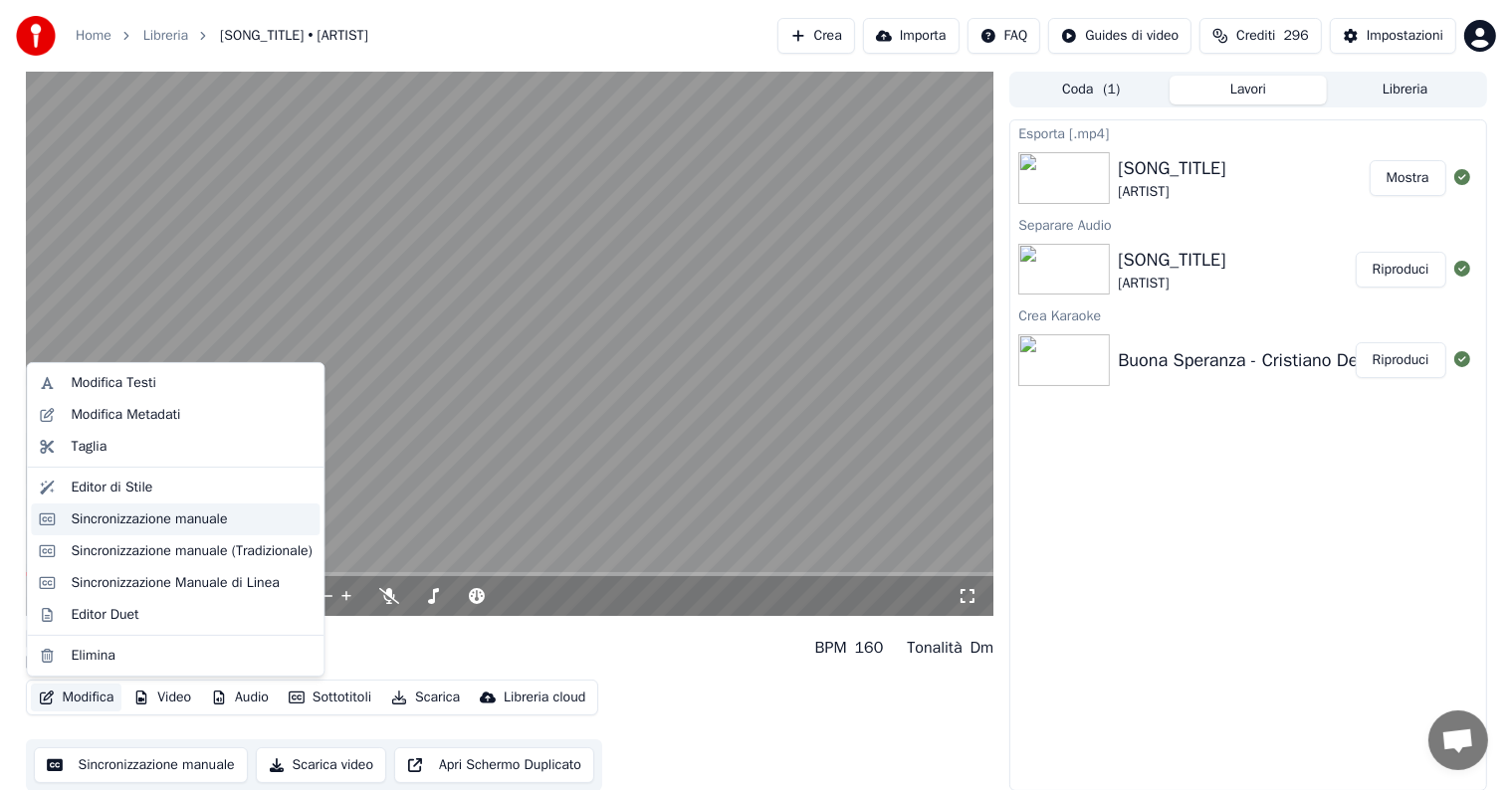 click on "Sincronizzazione manuale" at bounding box center [148, 519] 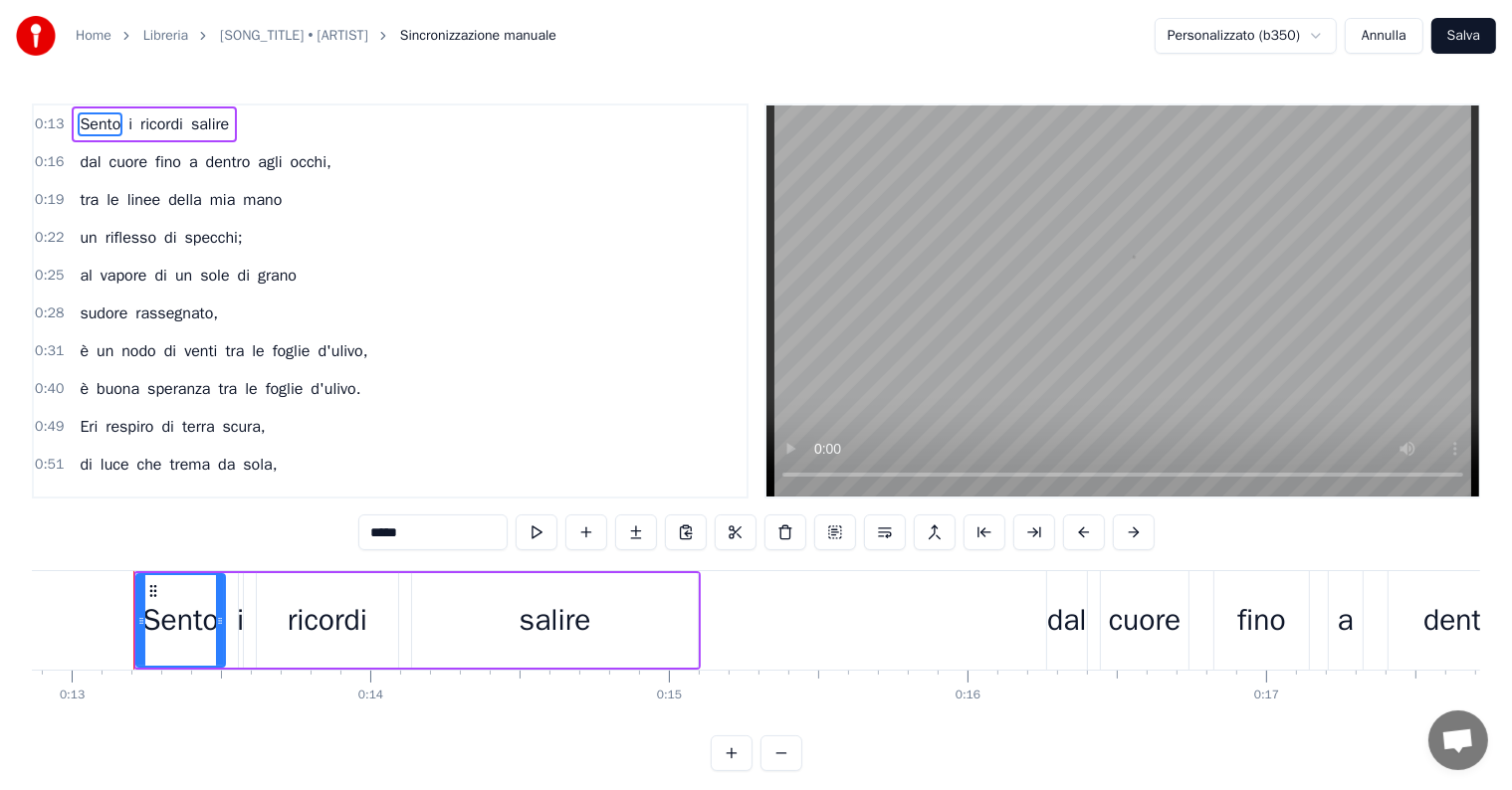 scroll, scrollTop: 0, scrollLeft: 3843, axis: horizontal 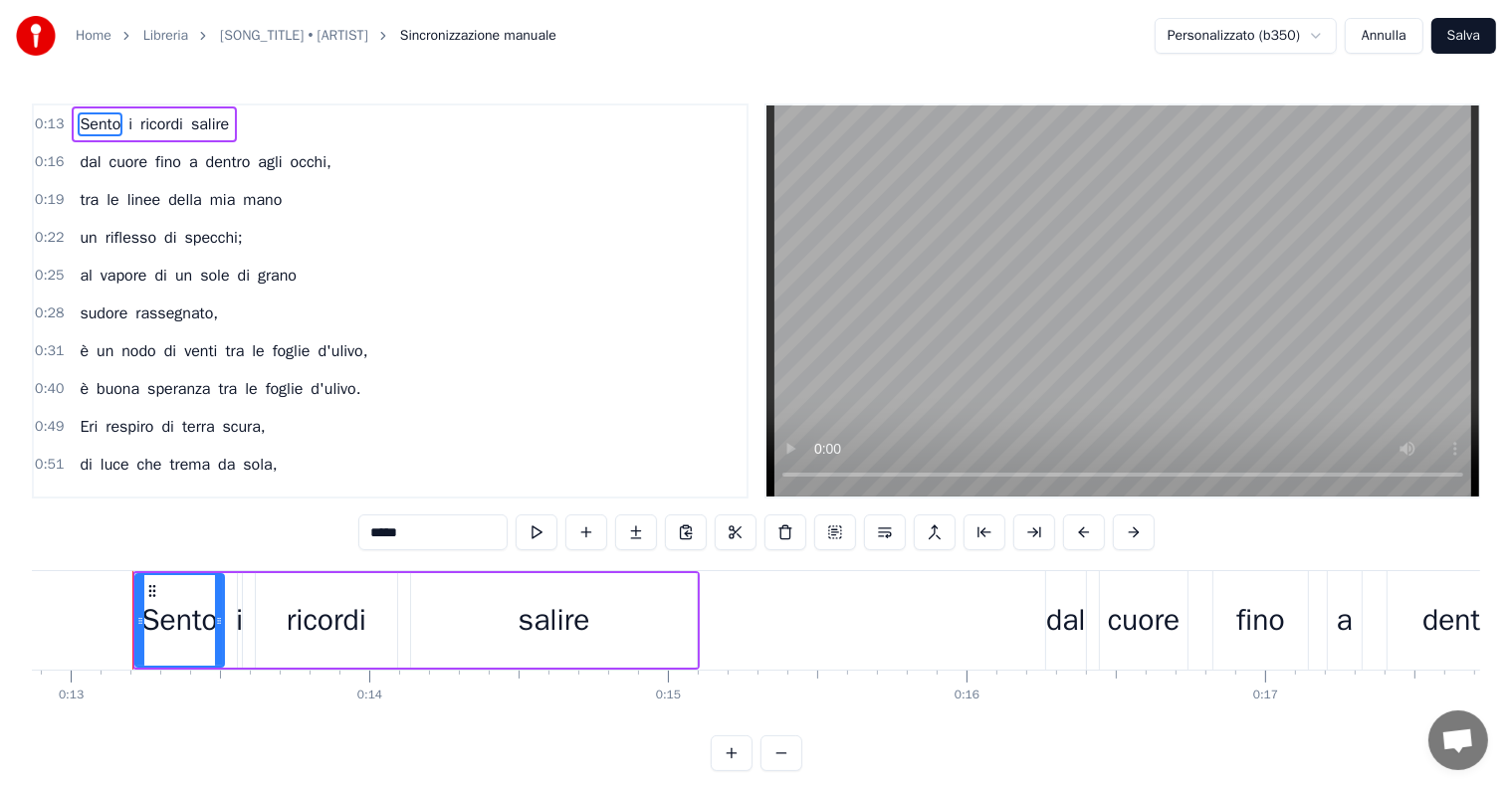 type 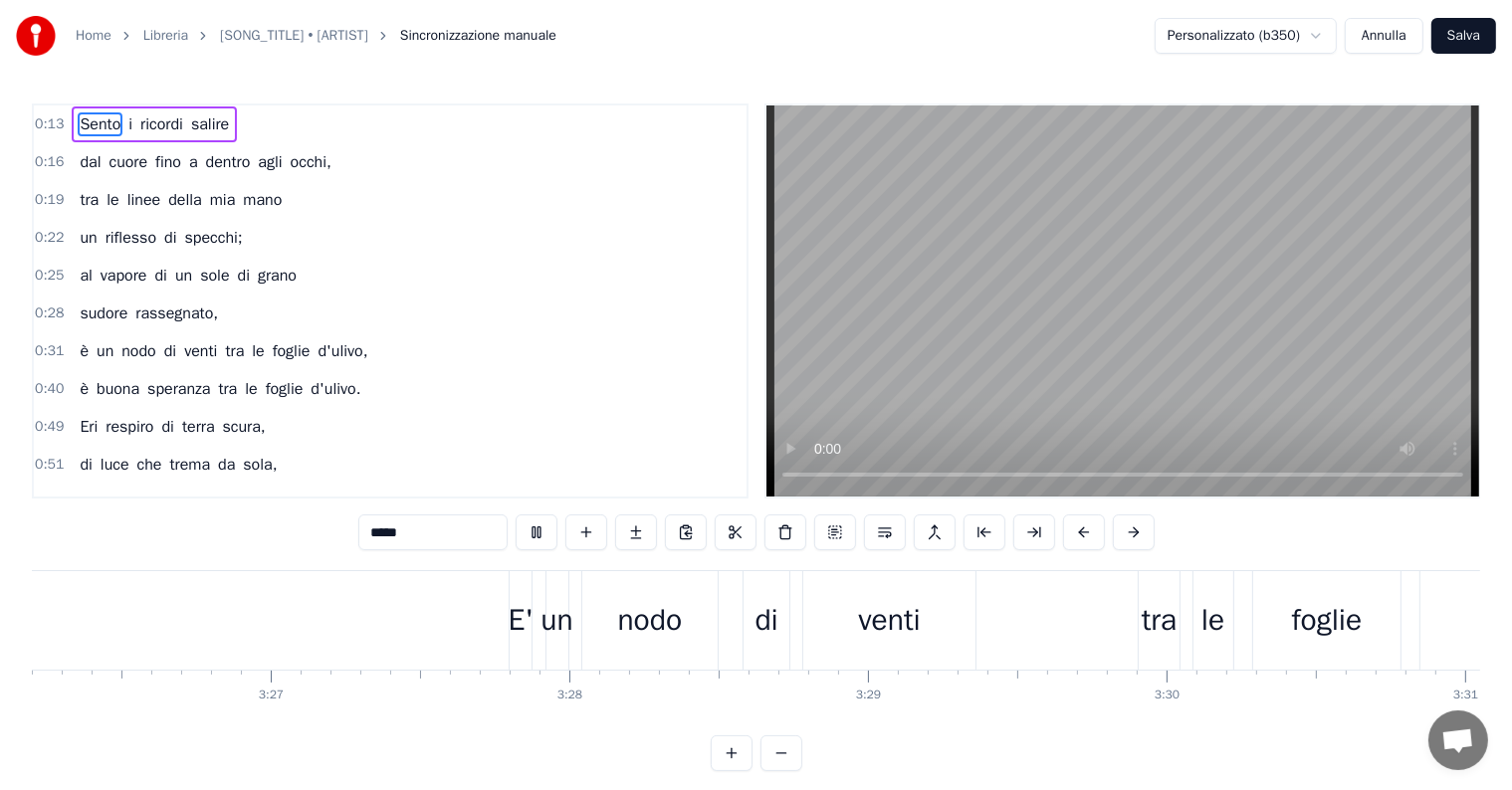 scroll, scrollTop: 0, scrollLeft: 61479, axis: horizontal 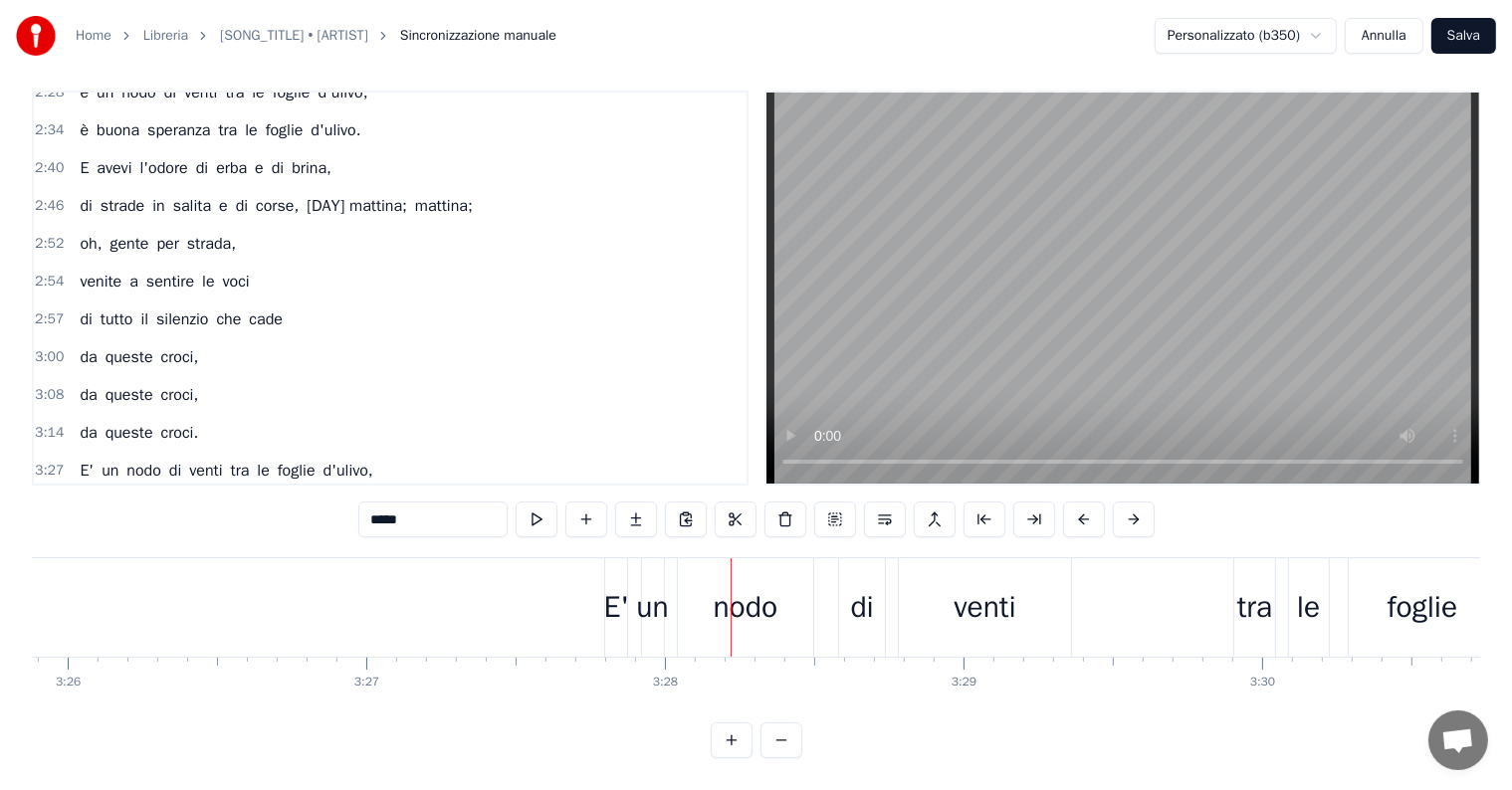 click on "E' un nodo di venti tra le foglie d'ulivo," at bounding box center [226, 471] 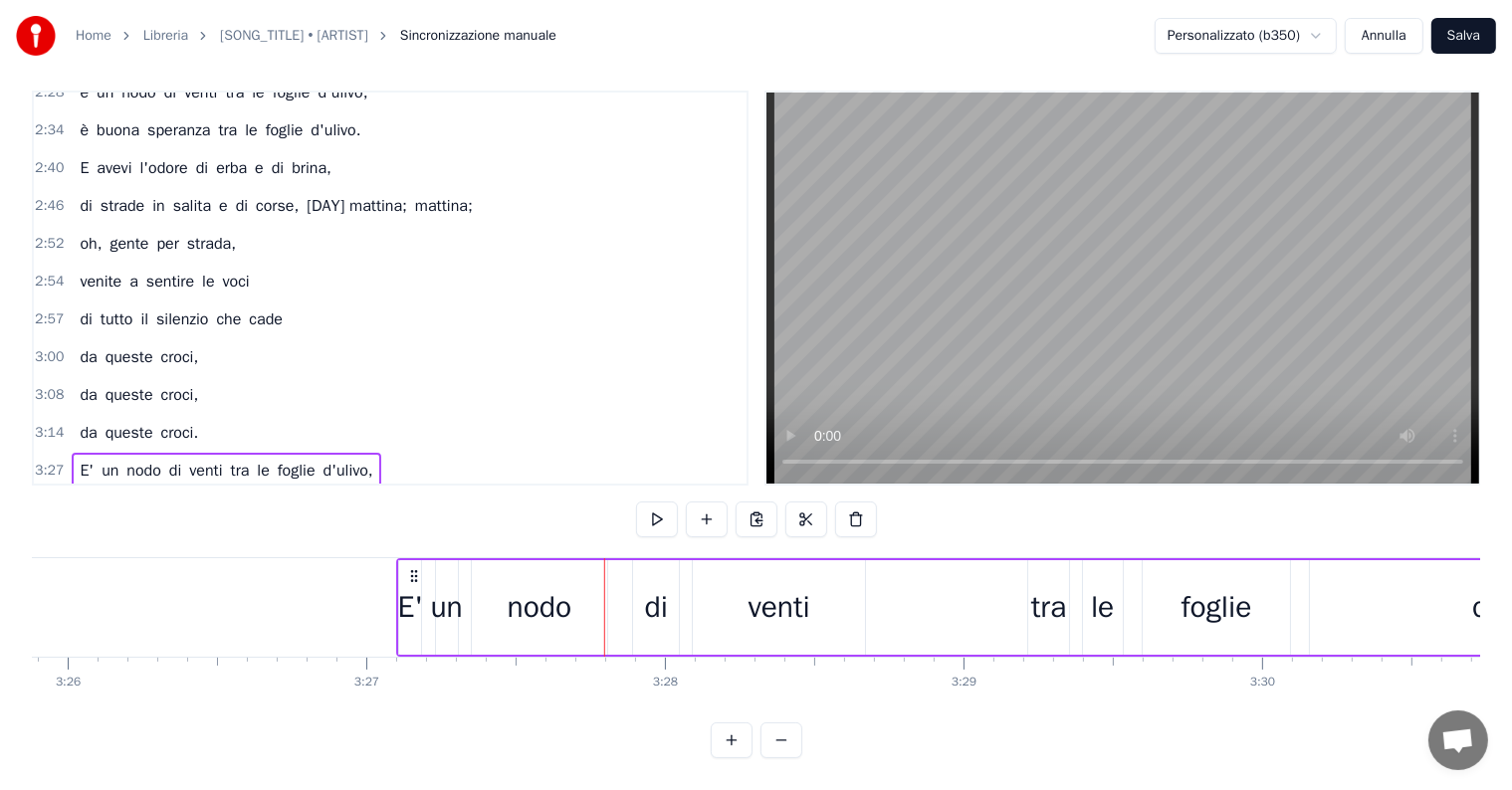 drag, startPoint x: 623, startPoint y: 553, endPoint x: 415, endPoint y: 557, distance: 208.03846 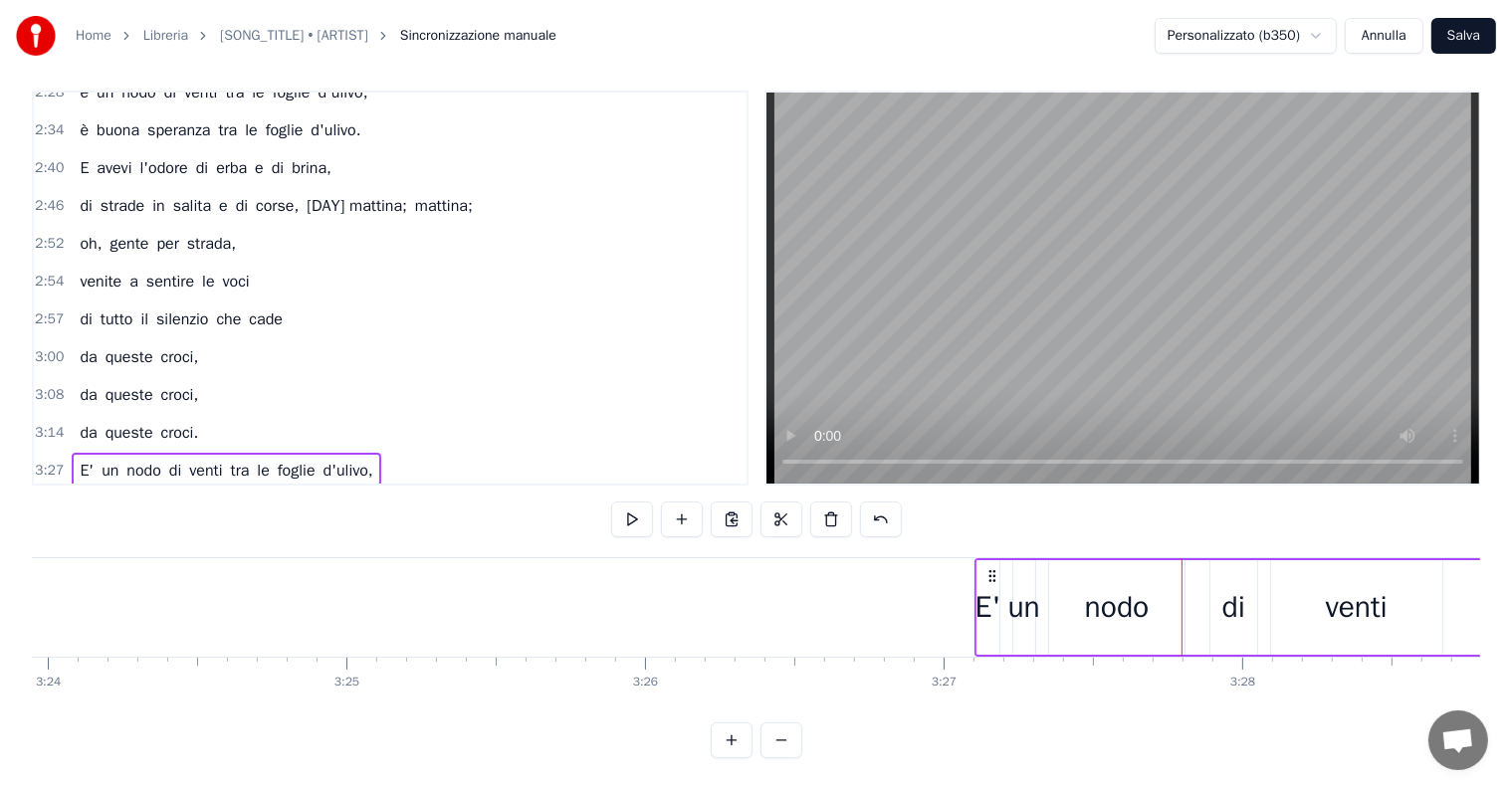 scroll, scrollTop: 0, scrollLeft: 61042, axis: horizontal 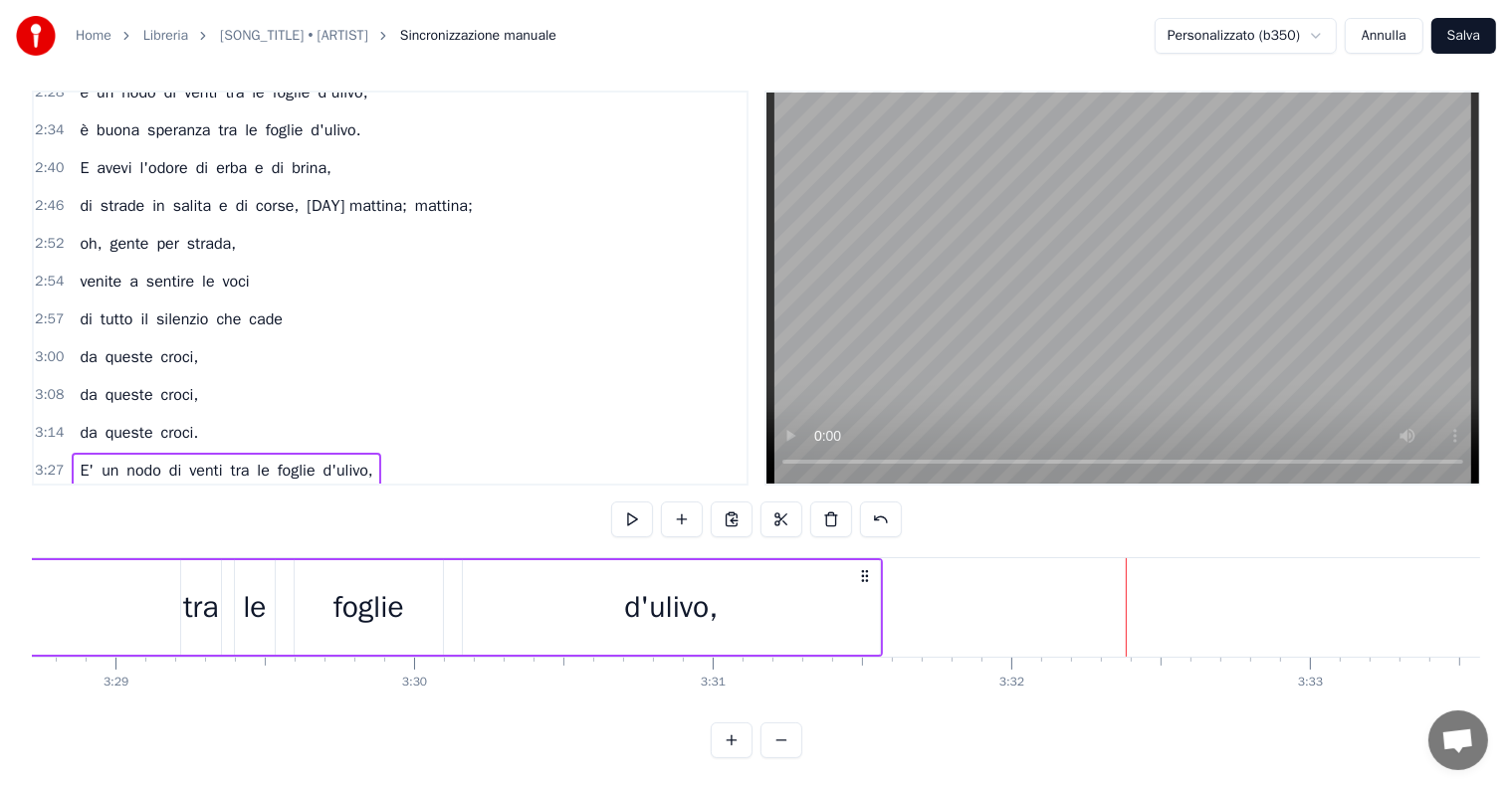 click on "è buona speranza tra le foglie d'ulivo." at bounding box center [220, 508] 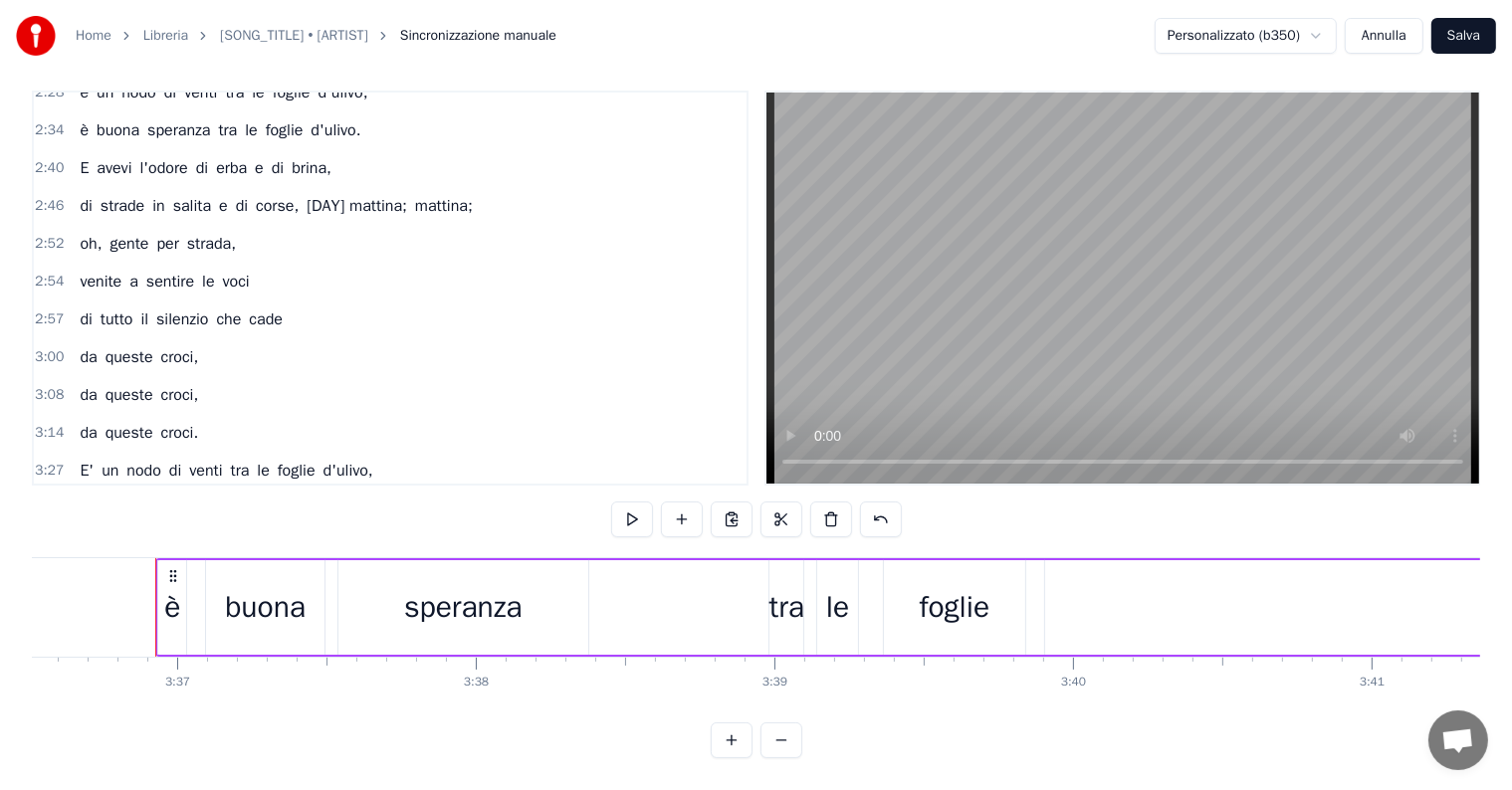 scroll, scrollTop: 0, scrollLeft: 64678, axis: horizontal 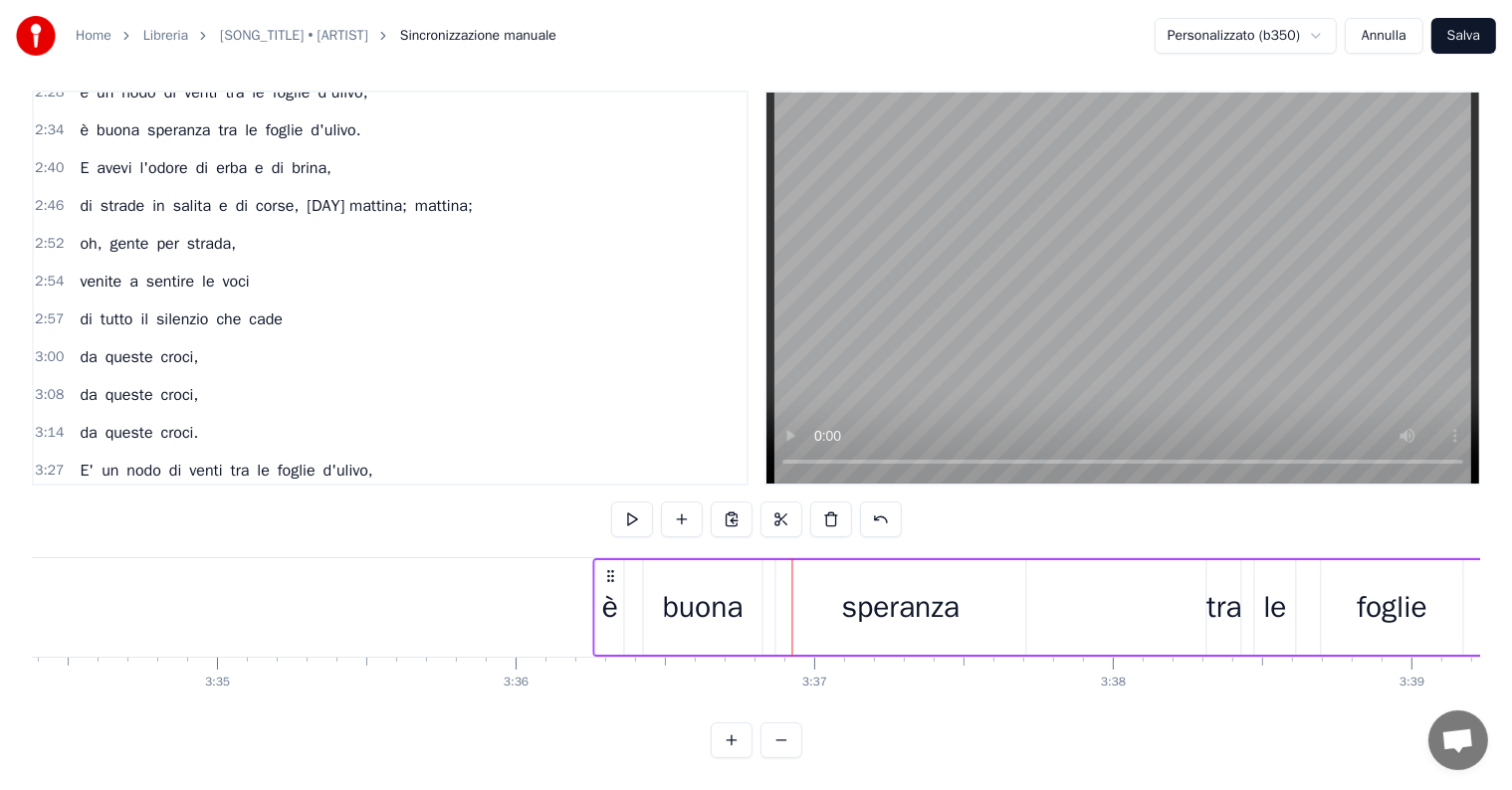drag, startPoint x: 149, startPoint y: 555, endPoint x: 610, endPoint y: 554, distance: 461.00108 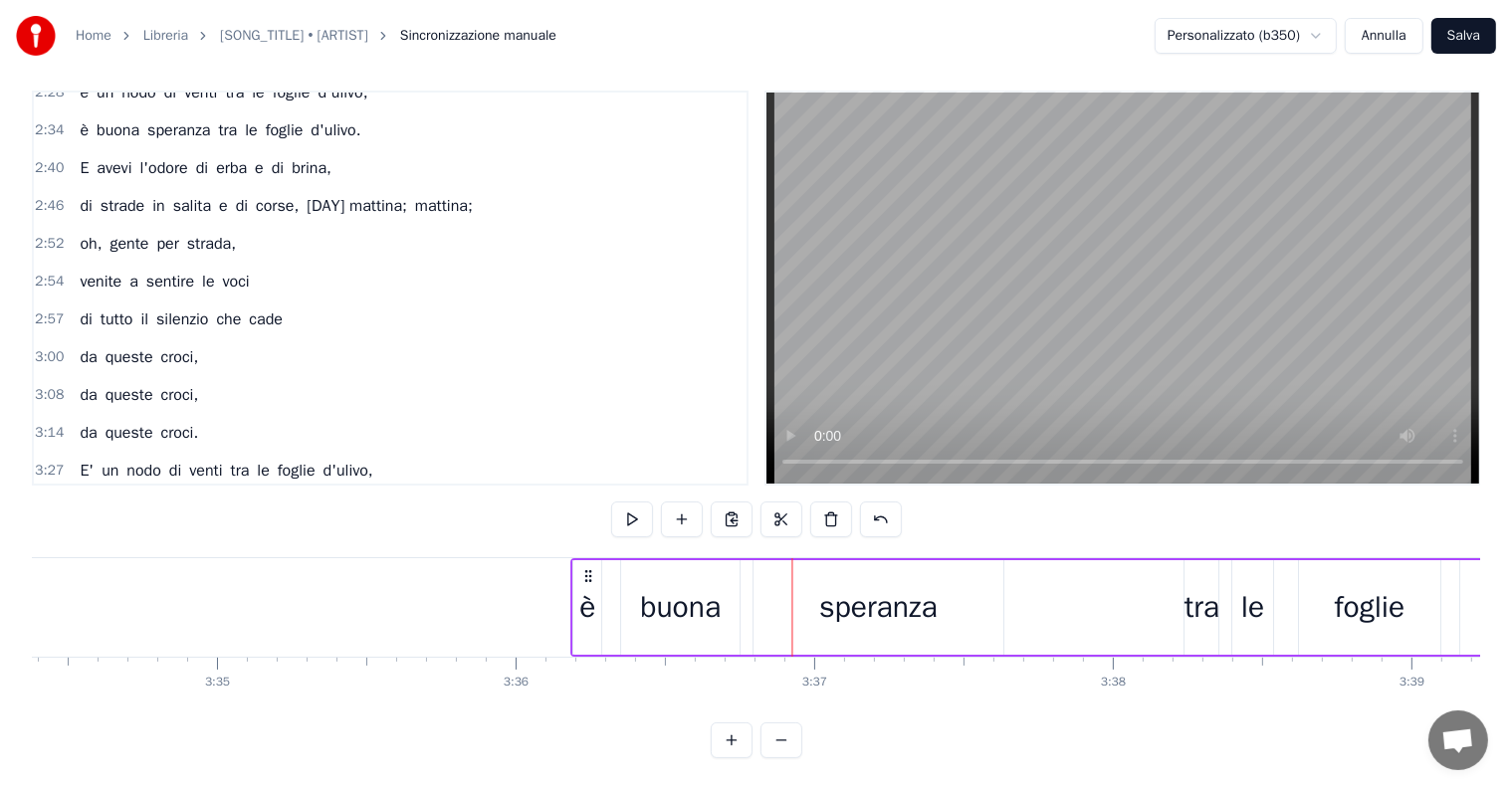 drag, startPoint x: 613, startPoint y: 557, endPoint x: 590, endPoint y: 561, distance: 23.345235 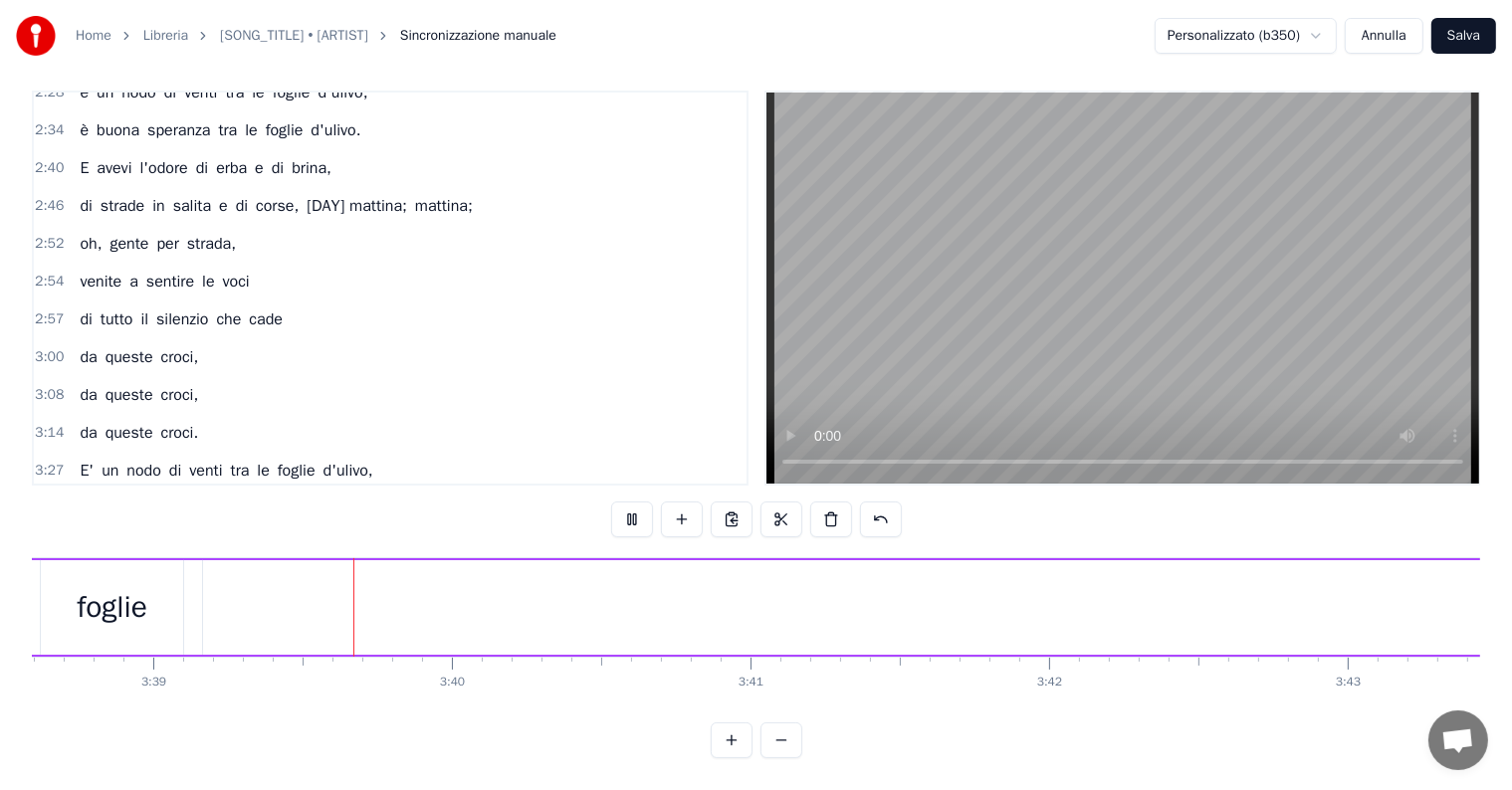 scroll, scrollTop: 0, scrollLeft: 65290, axis: horizontal 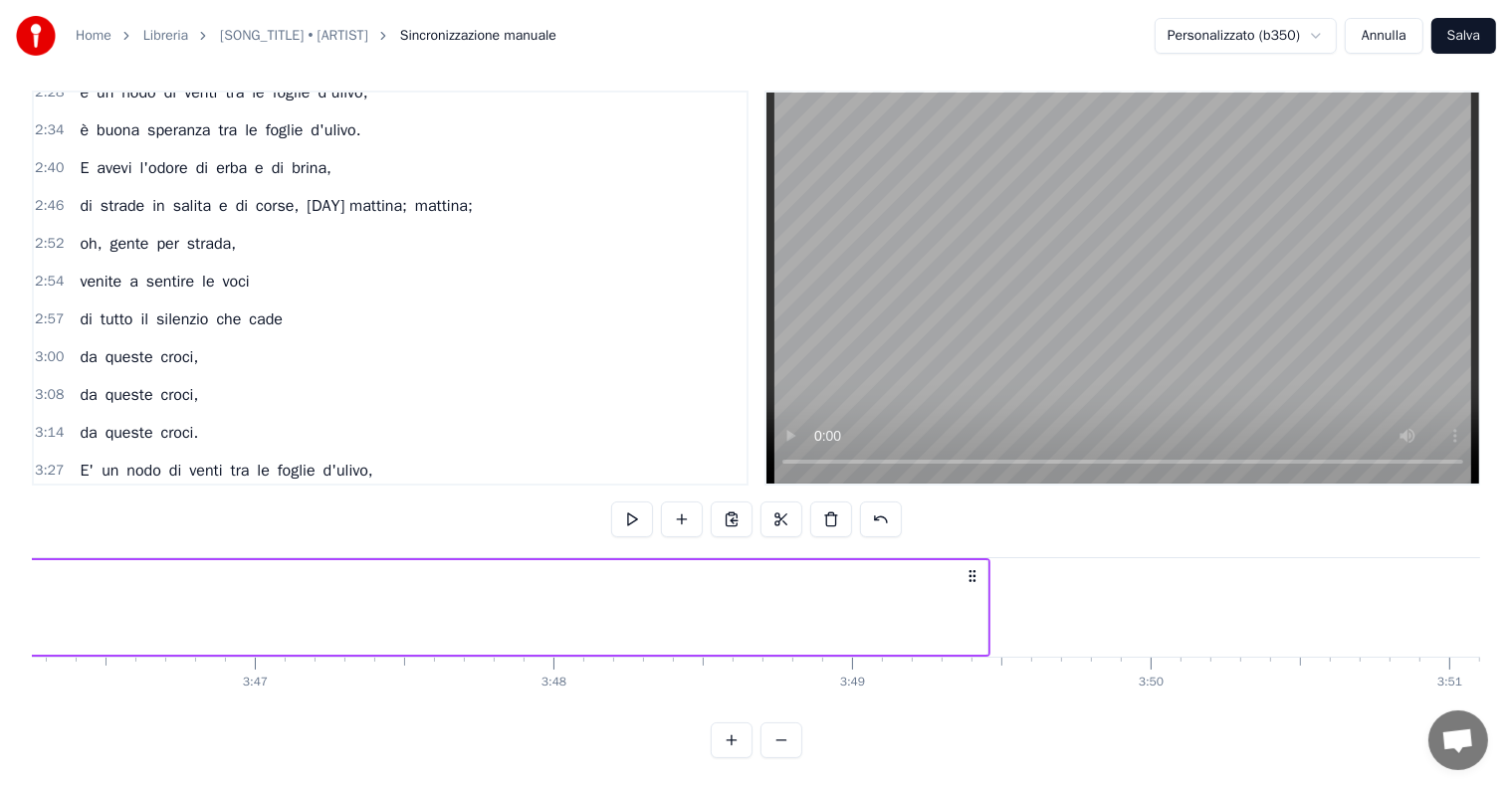 click on "d'ulivo." at bounding box center [-548, 607] 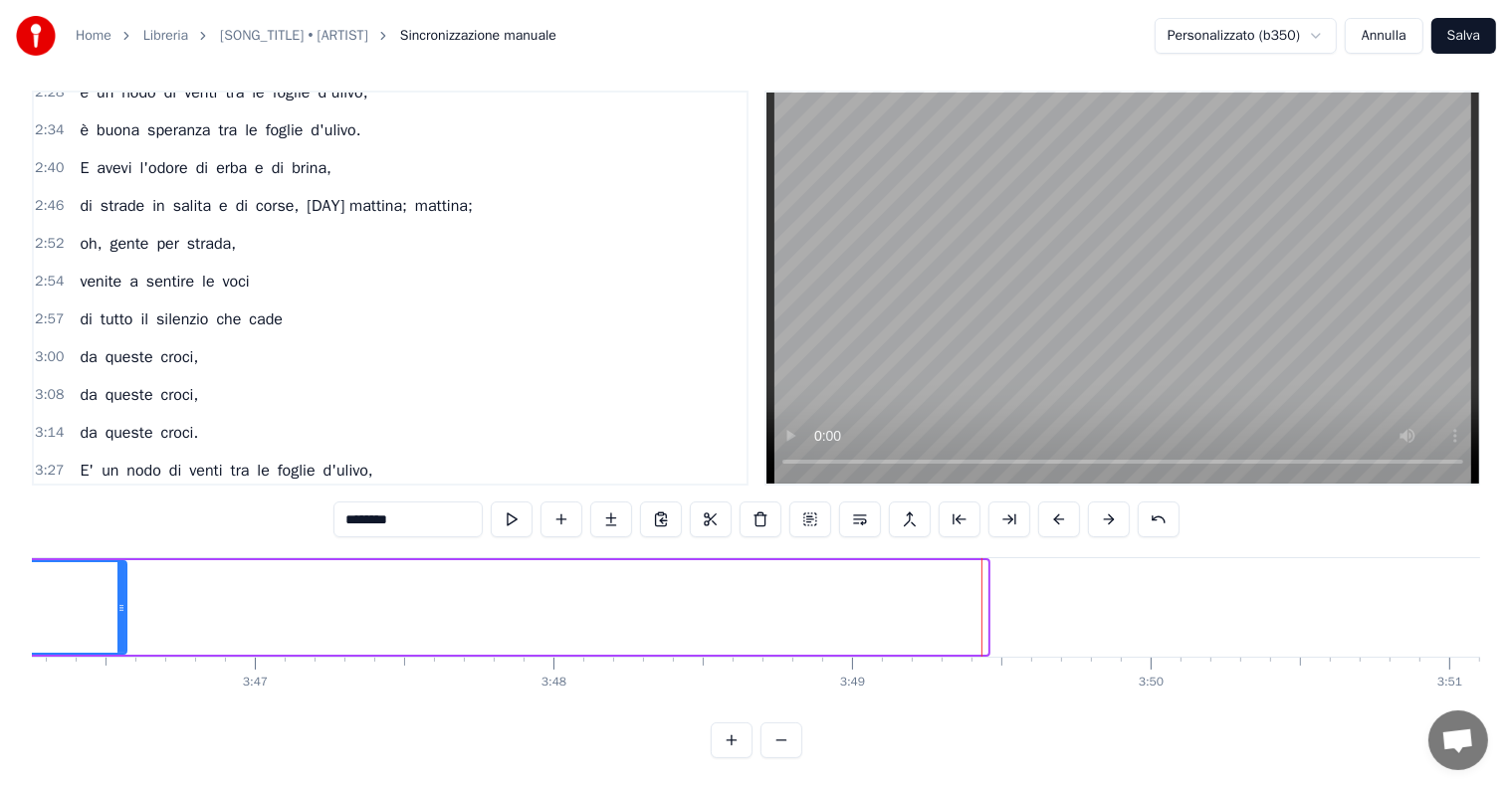 drag, startPoint x: 985, startPoint y: 603, endPoint x: 90, endPoint y: 593, distance: 895.05586 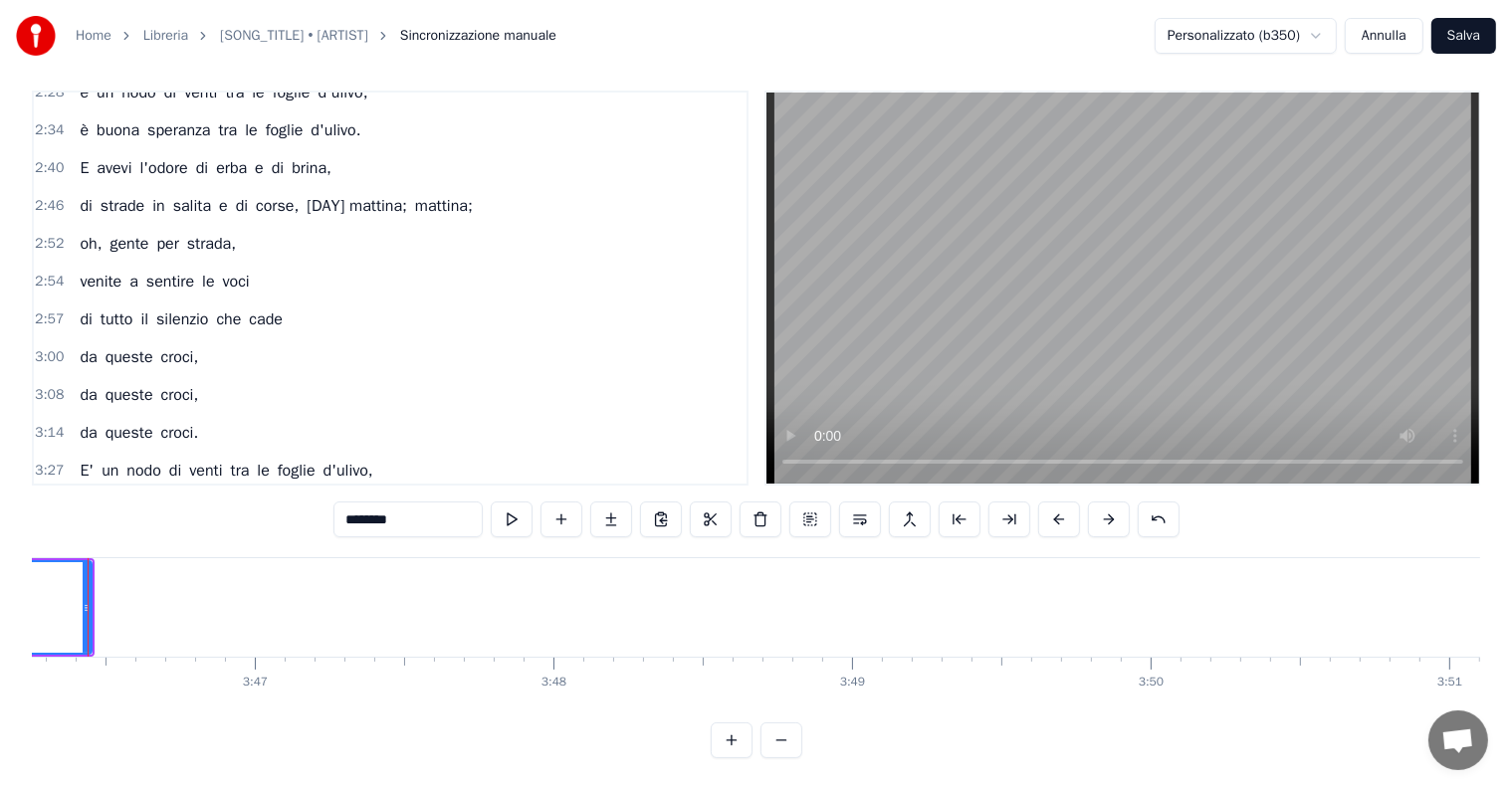 scroll, scrollTop: 0, scrollLeft: 67519, axis: horizontal 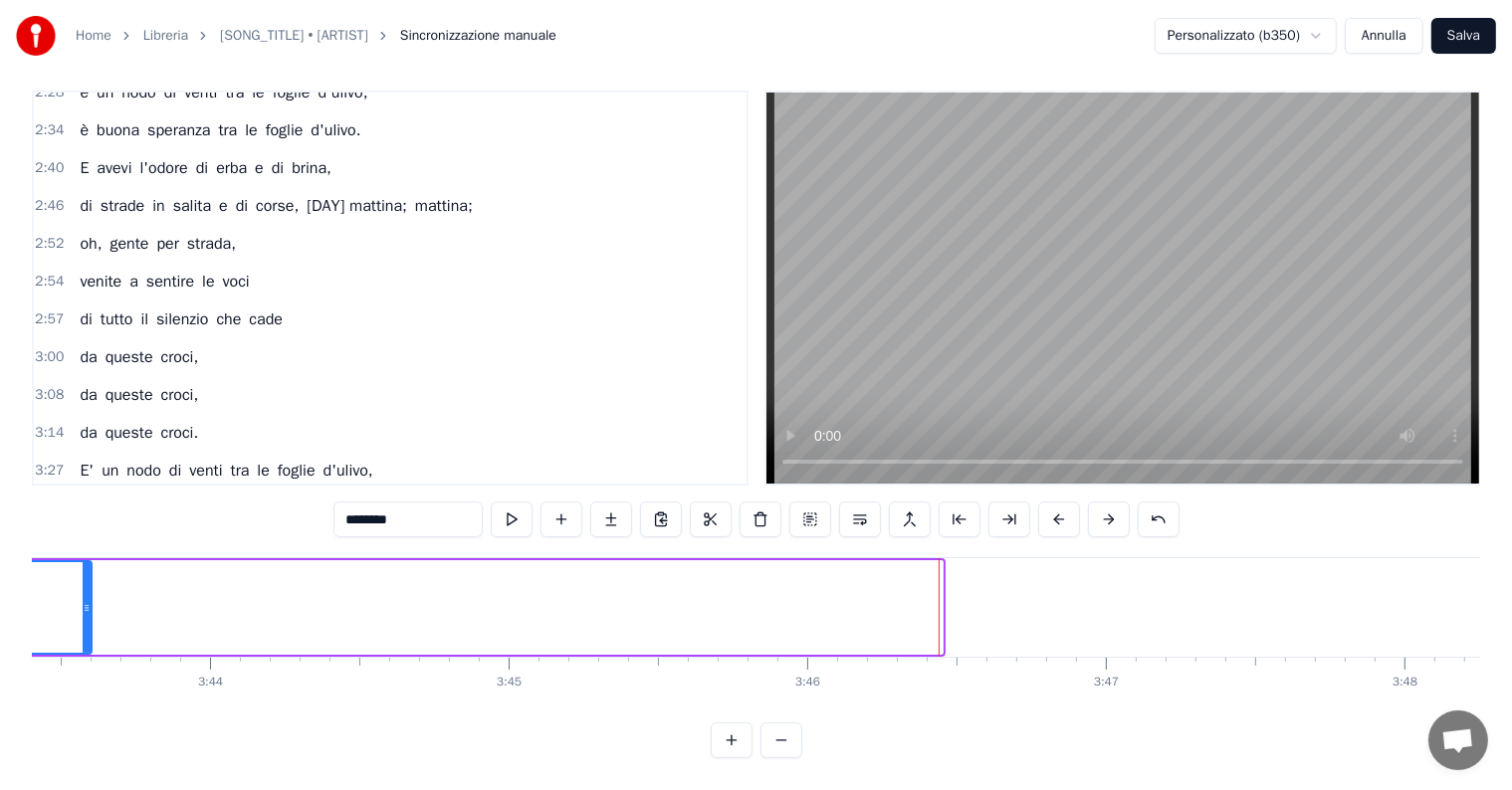 drag, startPoint x: 934, startPoint y: 608, endPoint x: 80, endPoint y: 570, distance: 854.84502 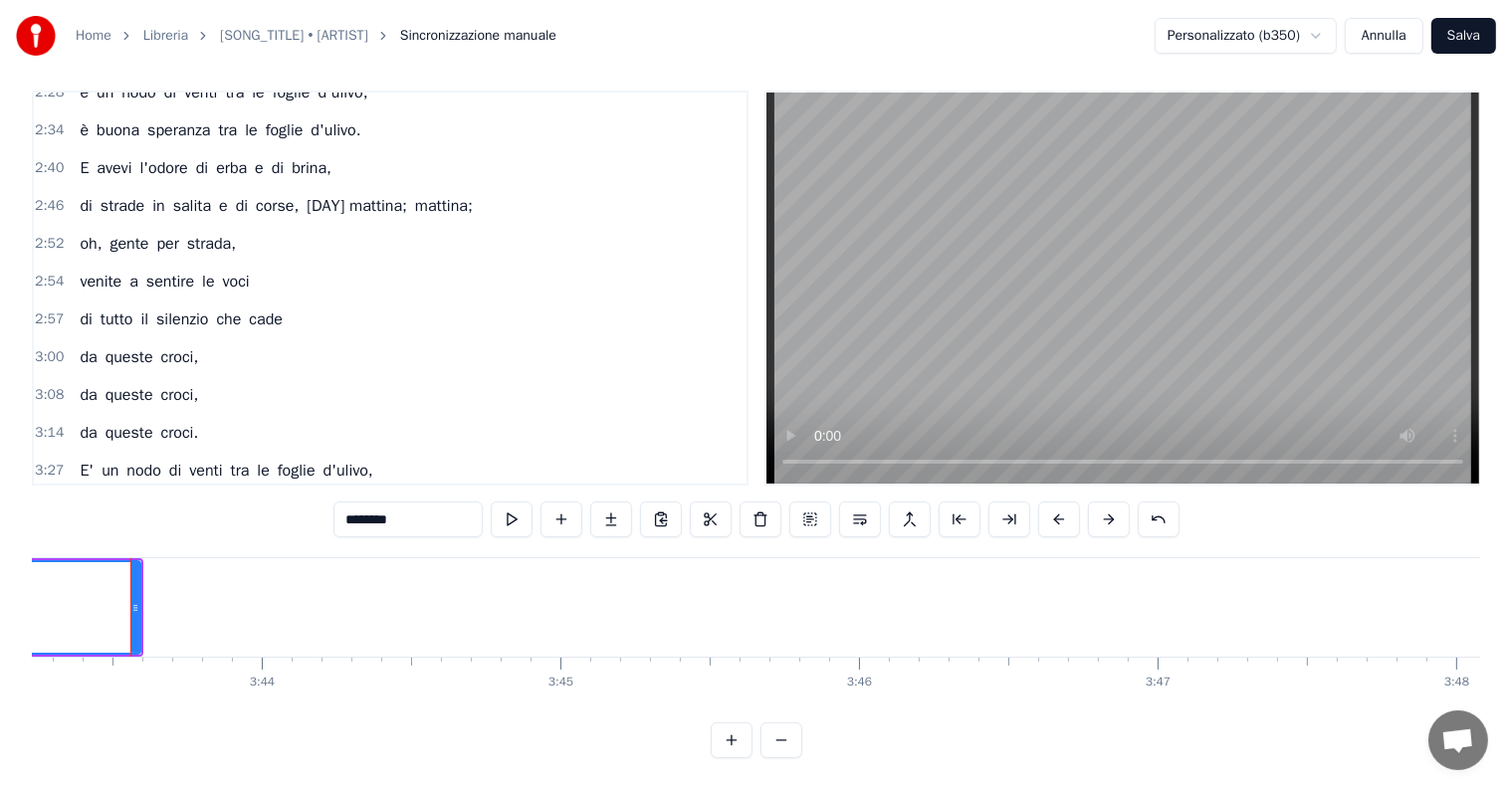 scroll, scrollTop: 0, scrollLeft: 66659, axis: horizontal 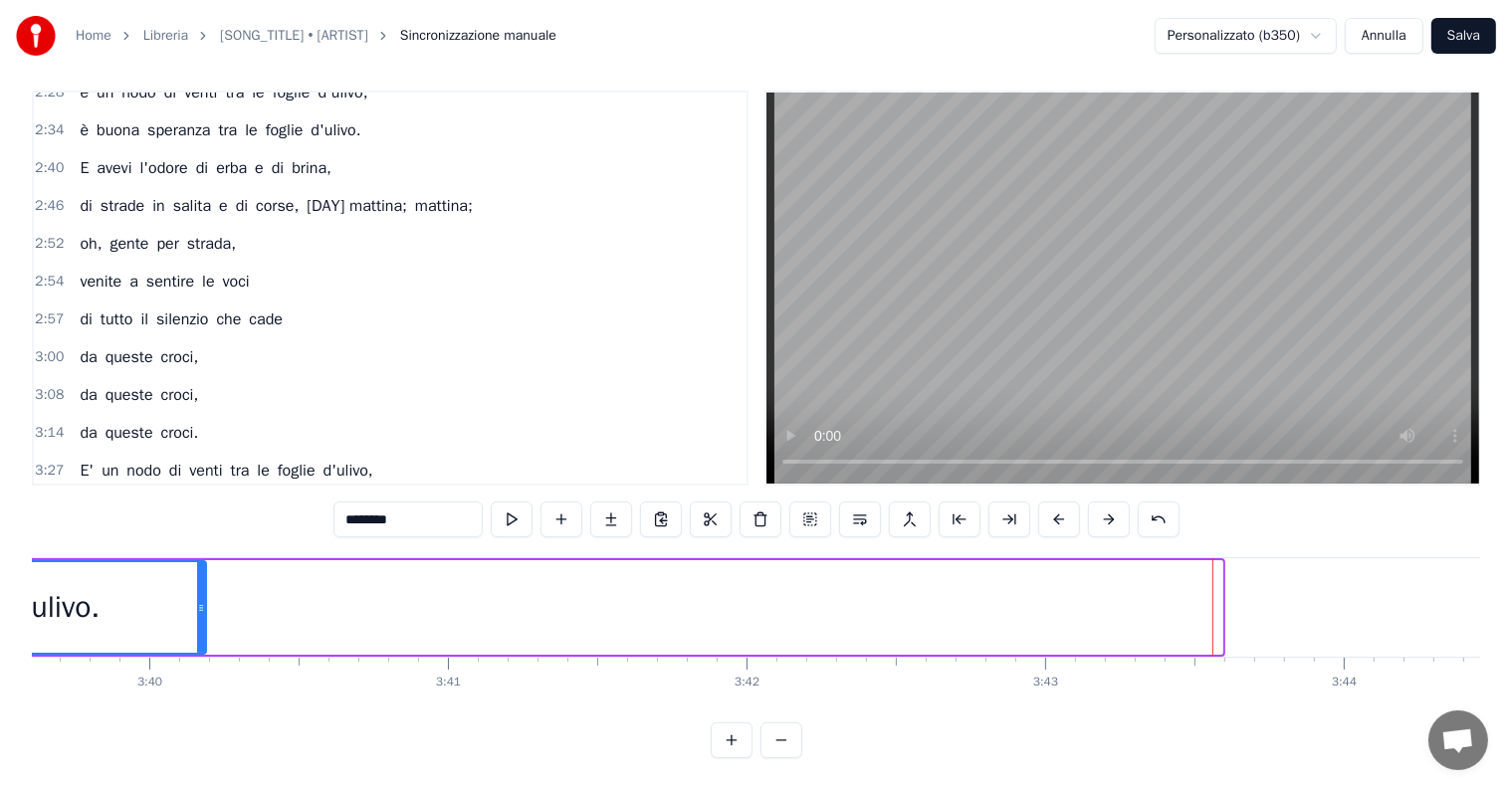 drag, startPoint x: 1218, startPoint y: 611, endPoint x: 202, endPoint y: 615, distance: 1016.0079 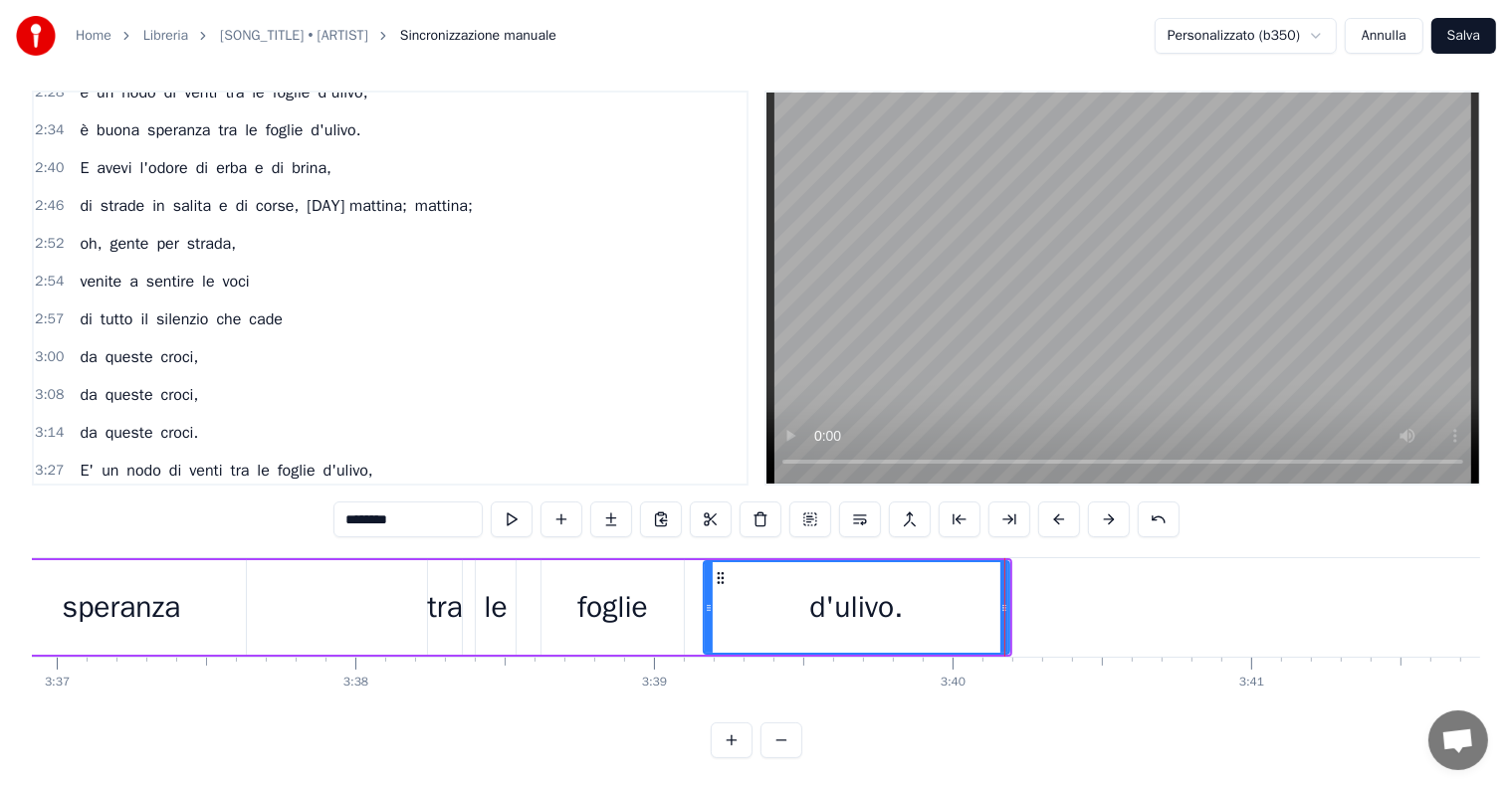 scroll, scrollTop: 0, scrollLeft: 64633, axis: horizontal 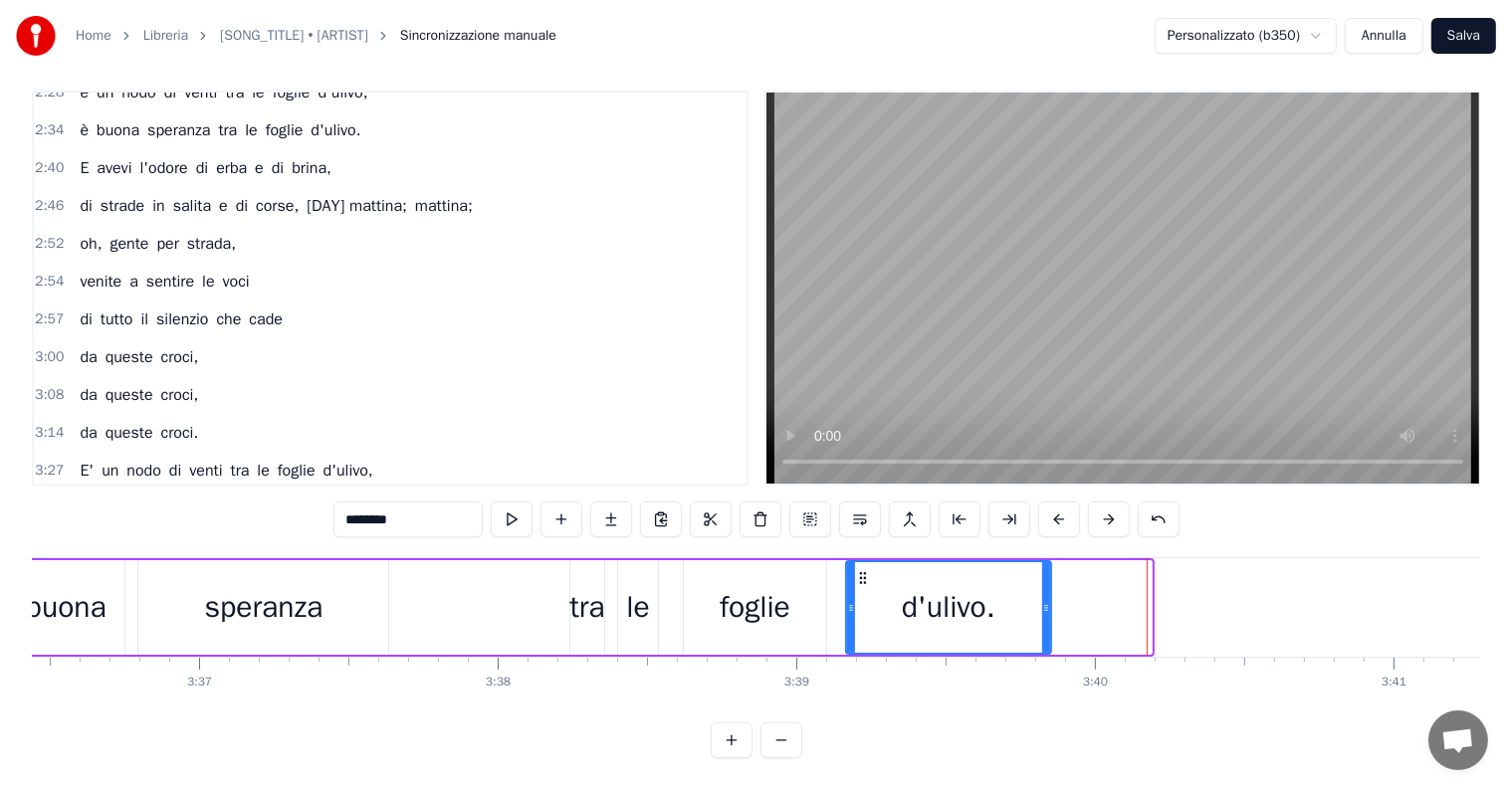 drag, startPoint x: 1148, startPoint y: 599, endPoint x: 1051, endPoint y: 594, distance: 97.12878 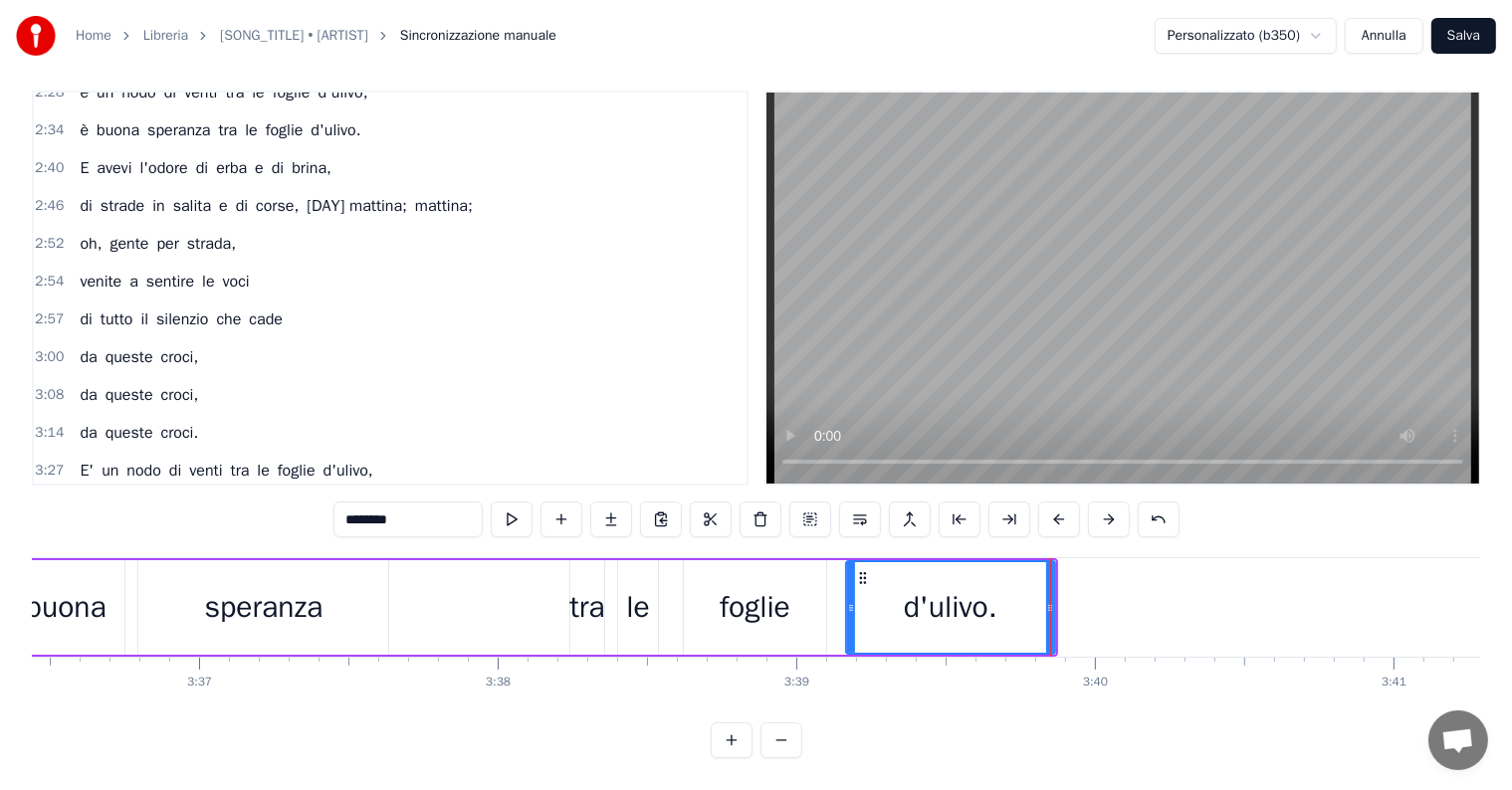 click on "è buona speranza tra le foglie d'ulivo." at bounding box center (220, 508) 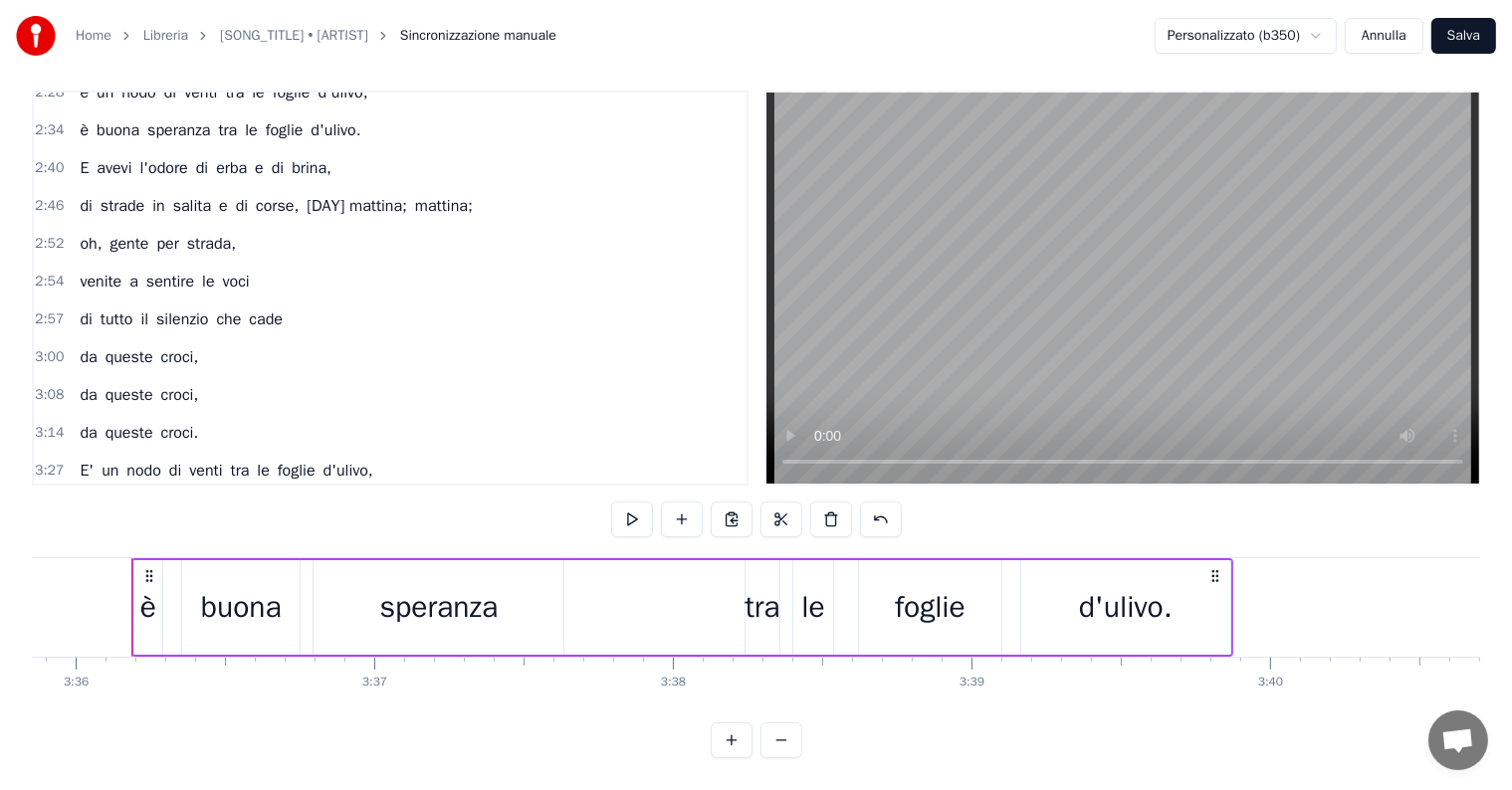 scroll, scrollTop: 0, scrollLeft: 64457, axis: horizontal 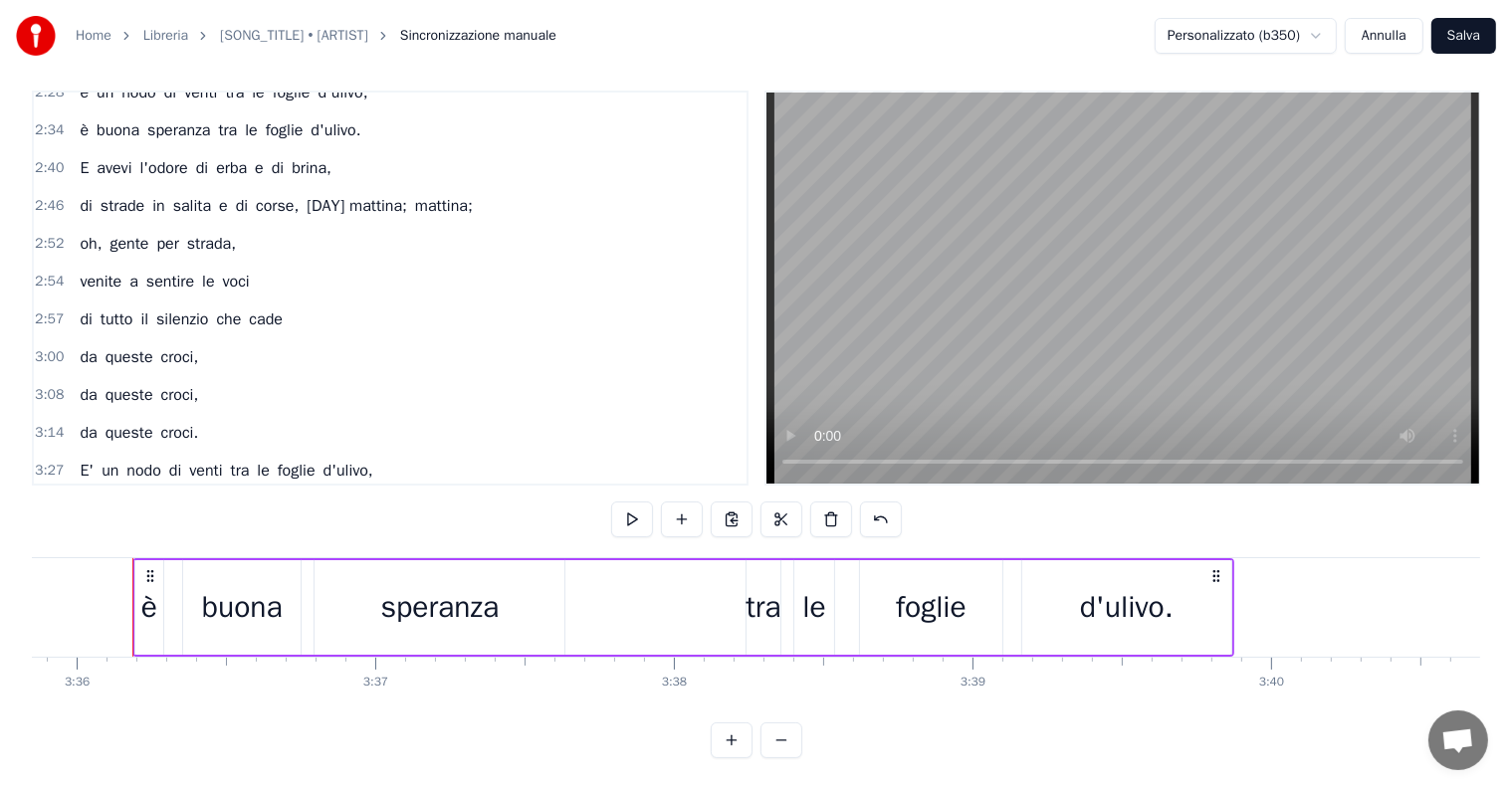 click on "E' un nodo di venti tra le foglie d'ulivo," at bounding box center [226, 471] 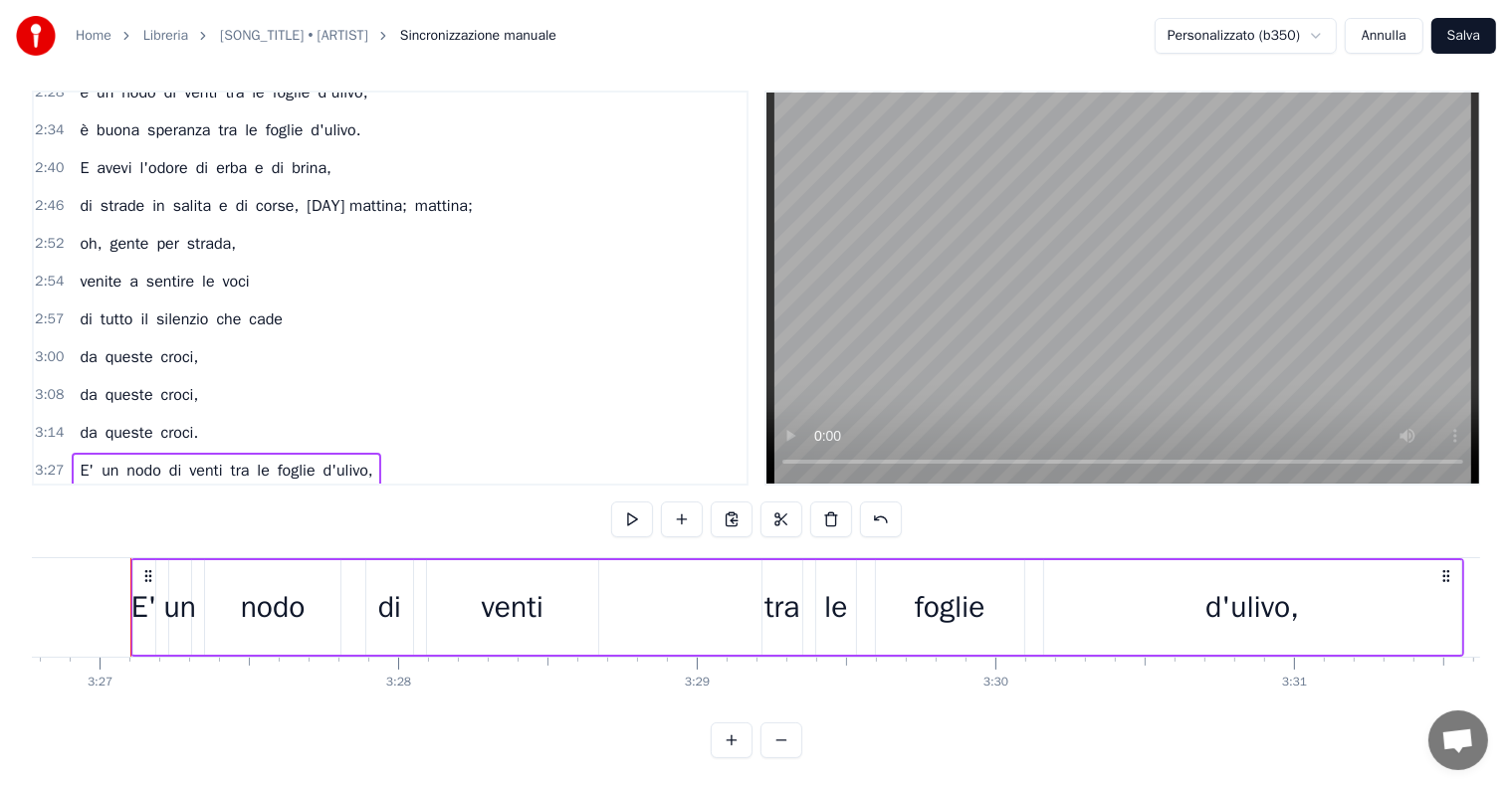 scroll, scrollTop: 0, scrollLeft: 61744, axis: horizontal 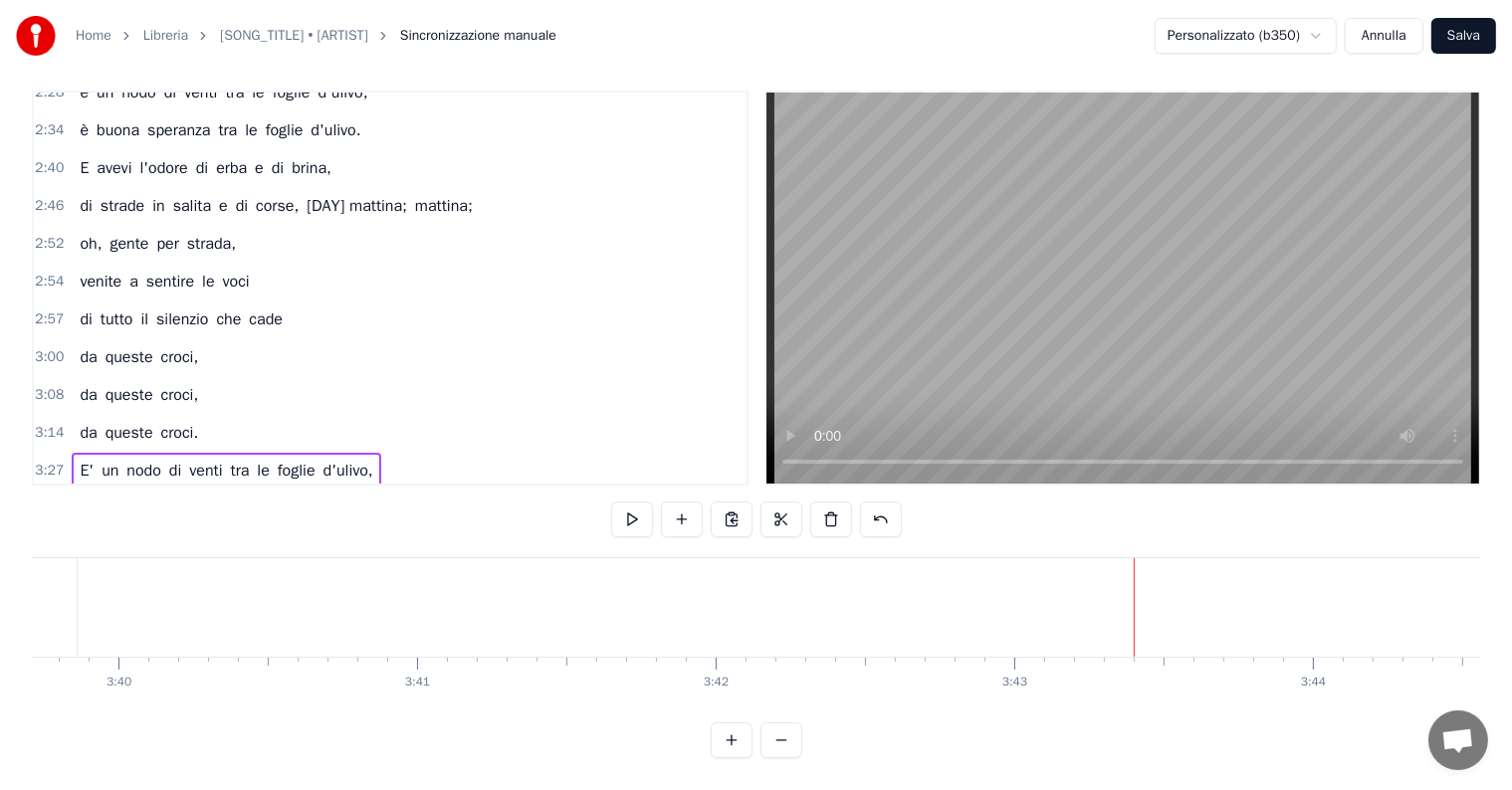 click on "da queste croci," at bounding box center [138, 357] 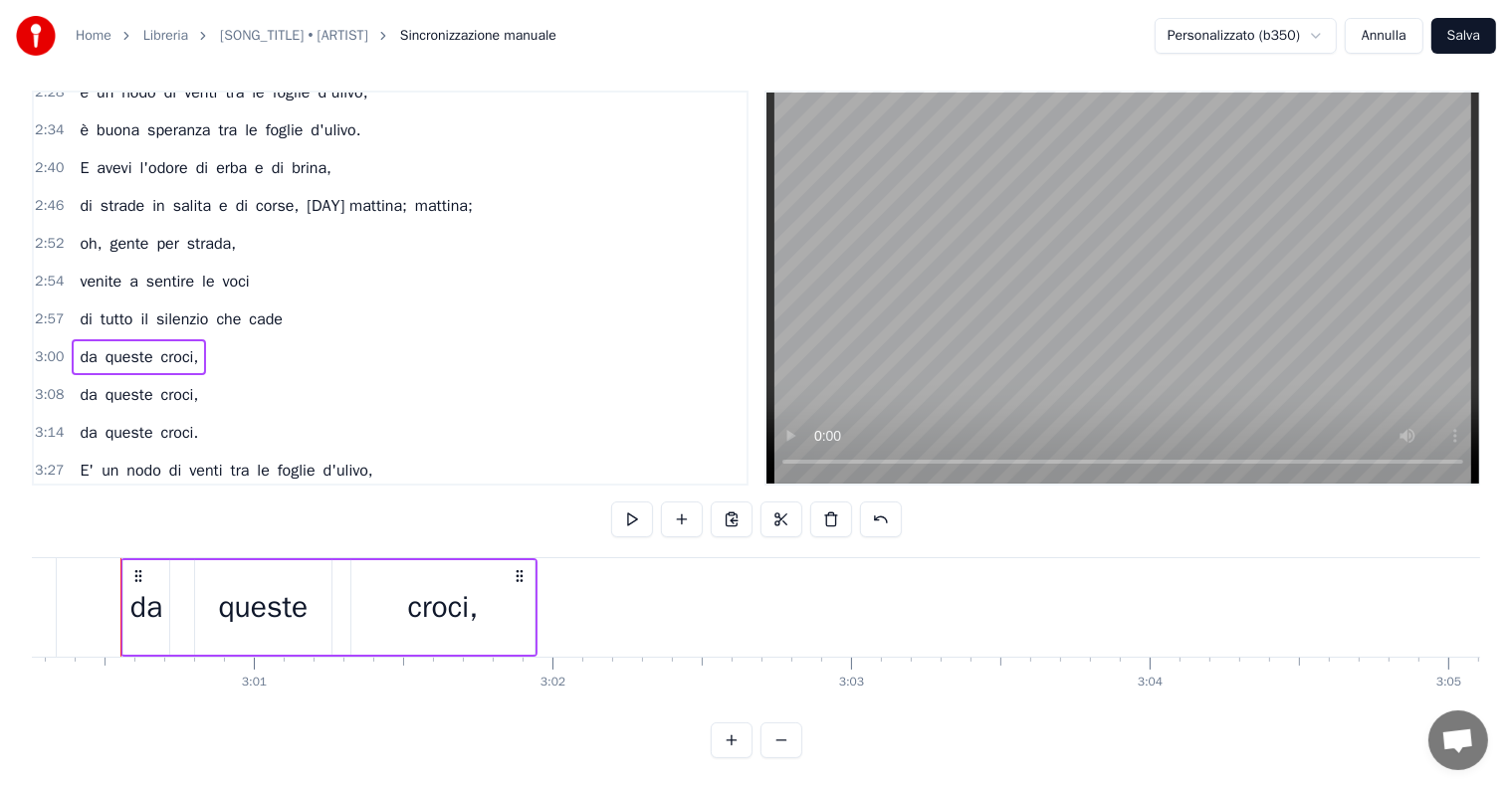 scroll, scrollTop: 0, scrollLeft: 53816, axis: horizontal 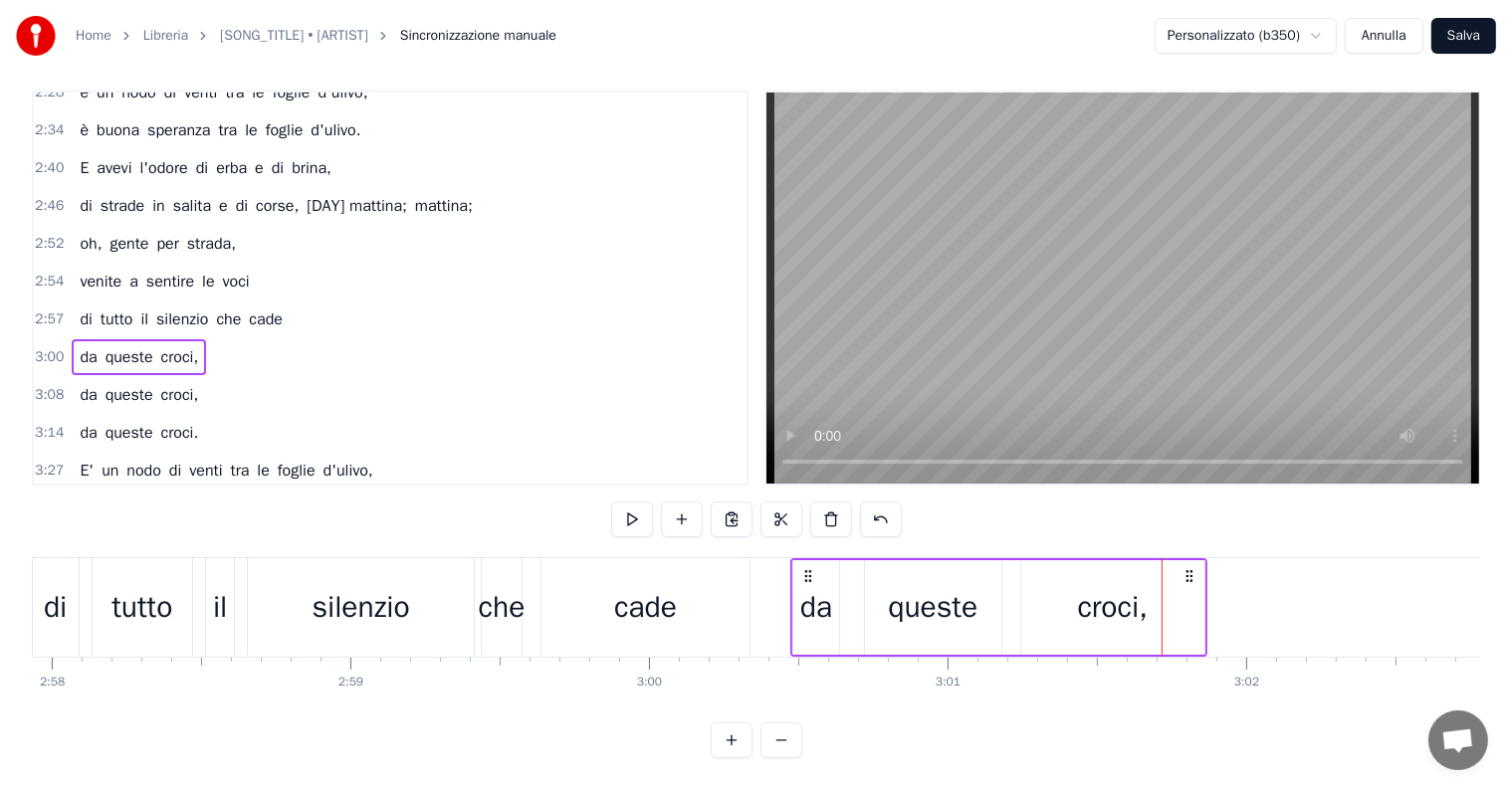 drag, startPoint x: 831, startPoint y: 559, endPoint x: 807, endPoint y: 552, distance: 25 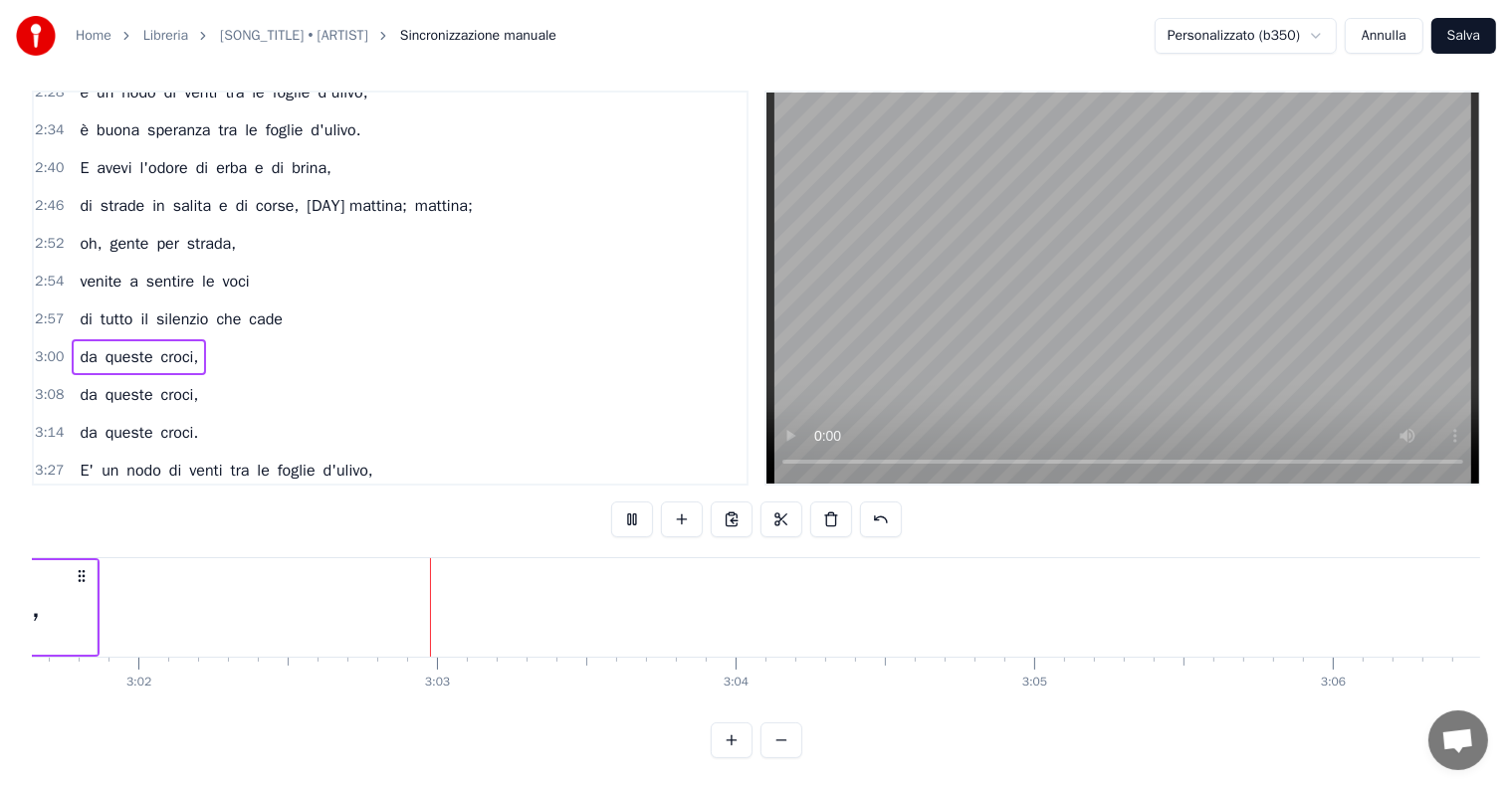 scroll, scrollTop: 0, scrollLeft: 54404, axis: horizontal 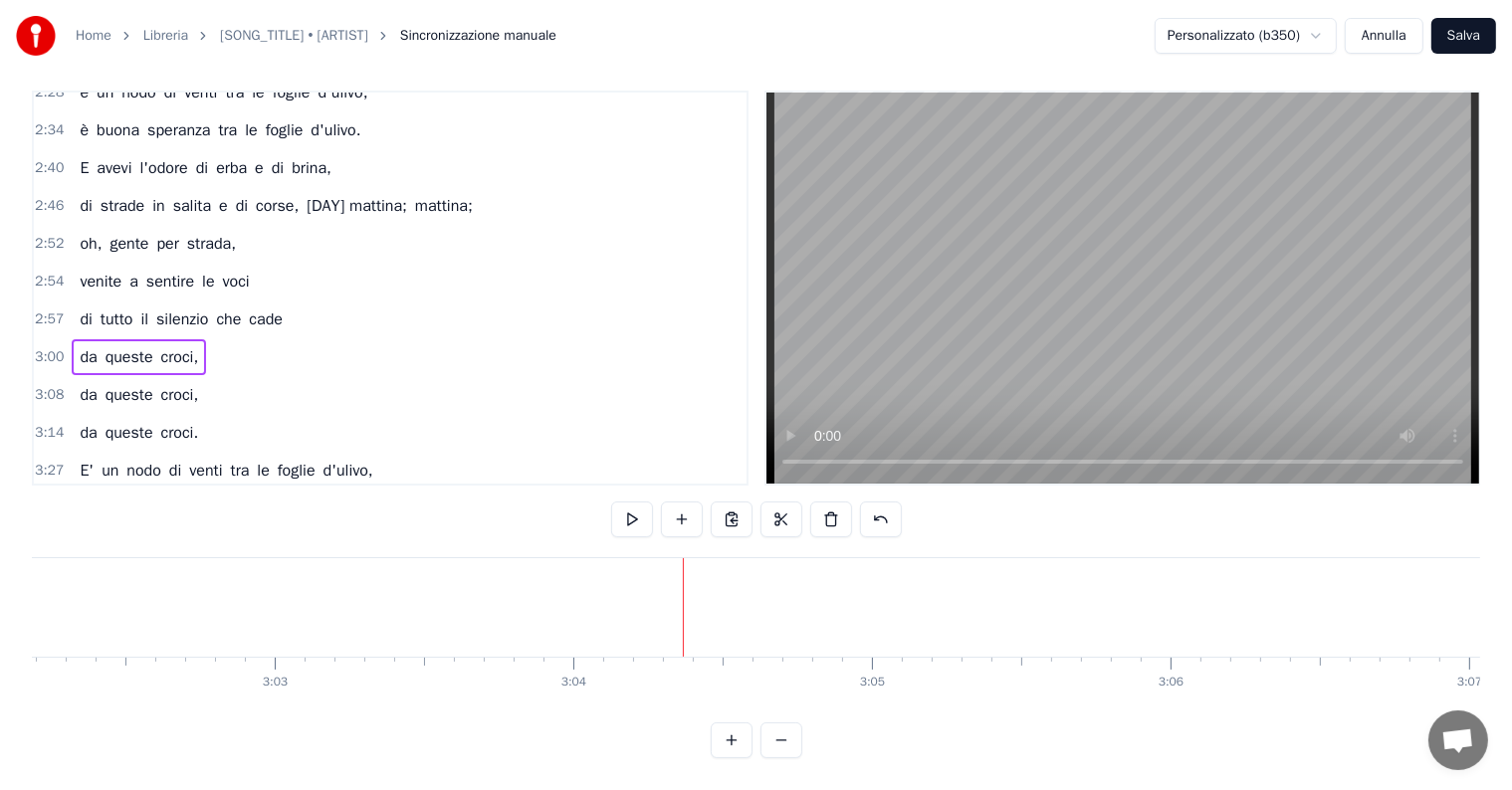 click on "Salva" at bounding box center (1463, 36) 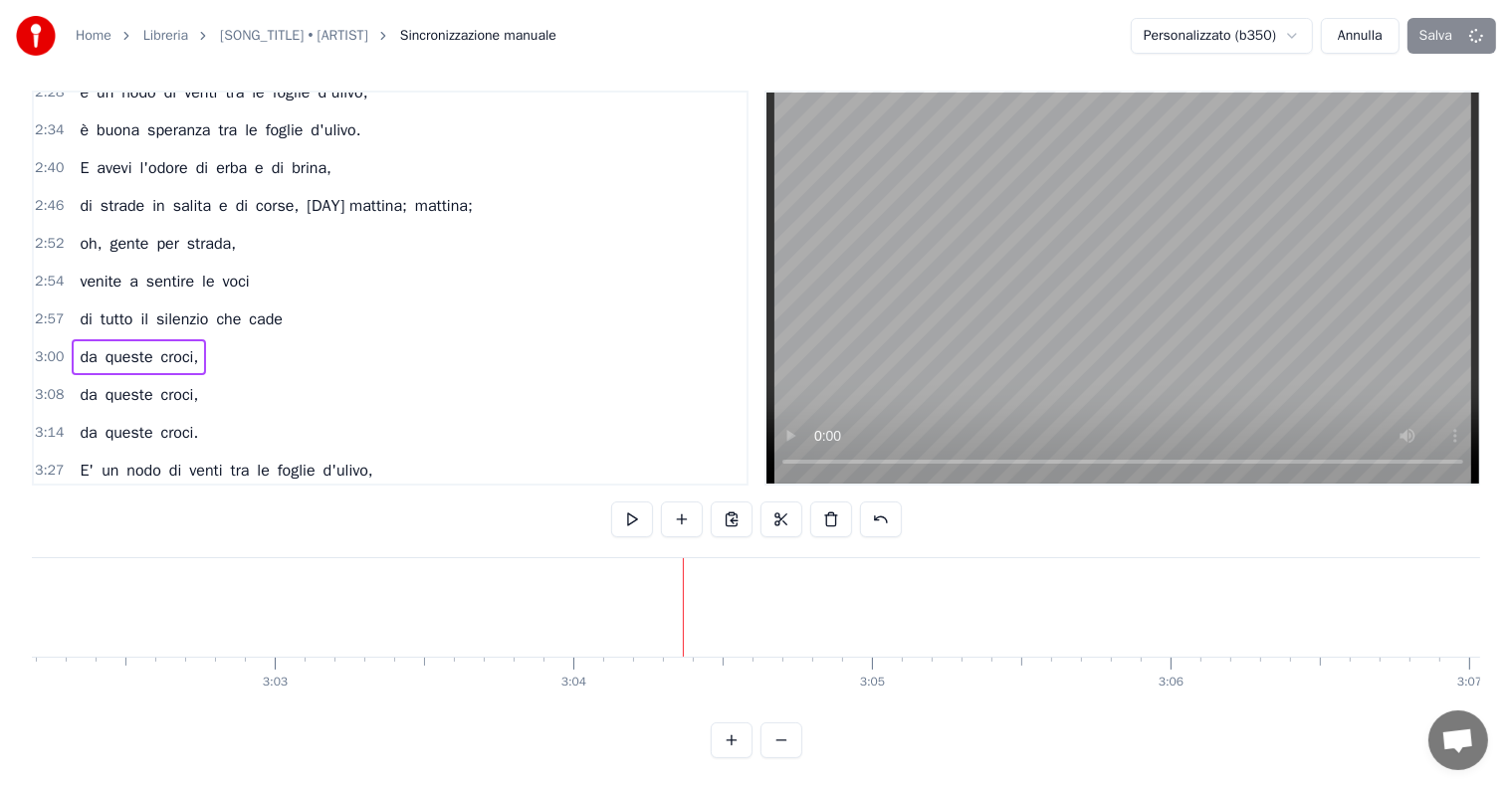 scroll, scrollTop: 1, scrollLeft: 0, axis: vertical 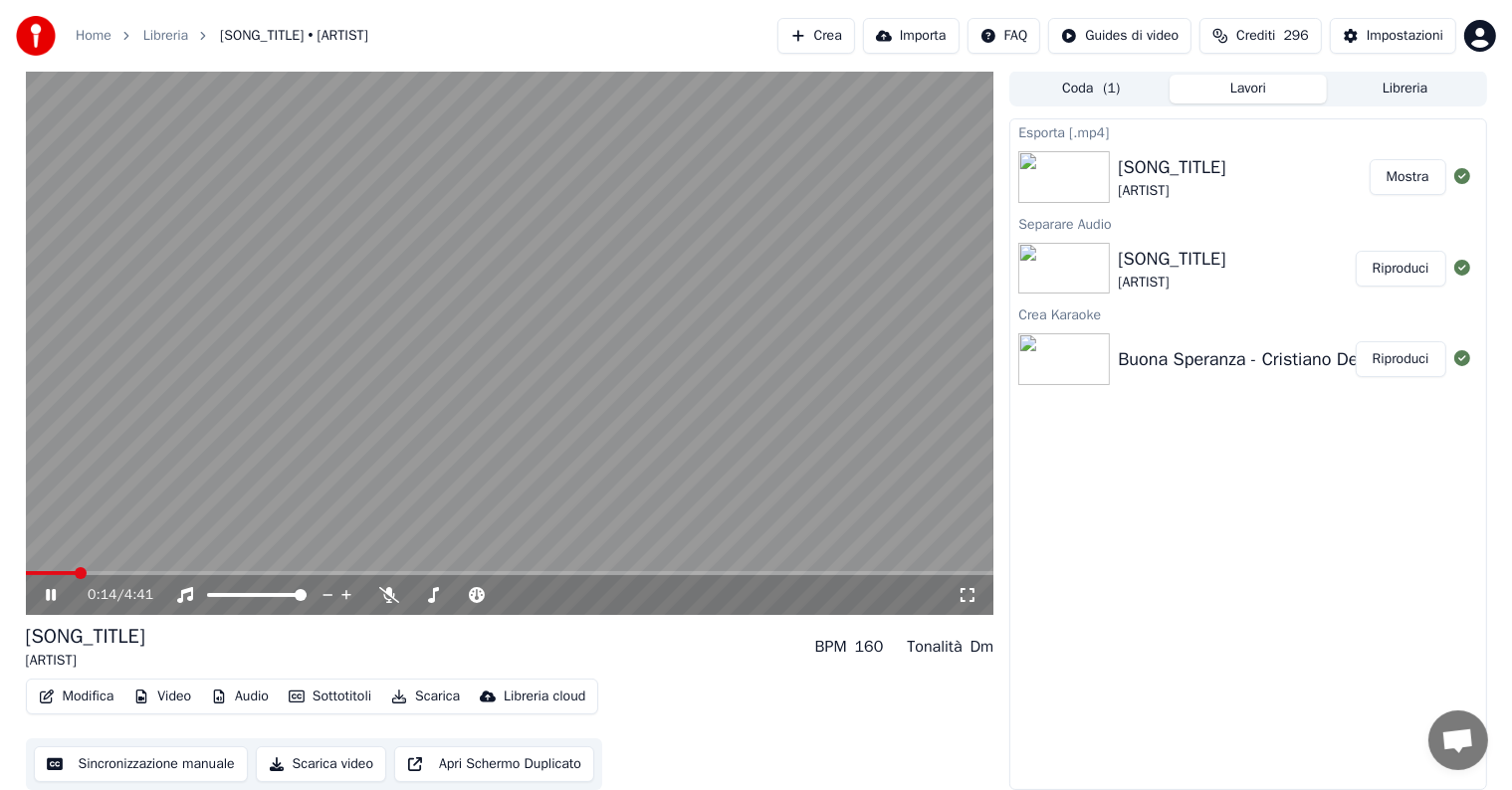 click 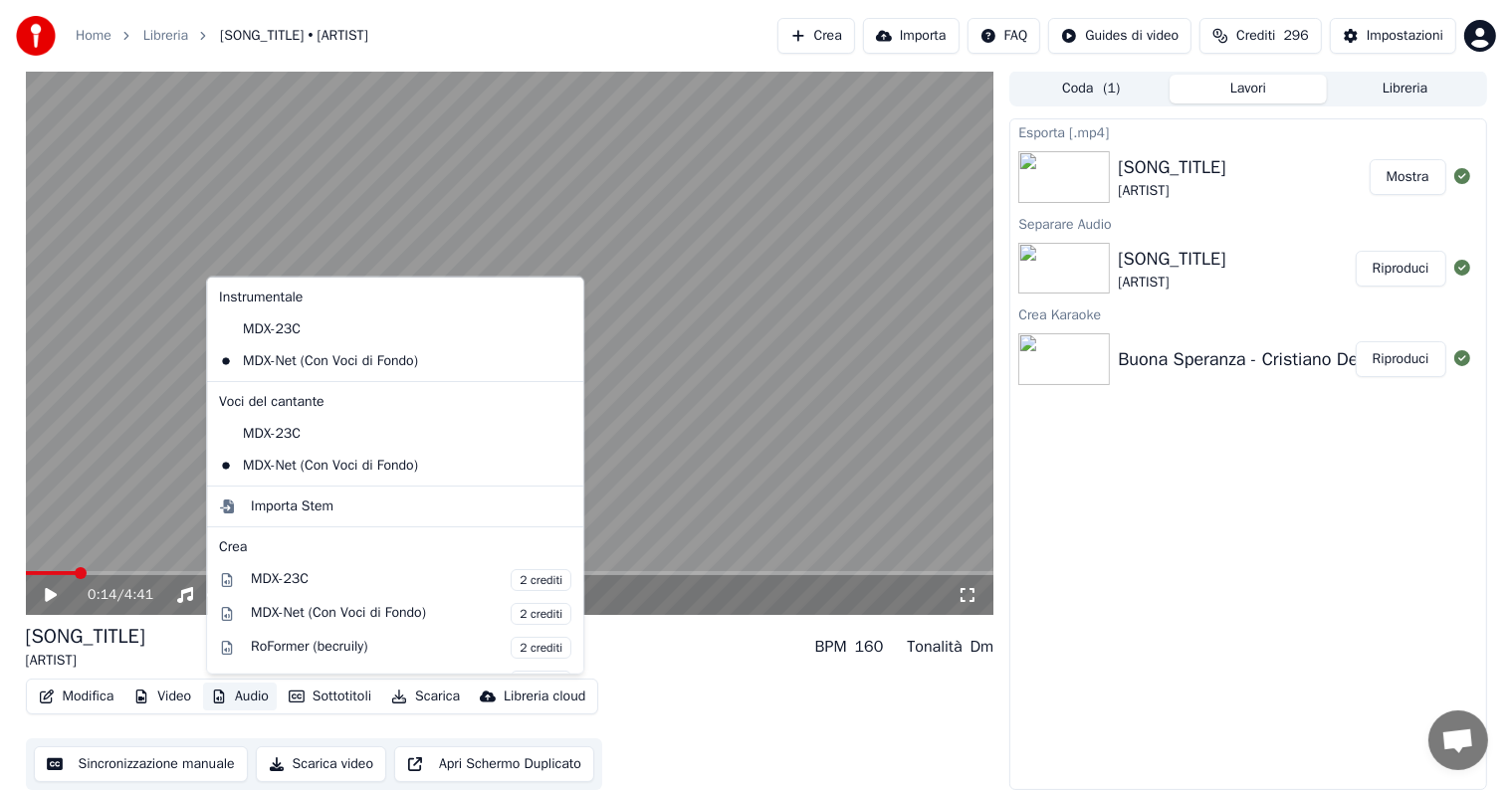 click on "Audio" at bounding box center (240, 696) 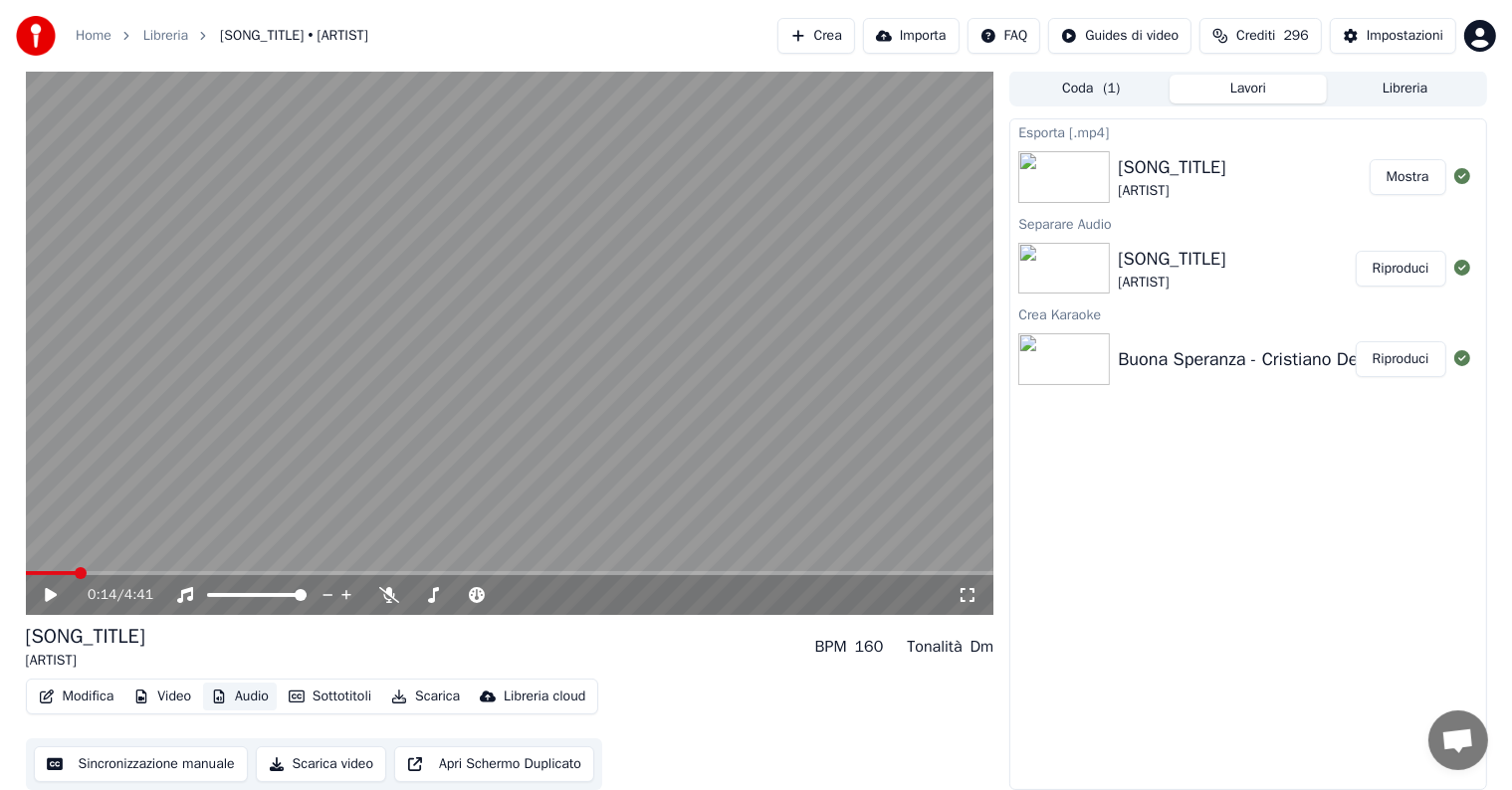 click on "Audio" at bounding box center (240, 696) 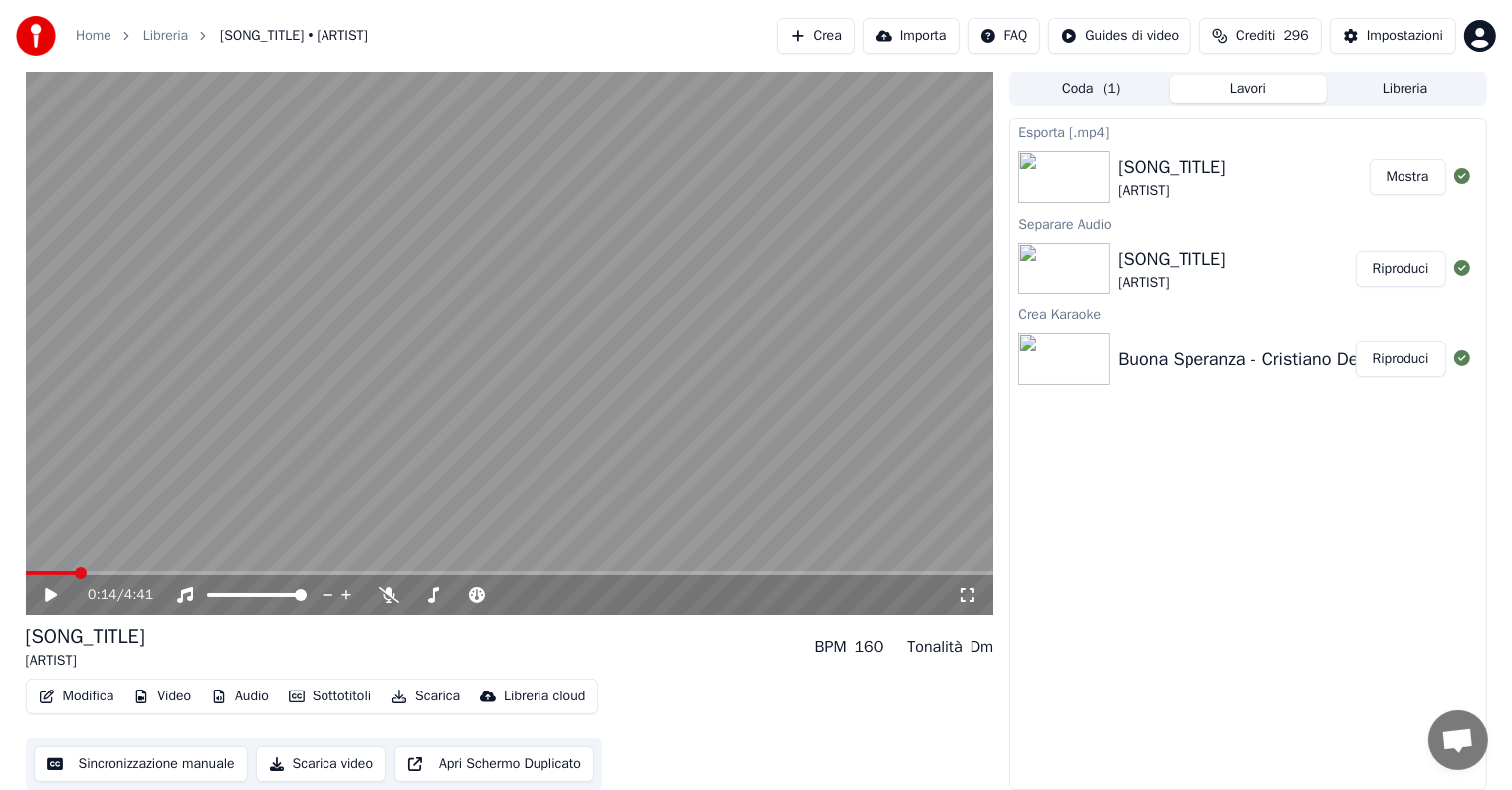click 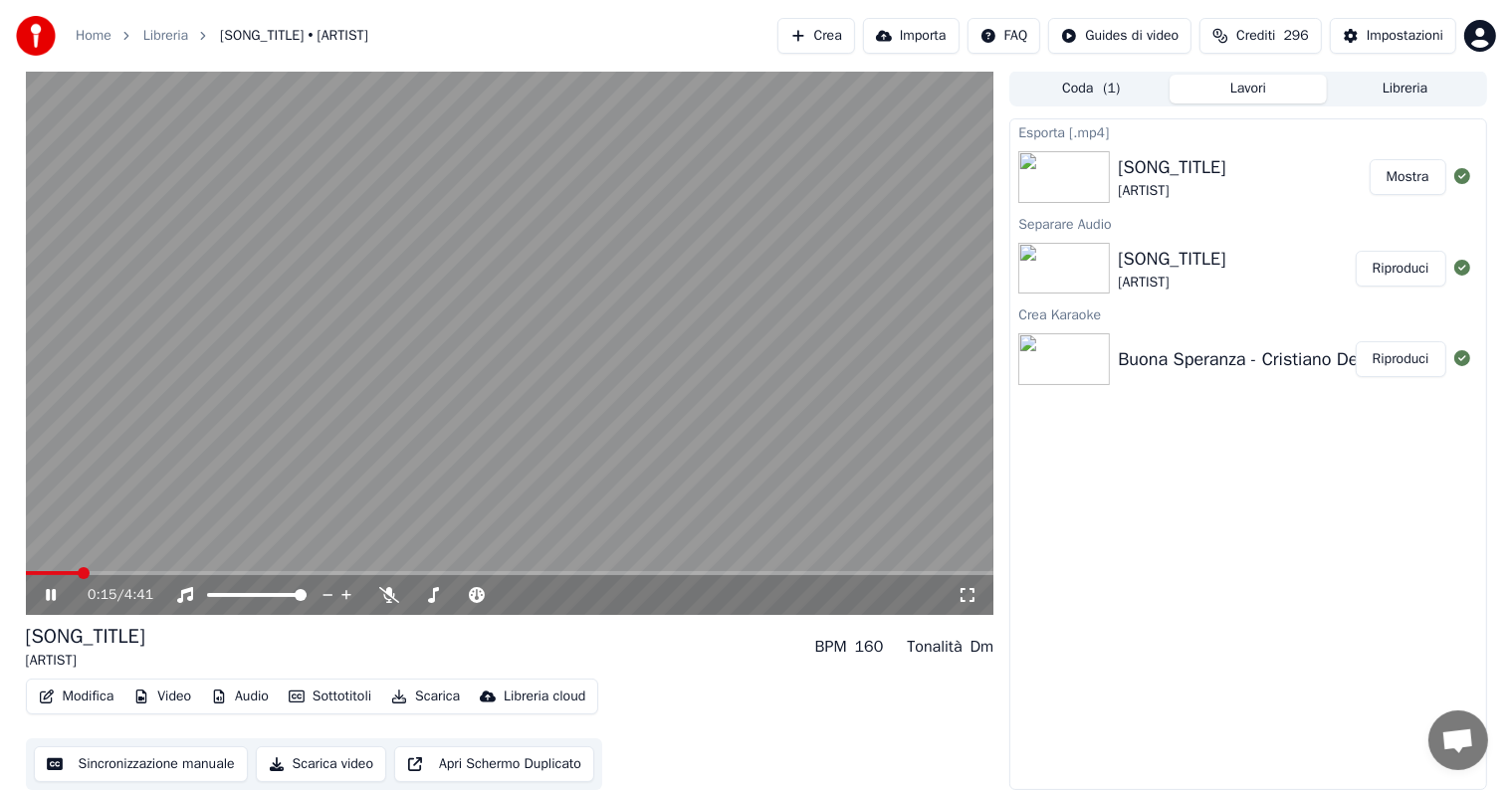 click at bounding box center (510, 342) 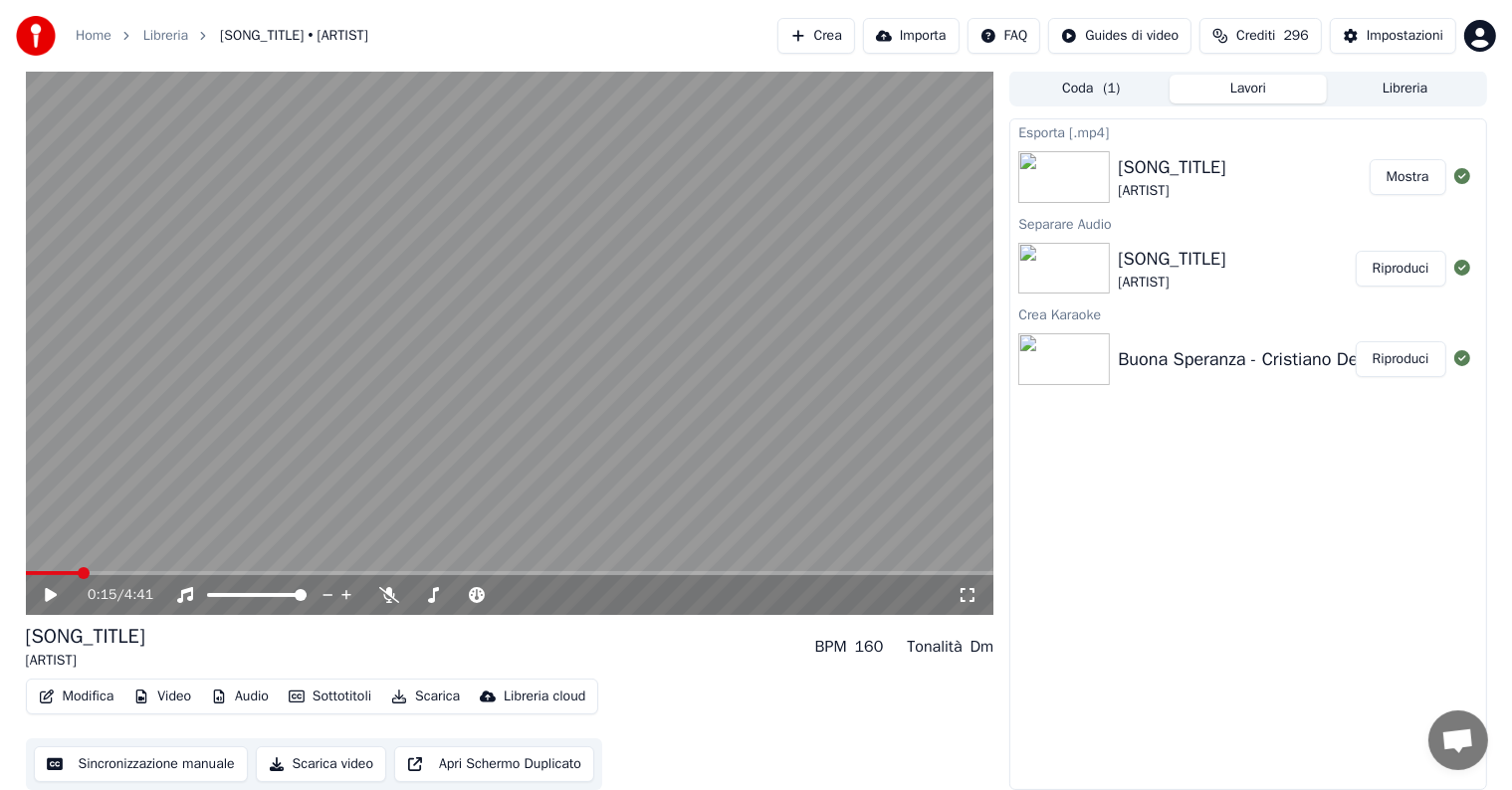 click on "[TIME] / [TIME]" at bounding box center (510, 595) 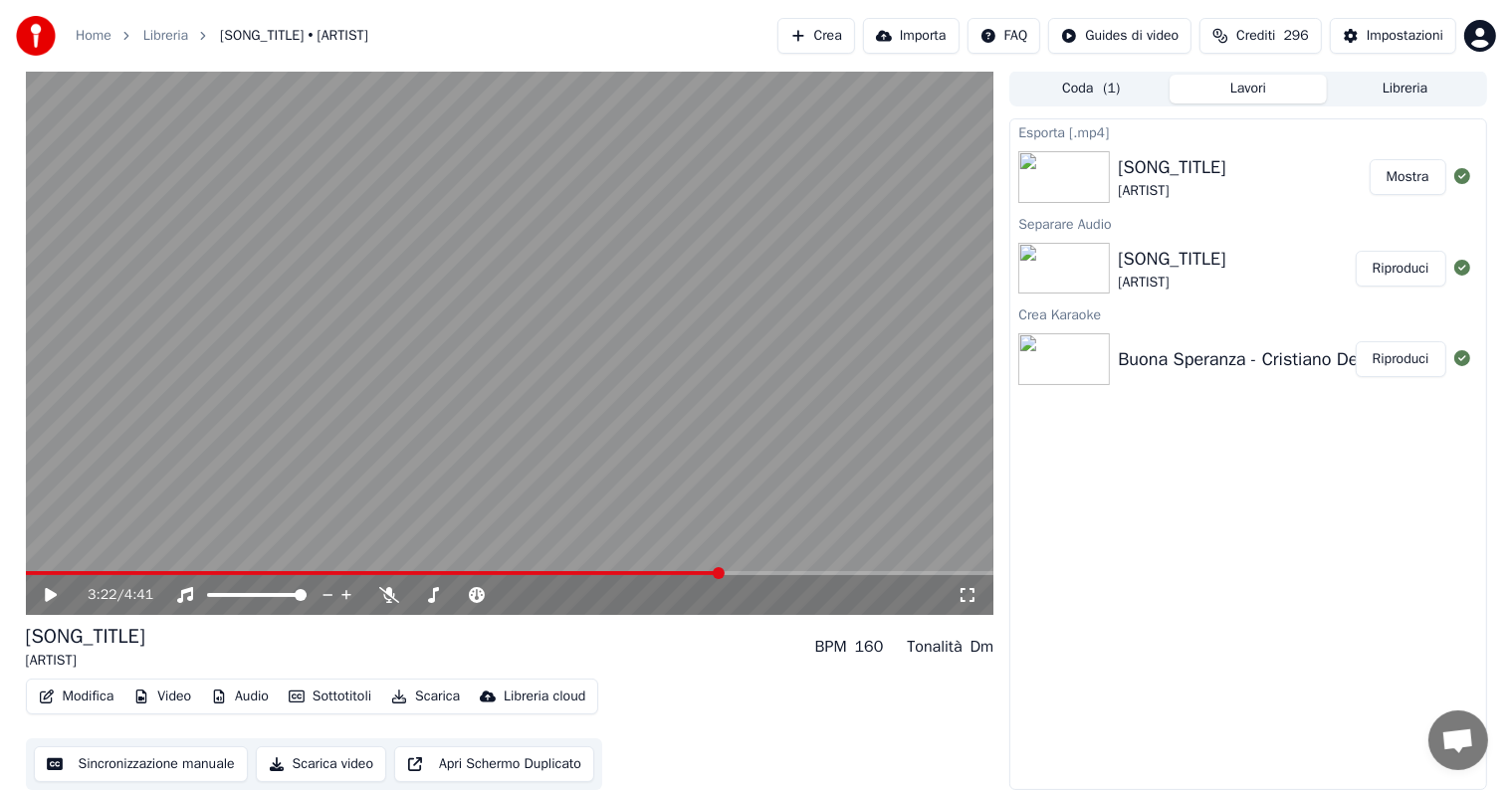 click 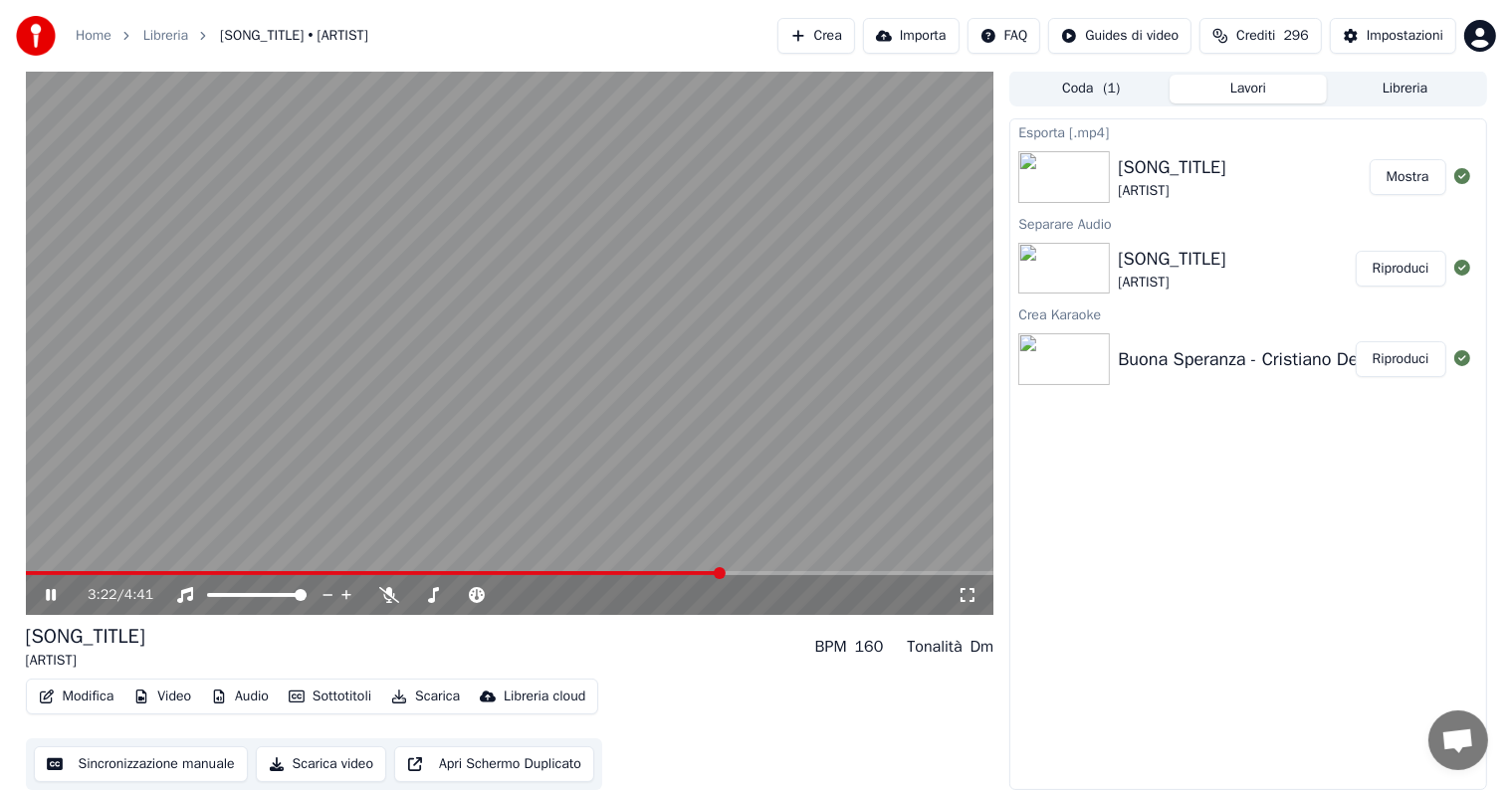 click at bounding box center [510, 573] 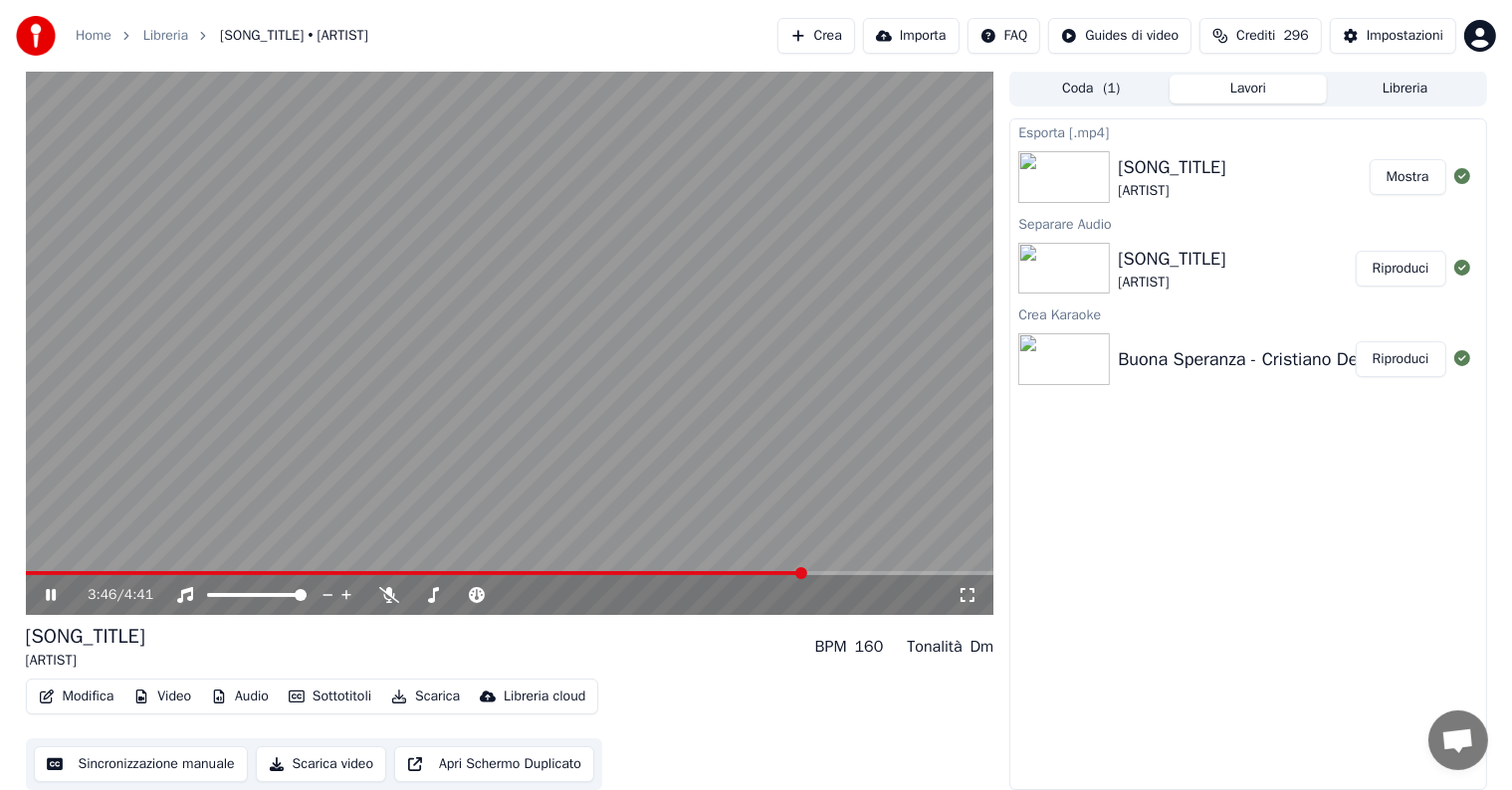 click 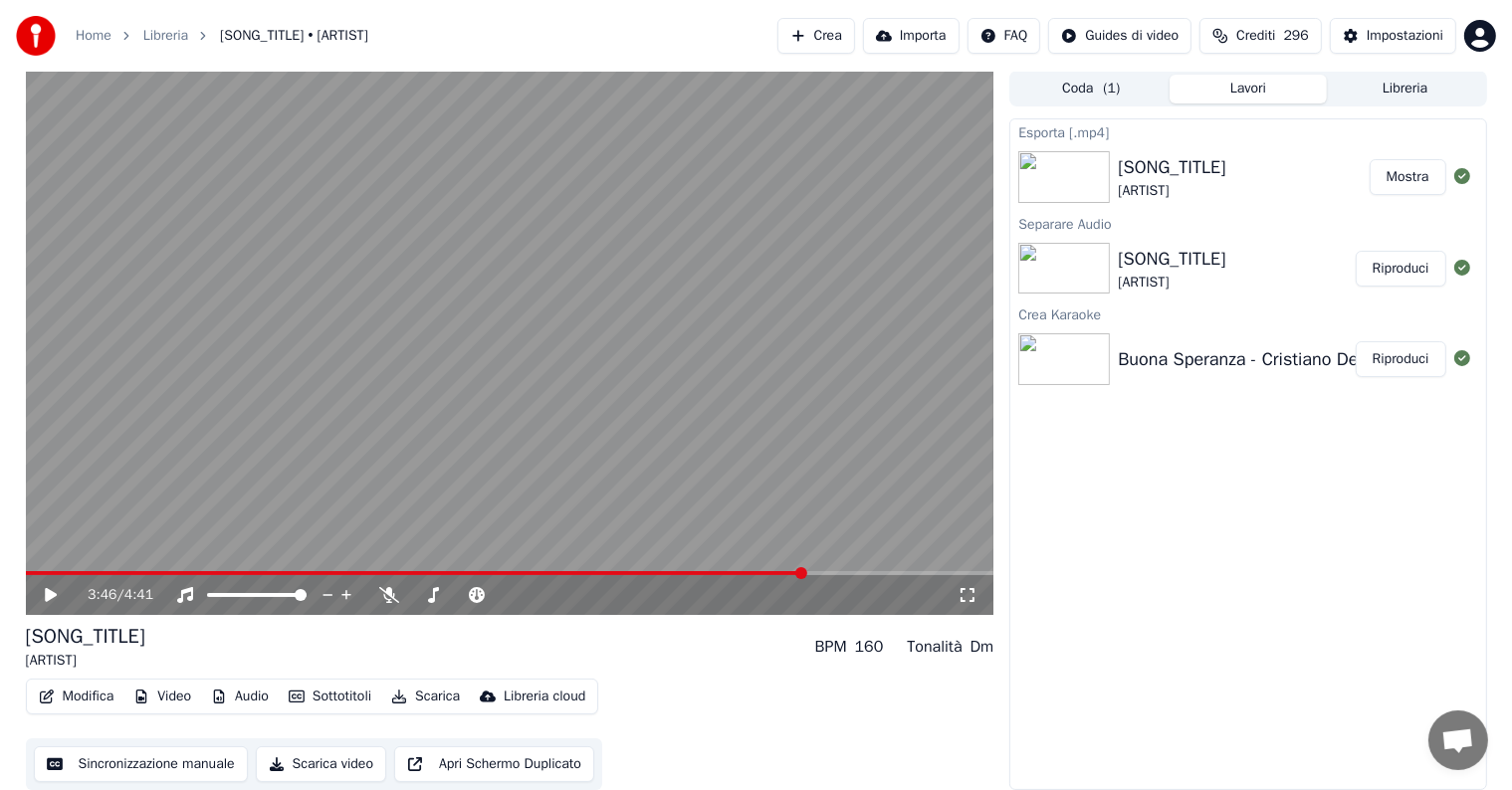 click on "Scarica" at bounding box center [425, 696] 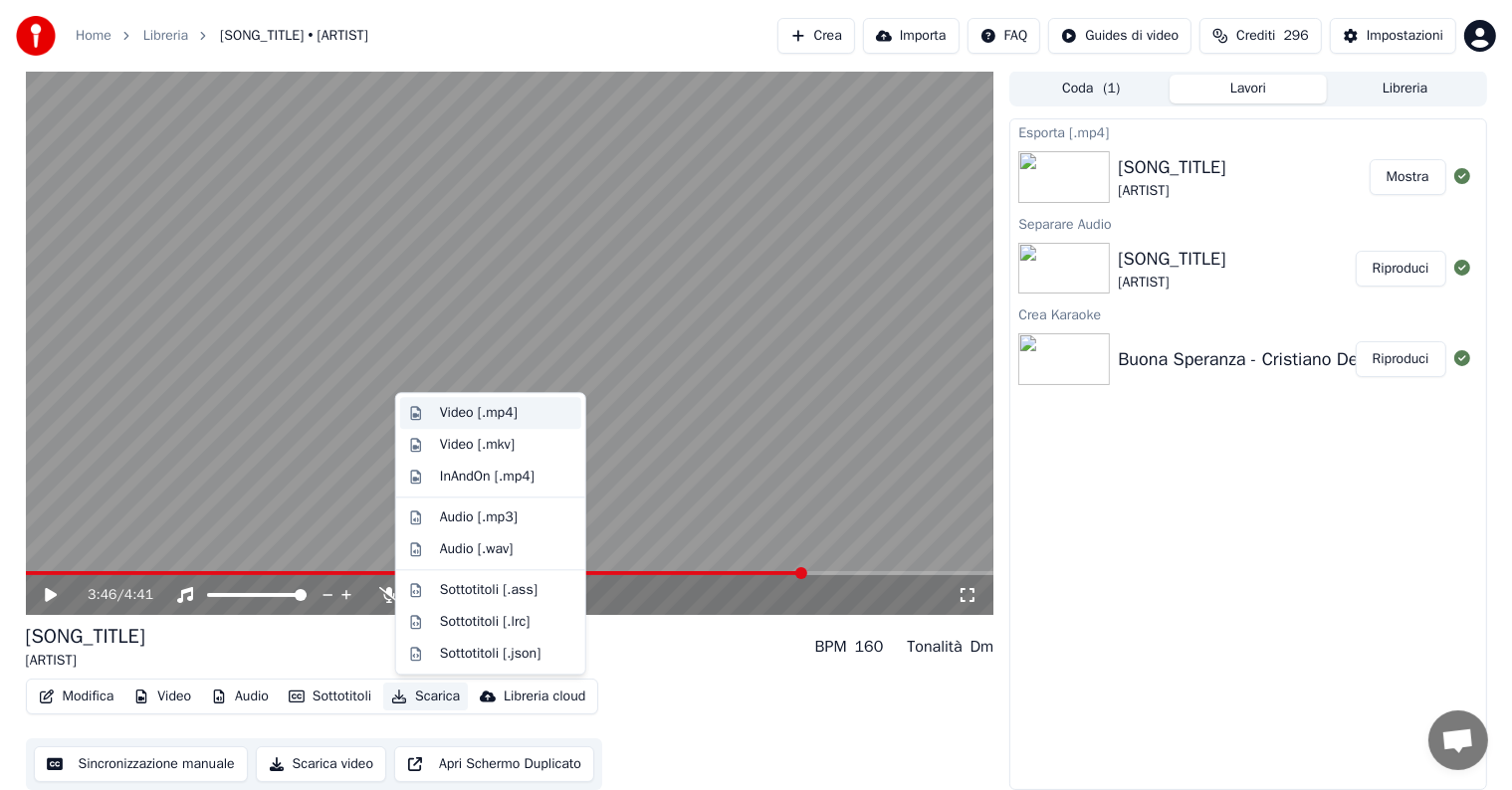 click on "Video [.mp4]" at bounding box center [479, 413] 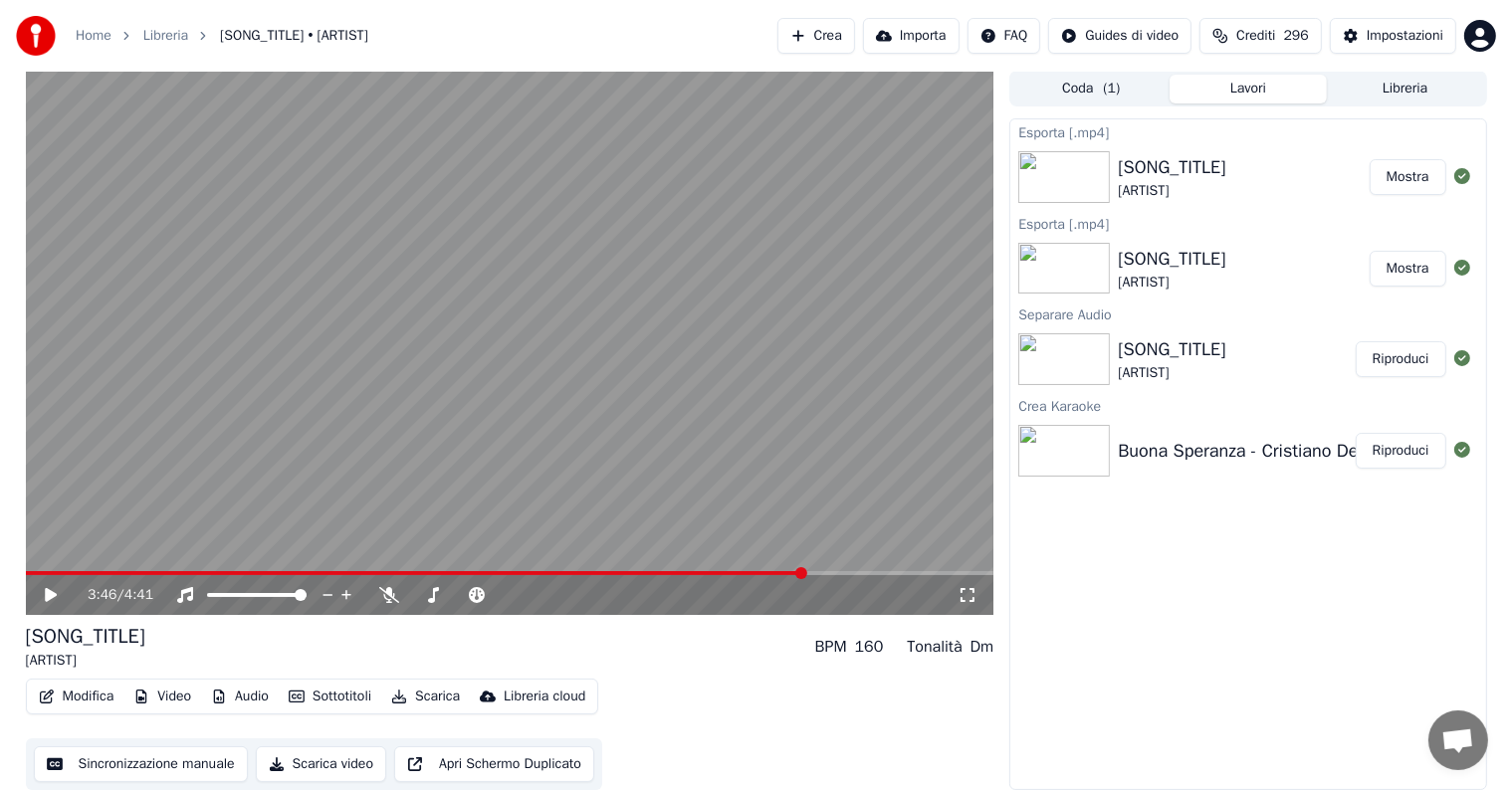 click on "Mostra" at bounding box center (1407, 177) 